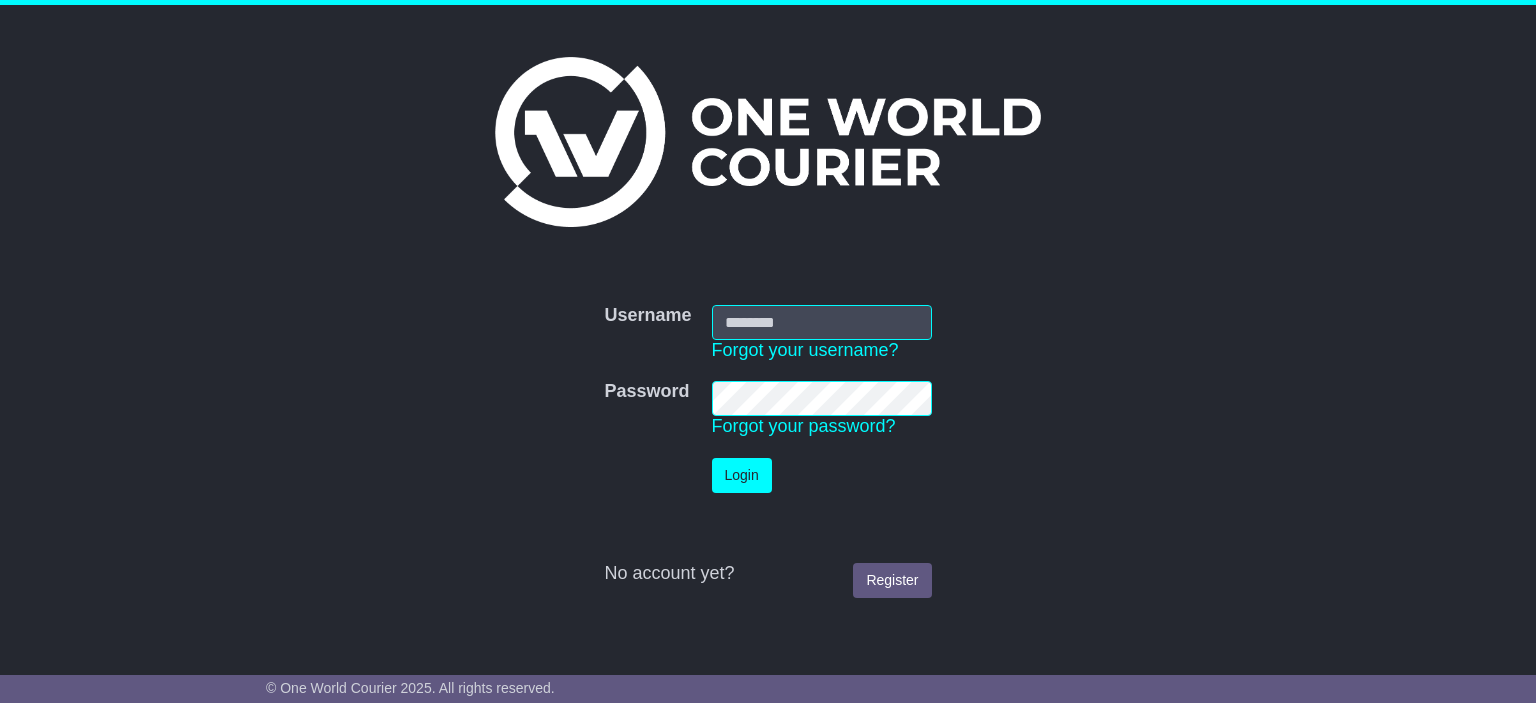 scroll, scrollTop: 0, scrollLeft: 0, axis: both 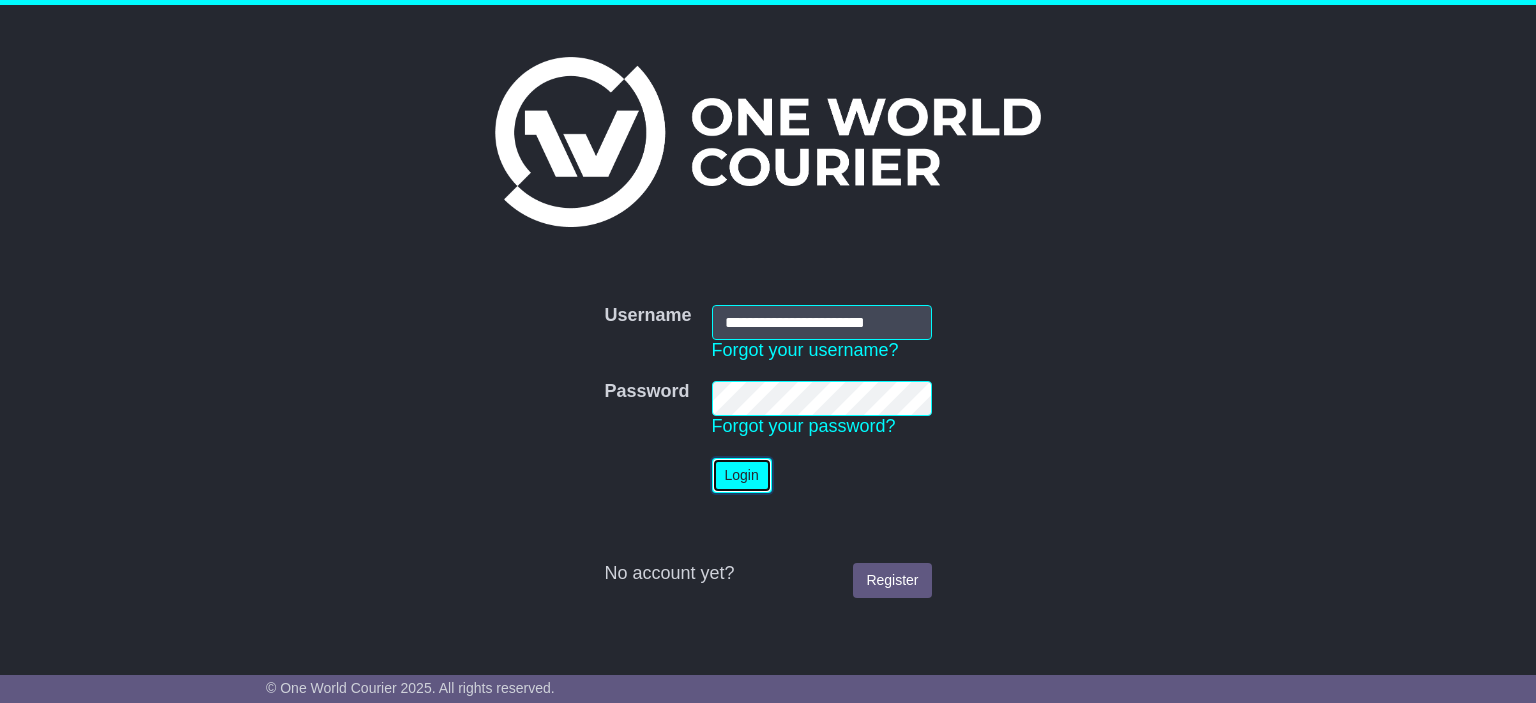 click on "Login" at bounding box center [742, 475] 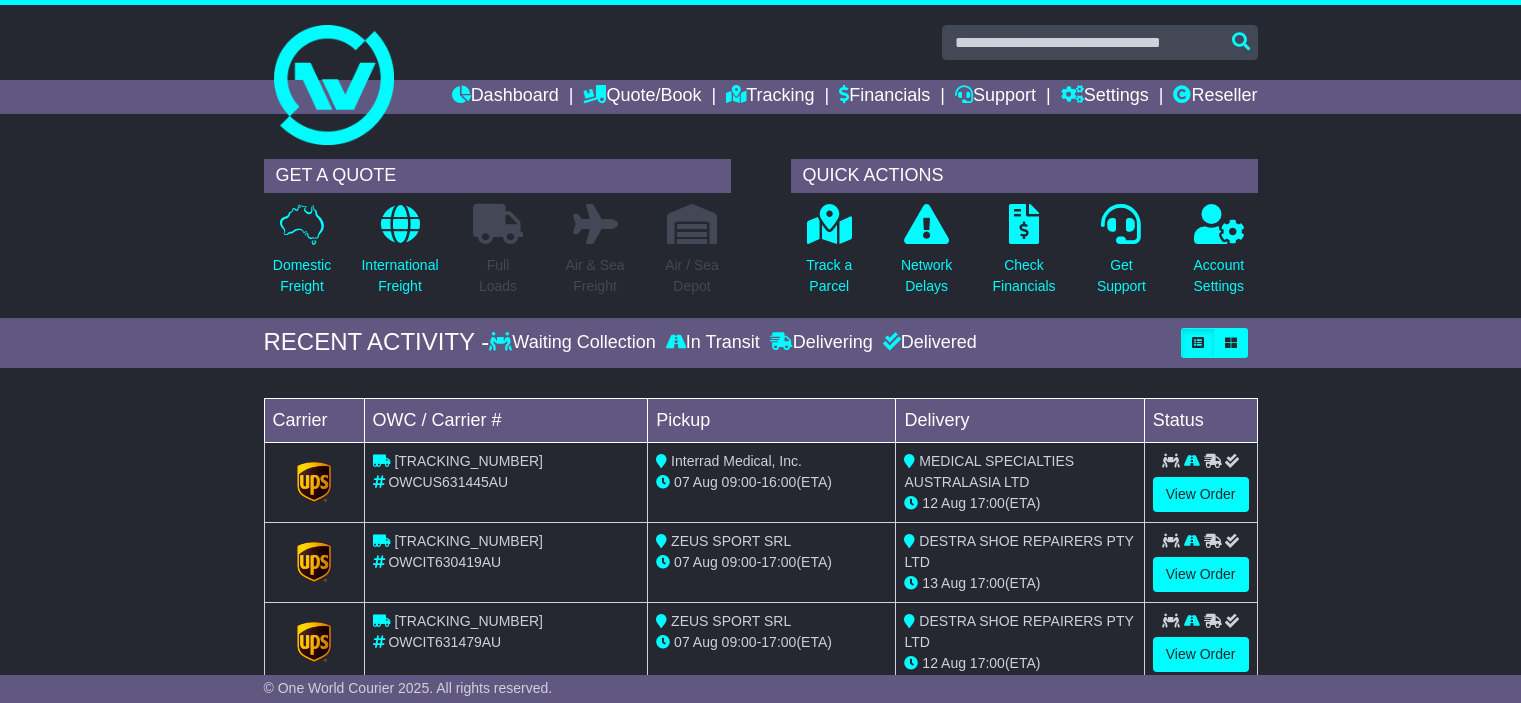 scroll, scrollTop: 0, scrollLeft: 0, axis: both 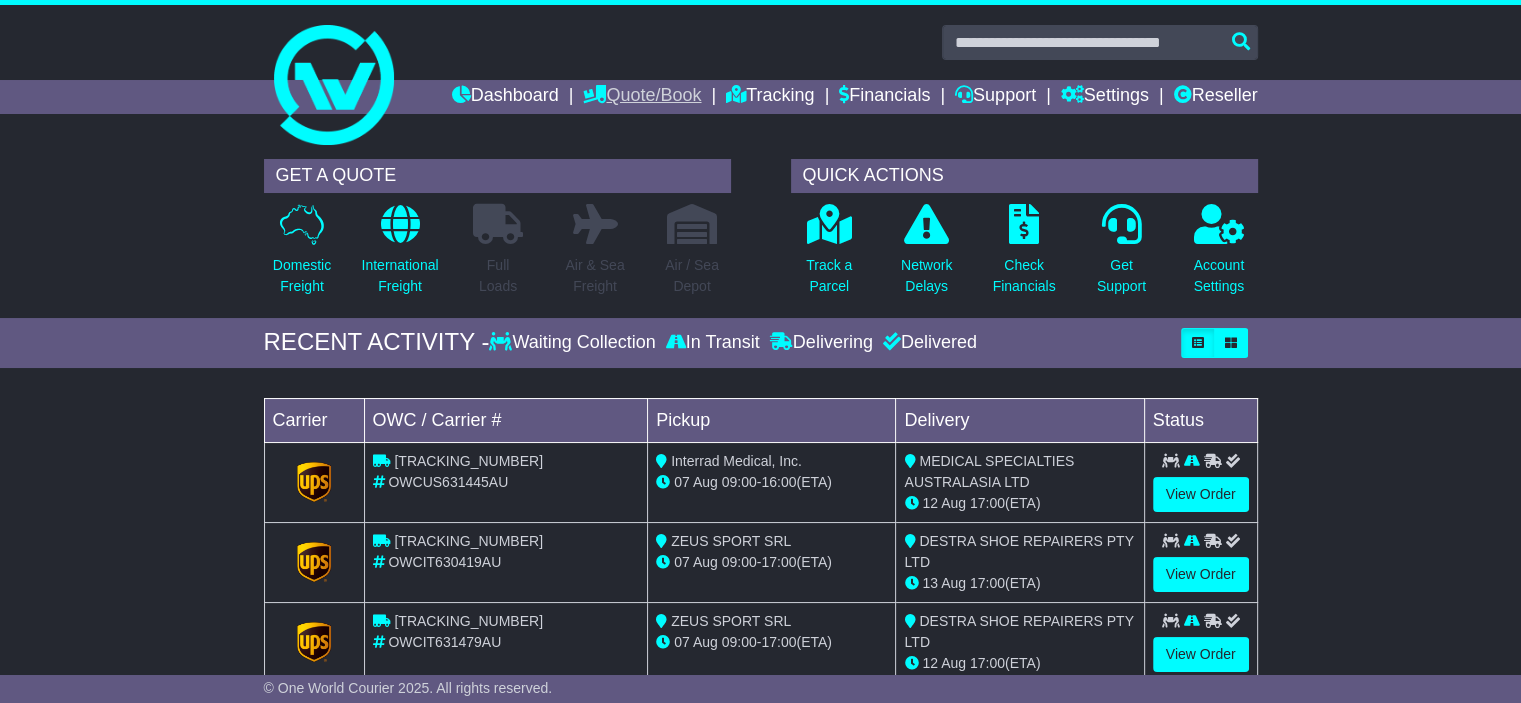 click on "Quote/Book" at bounding box center (642, 97) 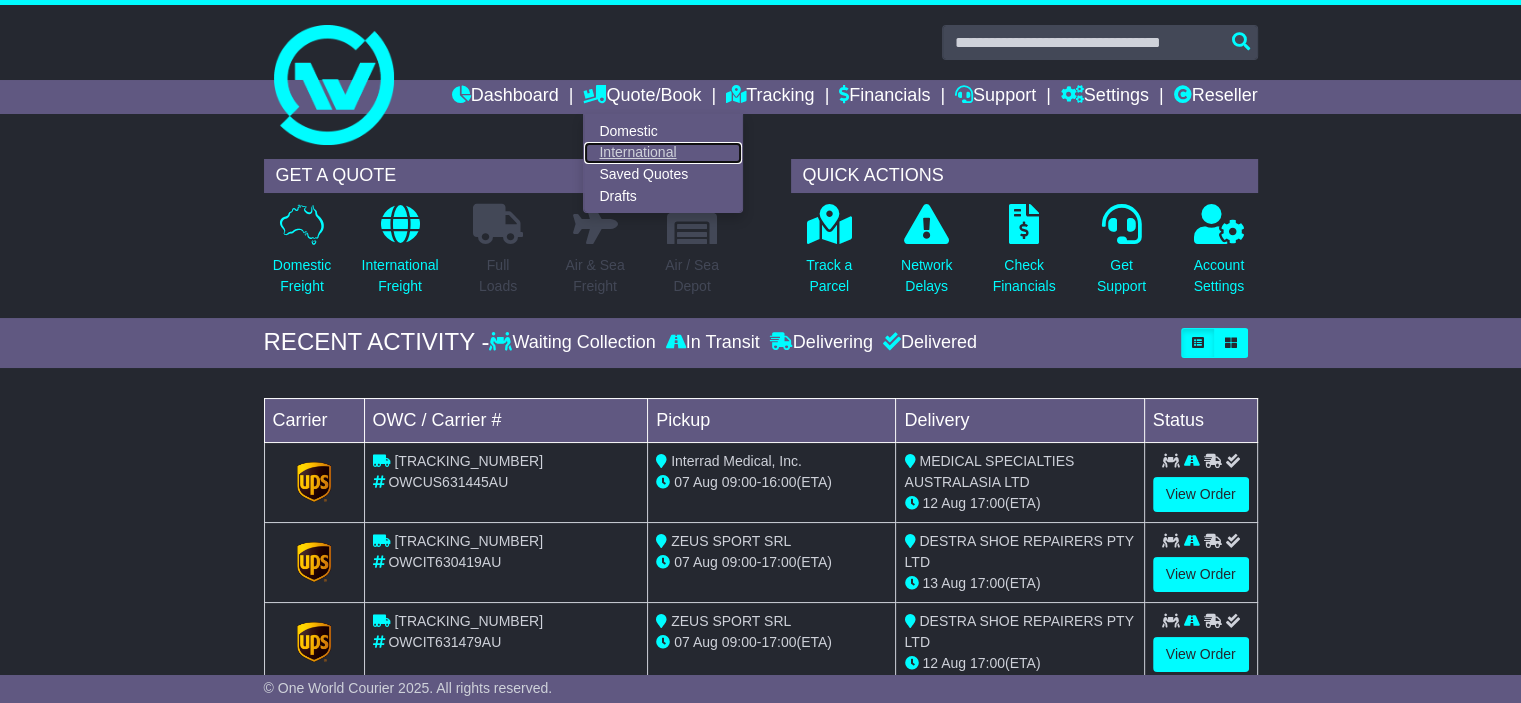 click on "International" at bounding box center [663, 153] 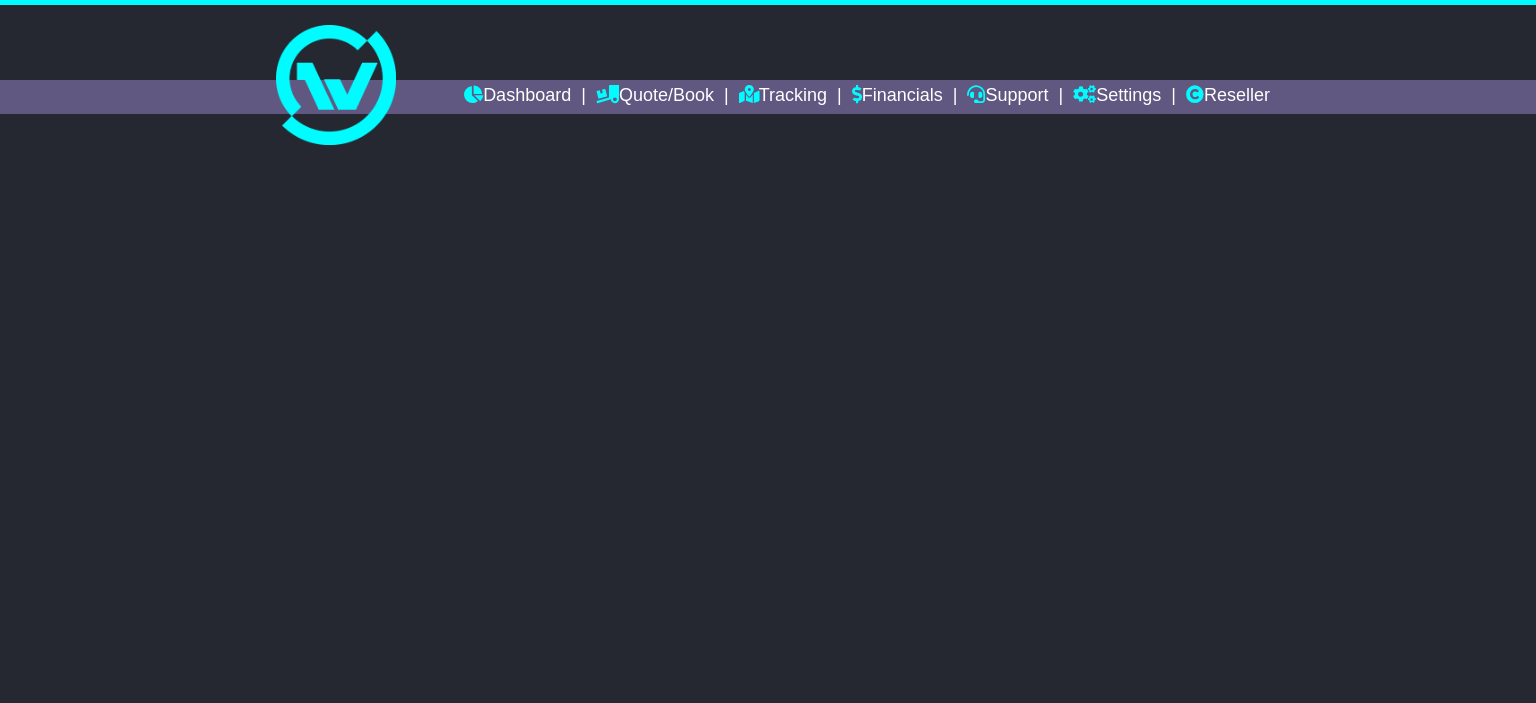 scroll, scrollTop: 0, scrollLeft: 0, axis: both 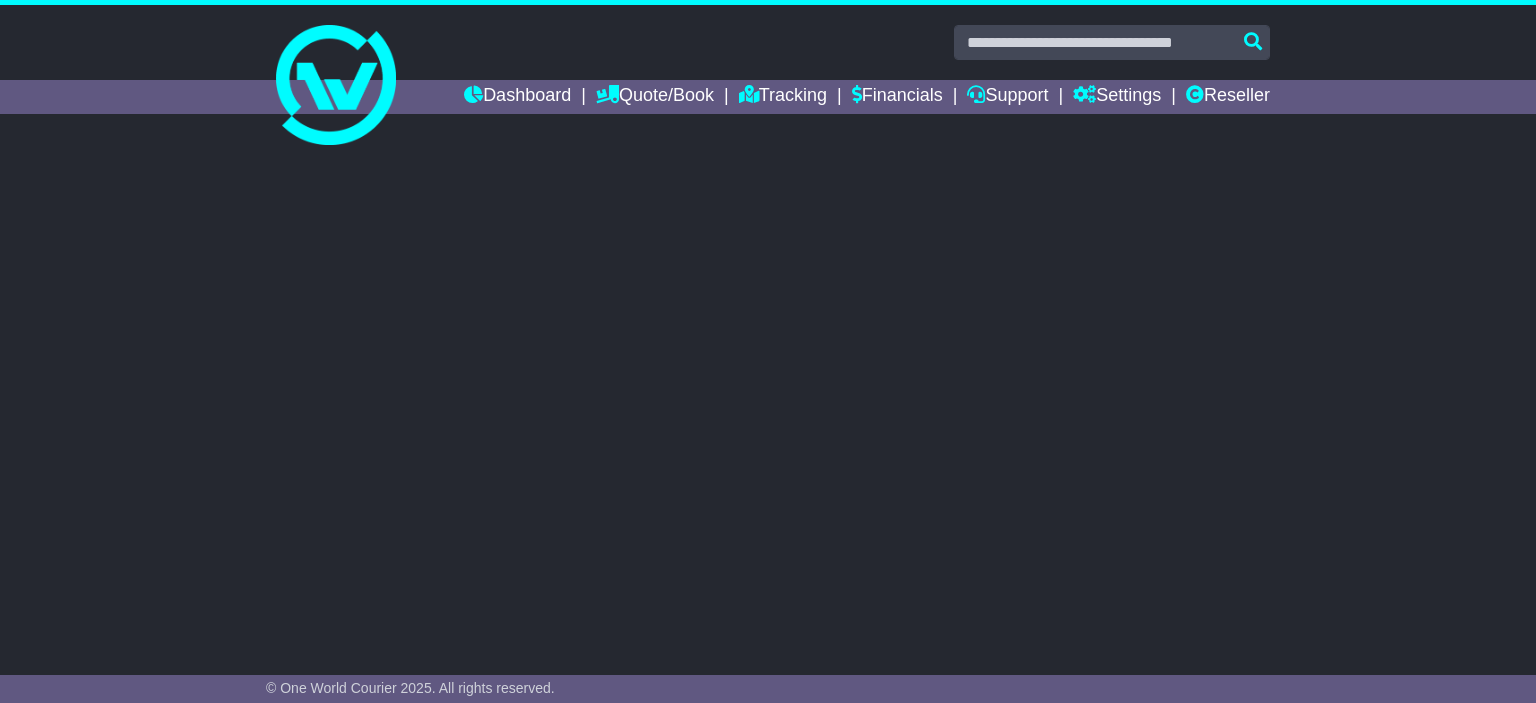 select 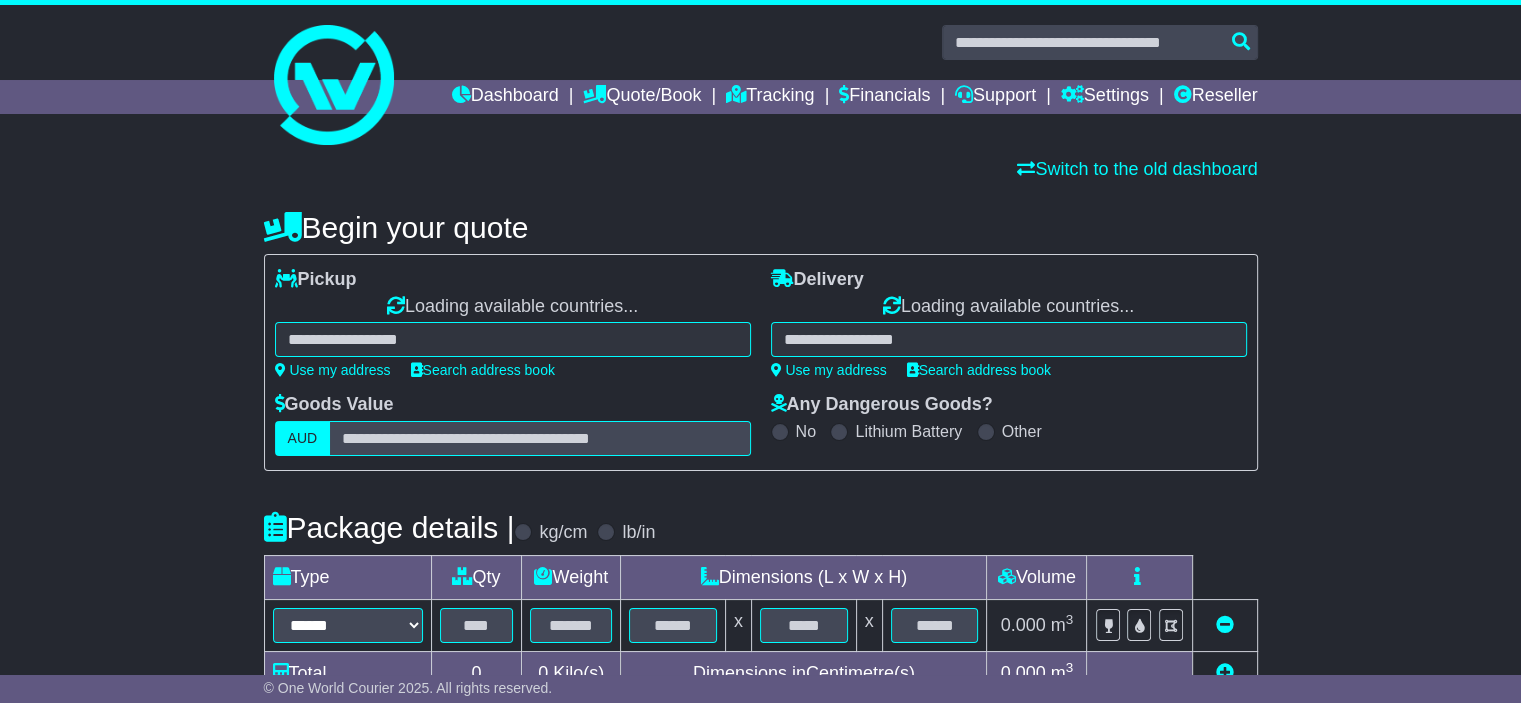 select on "**" 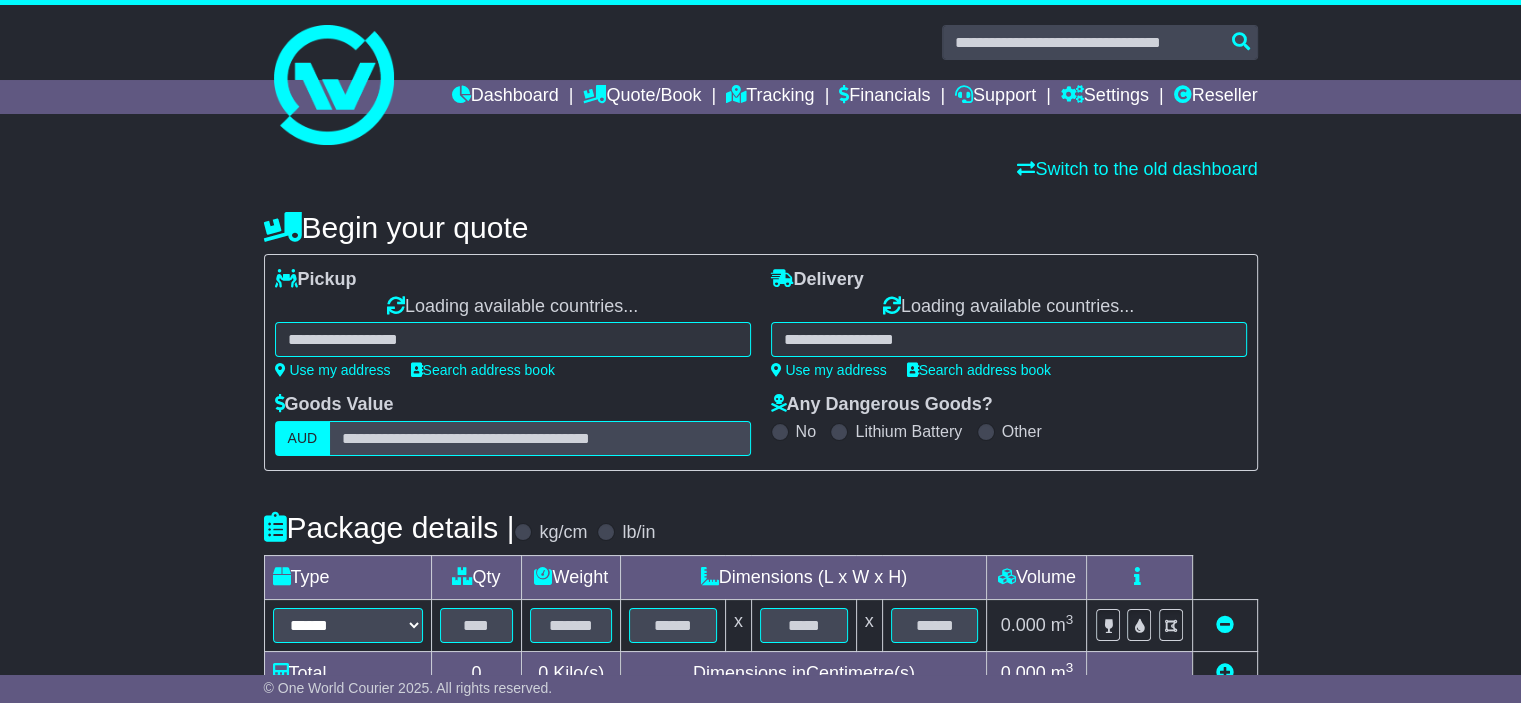 select on "**" 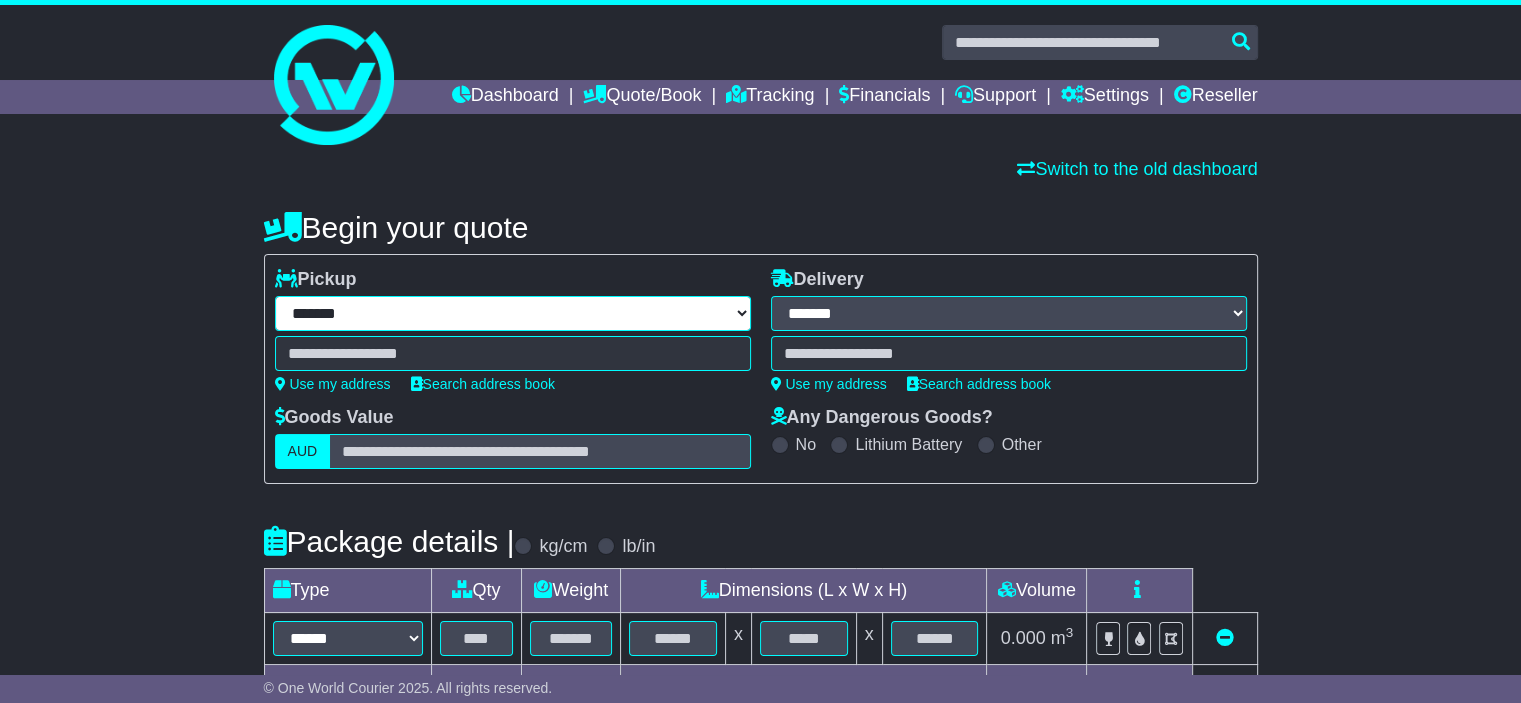click on "**********" at bounding box center [513, 313] 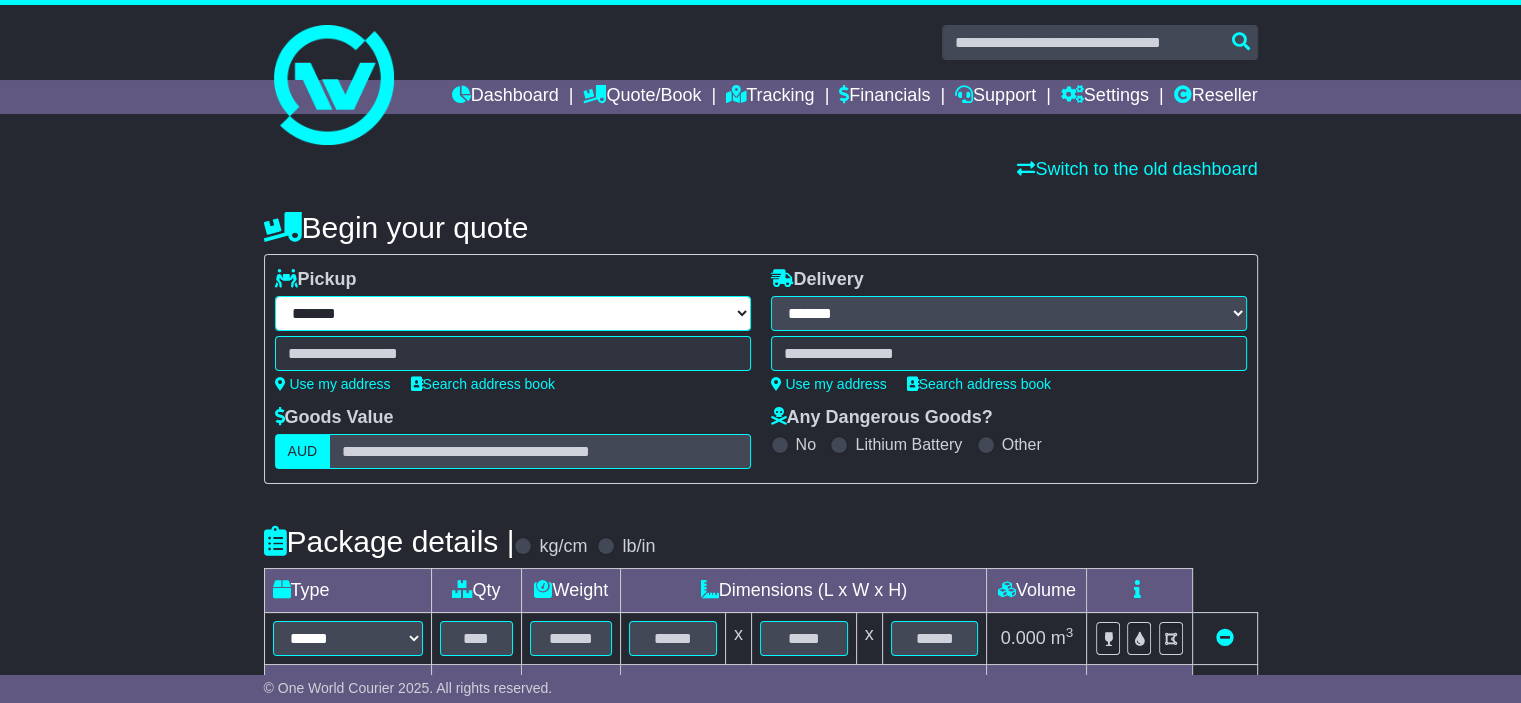 select on "***" 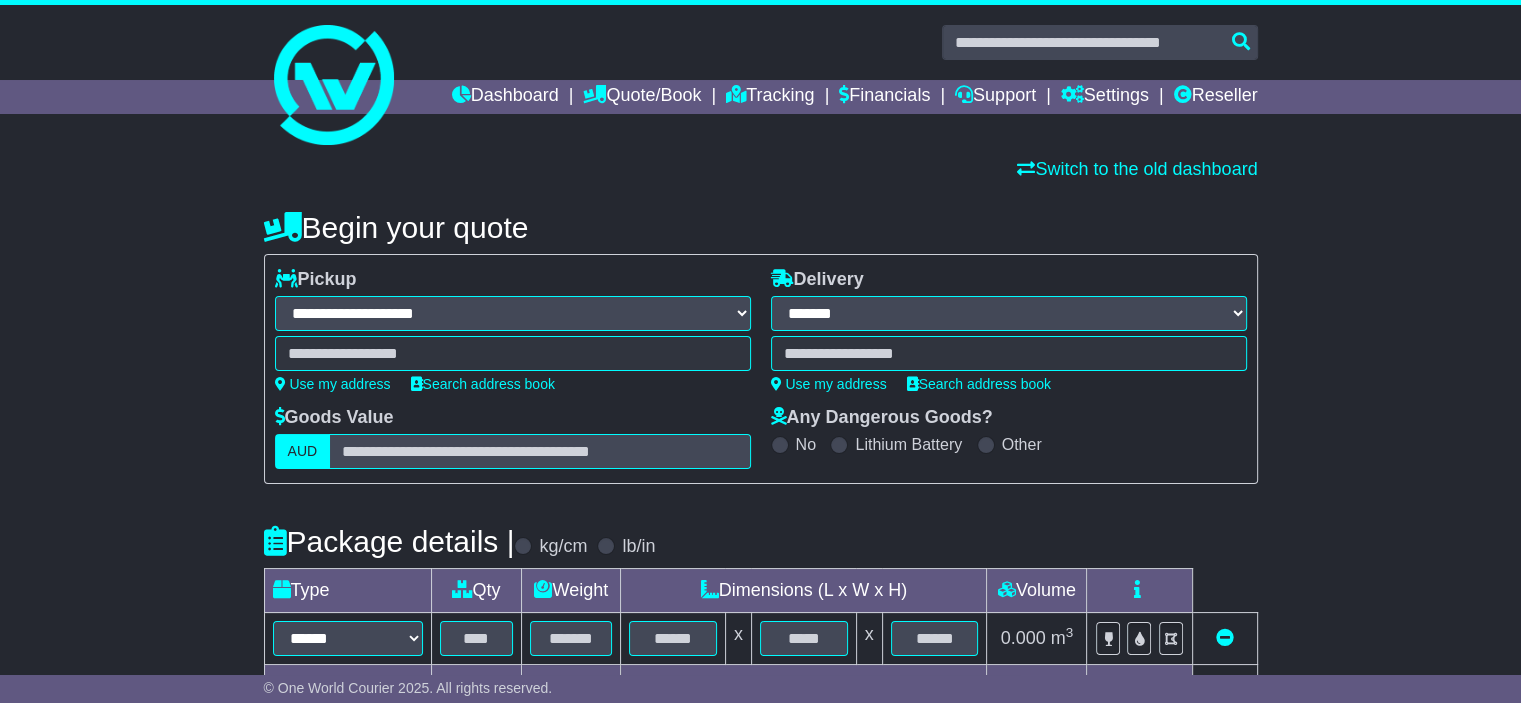 click on "**********" at bounding box center [513, 313] 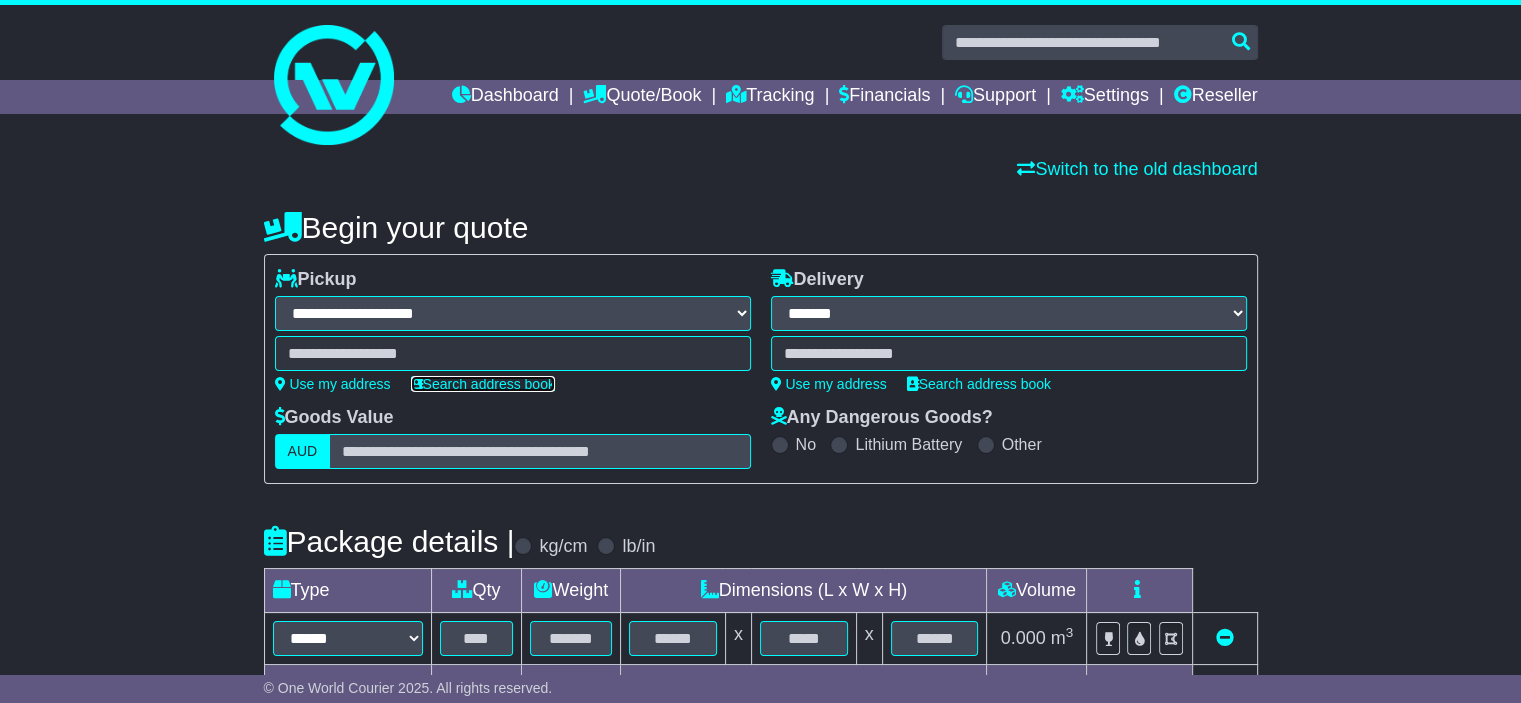 click on "Search address book" at bounding box center [483, 384] 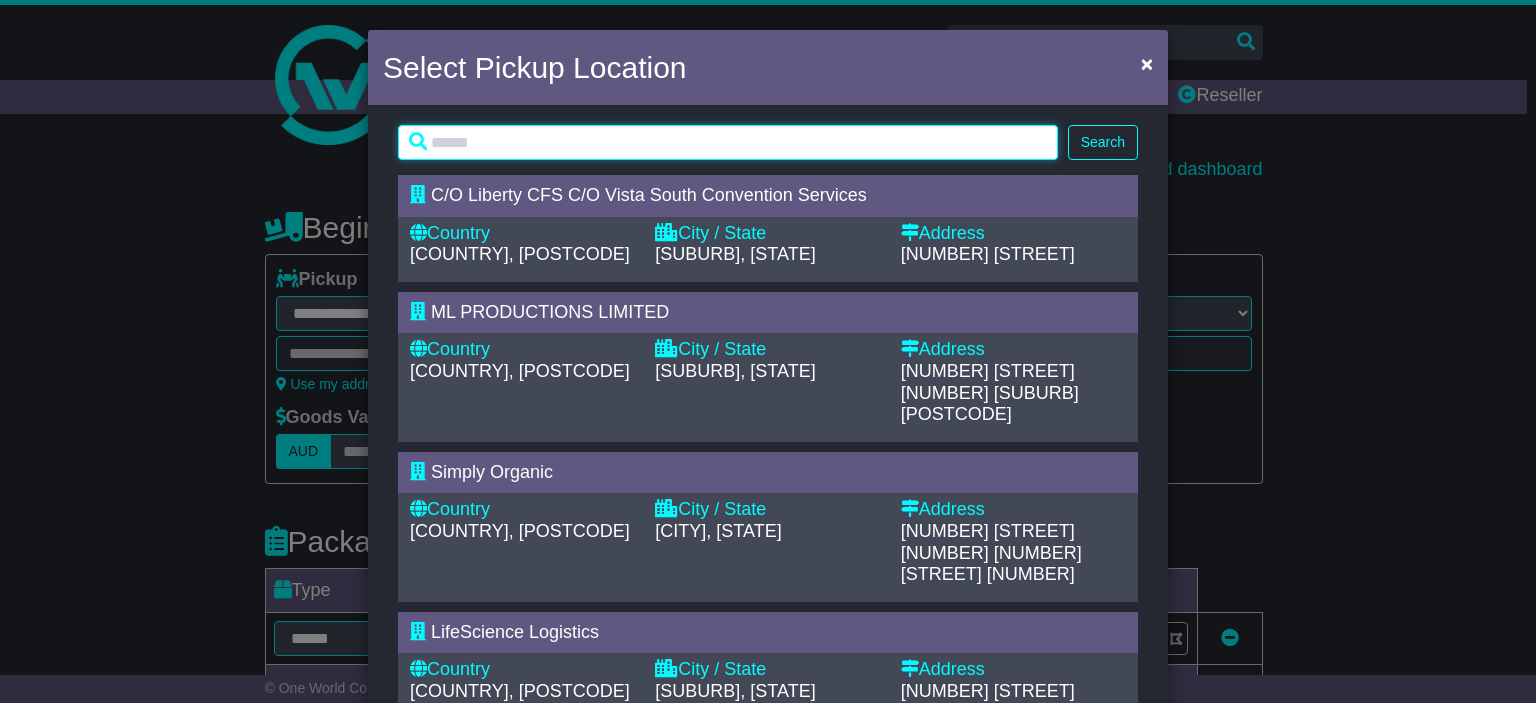 click at bounding box center [728, 142] 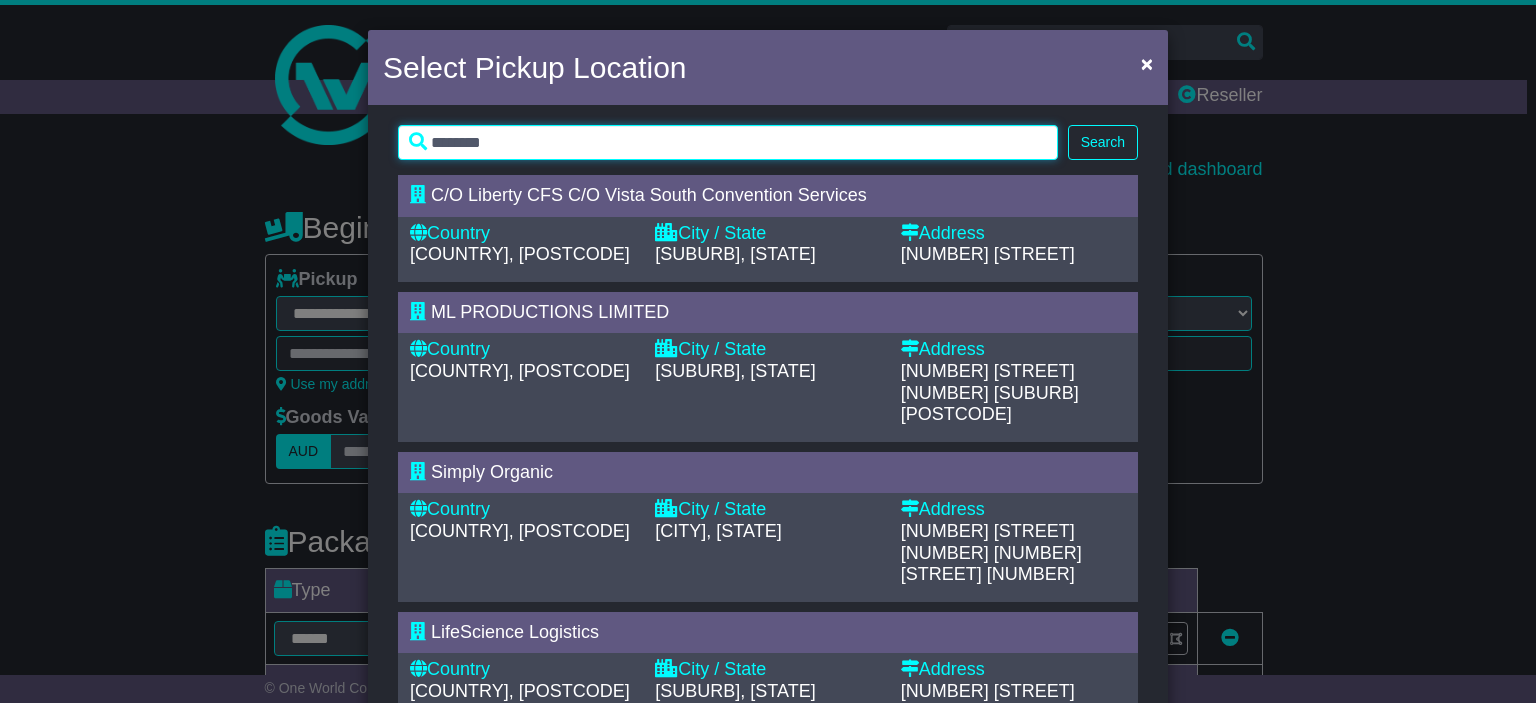type on "********" 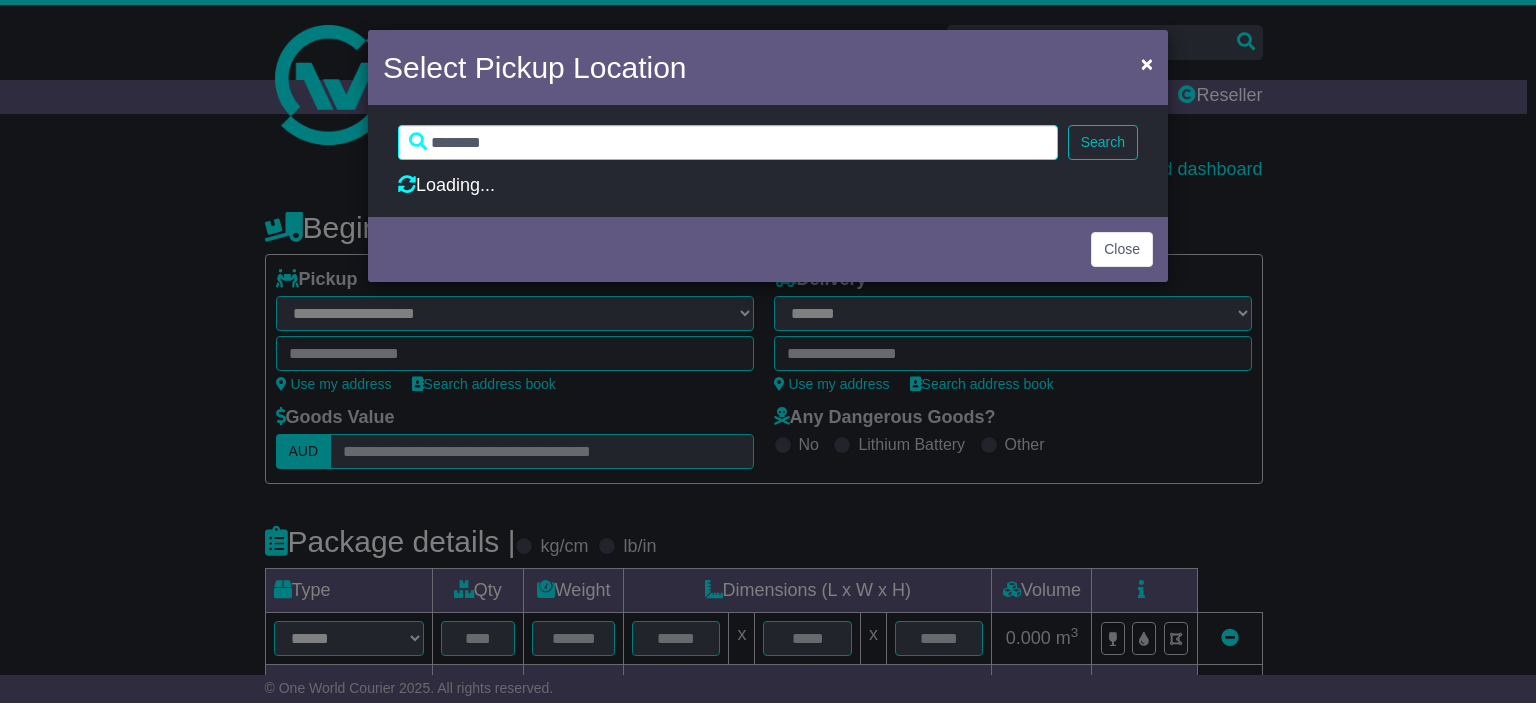 click on "Search" at bounding box center (1103, 142) 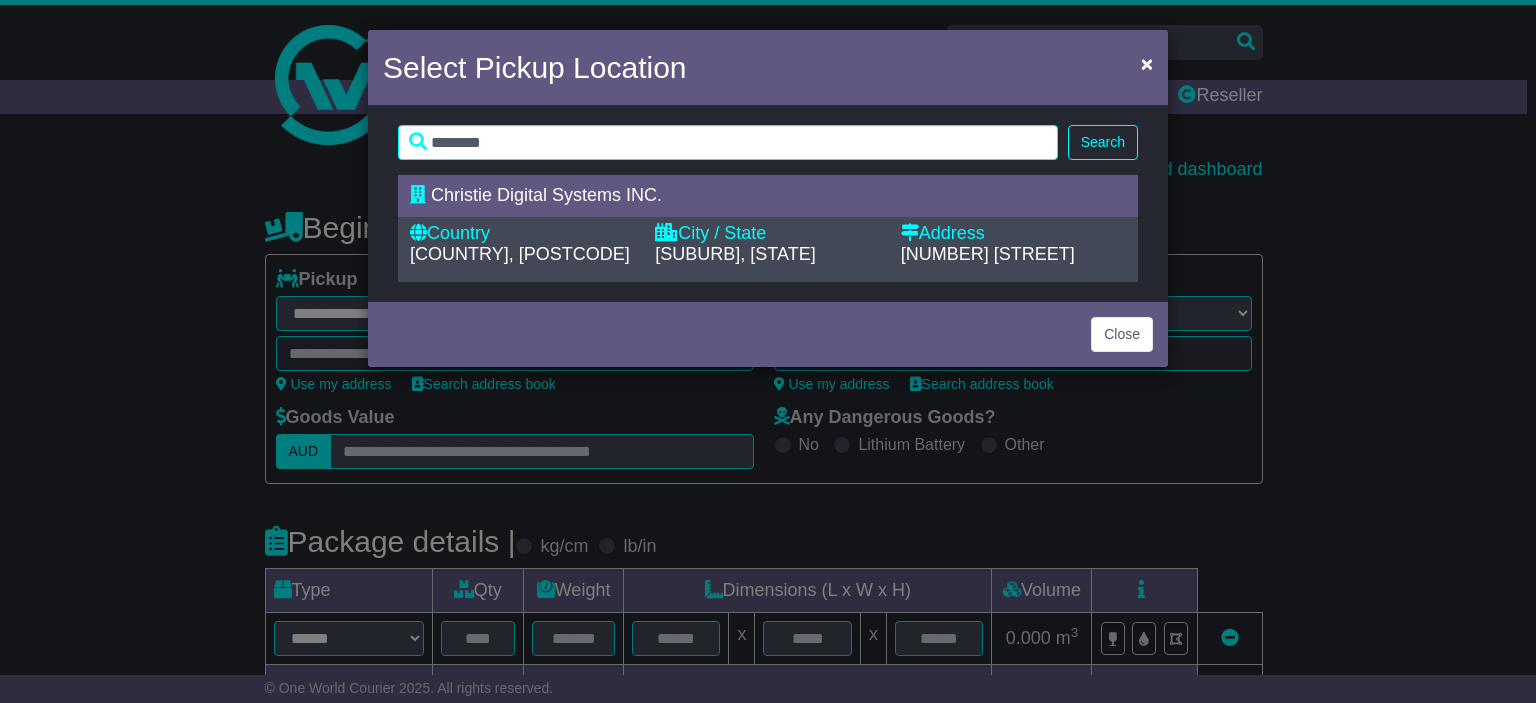 click on "United States Of America, 92507" at bounding box center [520, 254] 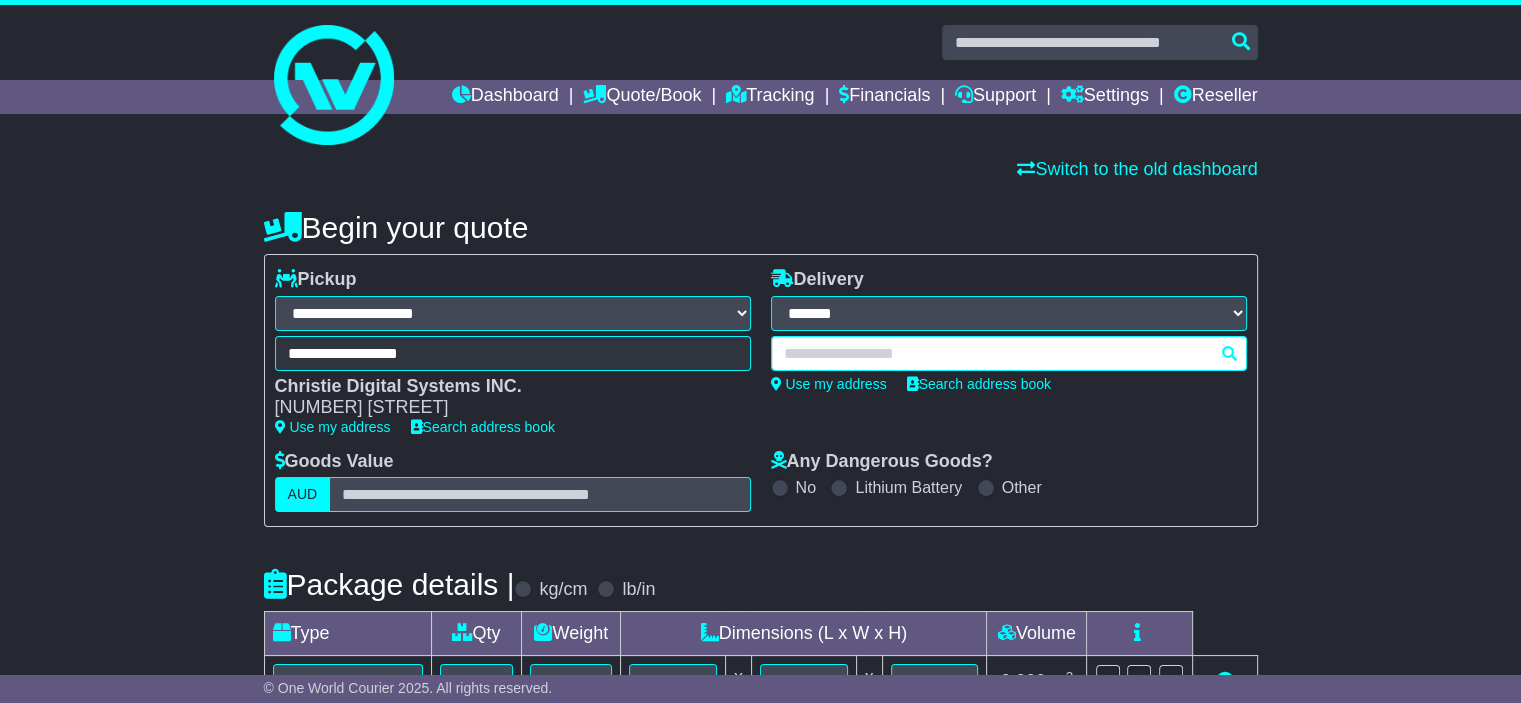 click at bounding box center (1009, 353) 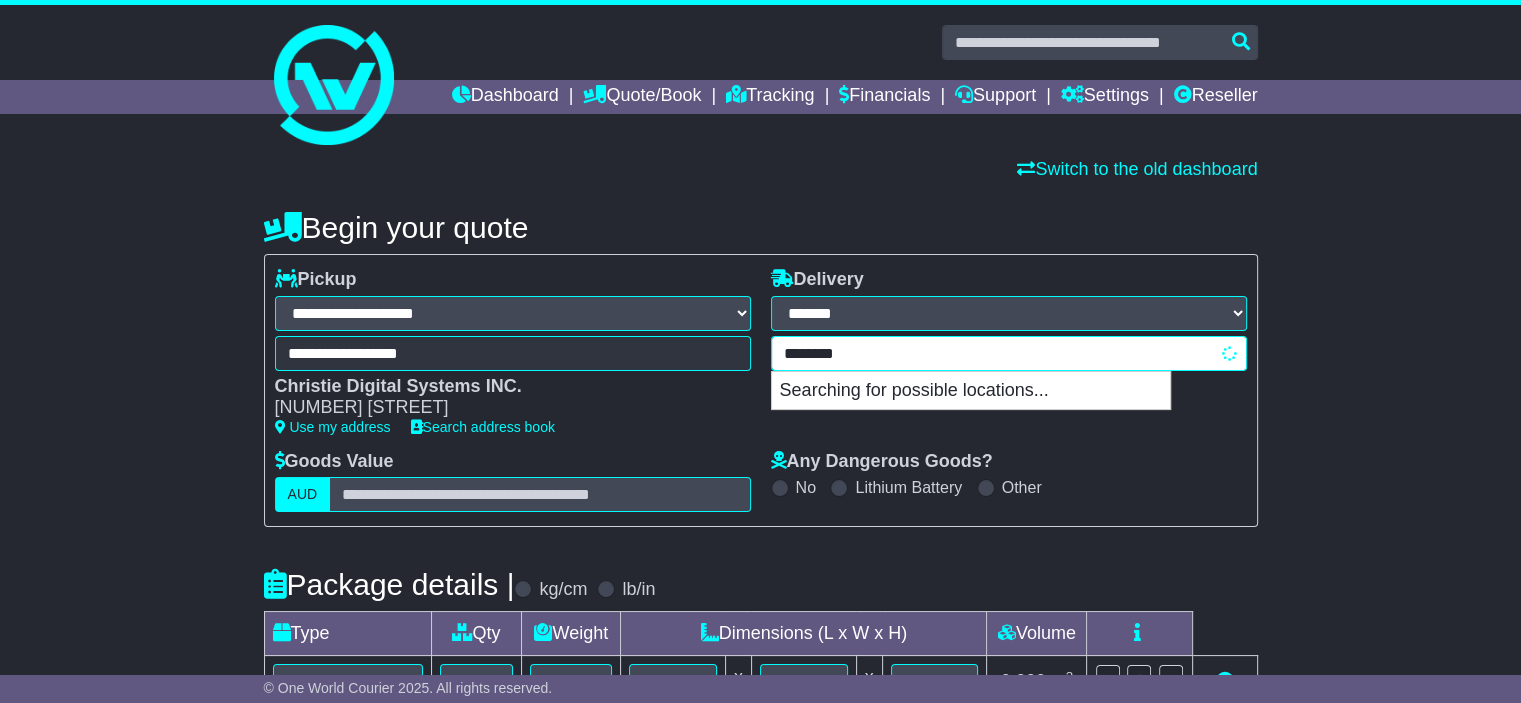 type on "*********" 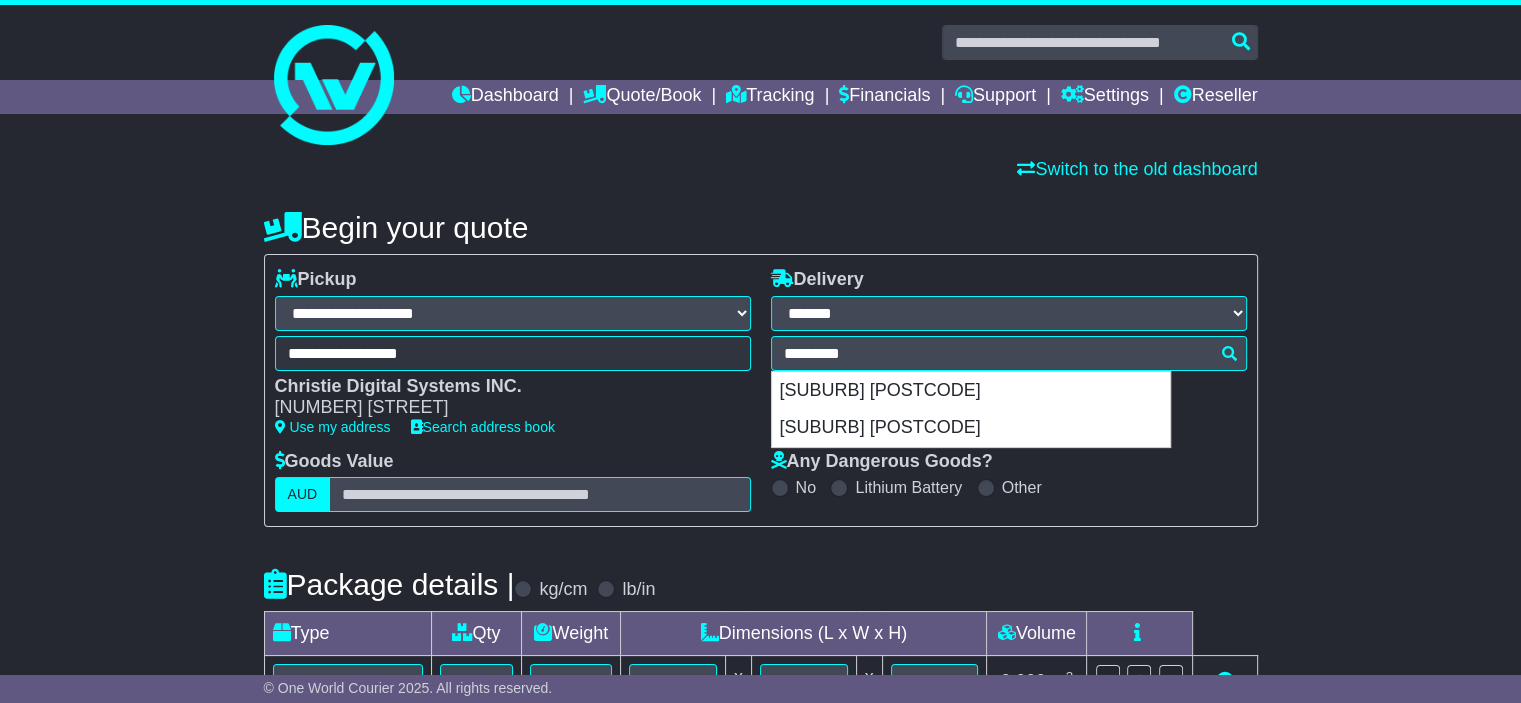 click on "**********" at bounding box center [760, 646] 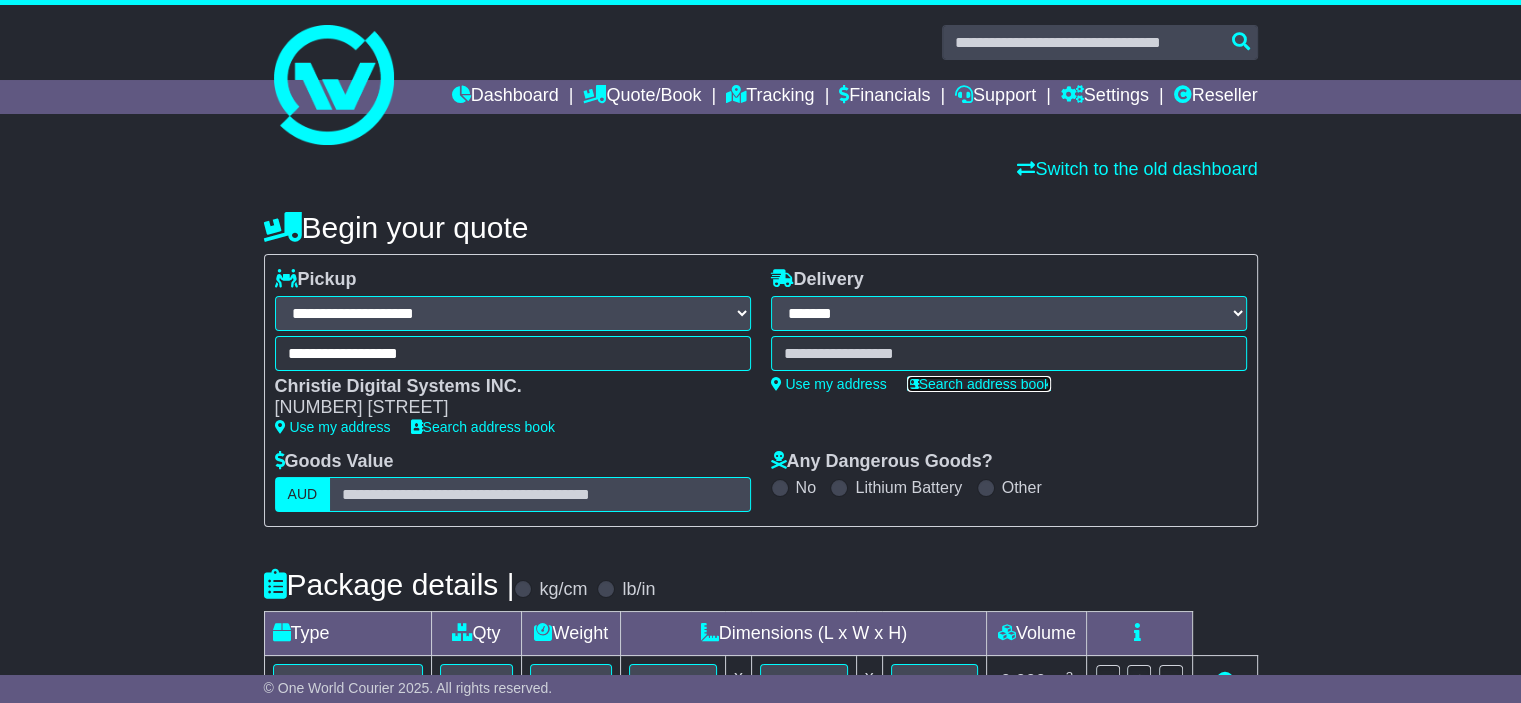 click on "Search address book" at bounding box center [979, 384] 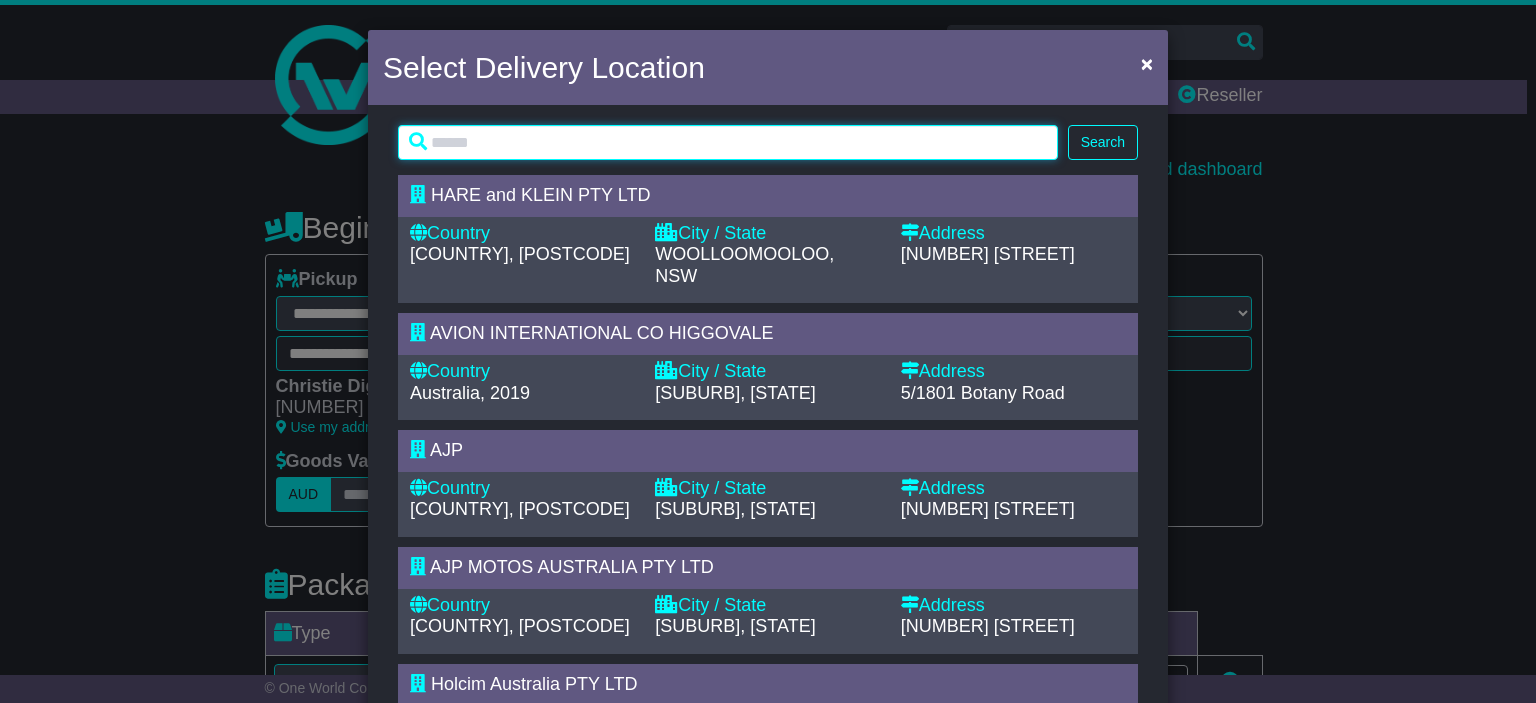 click at bounding box center (728, 142) 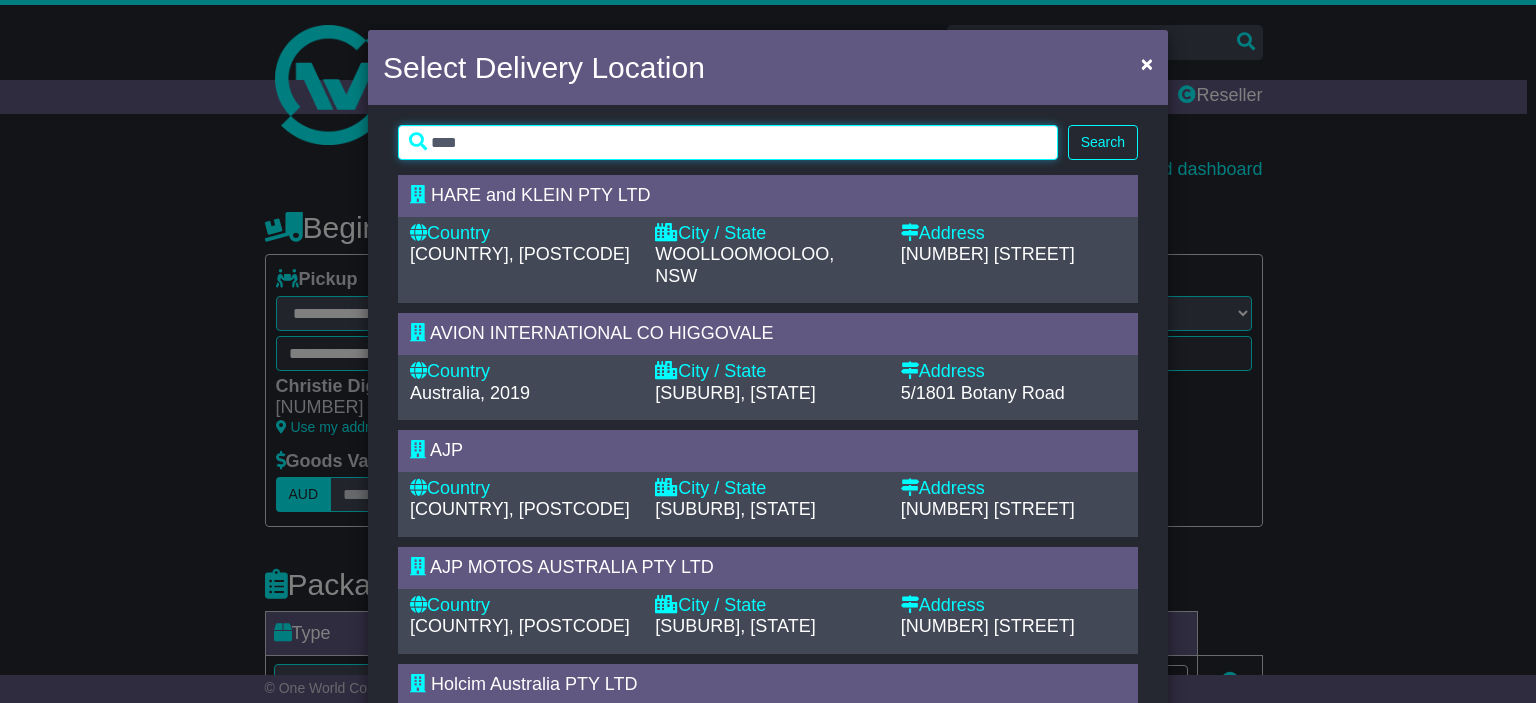 type on "****" 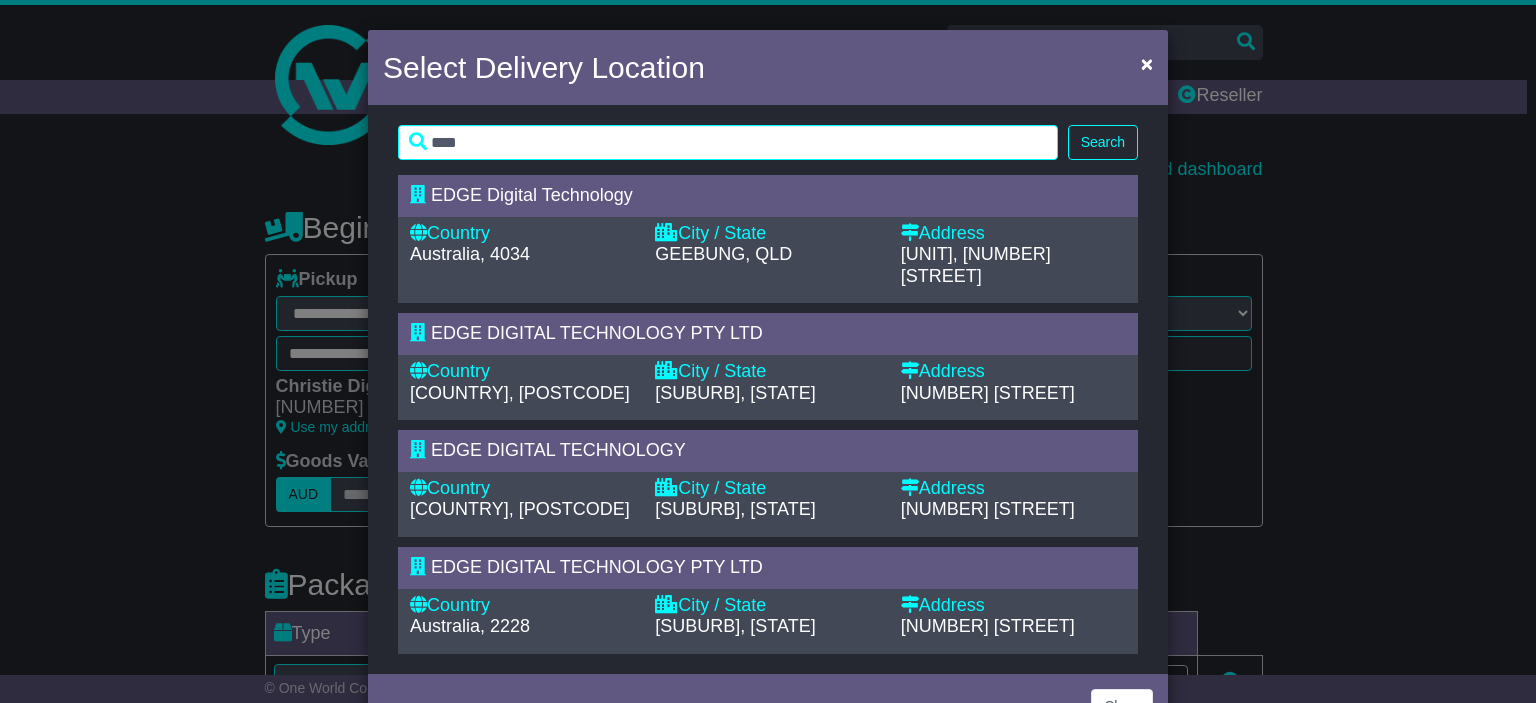 click on "Australia, 2229" at bounding box center (520, 393) 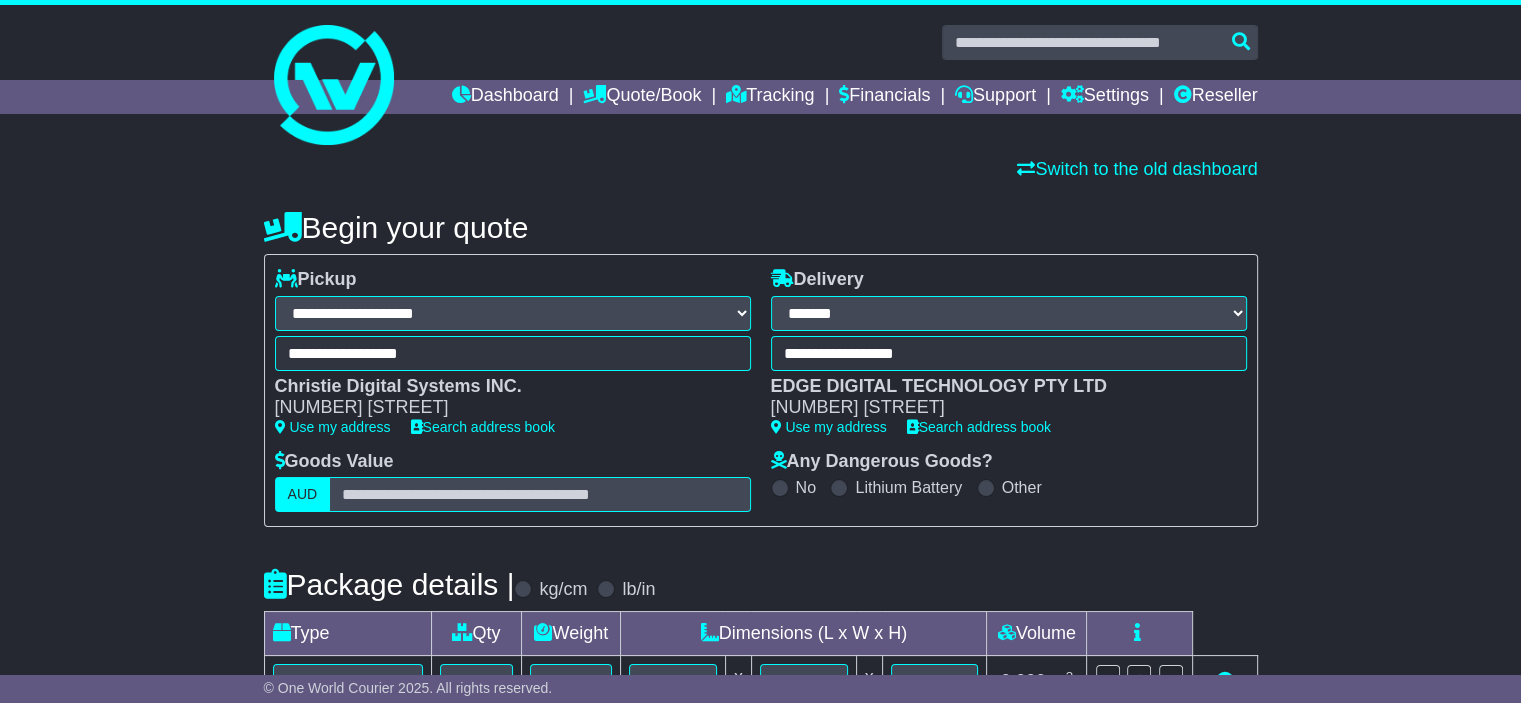 click on "**********" at bounding box center (760, 646) 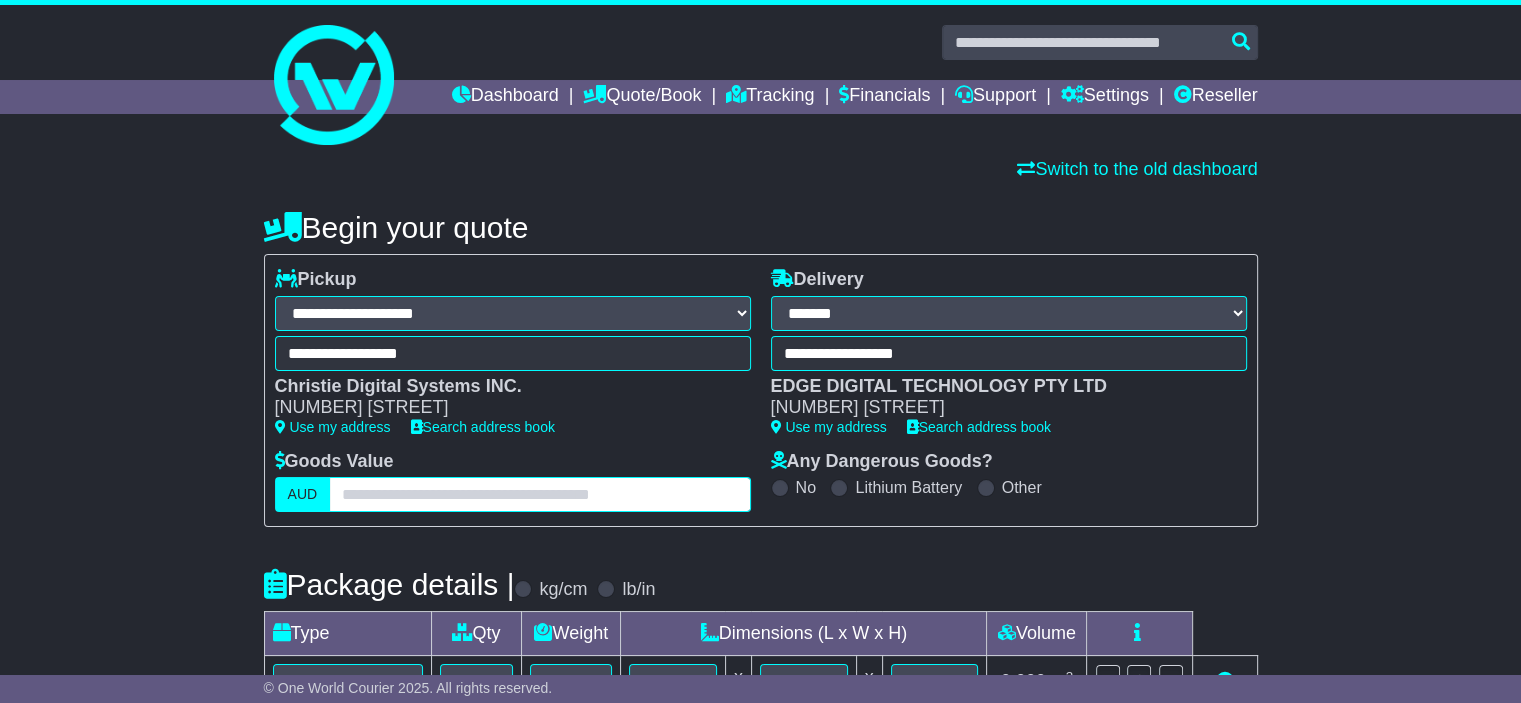 click at bounding box center [539, 494] 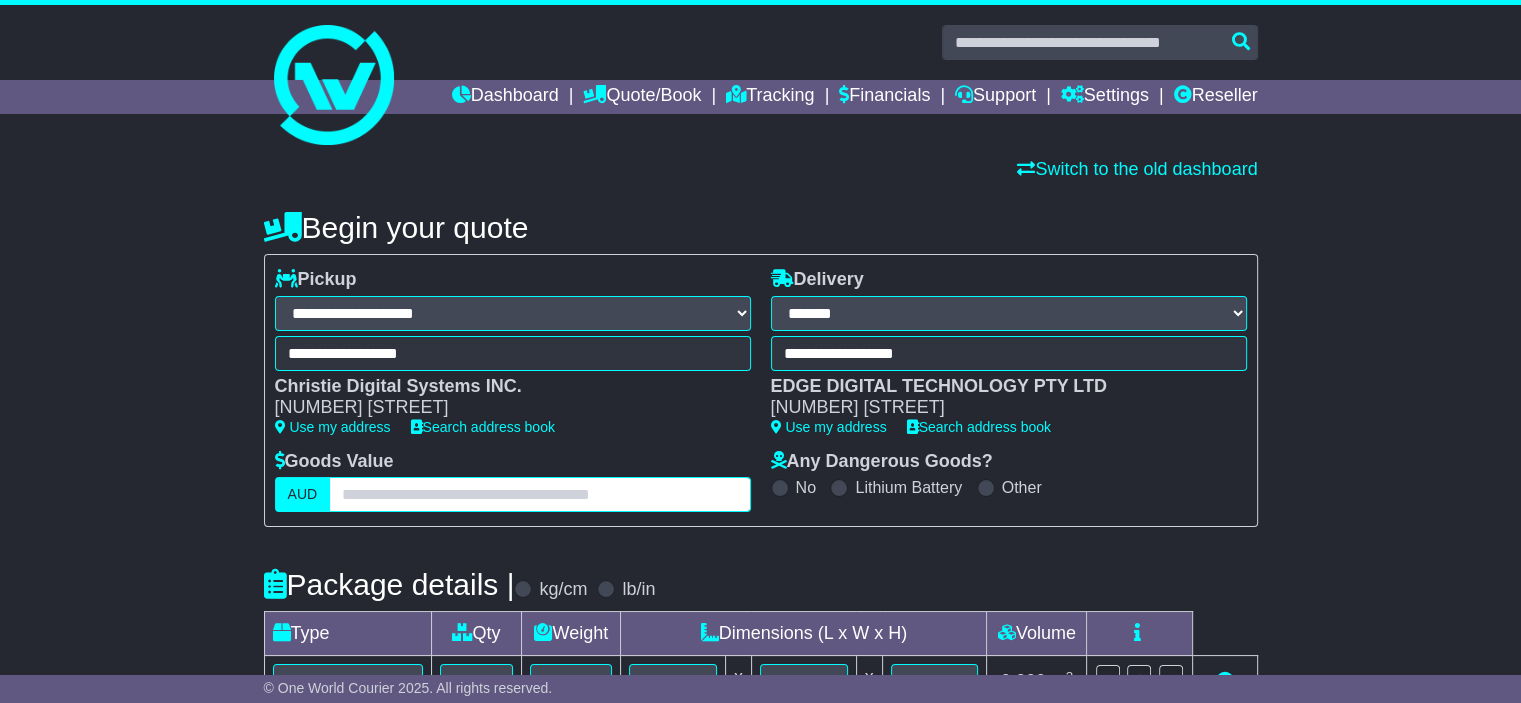 click at bounding box center (539, 494) 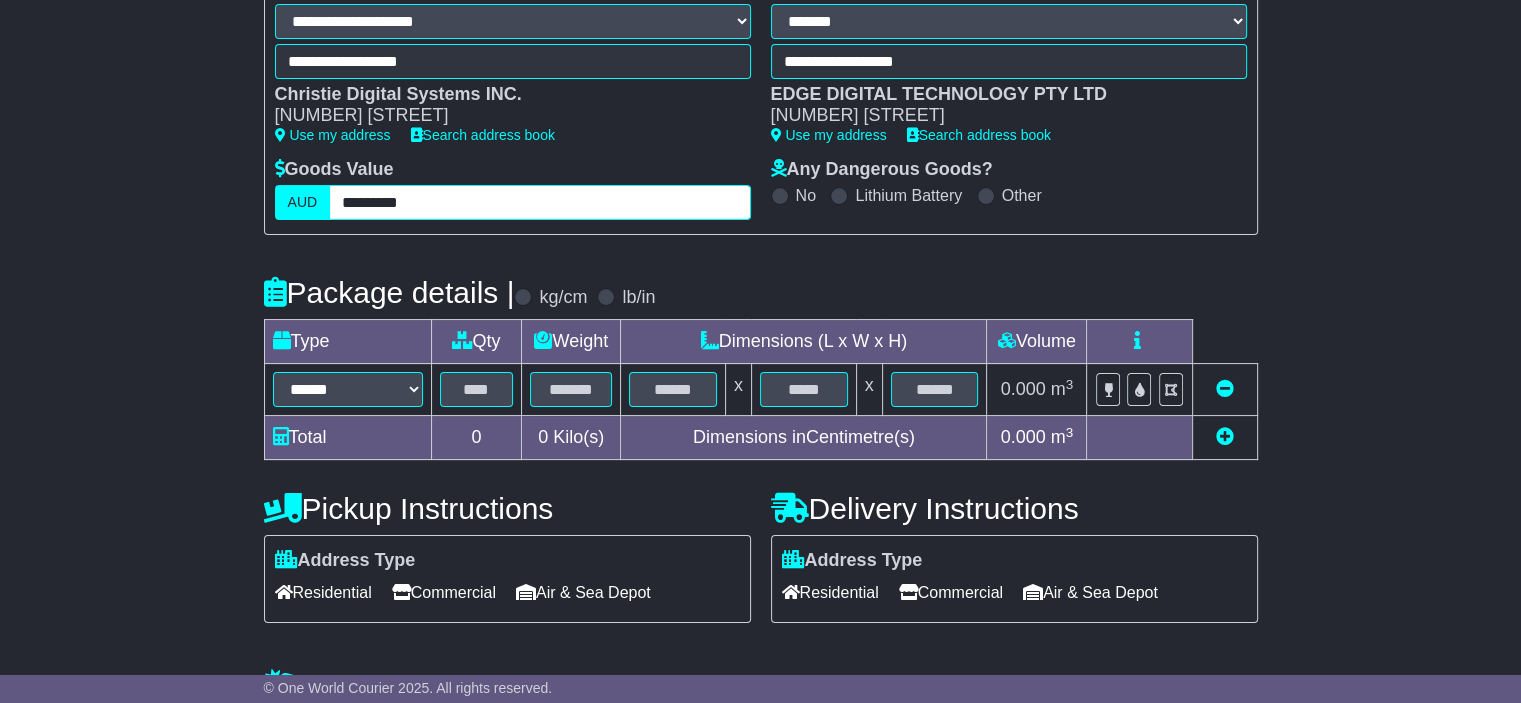 scroll, scrollTop: 300, scrollLeft: 0, axis: vertical 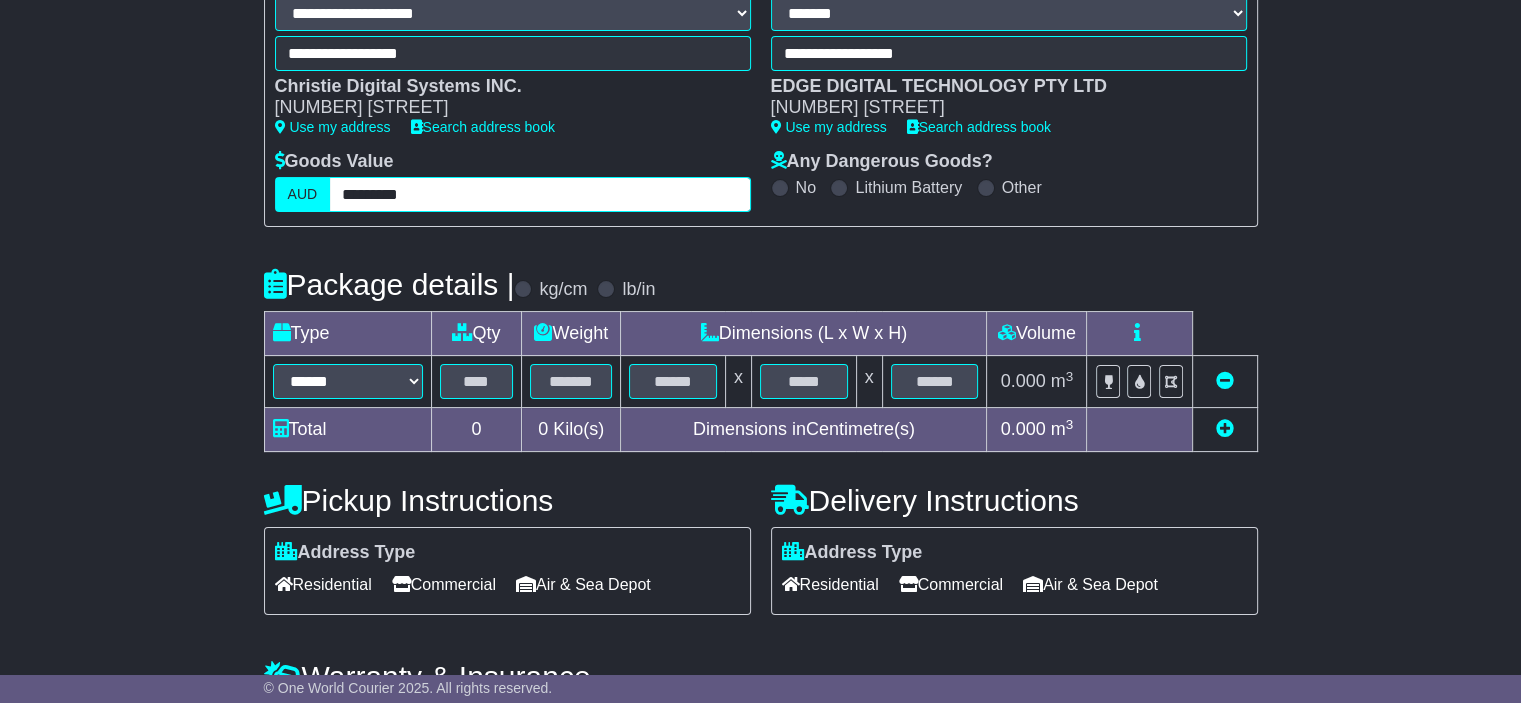 type on "*********" 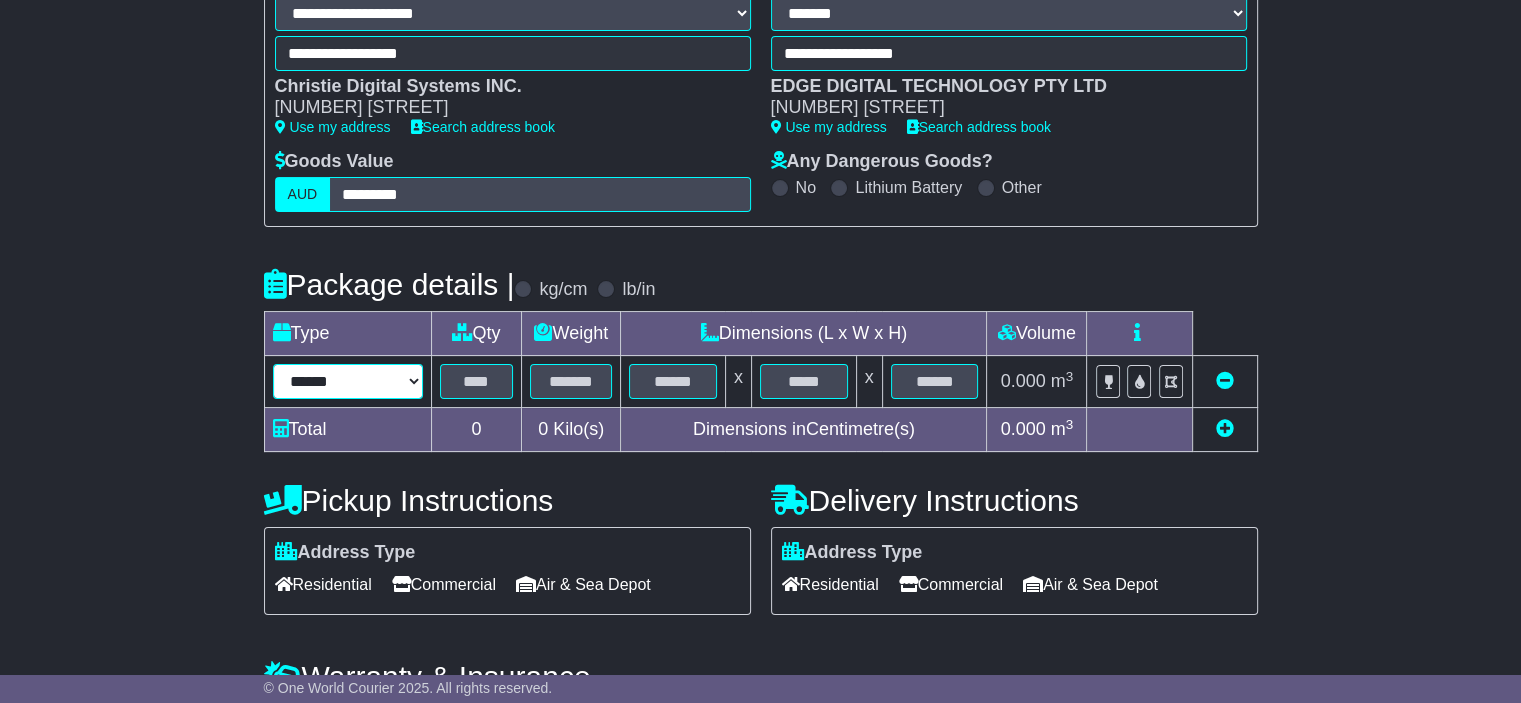 click on "****** ****** *** ******** ***** **** **** ****** *** *******" at bounding box center [348, 381] 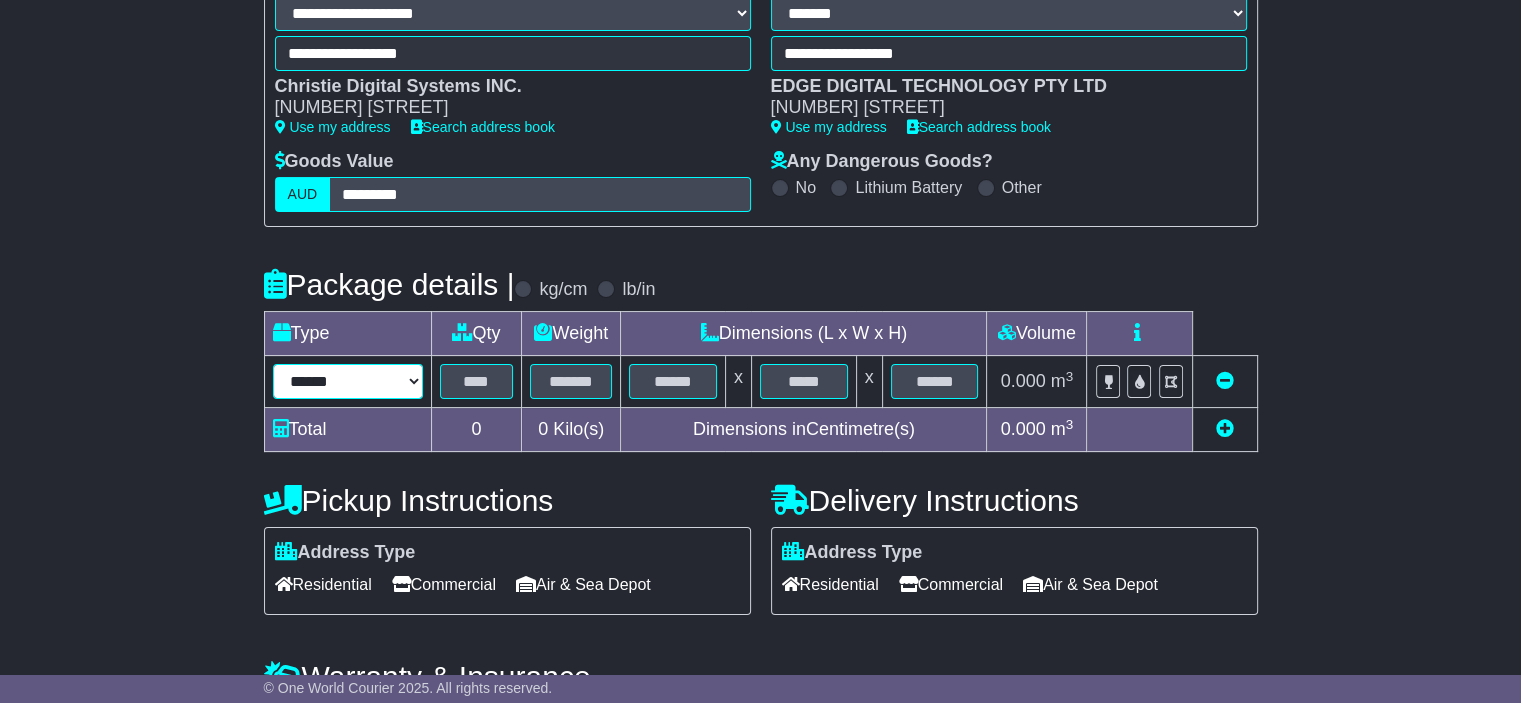 select on "***" 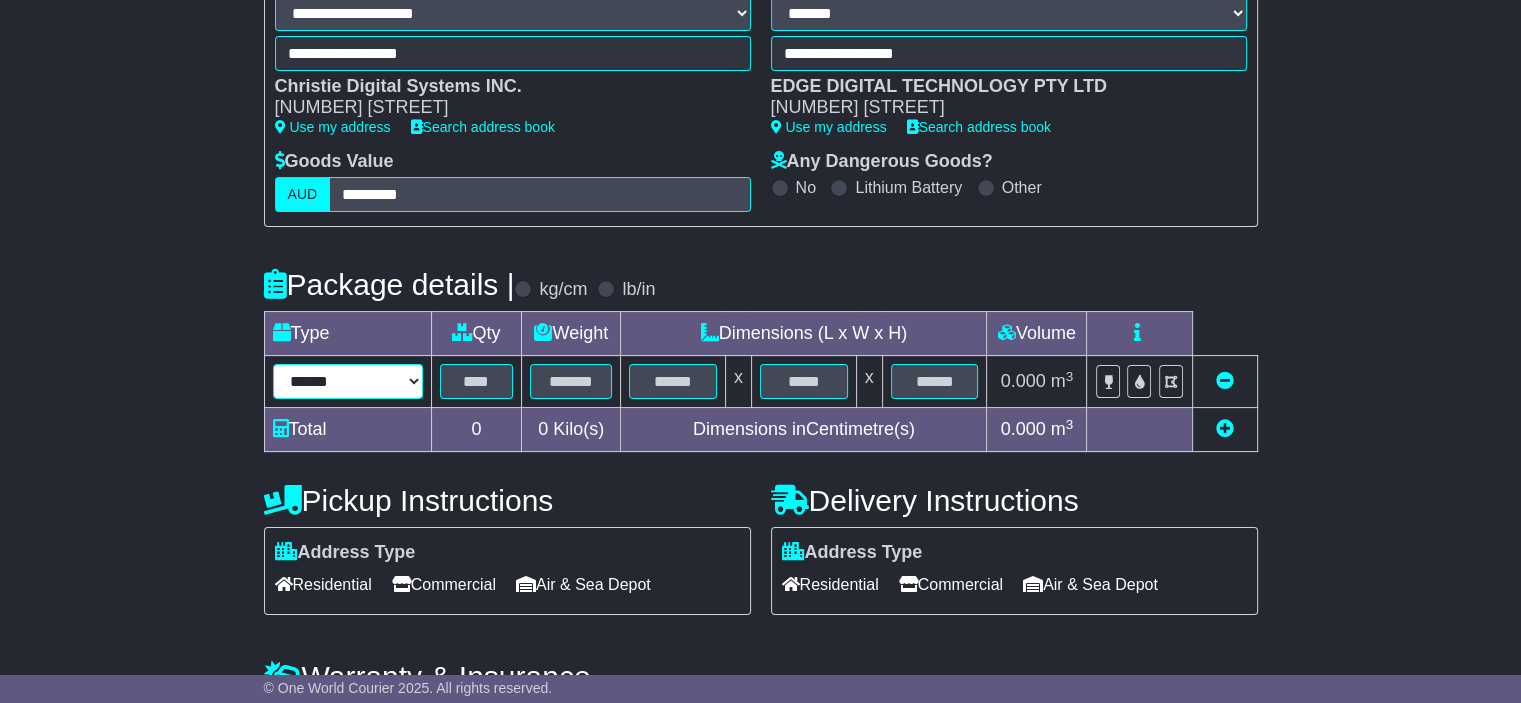 click on "****** ****** *** ******** ***** **** **** ****** *** *******" at bounding box center (348, 381) 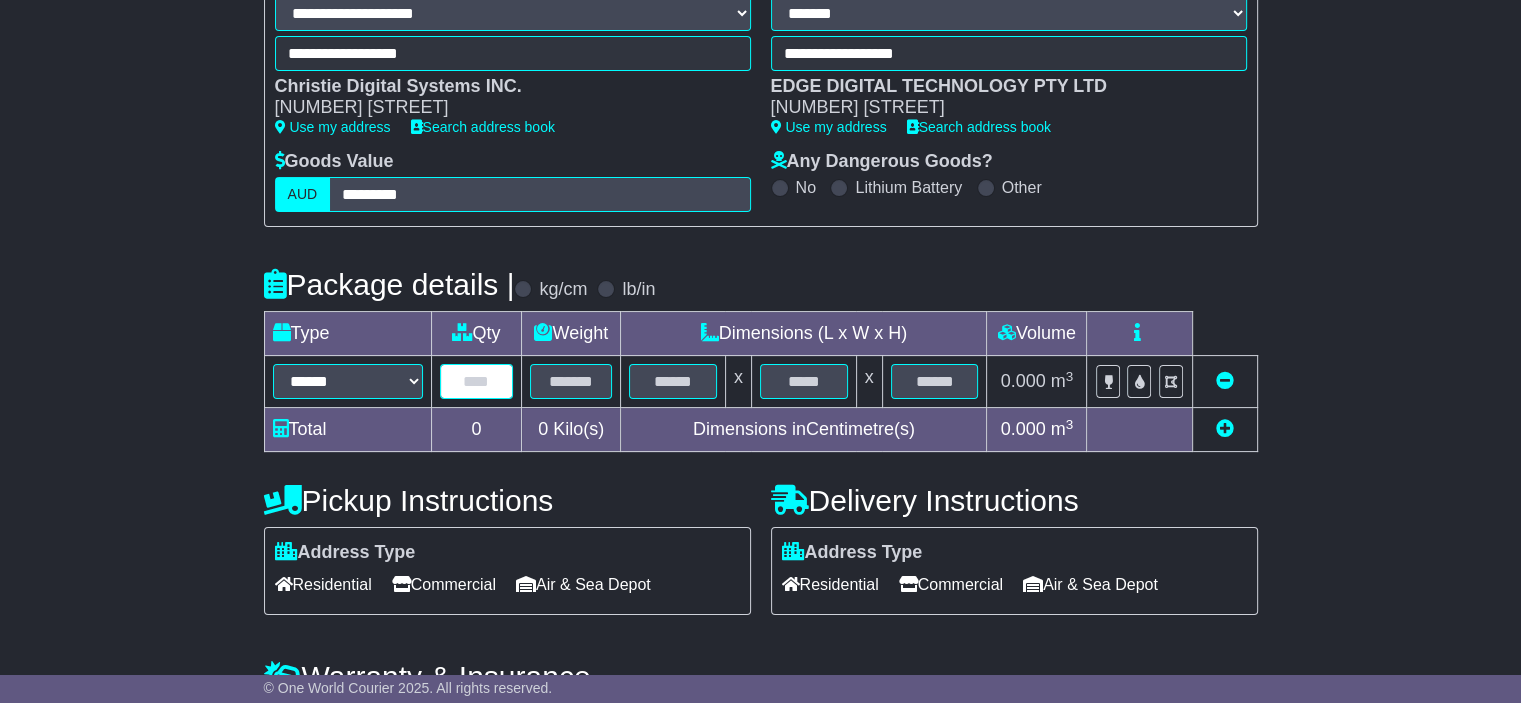 click at bounding box center [477, 381] 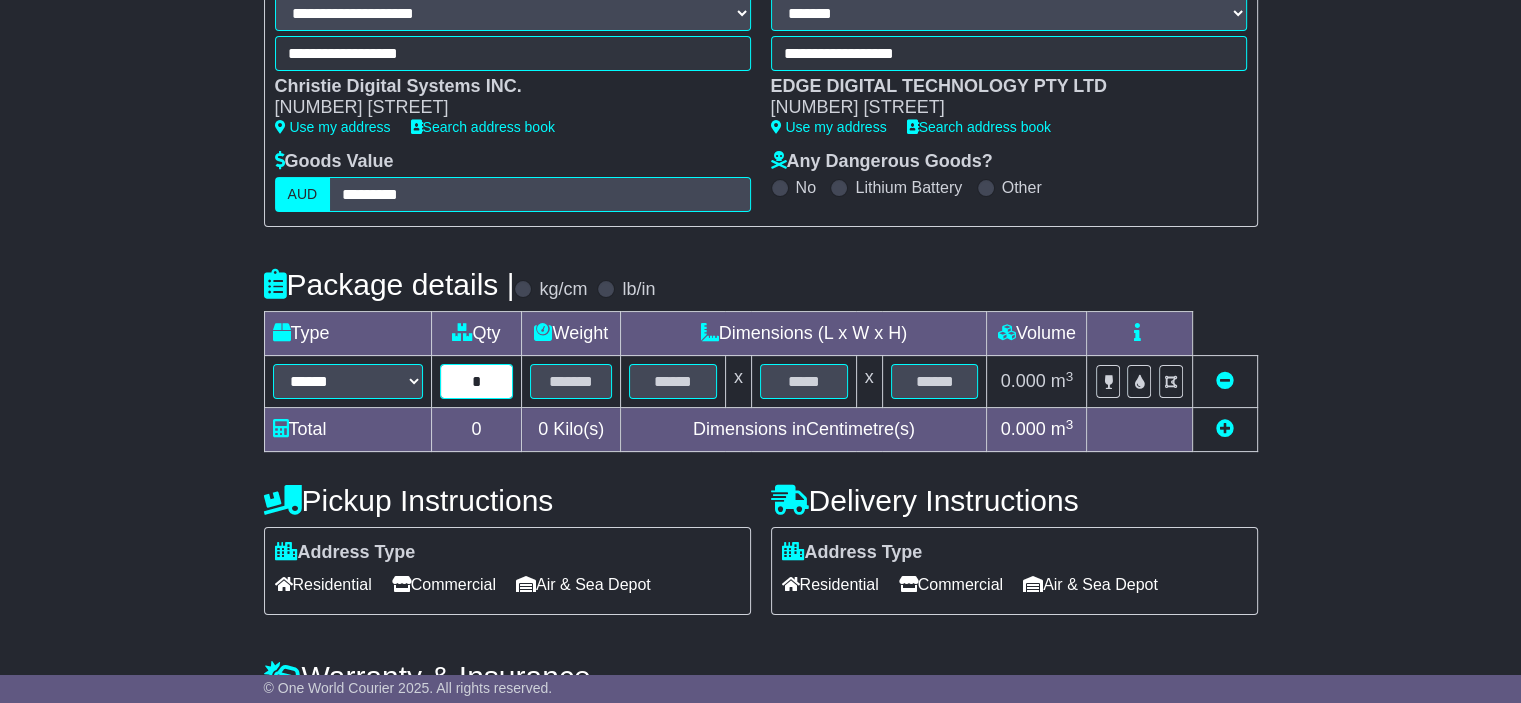 type on "*" 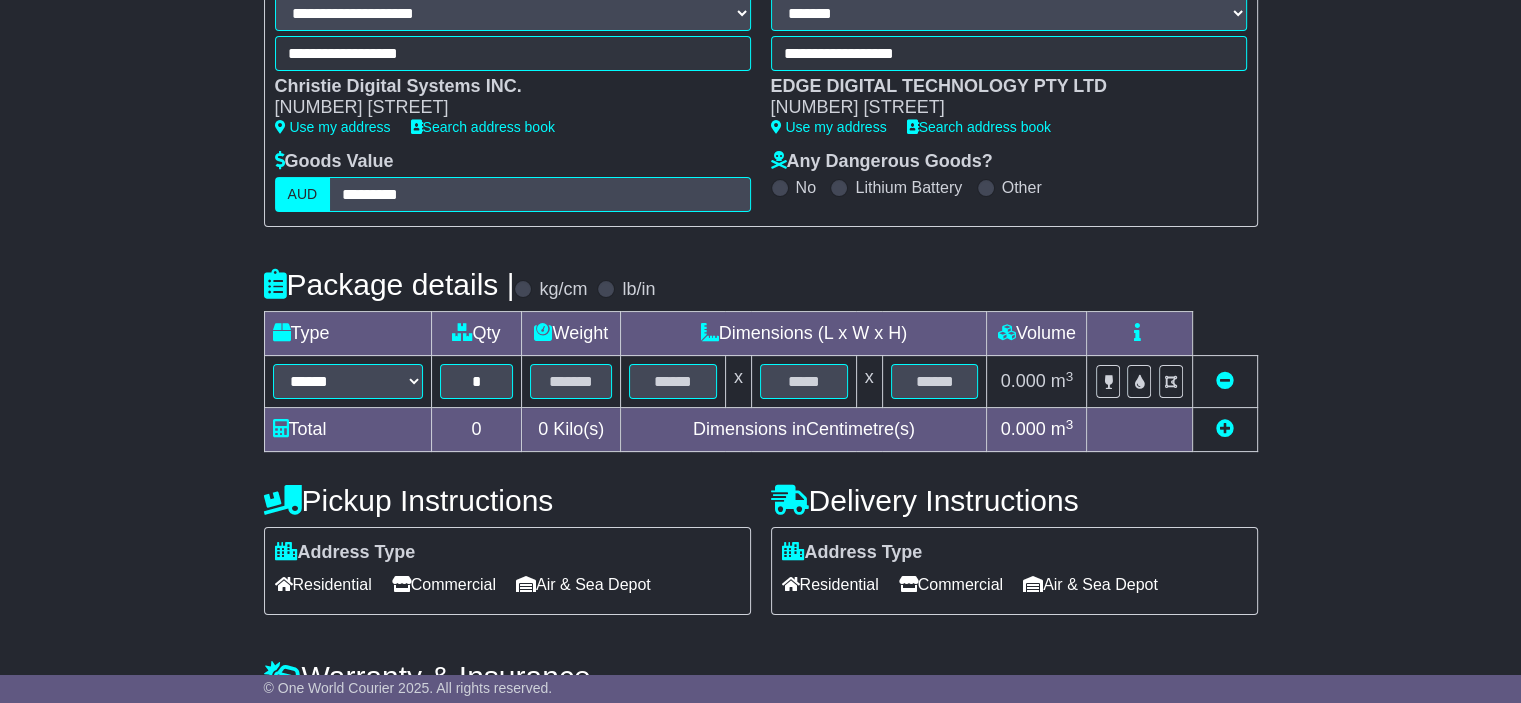 click at bounding box center [1225, 428] 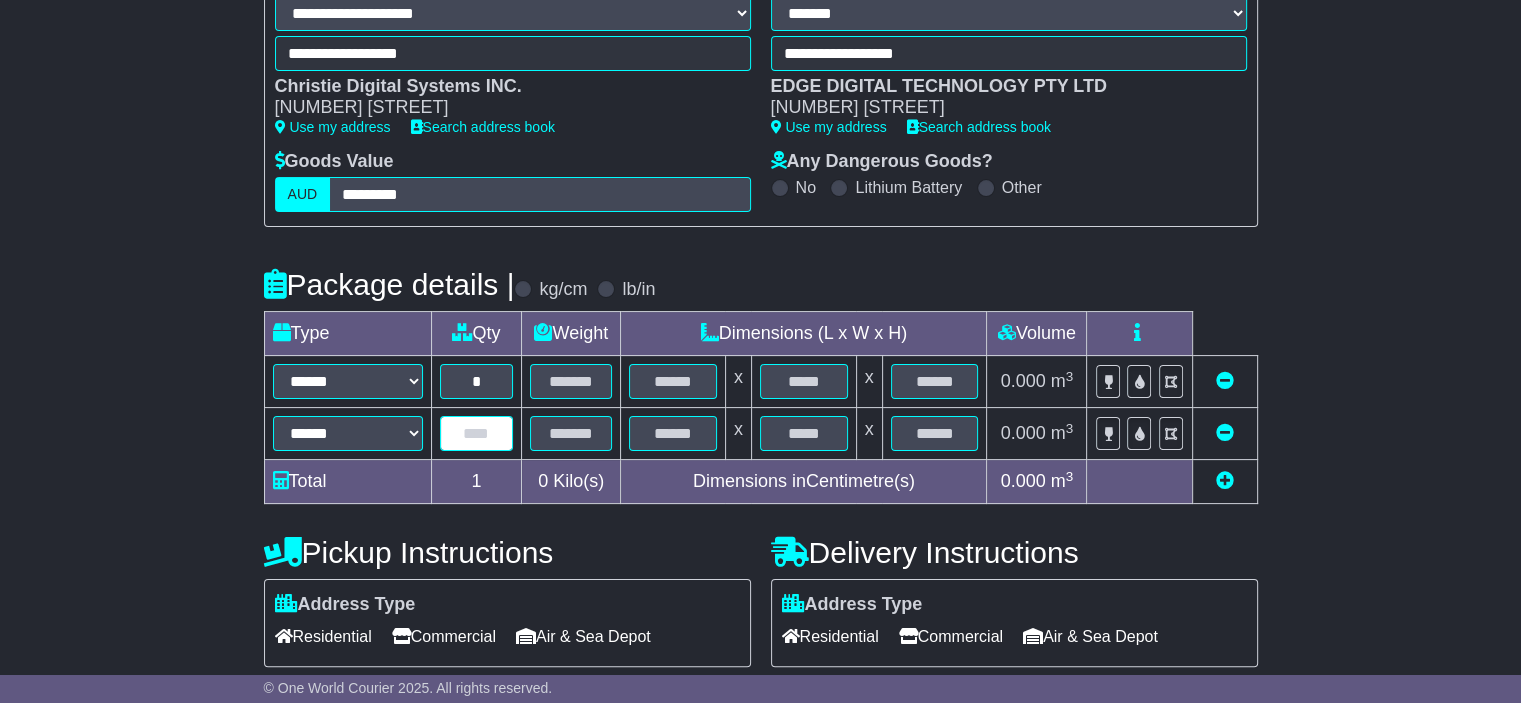 click at bounding box center (477, 433) 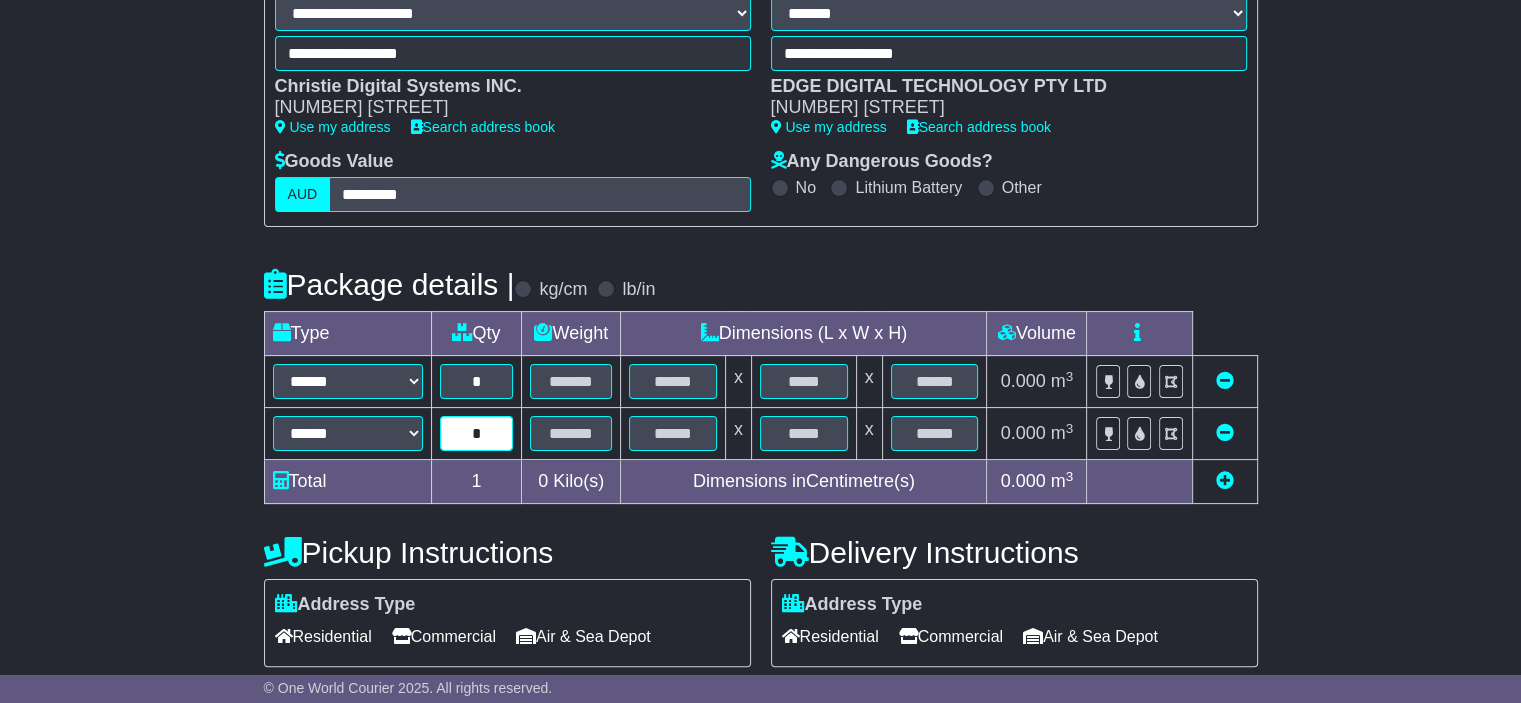 type on "*" 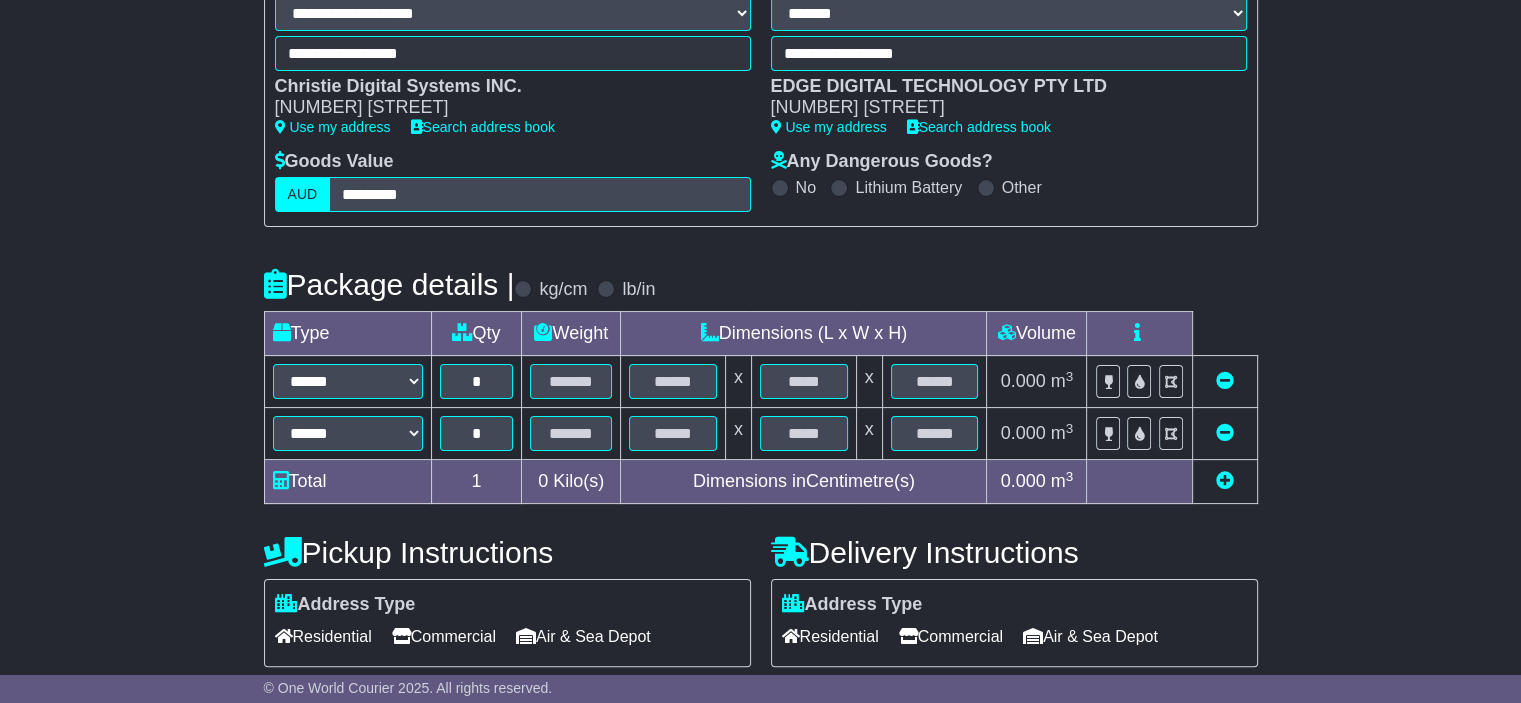 click at bounding box center [1225, 480] 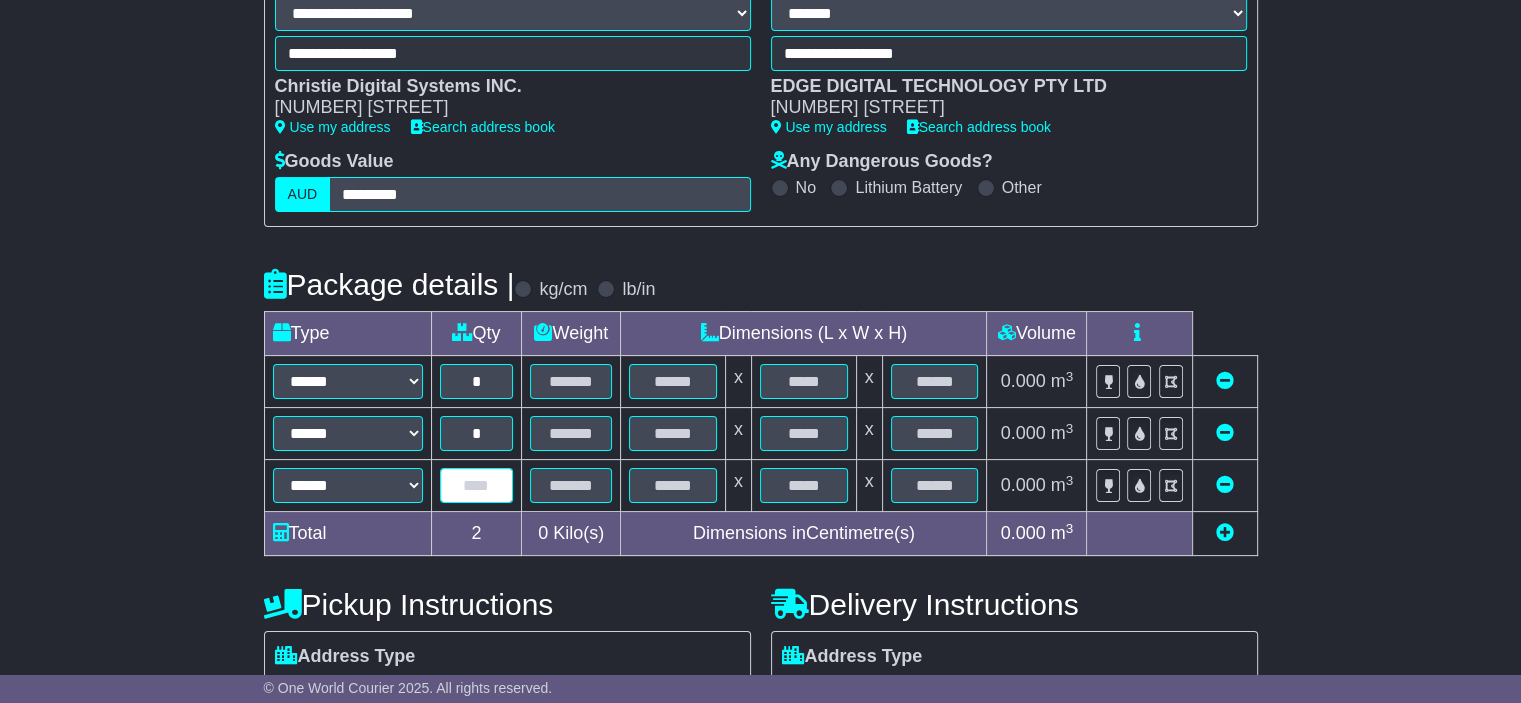 click at bounding box center (477, 485) 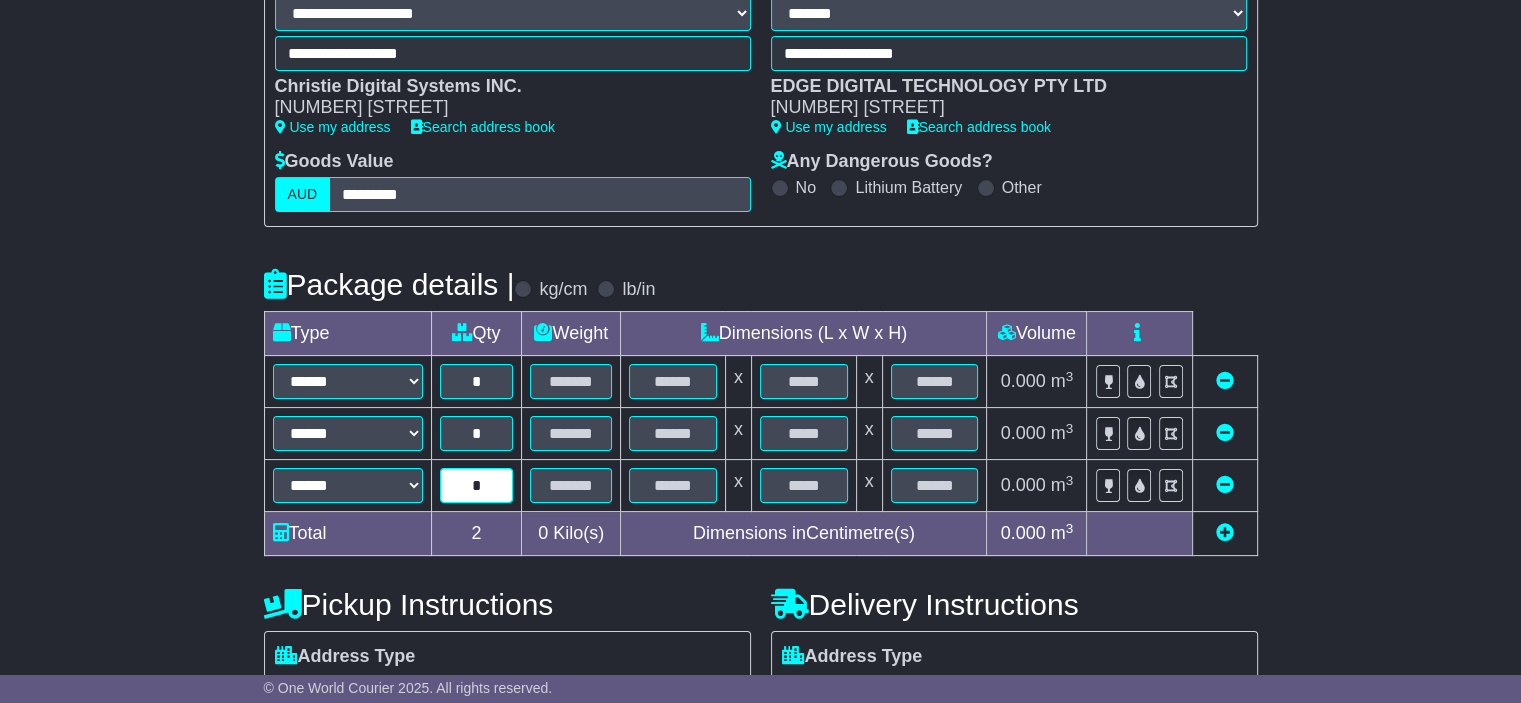 type on "*" 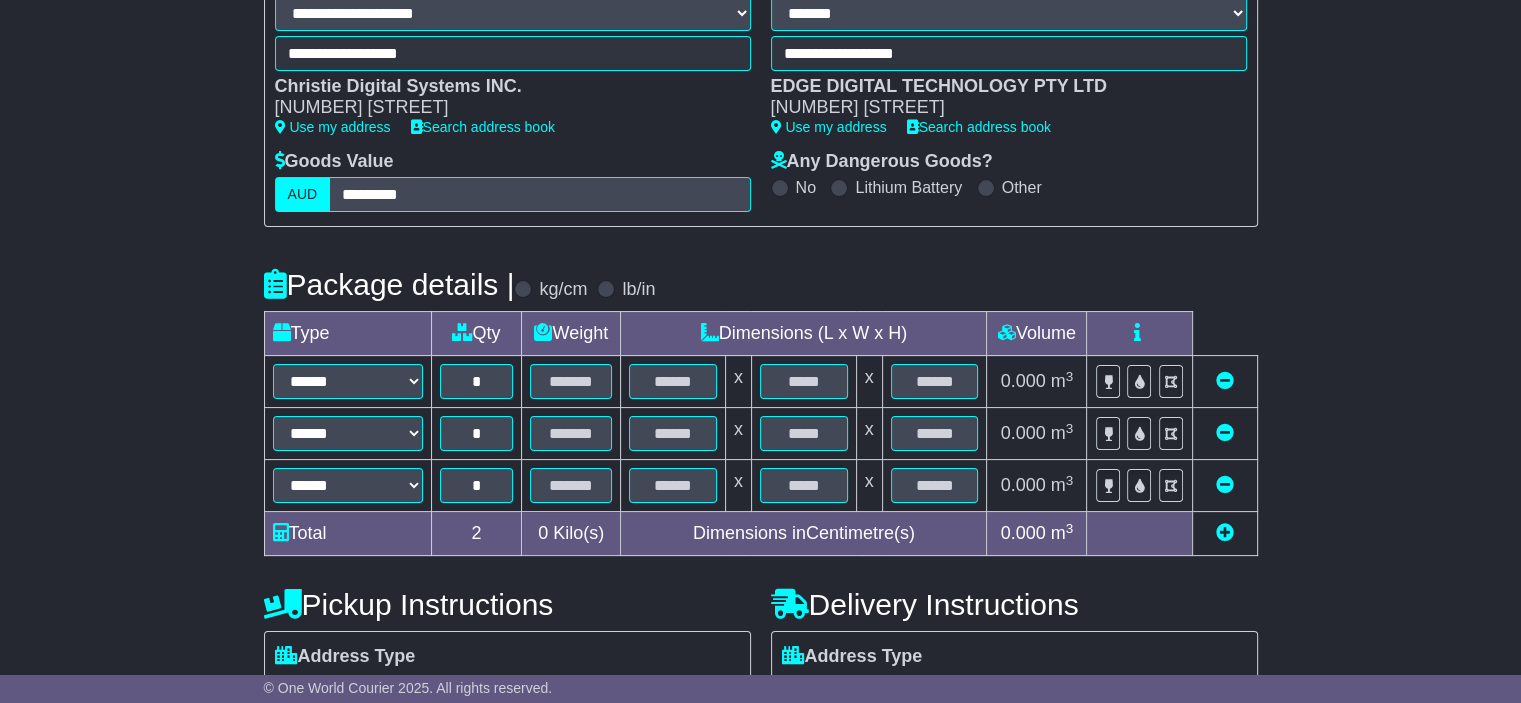 click on "**********" at bounding box center (760, 398) 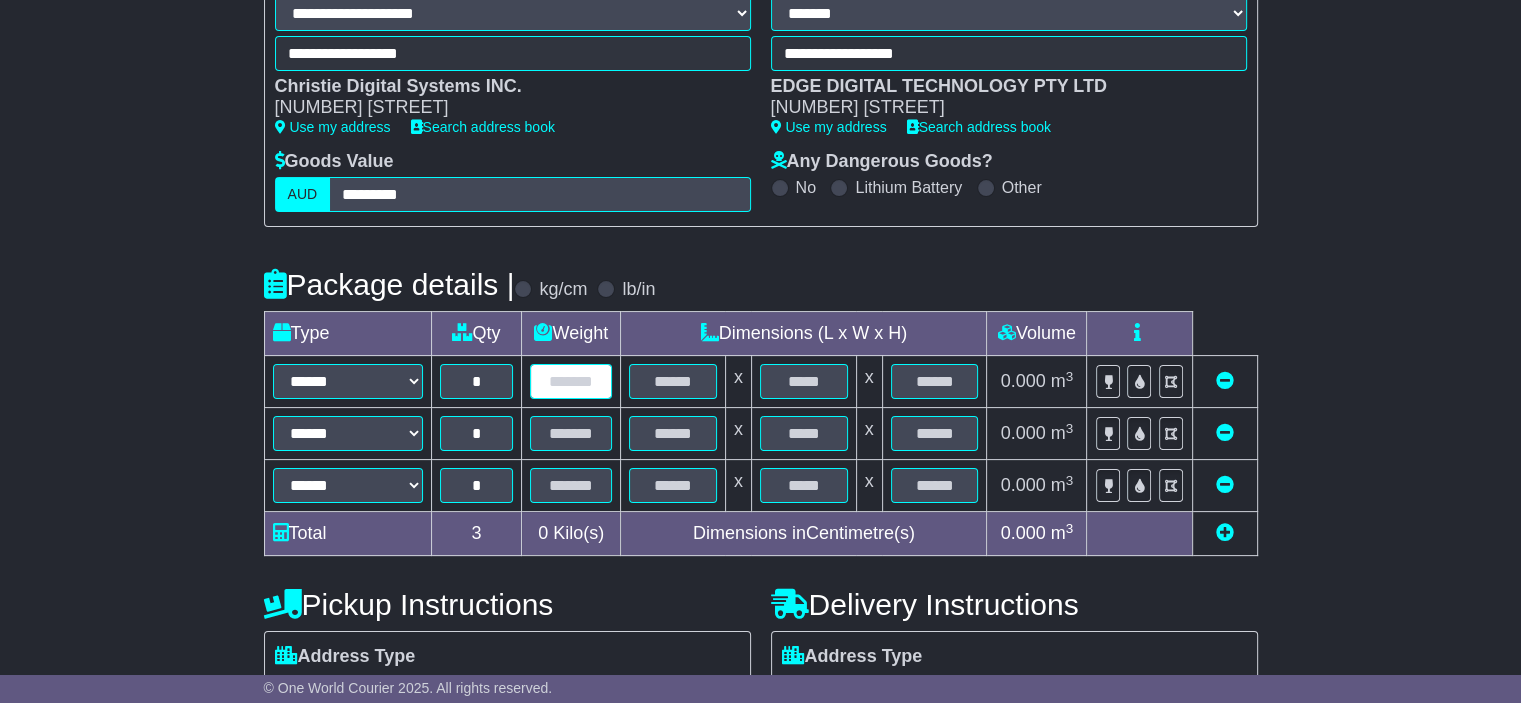 click at bounding box center (571, 381) 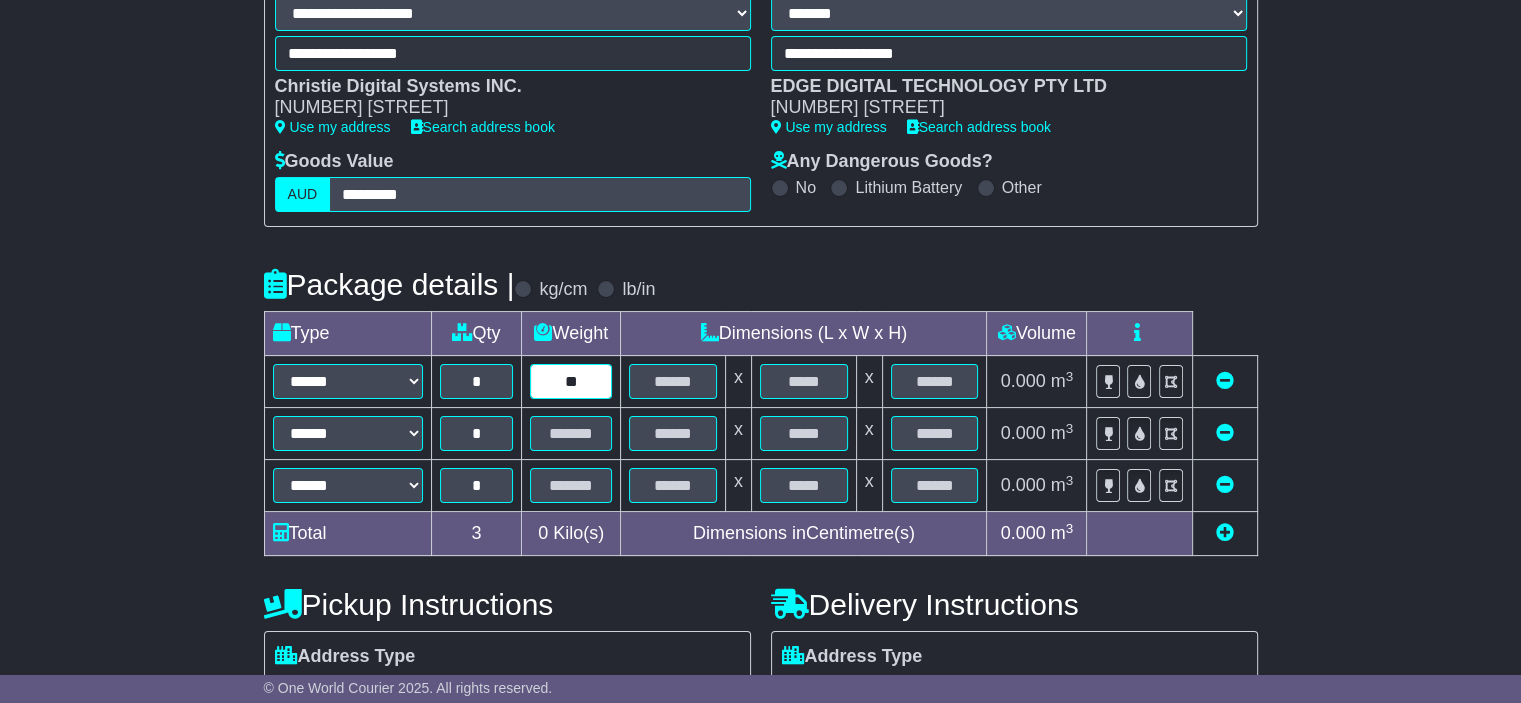 type on "**" 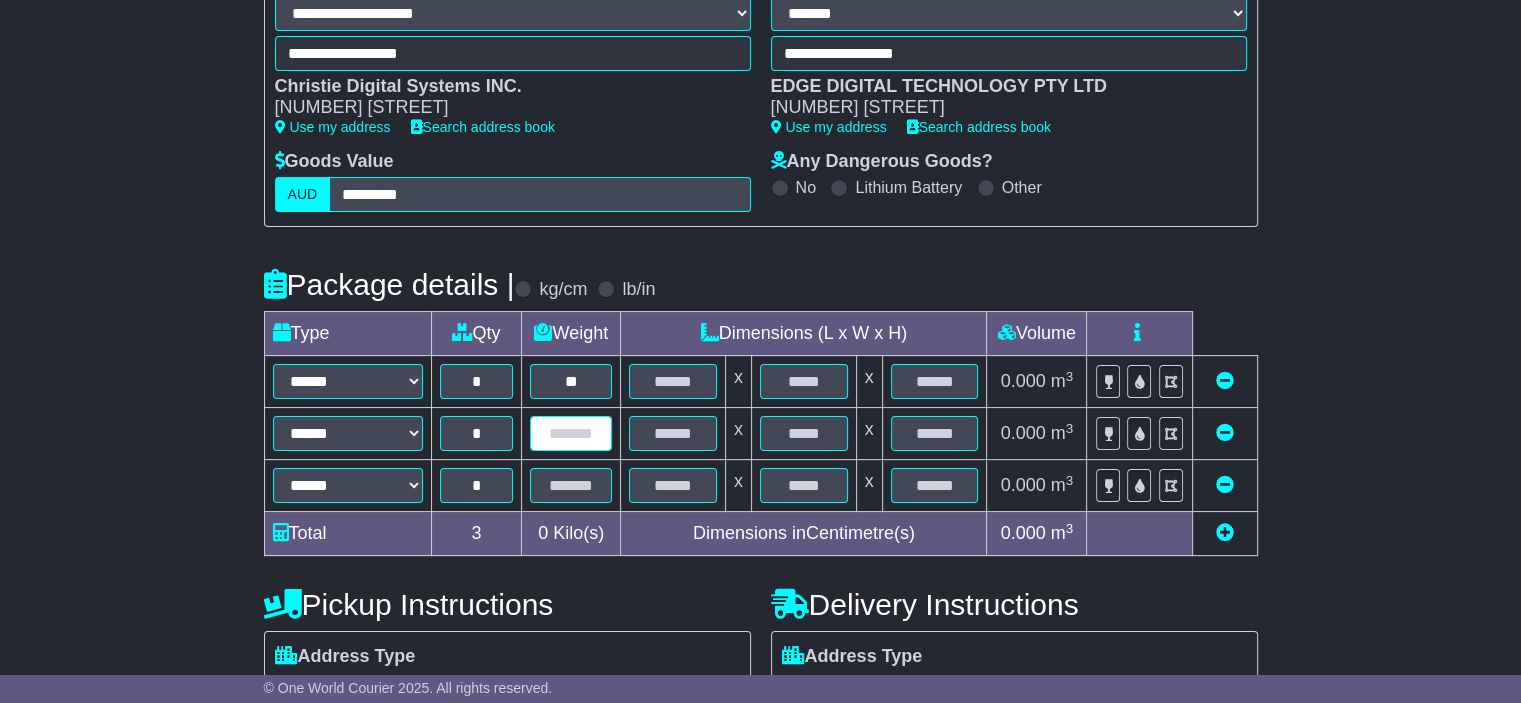 click at bounding box center (571, 433) 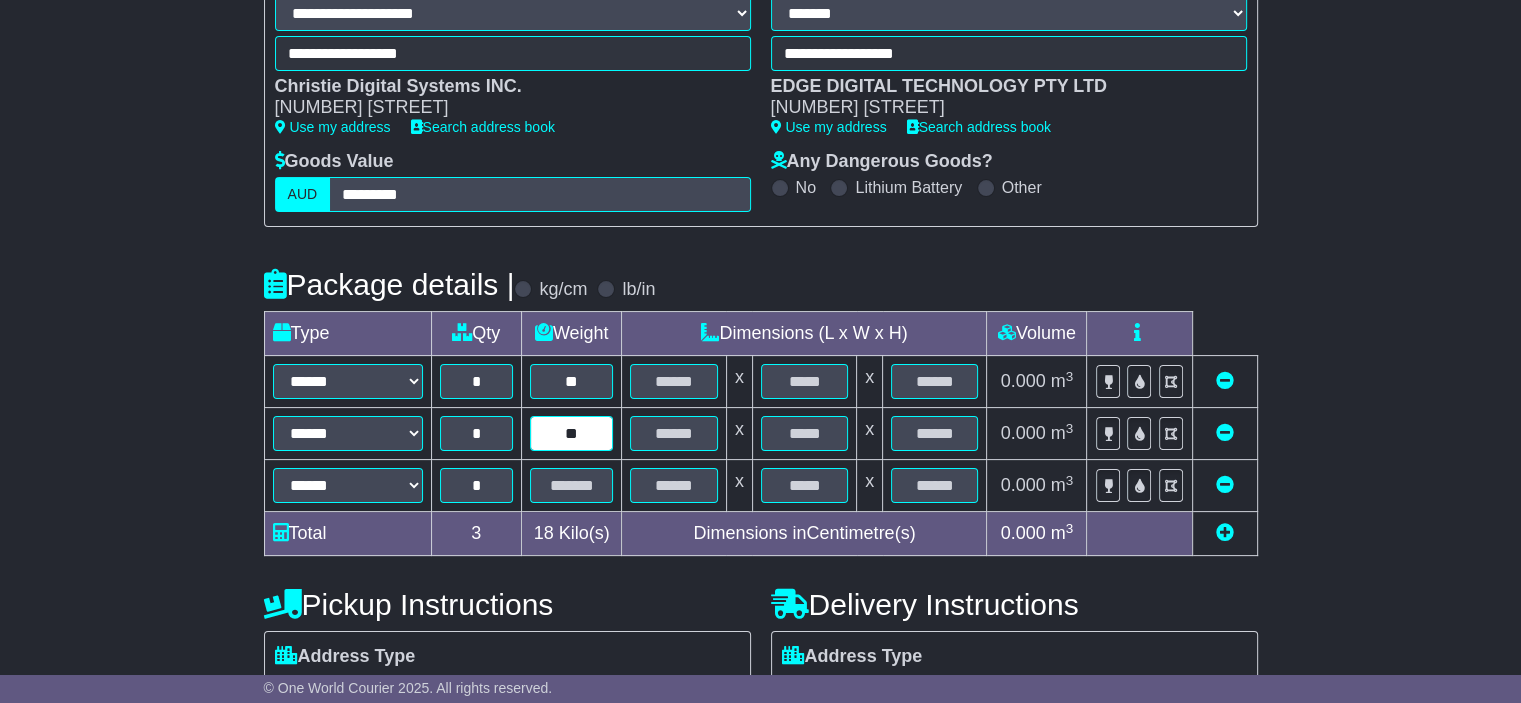 type on "**" 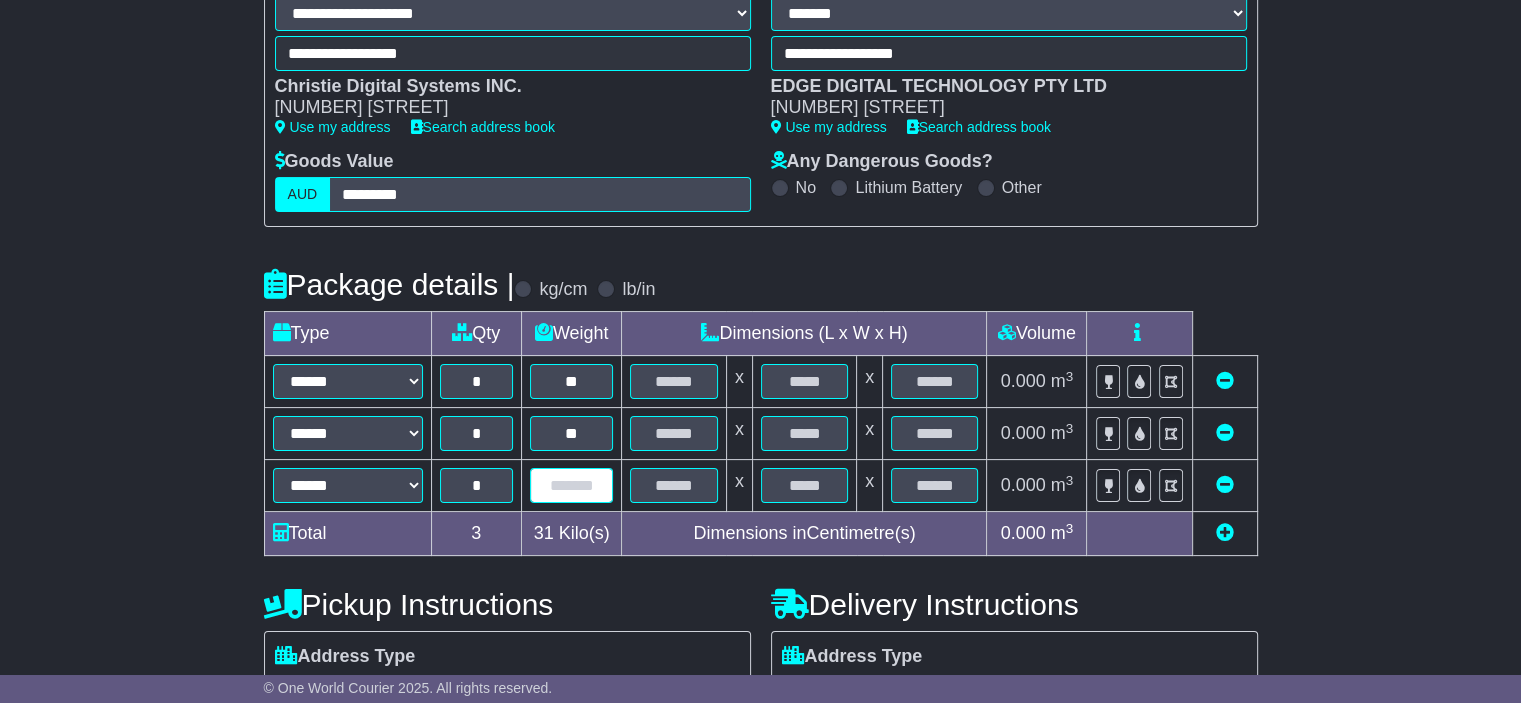 click at bounding box center [572, 485] 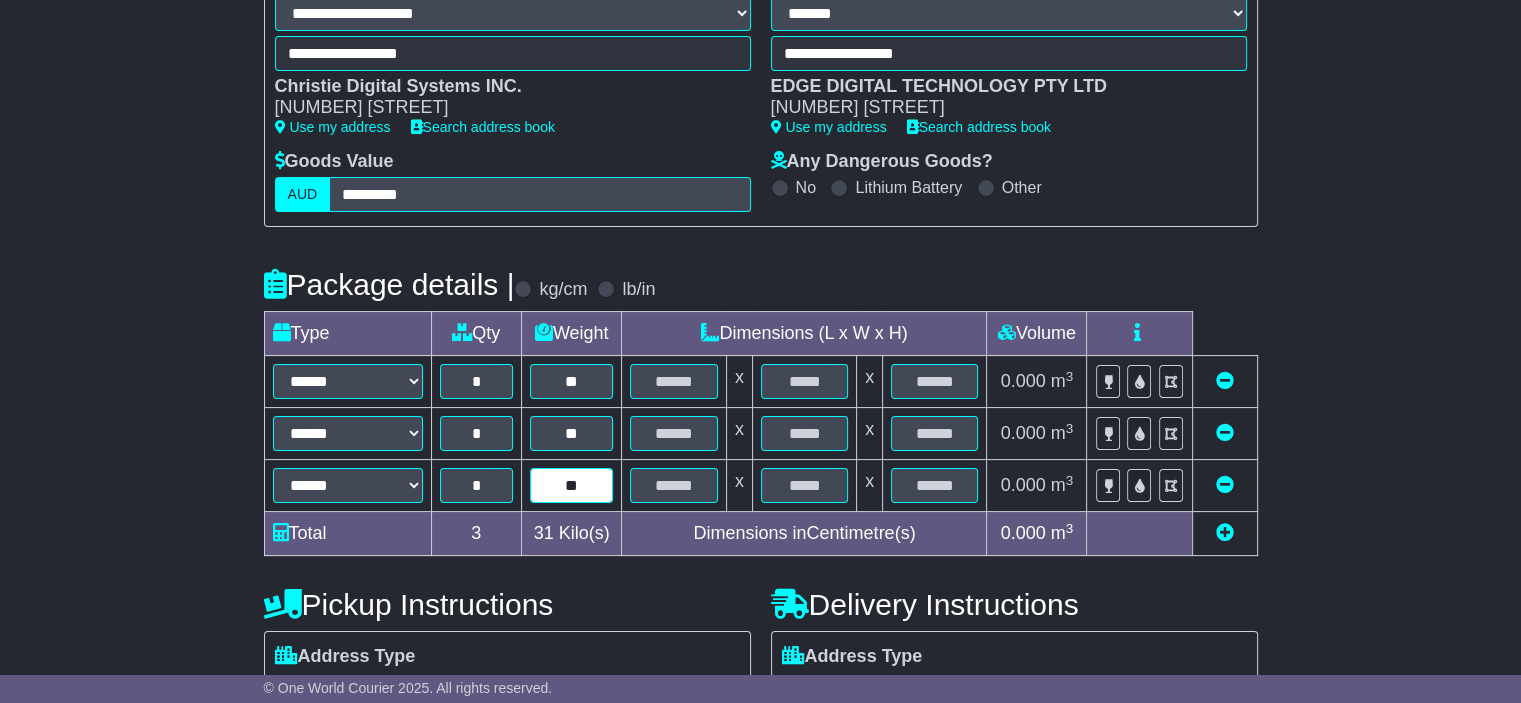 type on "**" 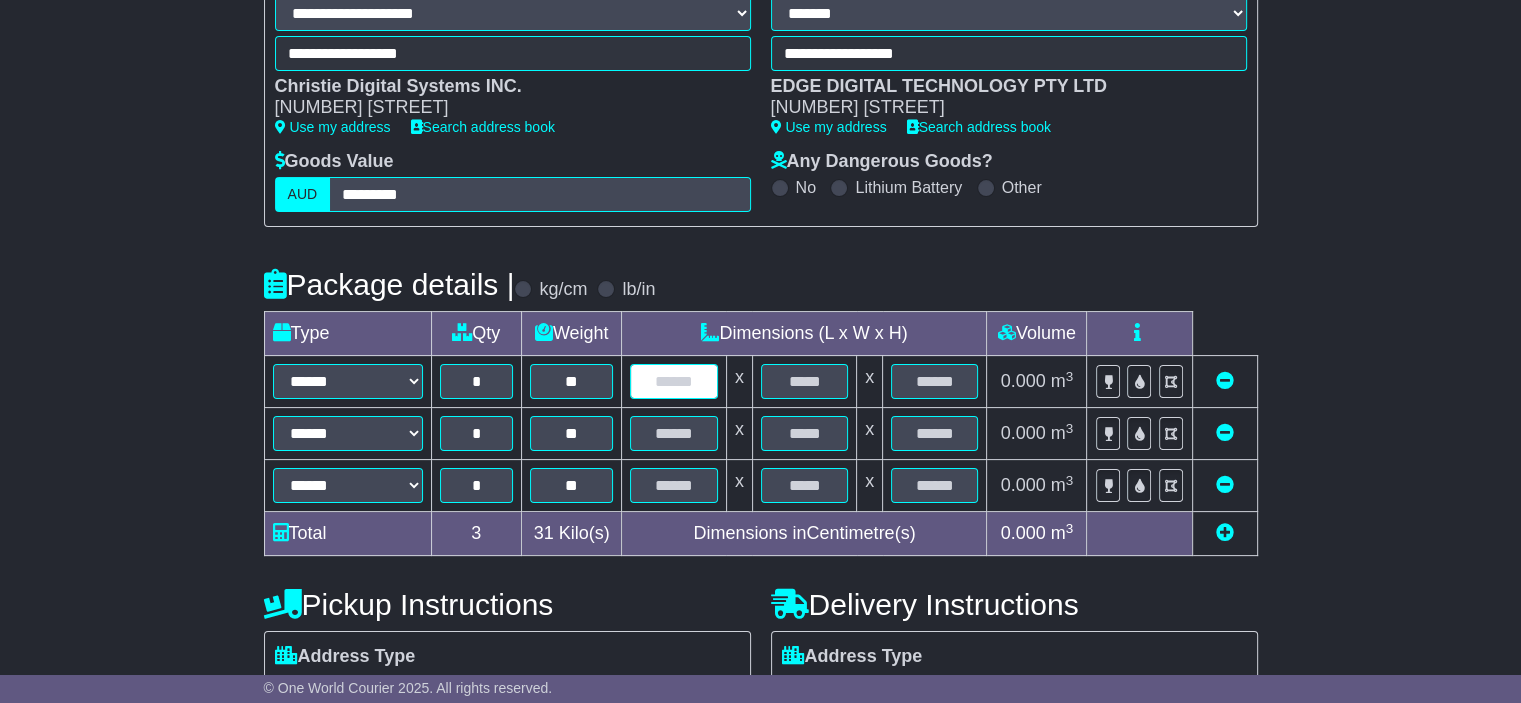 click at bounding box center (673, 381) 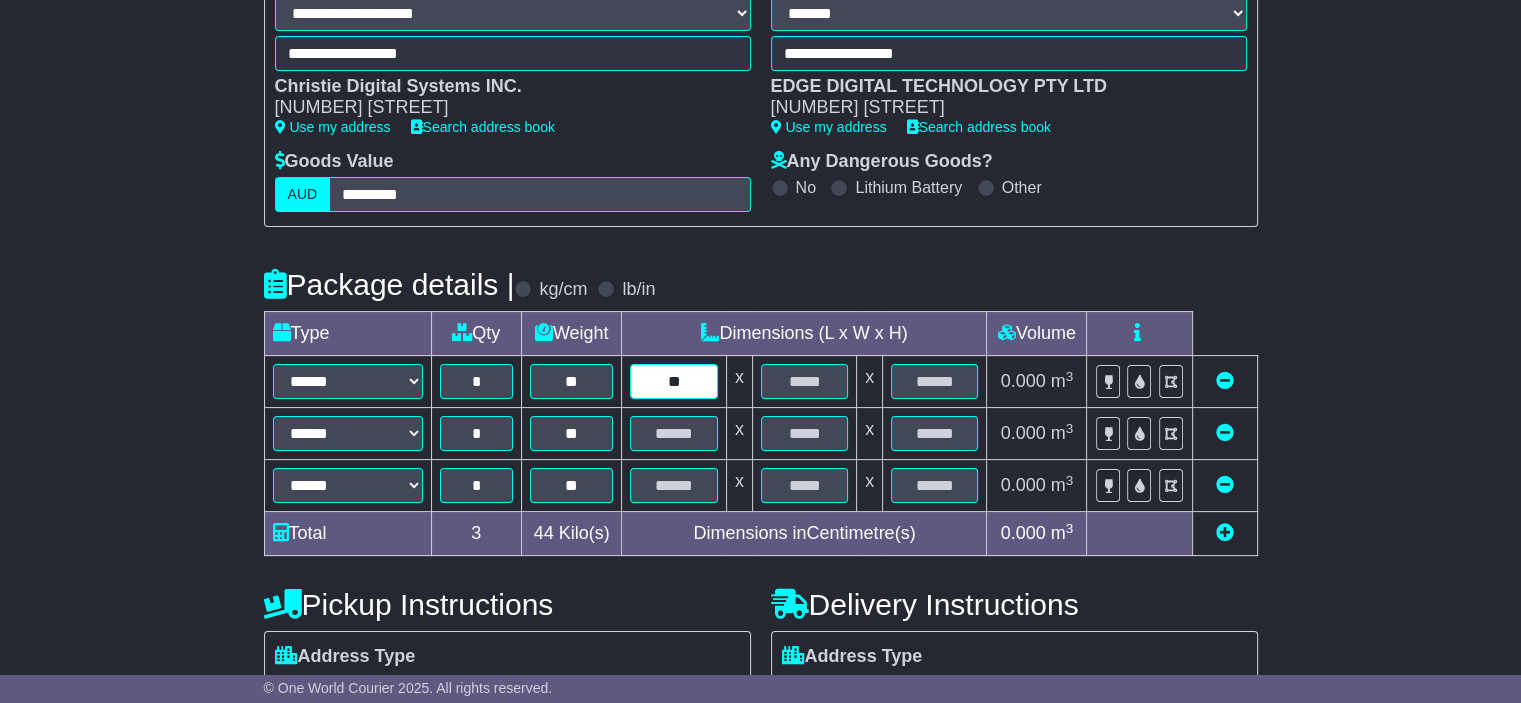 type on "**" 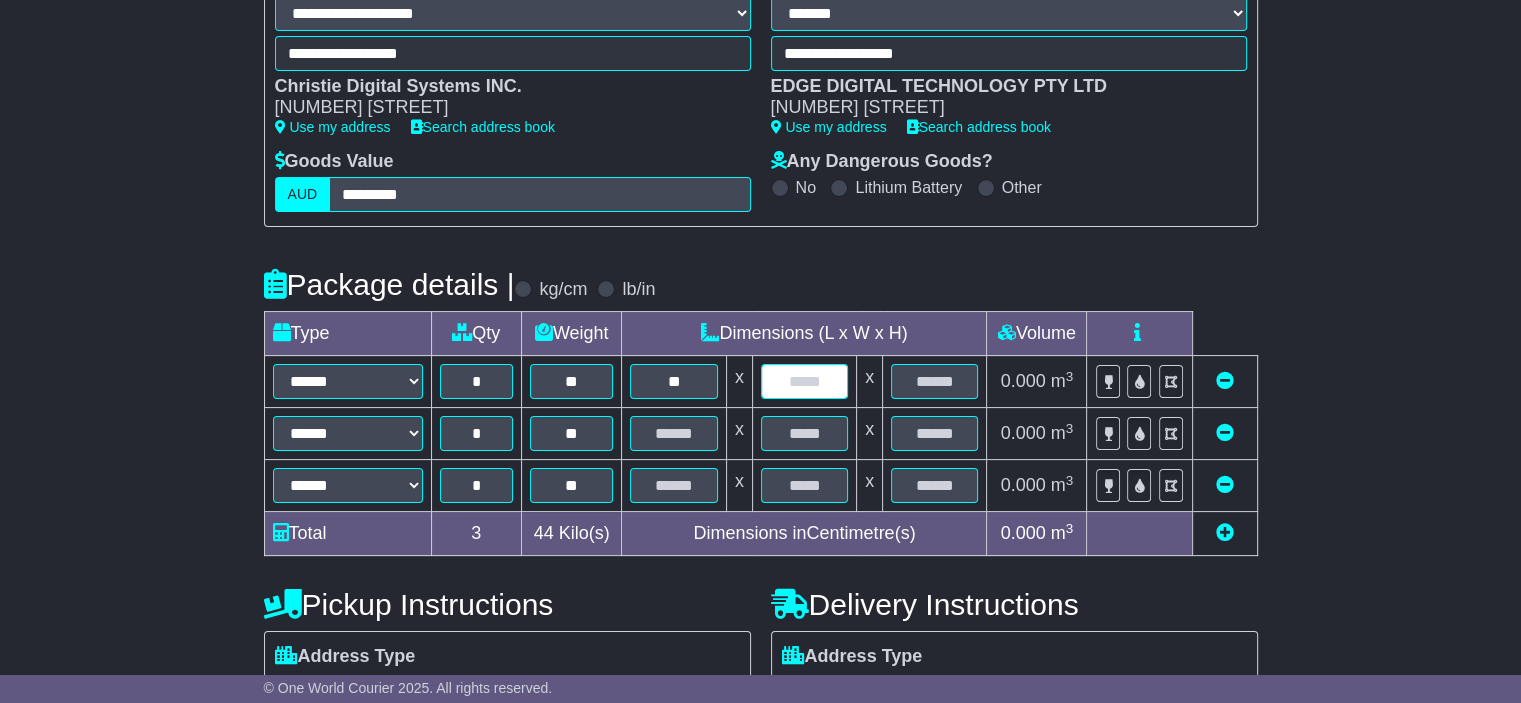 click at bounding box center [804, 381] 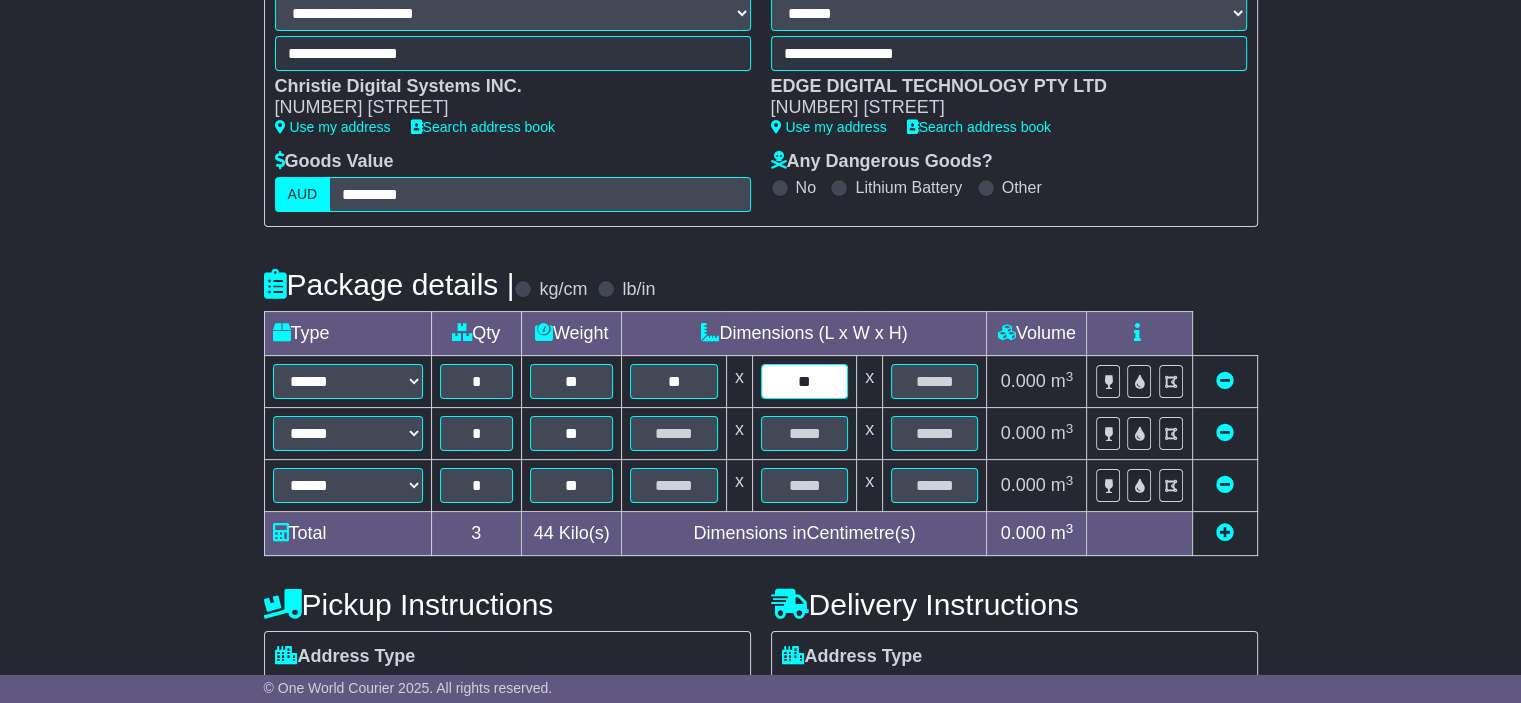 type on "**" 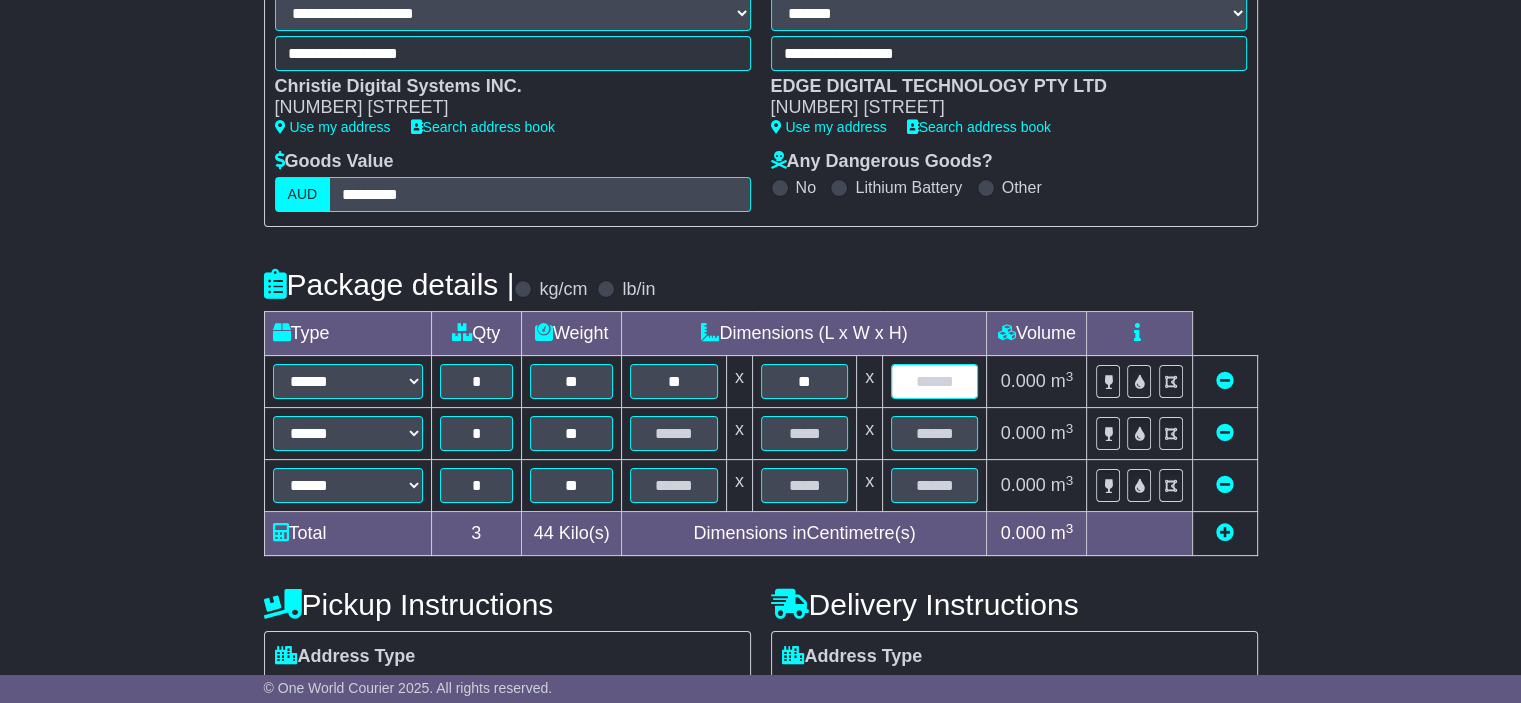 click at bounding box center [934, 381] 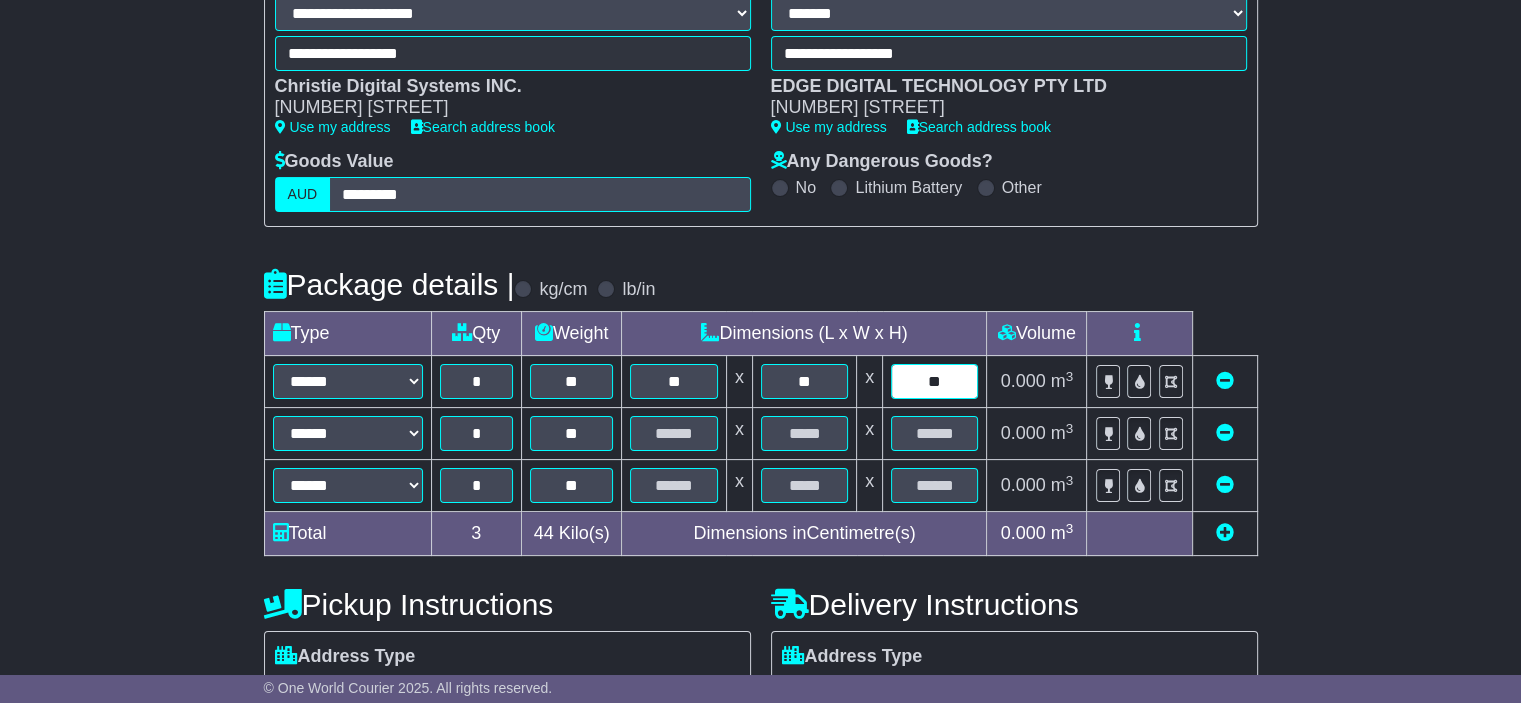 type on "**" 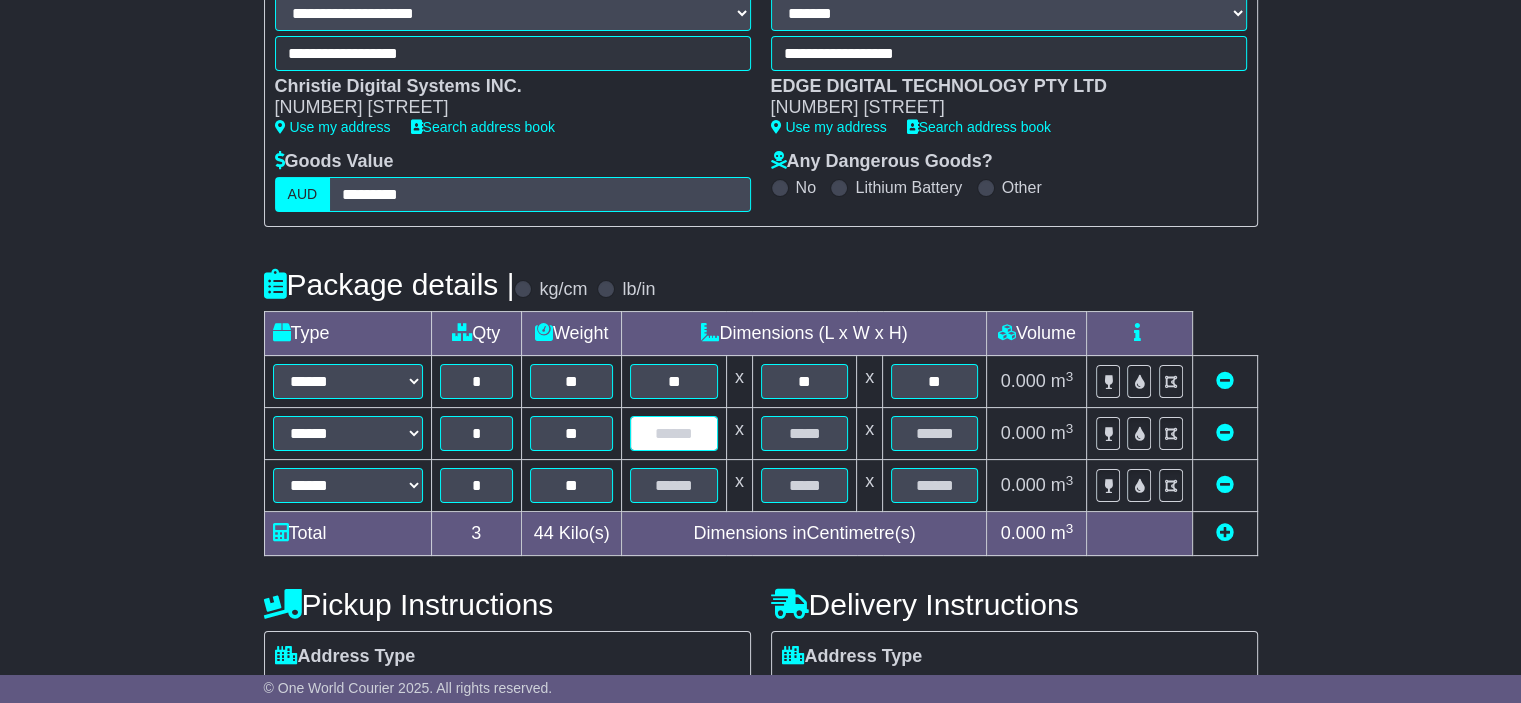 click at bounding box center [673, 433] 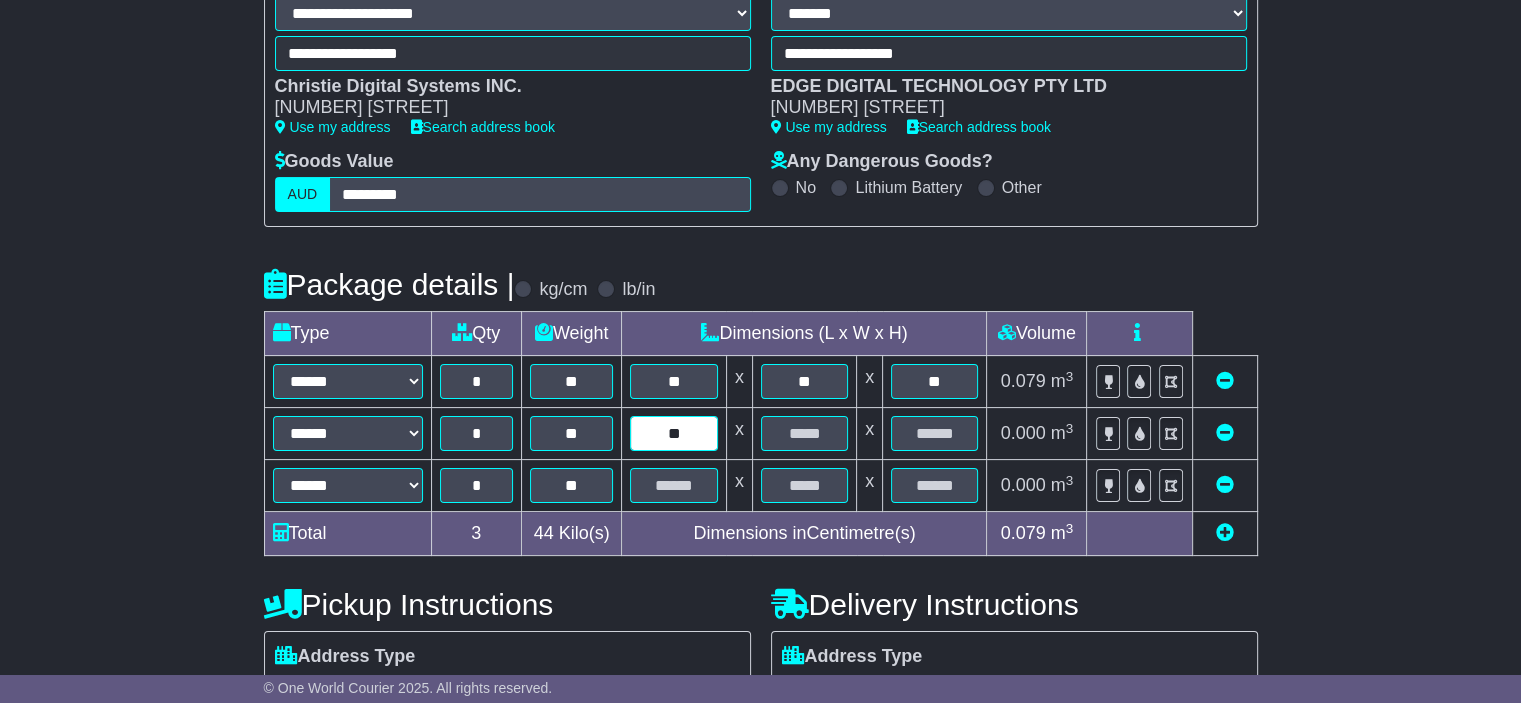 type on "**" 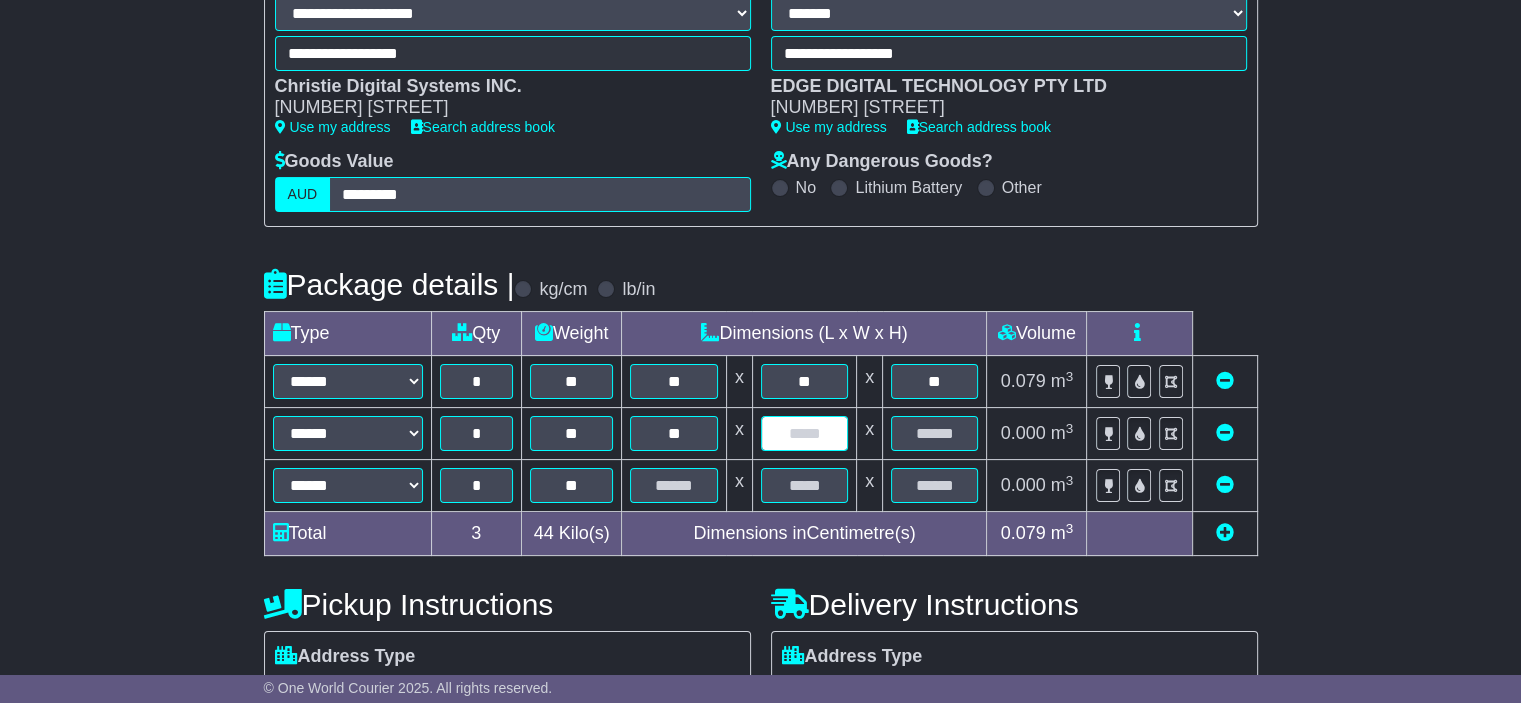 click at bounding box center (804, 433) 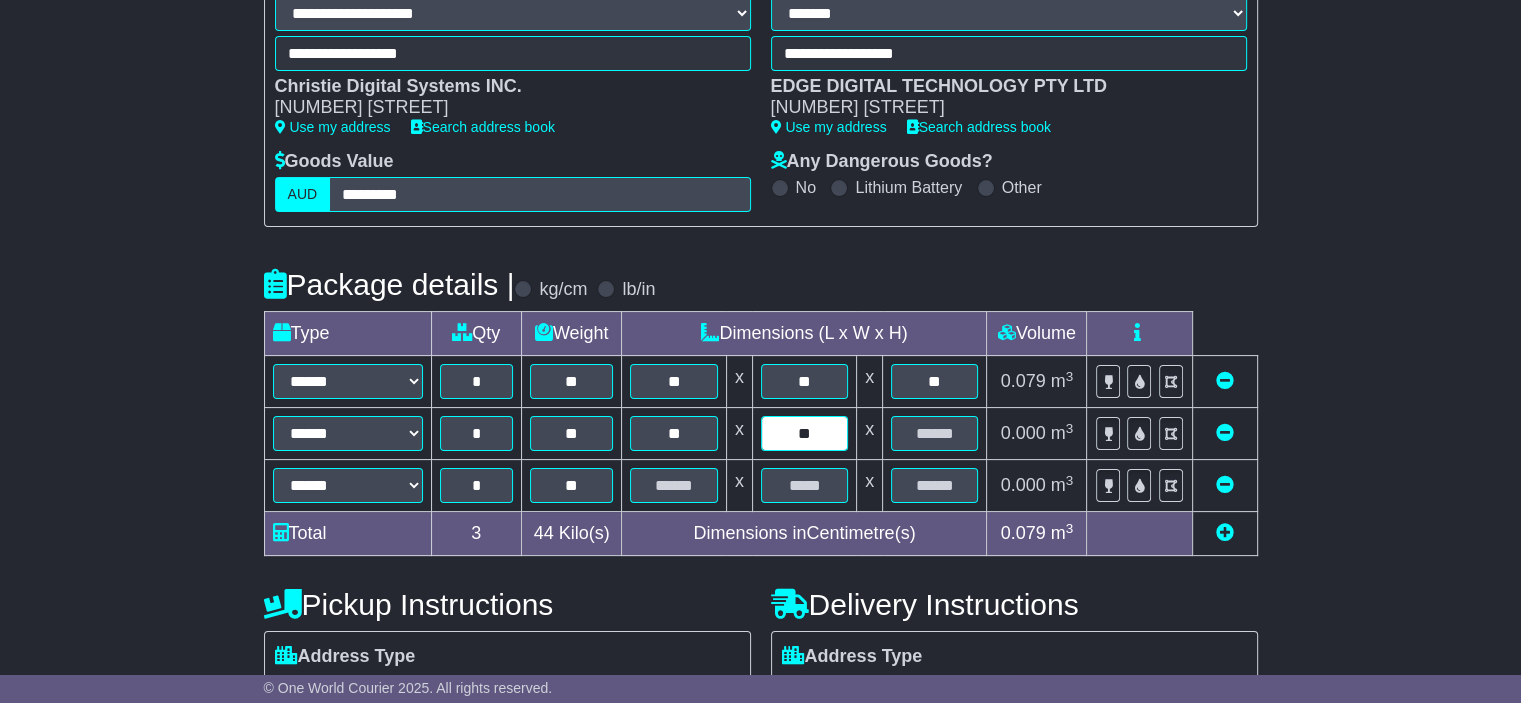 type on "**" 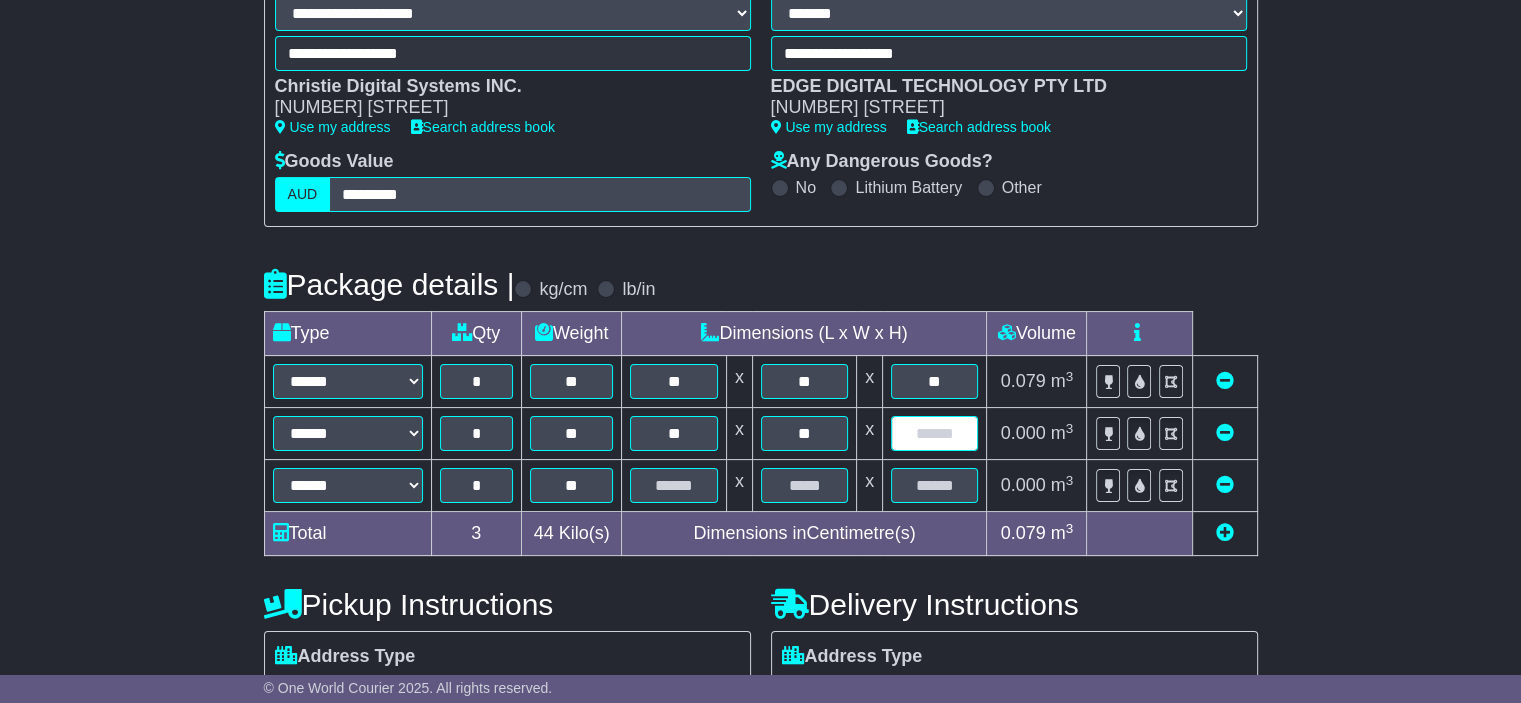 click at bounding box center (934, 433) 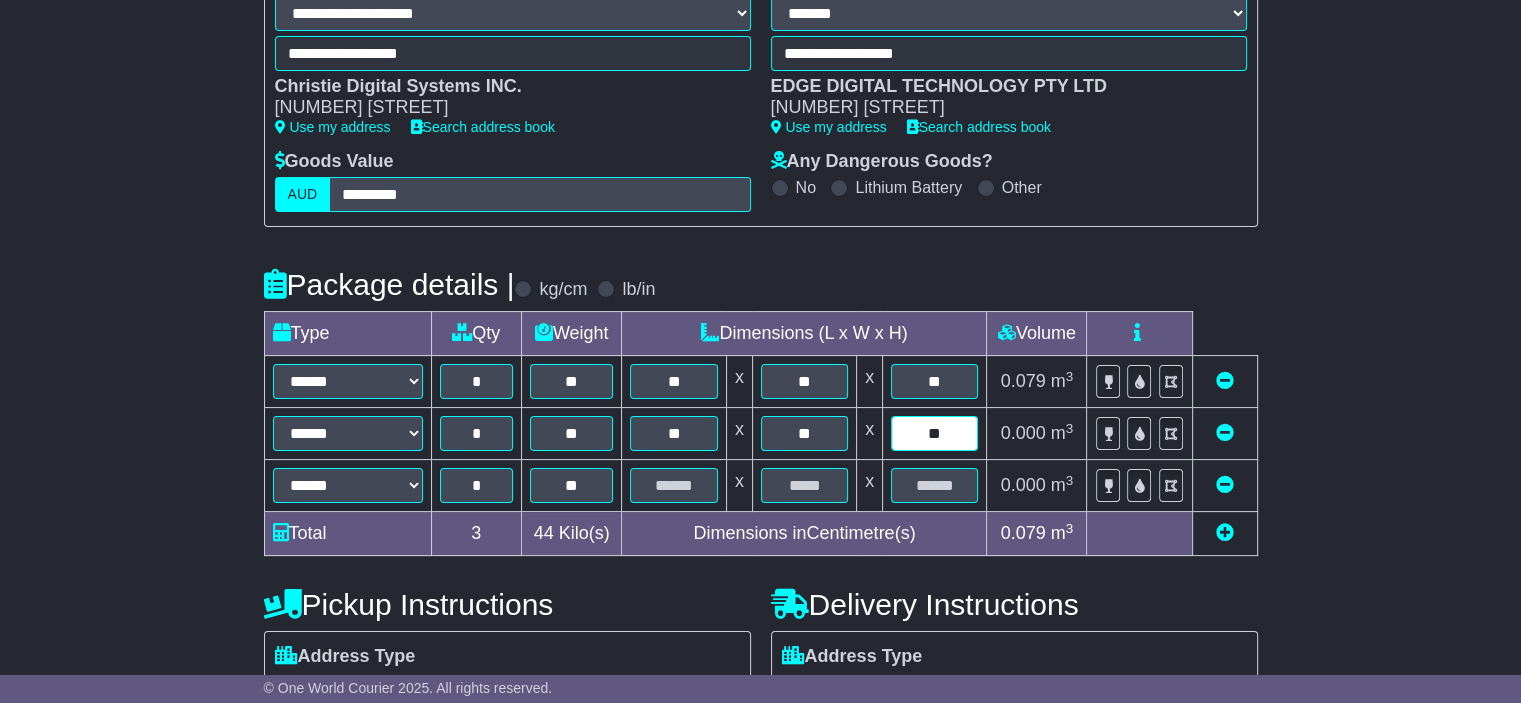 type on "**" 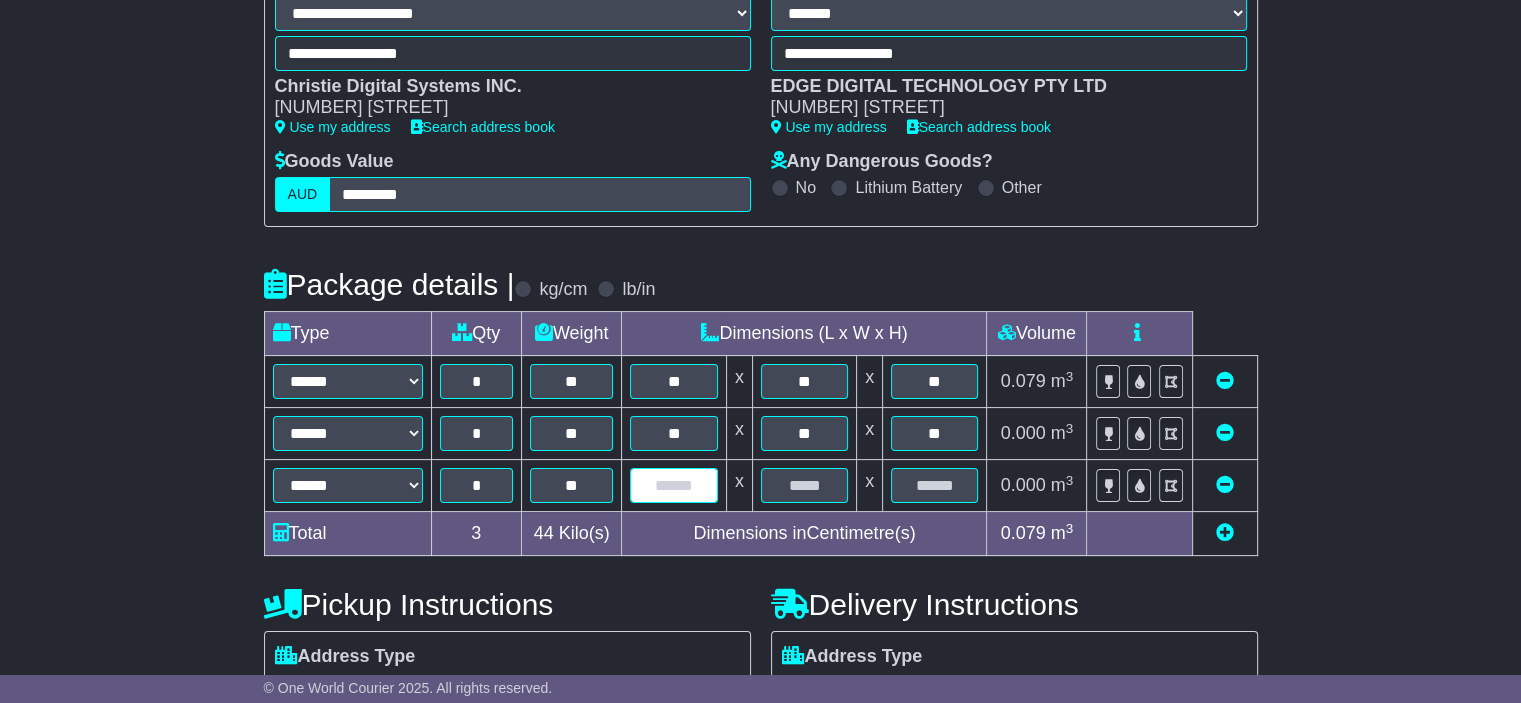 click at bounding box center [673, 485] 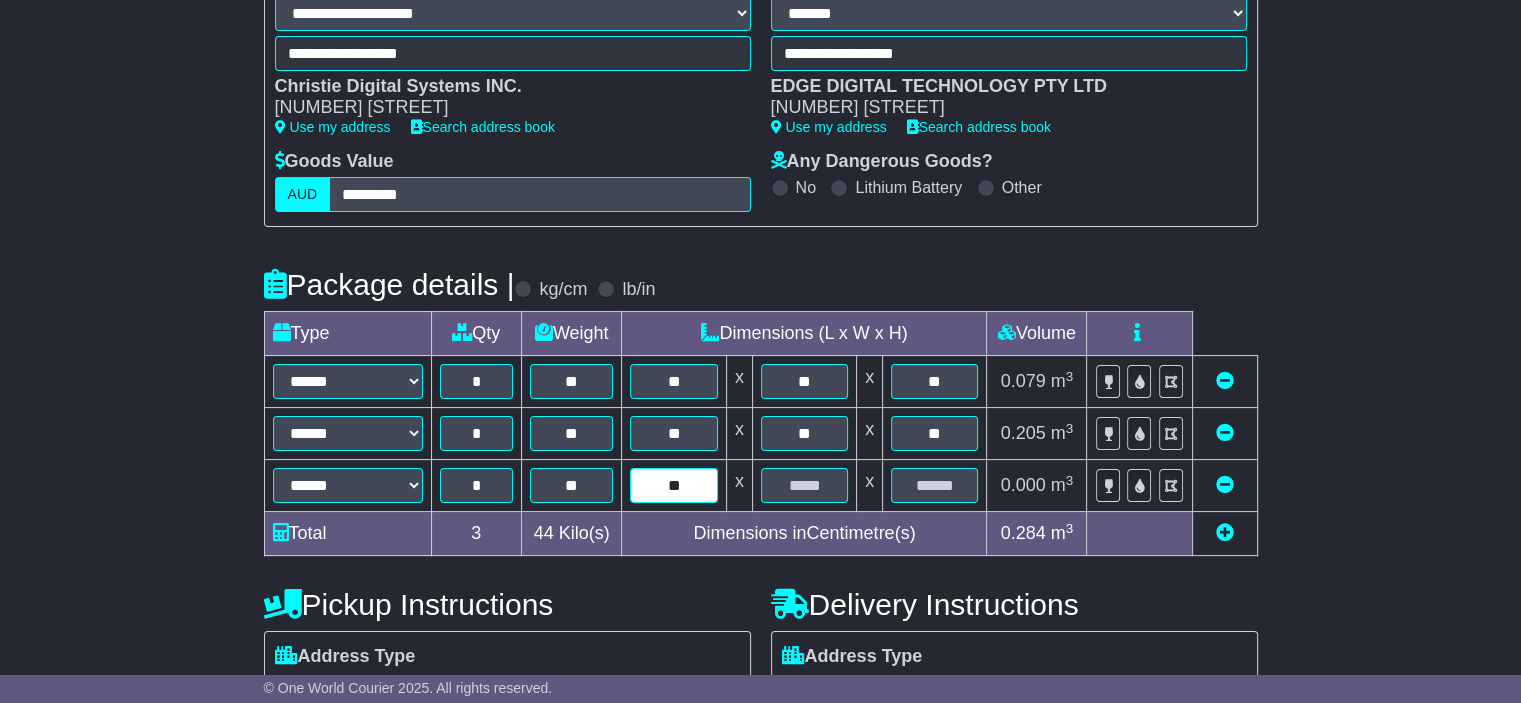 type on "**" 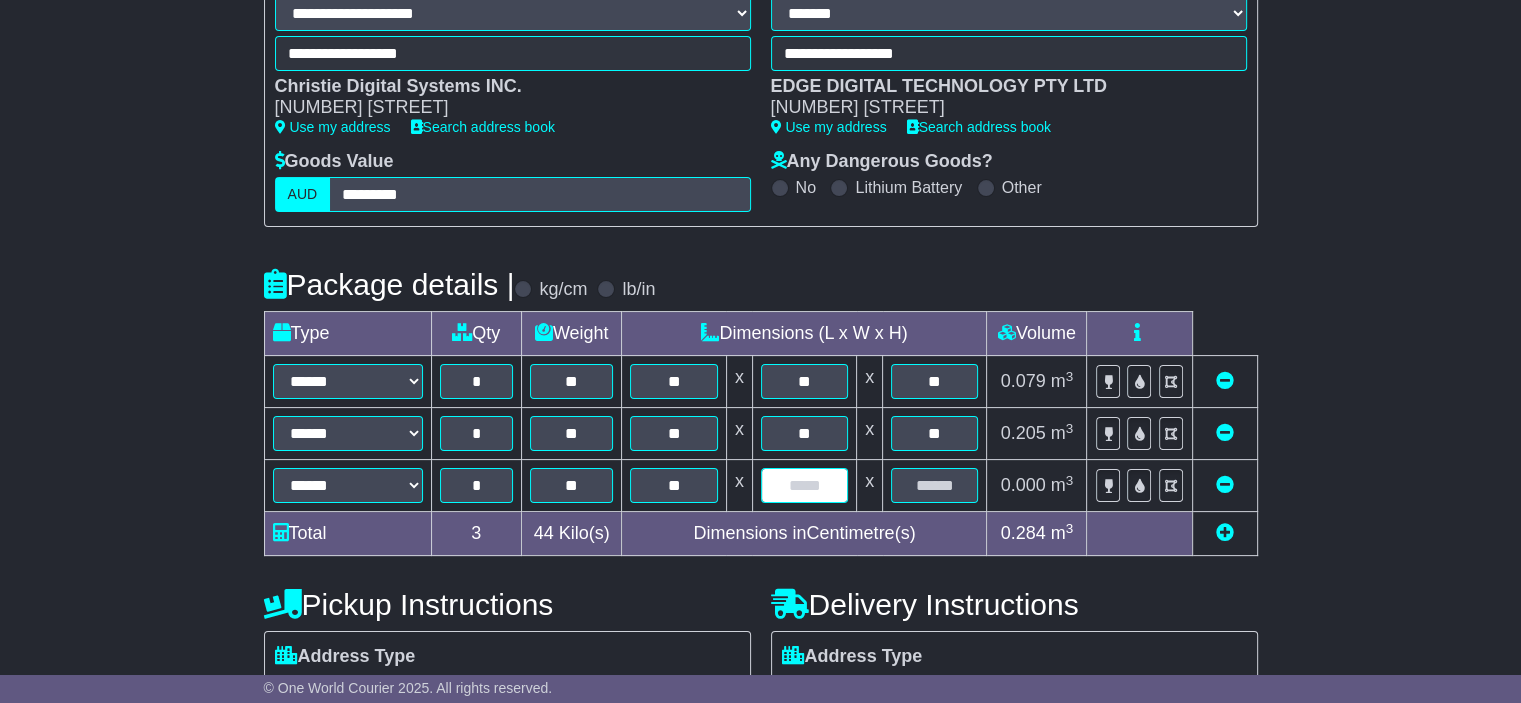 click at bounding box center (804, 485) 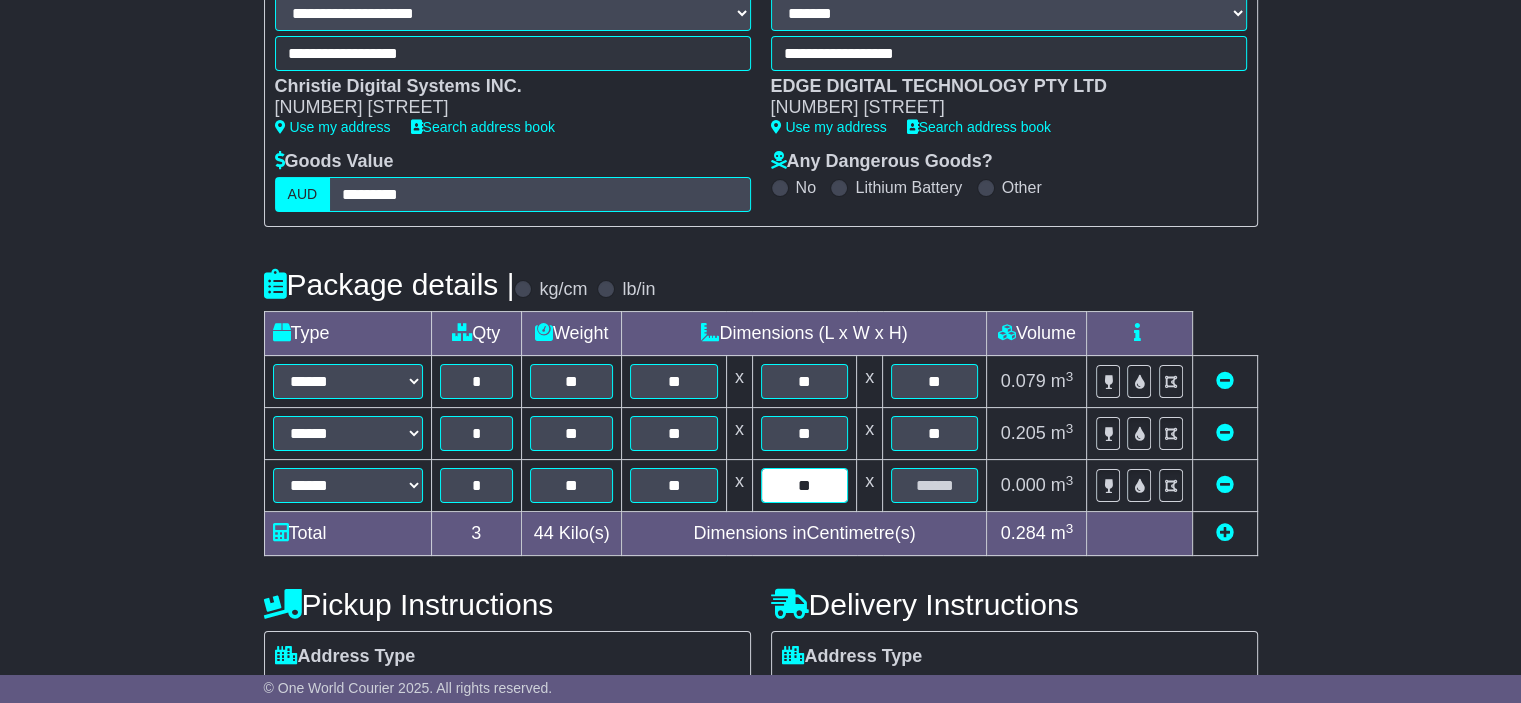 type on "**" 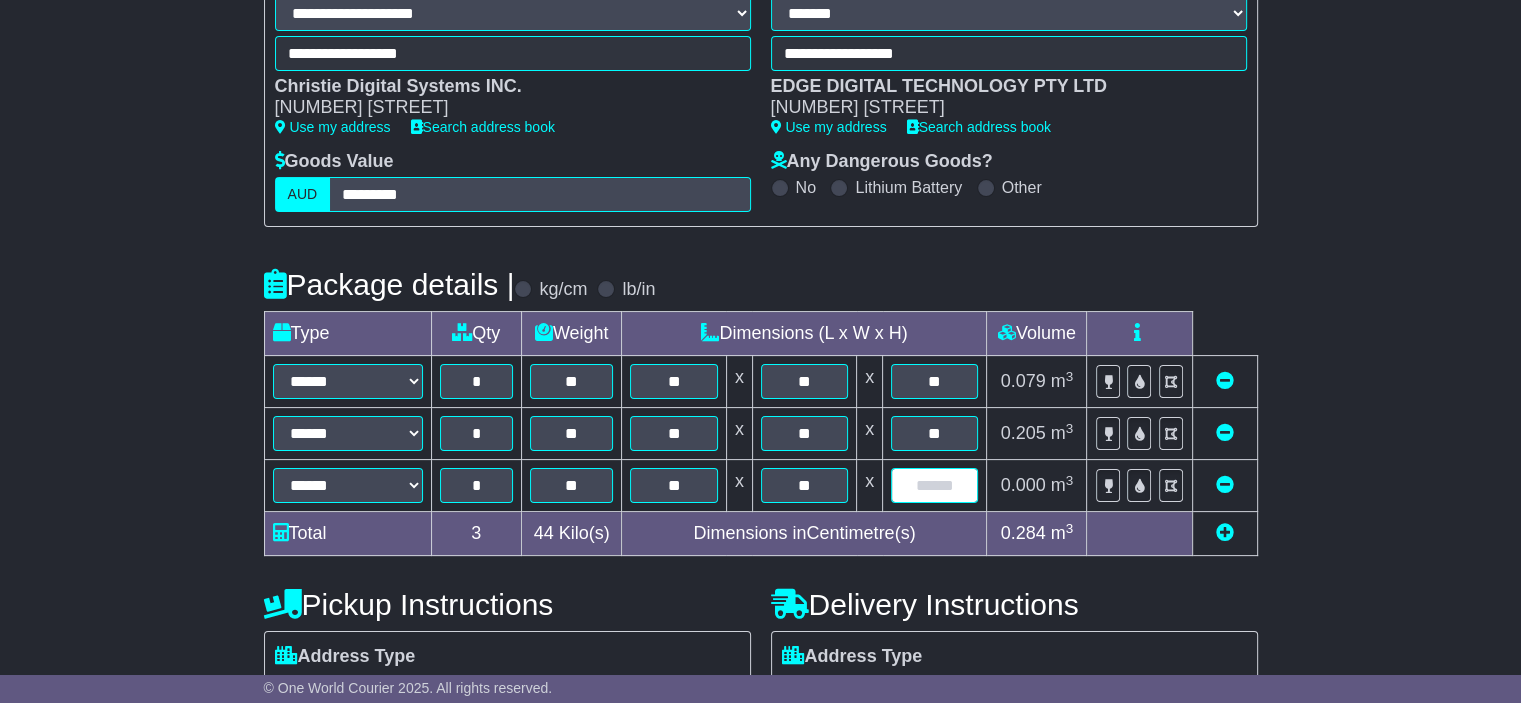 click at bounding box center [934, 485] 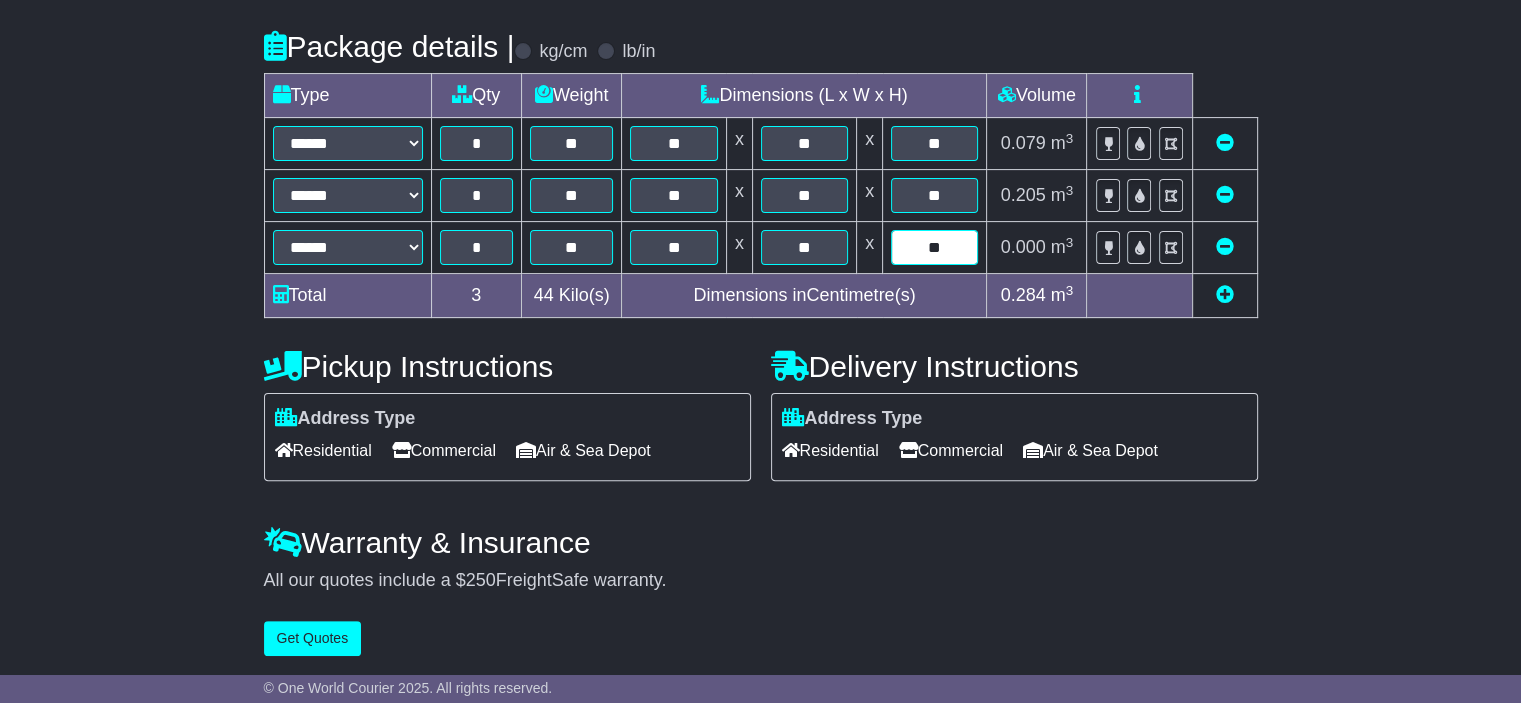 scroll, scrollTop: 540, scrollLeft: 0, axis: vertical 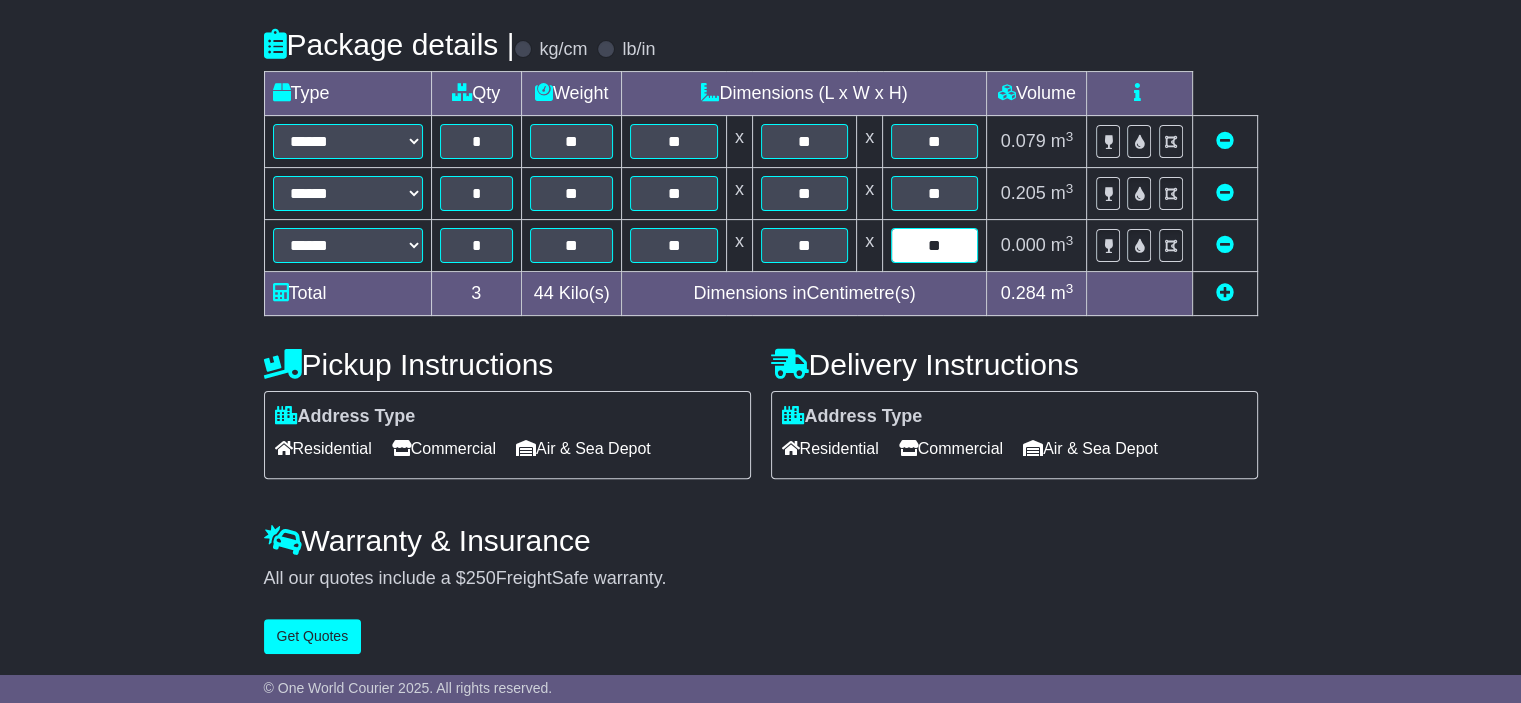 type on "**" 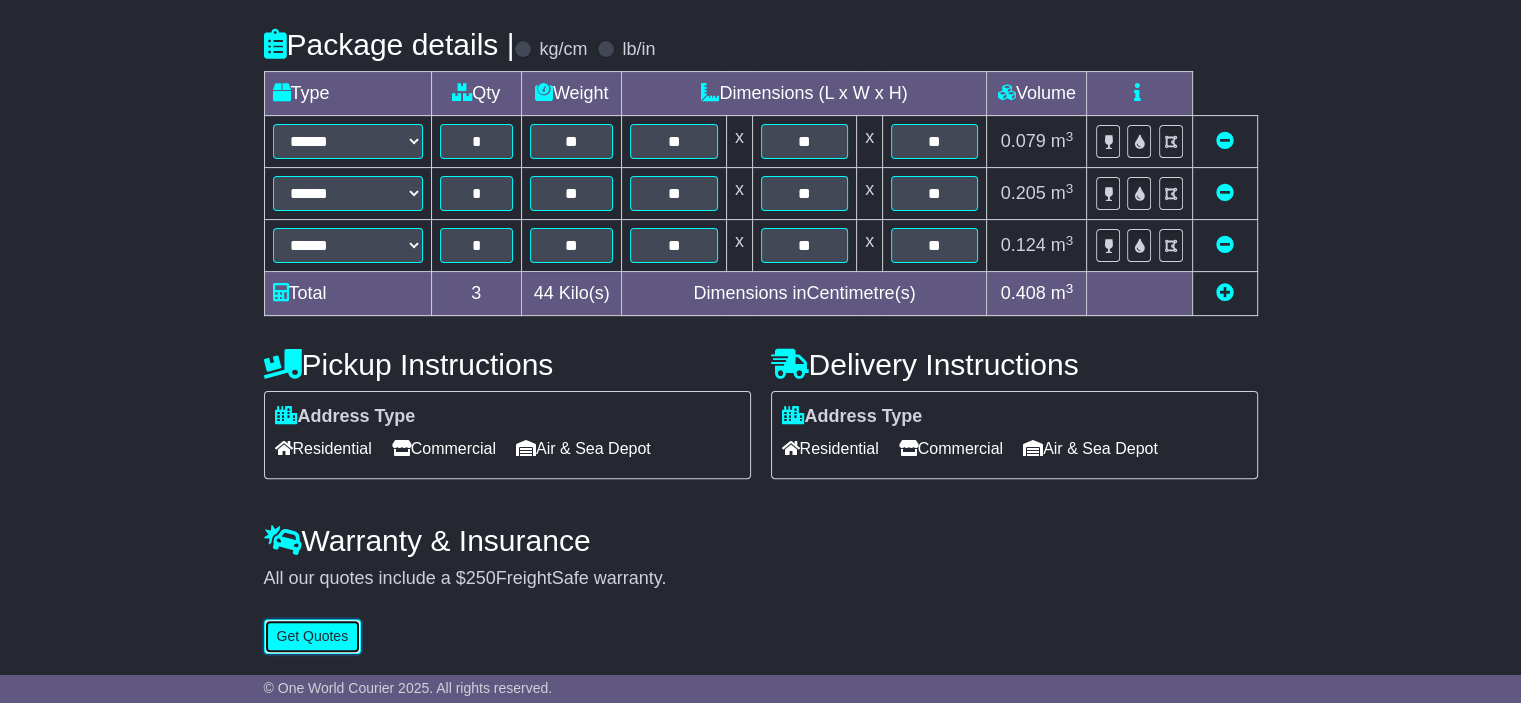 click on "Get Quotes" at bounding box center [313, 636] 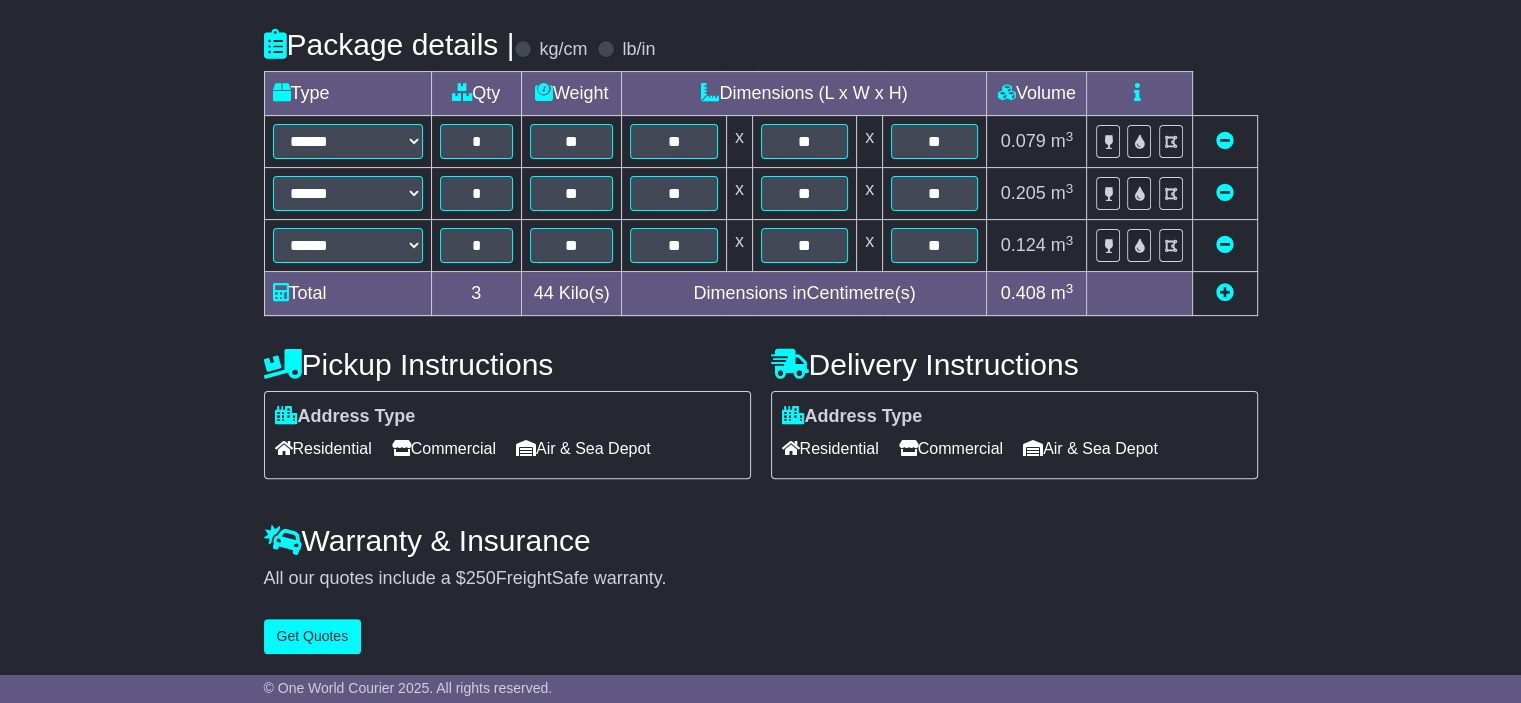 scroll, scrollTop: 0, scrollLeft: 0, axis: both 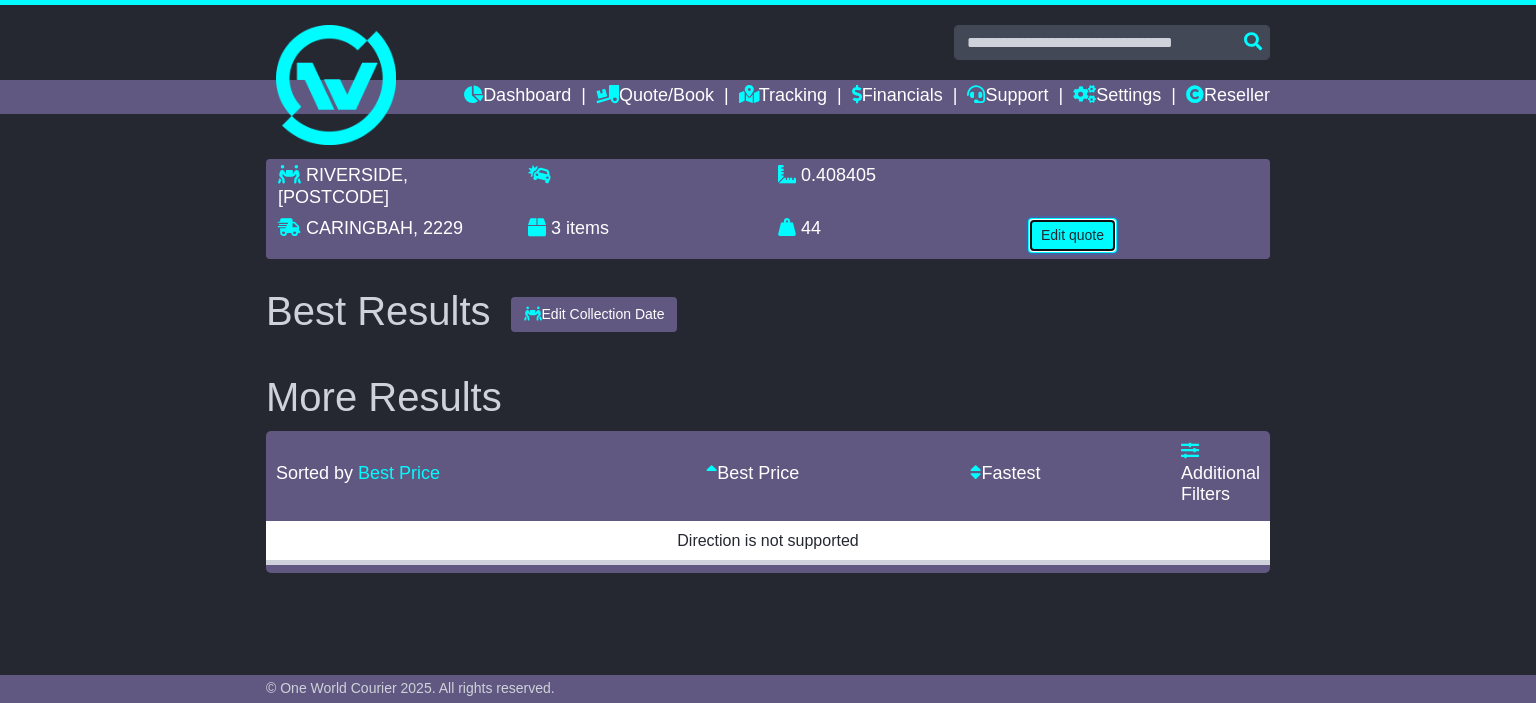 click on "Edit quote" at bounding box center [1072, 235] 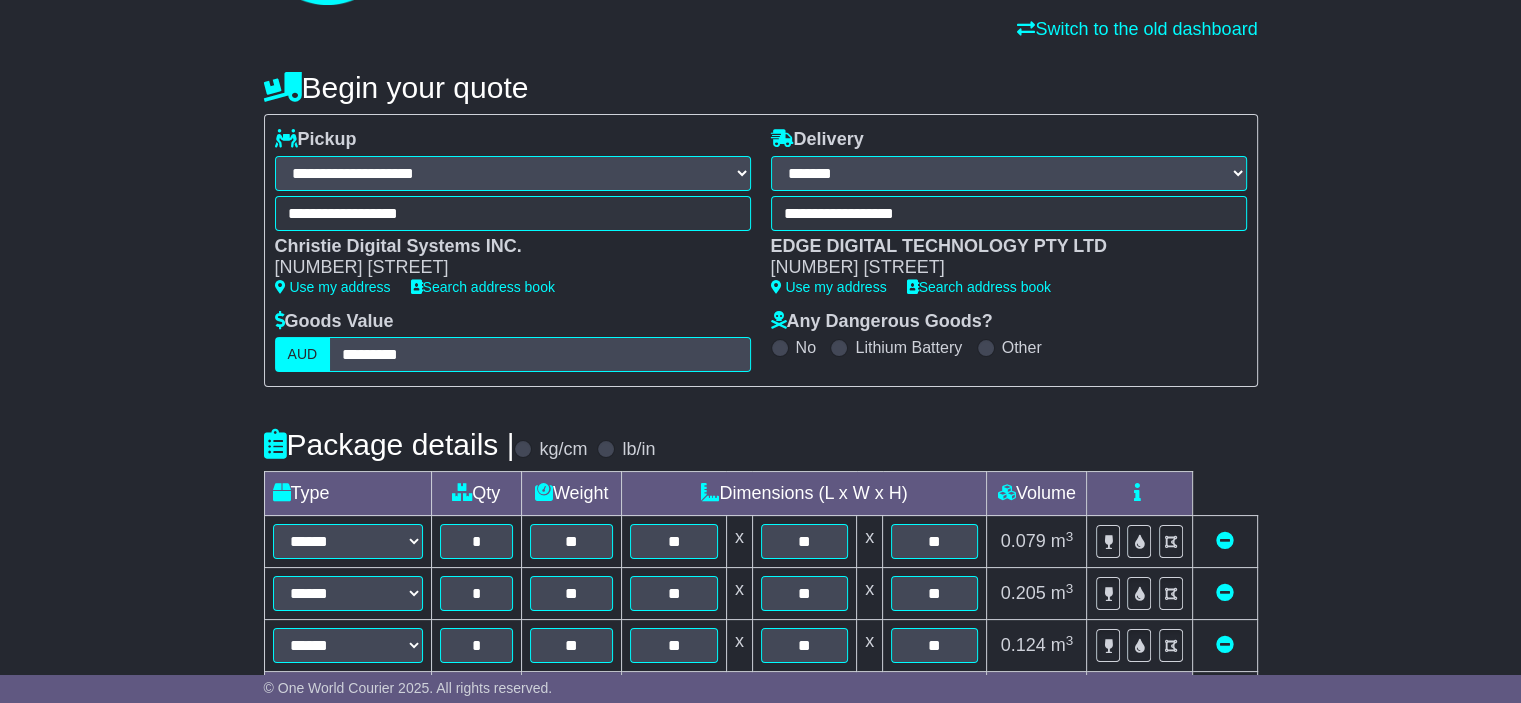 scroll, scrollTop: 0, scrollLeft: 0, axis: both 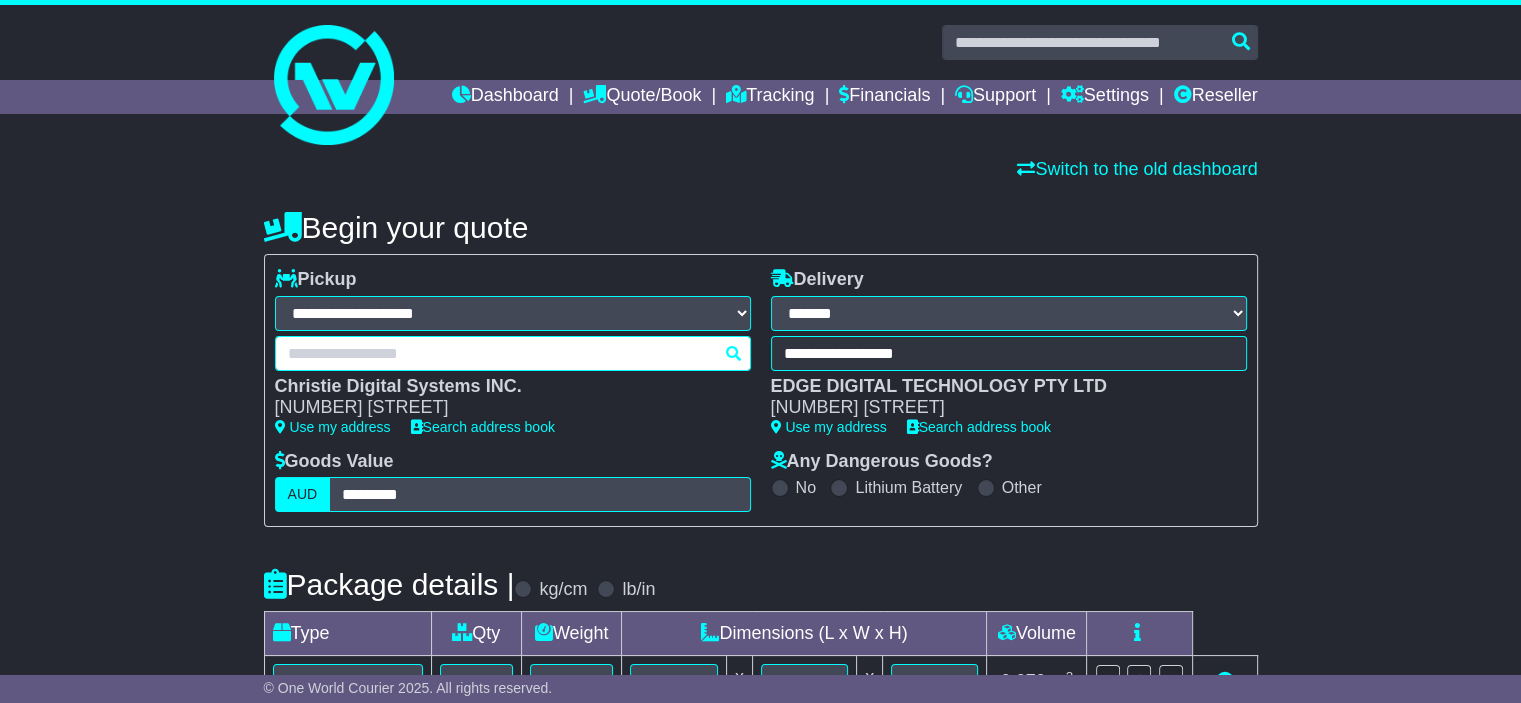 click on "**********" at bounding box center (513, 353) 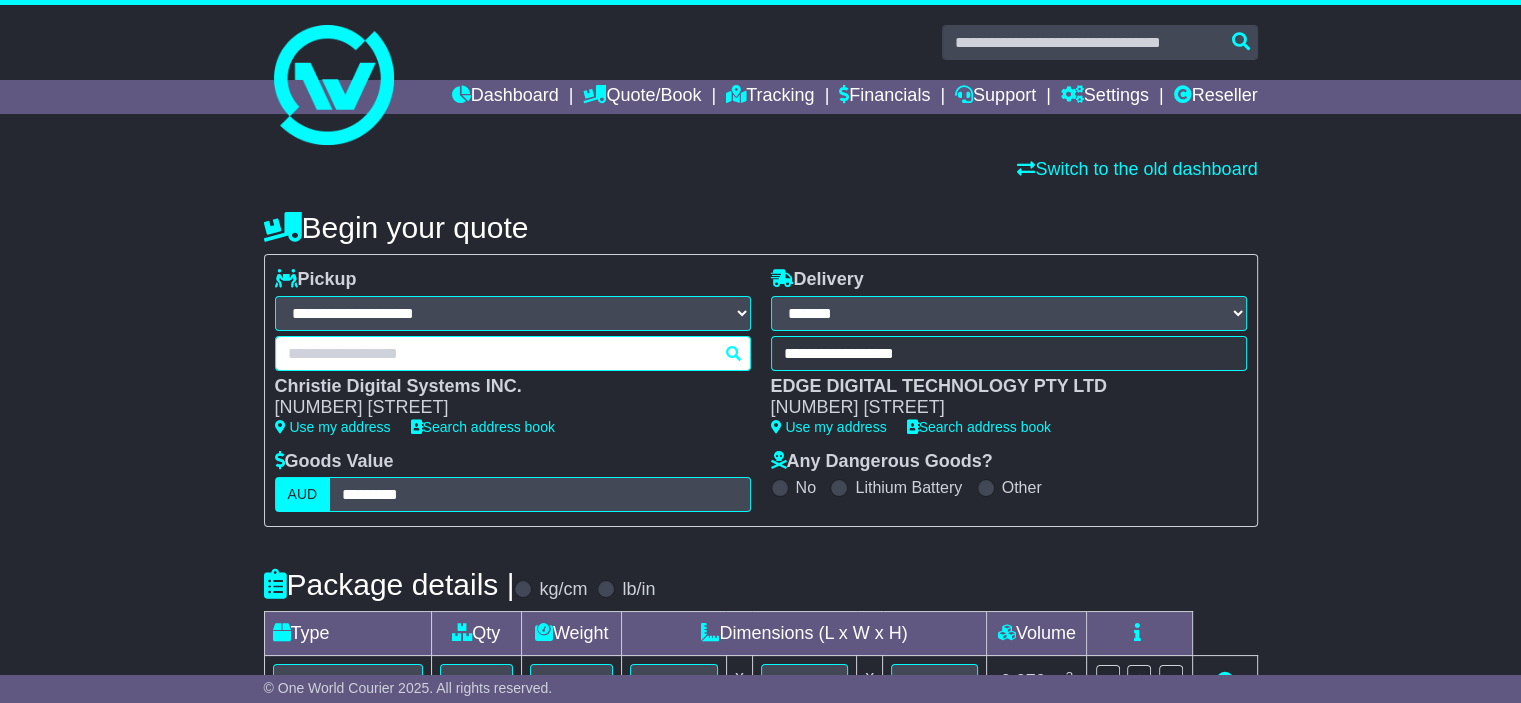 drag, startPoint x: 399, startPoint y: 351, endPoint x: 277, endPoint y: 349, distance: 122.016396 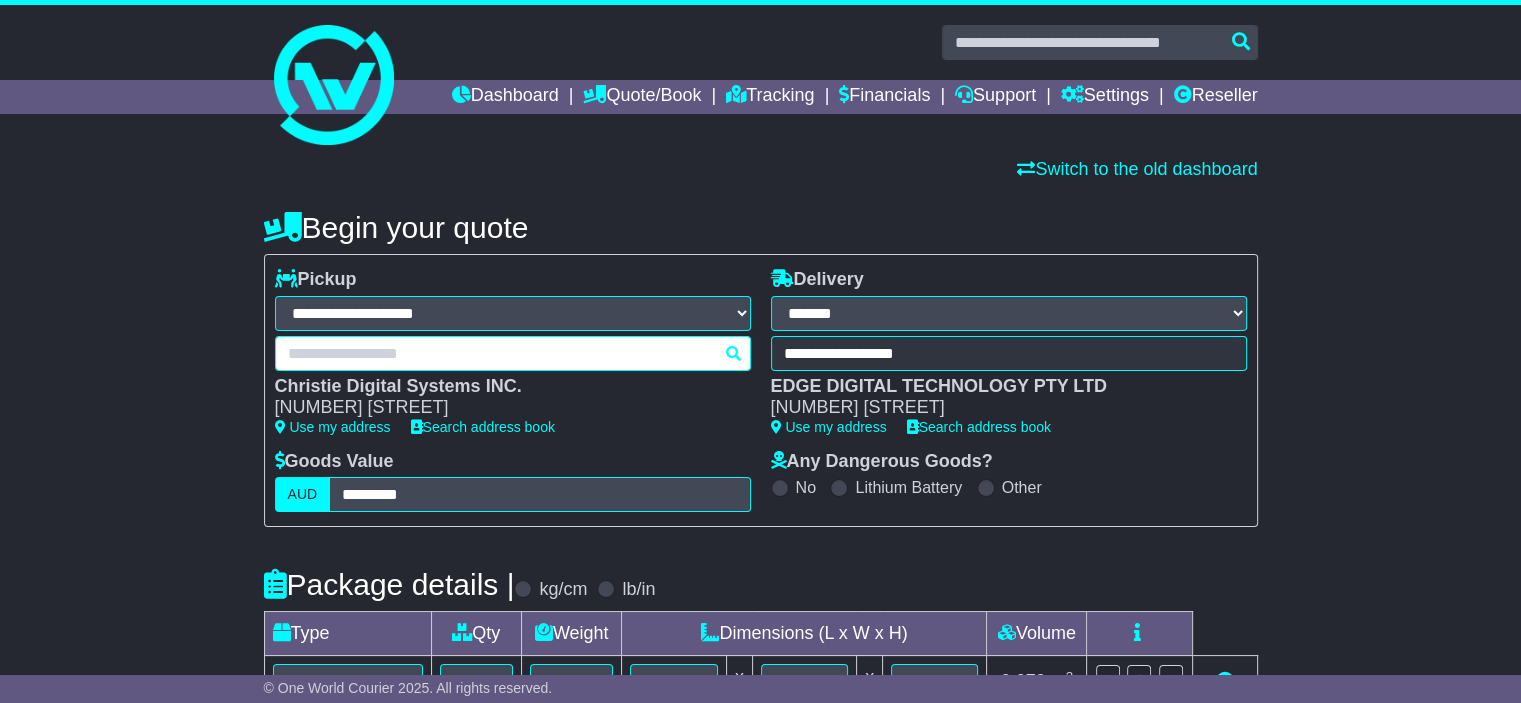 click at bounding box center [513, 353] 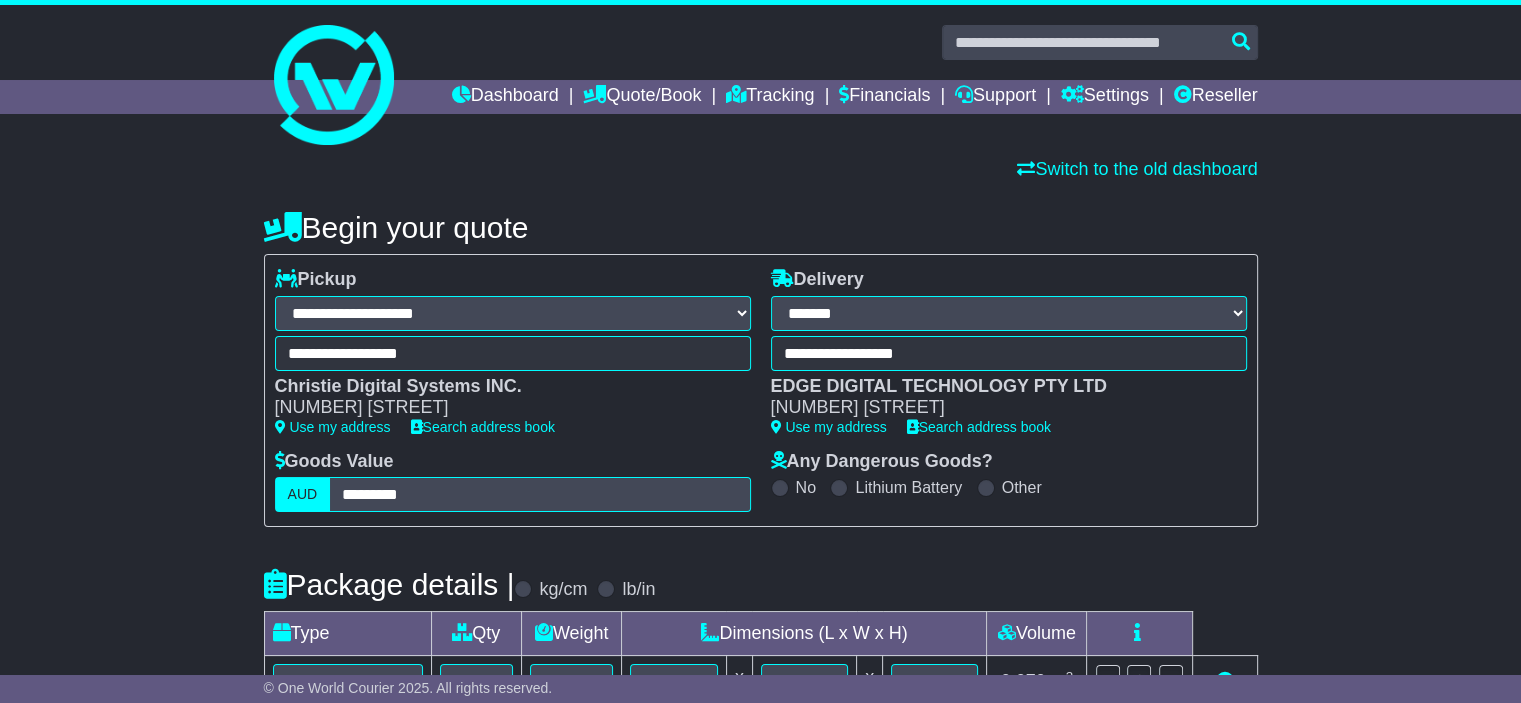 click on "Use my address
Search address book" at bounding box center (513, 427) 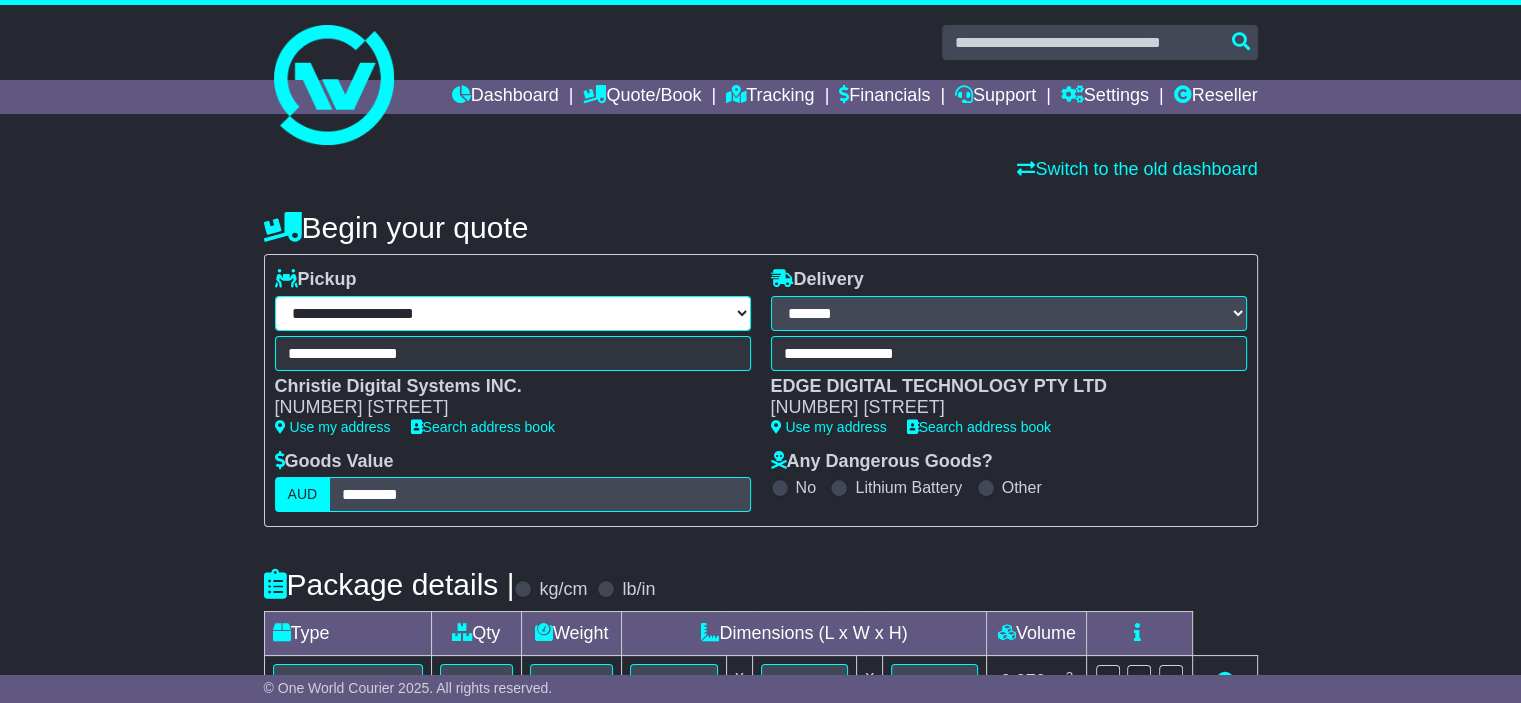 click on "**********" at bounding box center (513, 313) 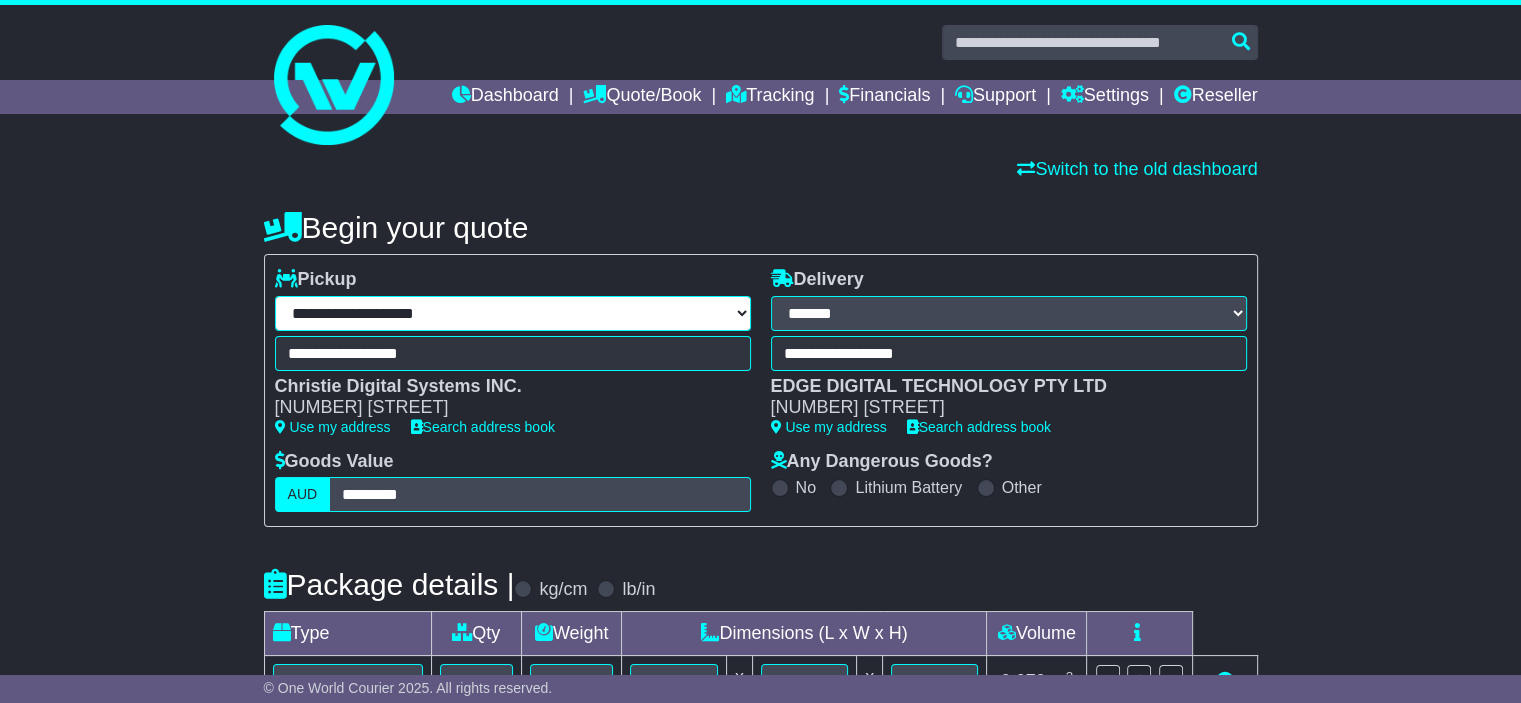 select on "***" 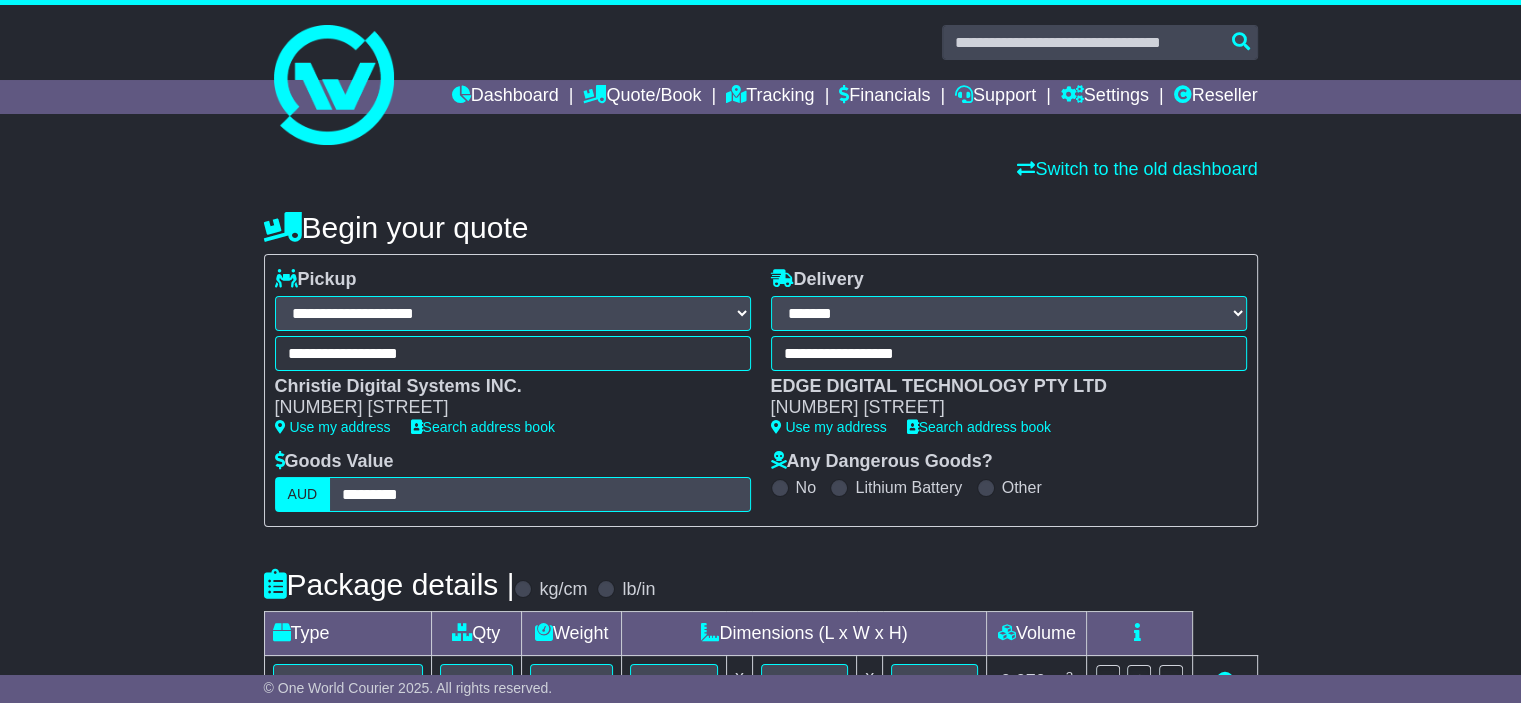 click on "**********" at bounding box center [513, 313] 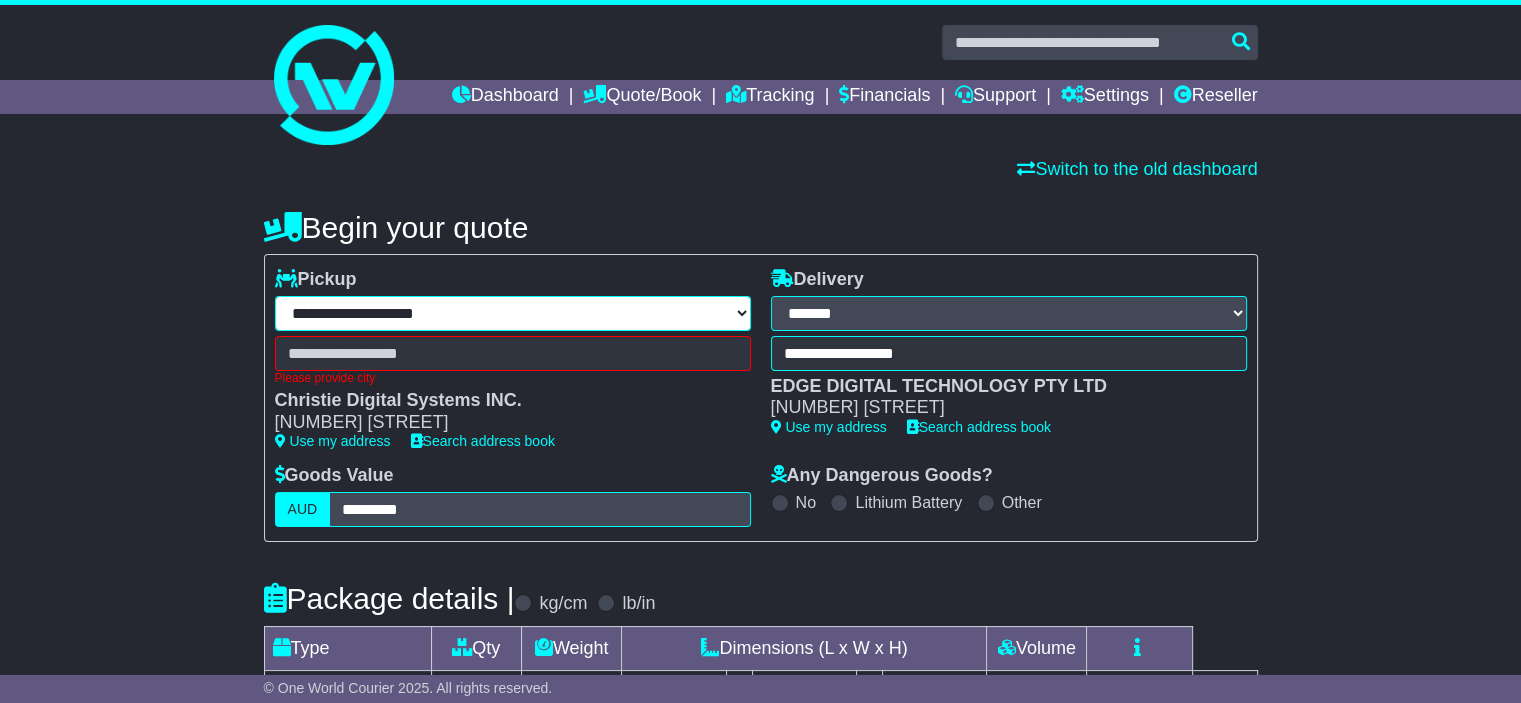 click on "**********" at bounding box center [513, 313] 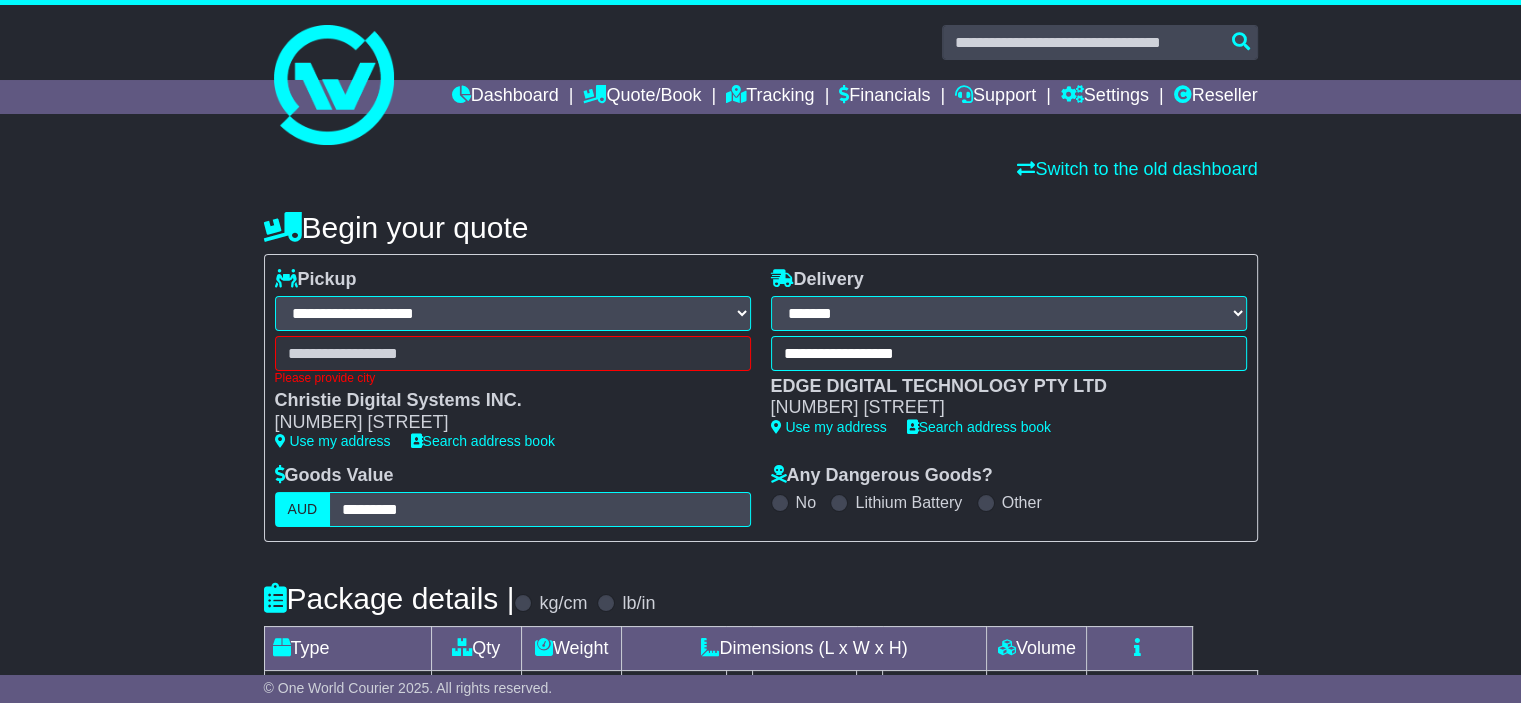 click on "**********" at bounding box center (513, 313) 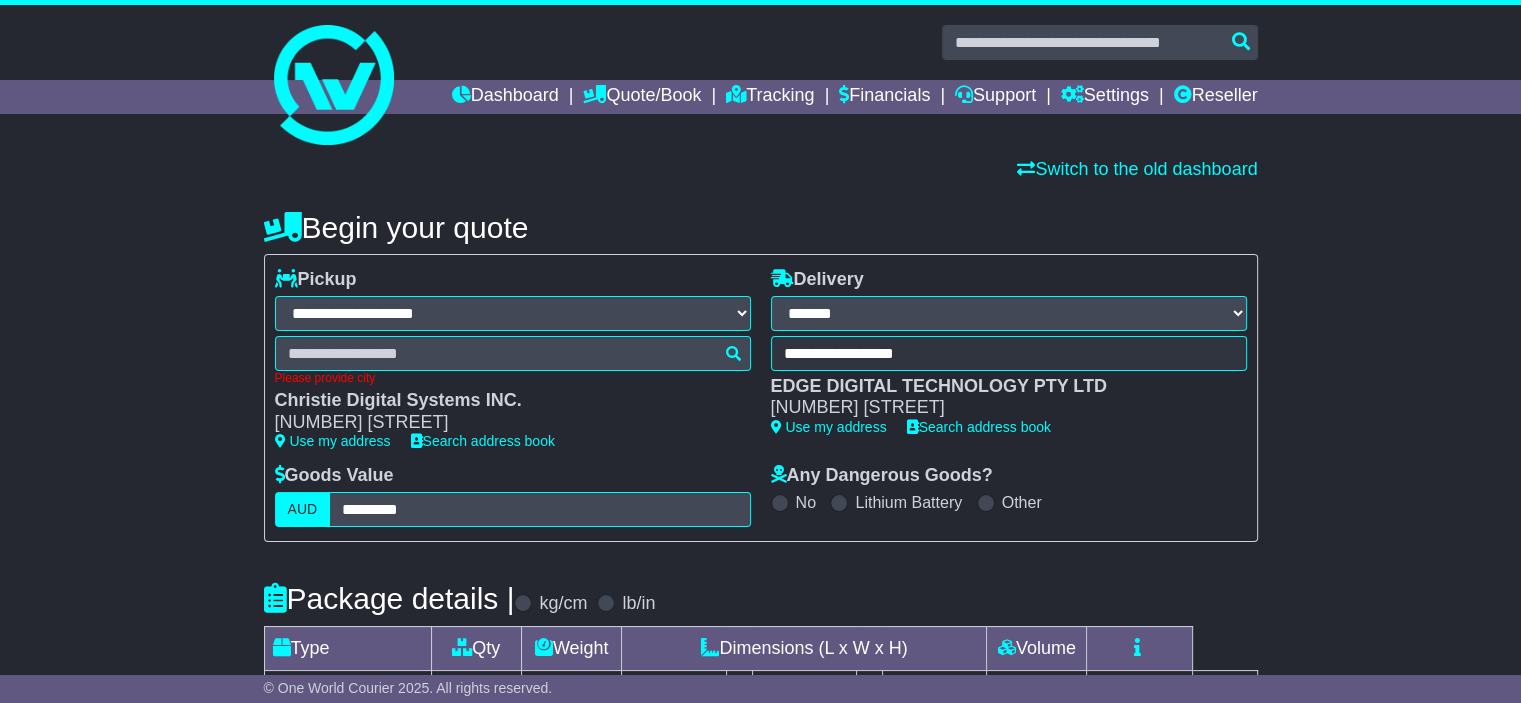 click at bounding box center [513, 353] 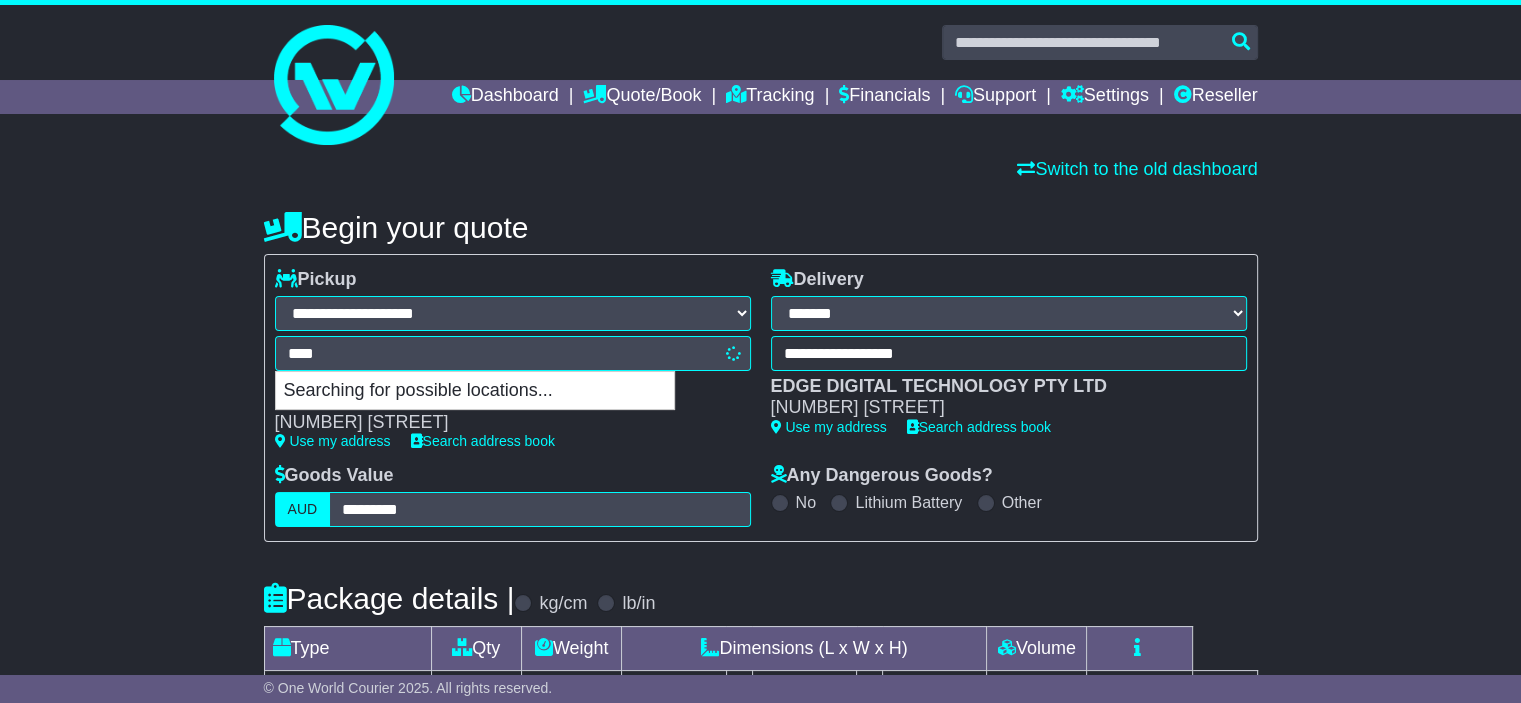 type on "*****" 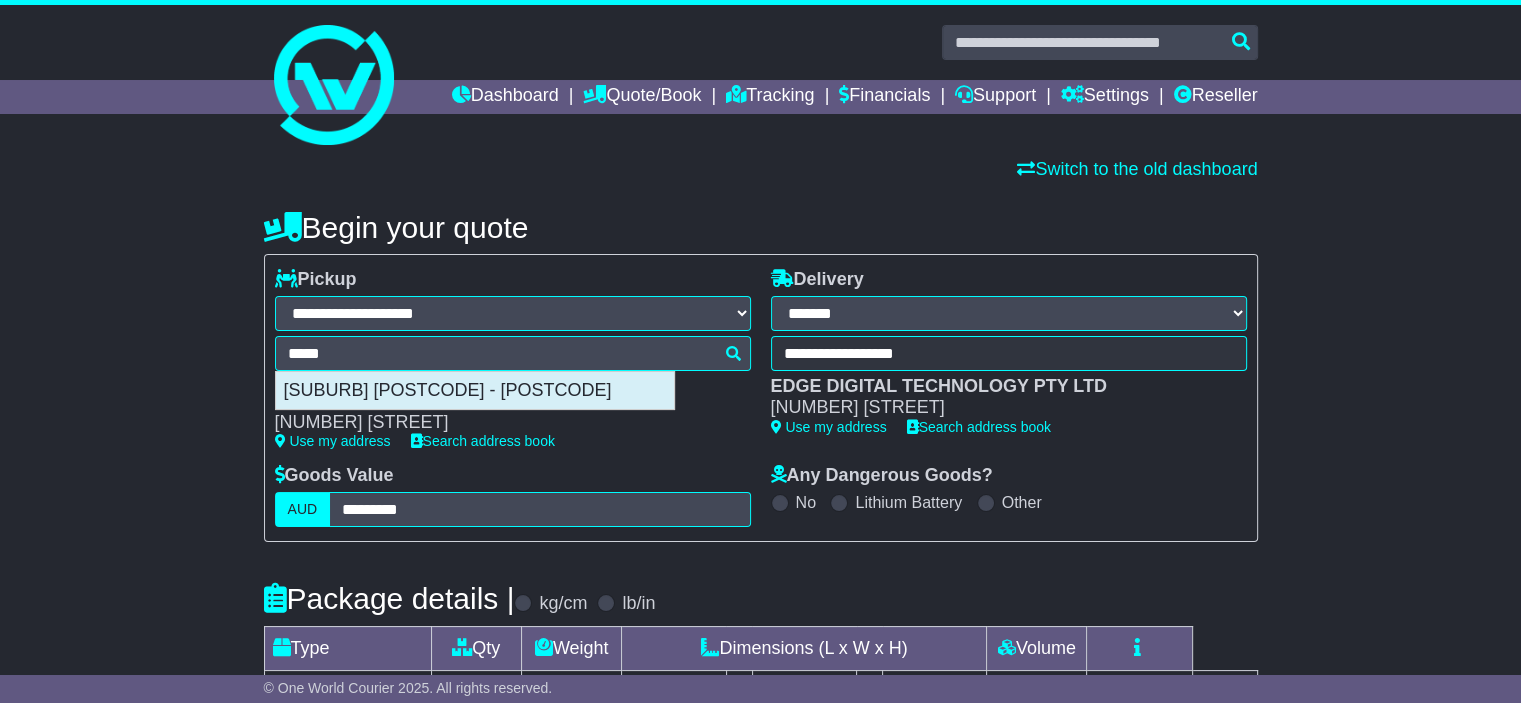 click on "[CITY] [POSTAL_CODE] - [POSTAL_CODE]" at bounding box center [475, 391] 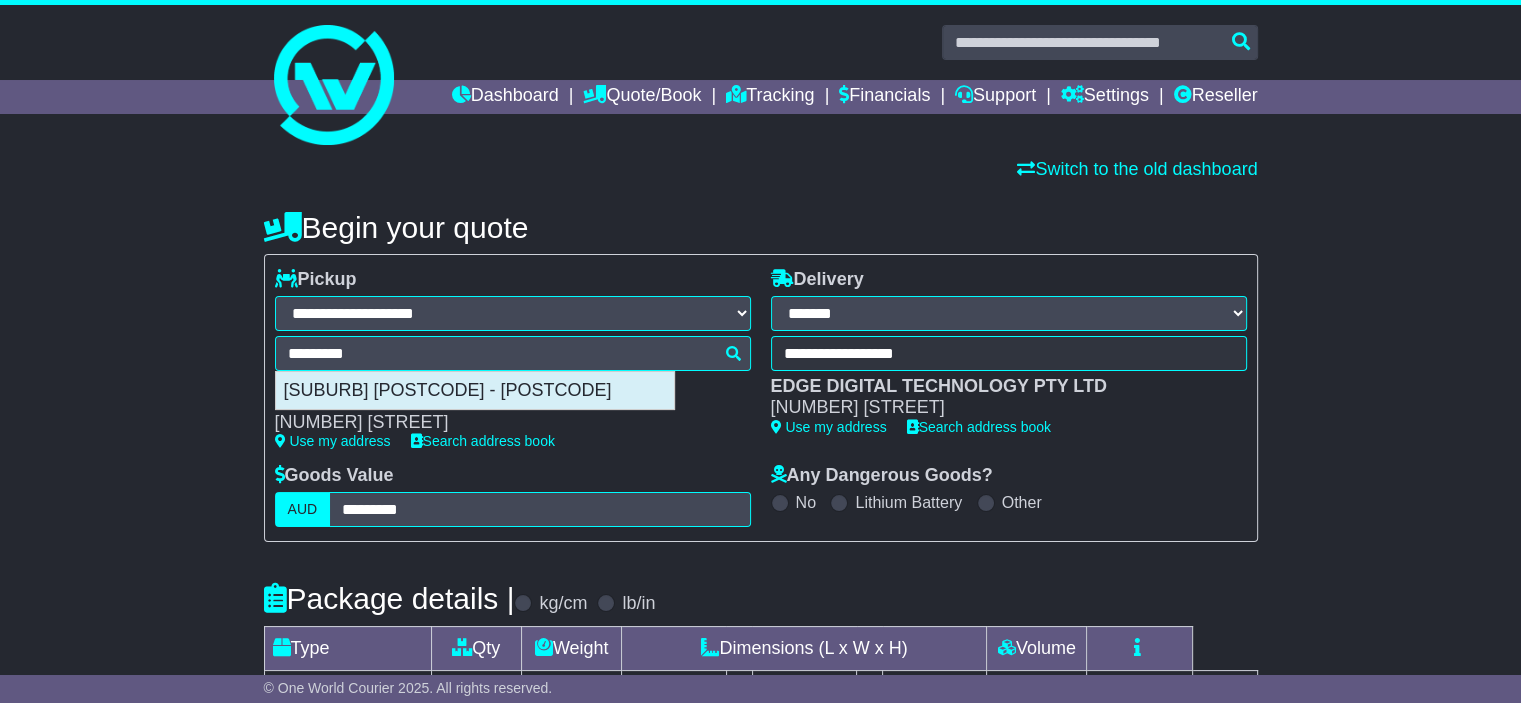 select on "*****" 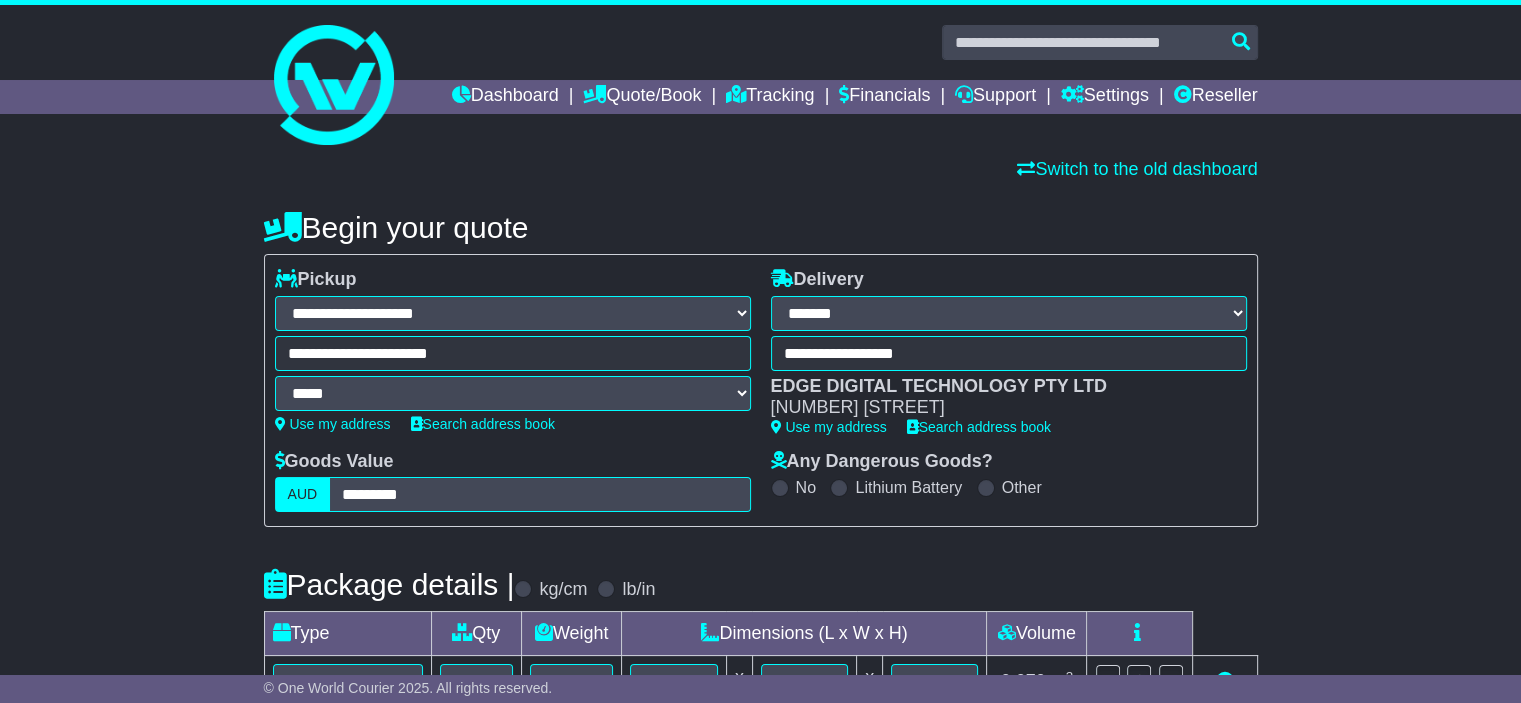 type on "**********" 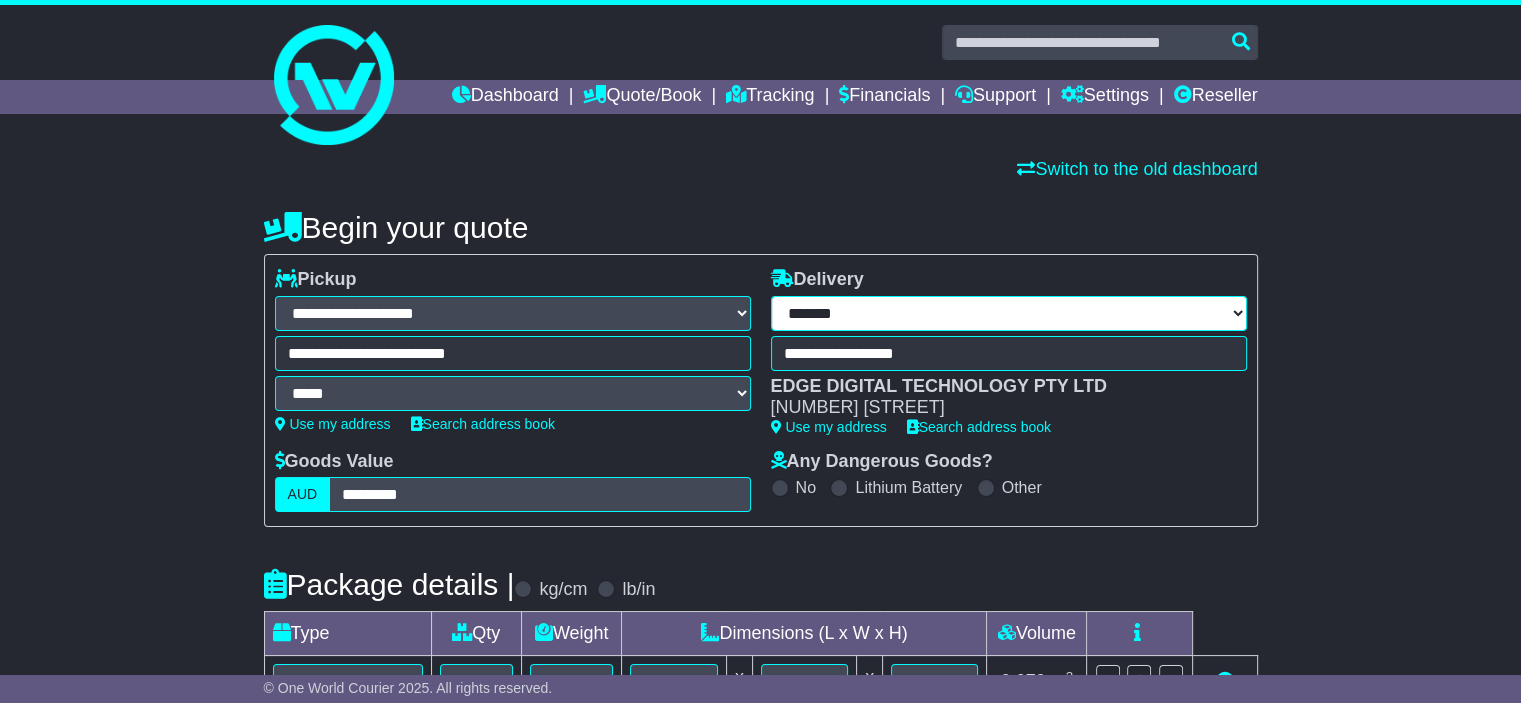 click on "**********" at bounding box center [1009, 313] 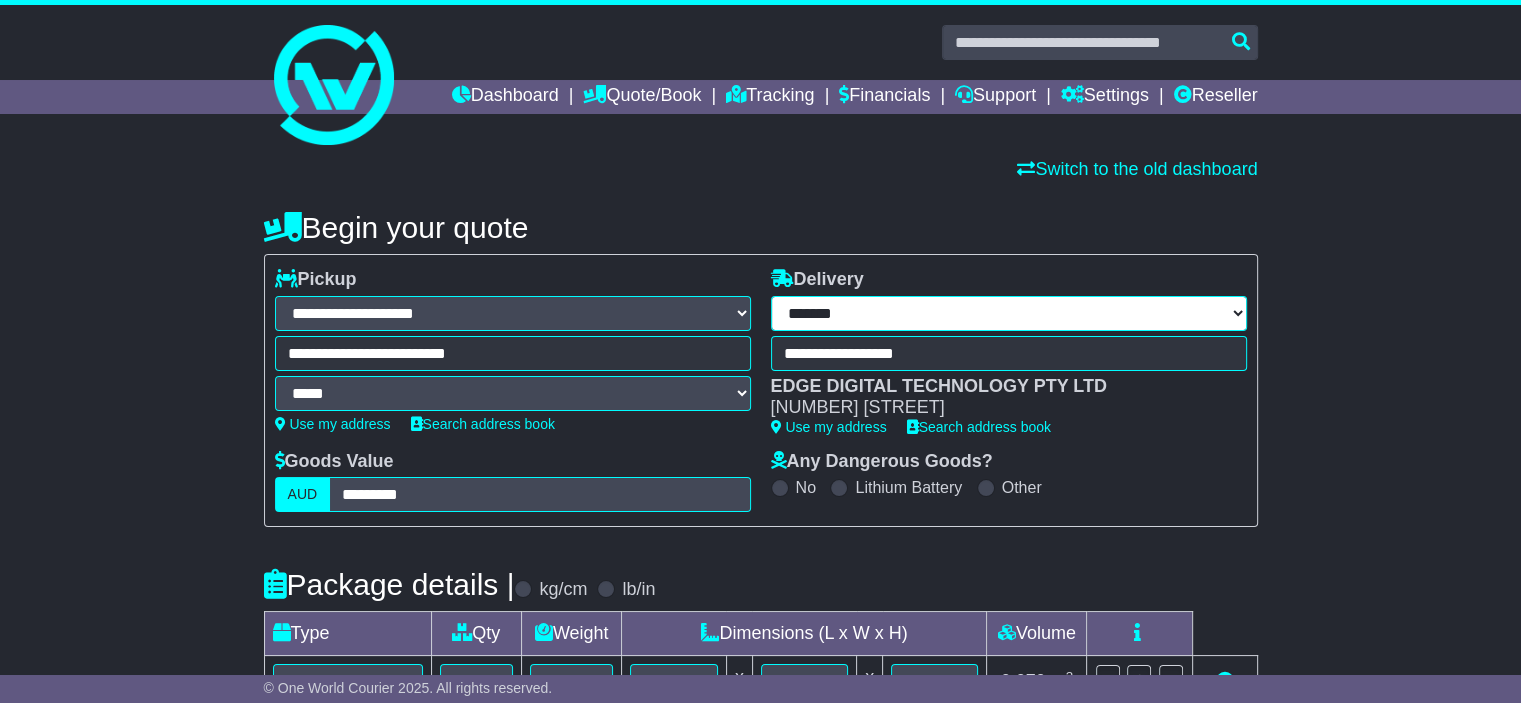 select on "*" 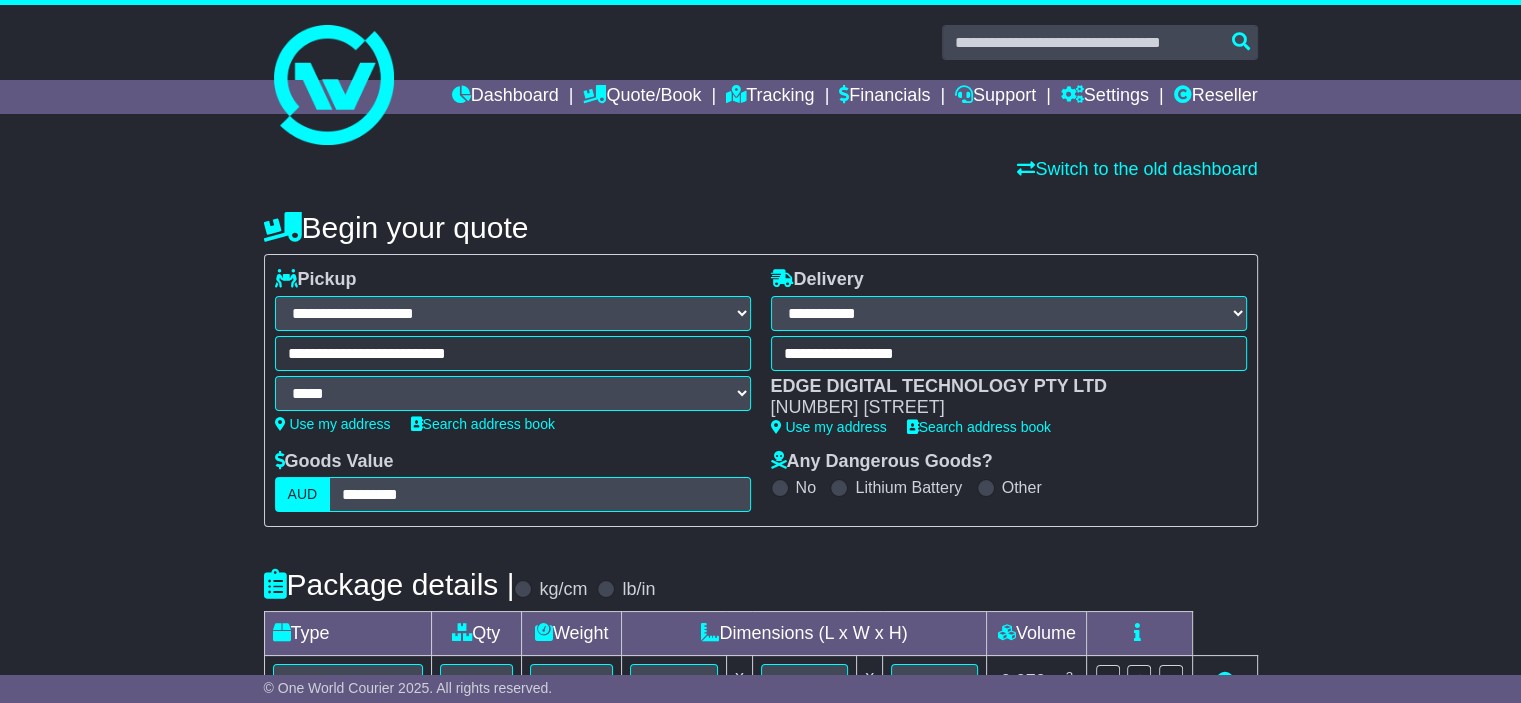 click on "**********" at bounding box center (1009, 313) 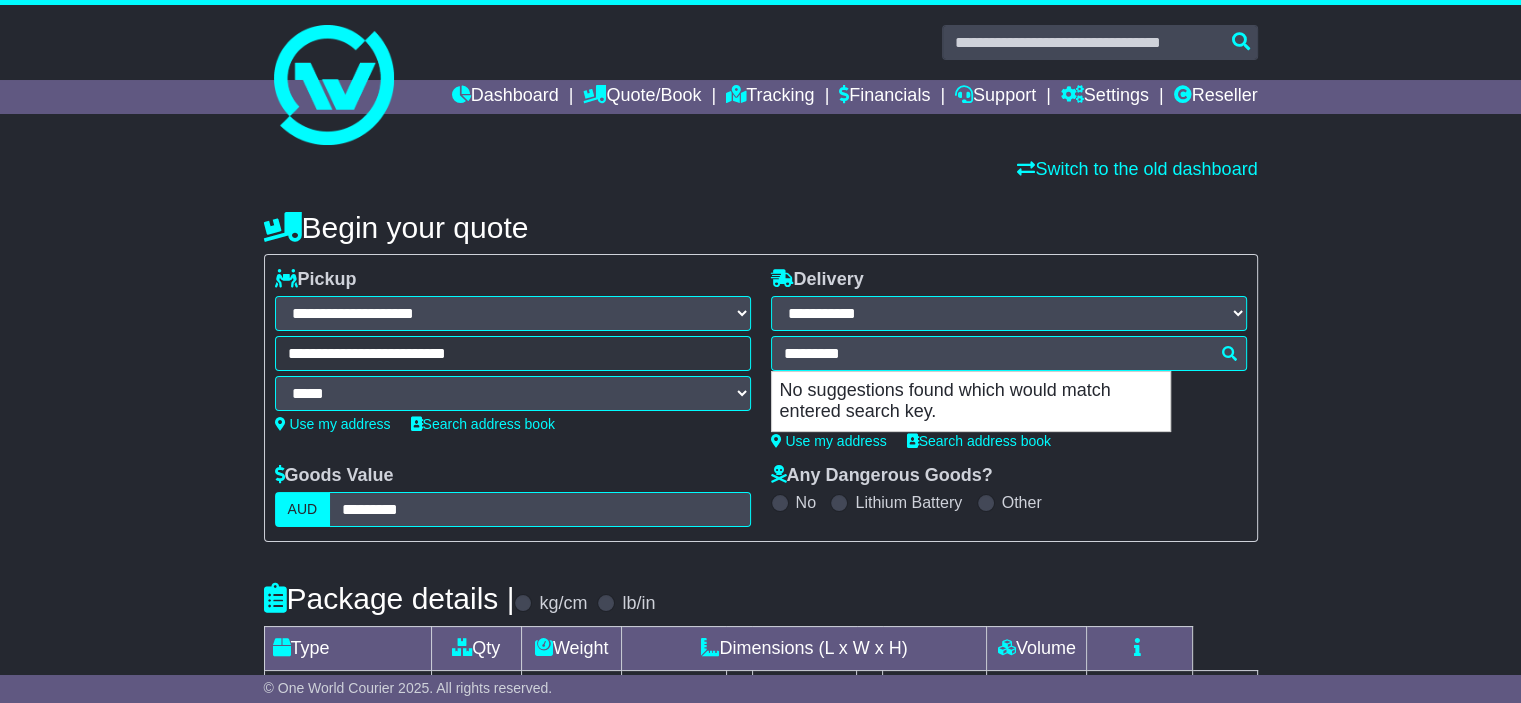 drag, startPoint x: 909, startPoint y: 359, endPoint x: 620, endPoint y: 354, distance: 289.04324 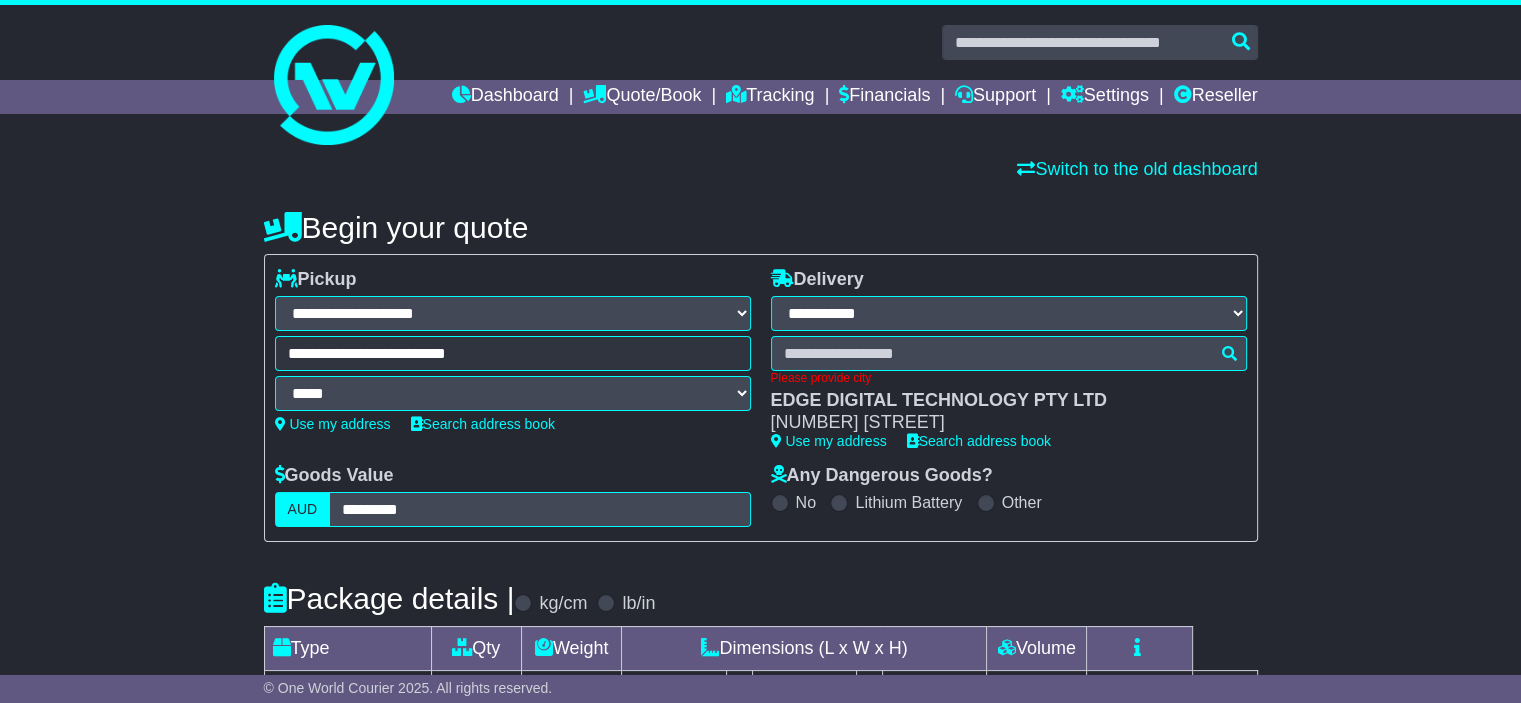 click on "Use my address
Search address book" at bounding box center [1009, 441] 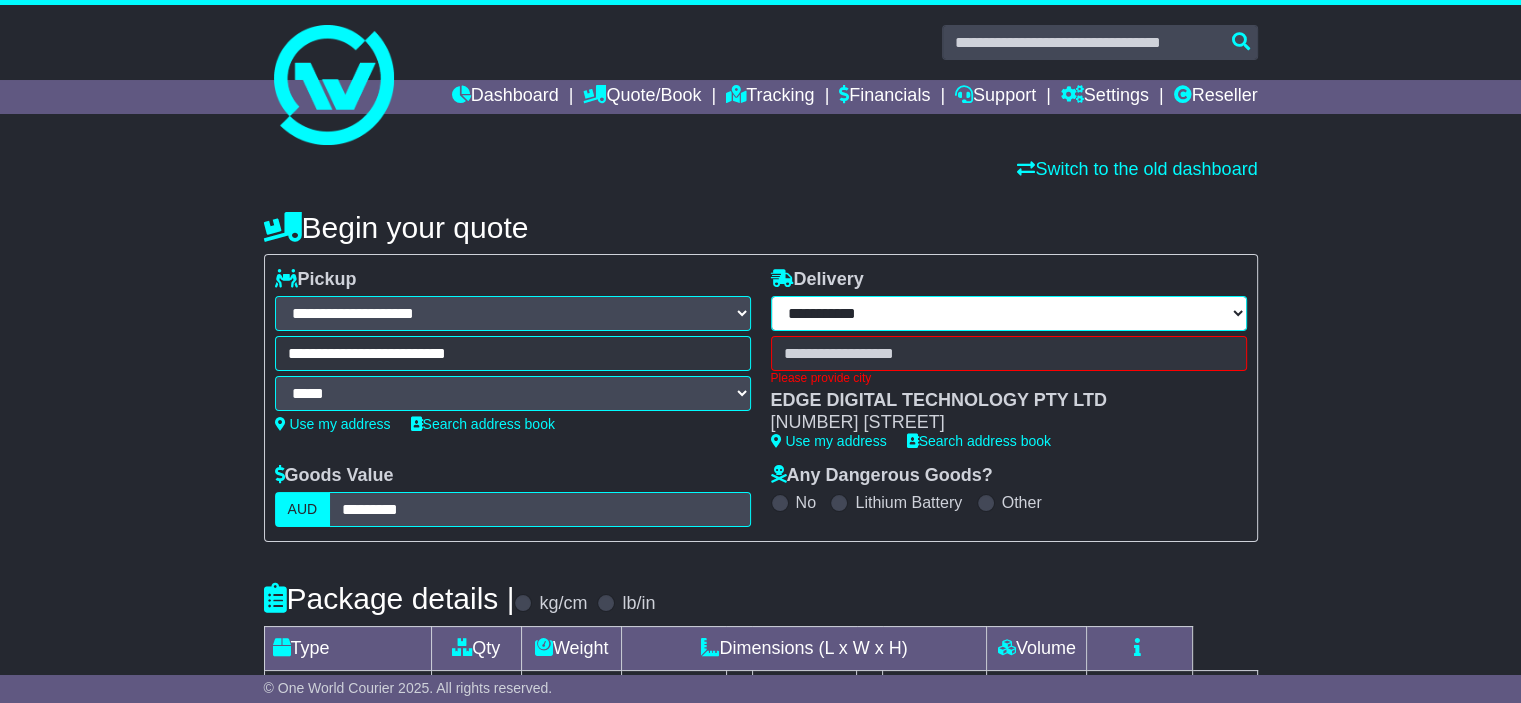 click on "**********" at bounding box center [1009, 313] 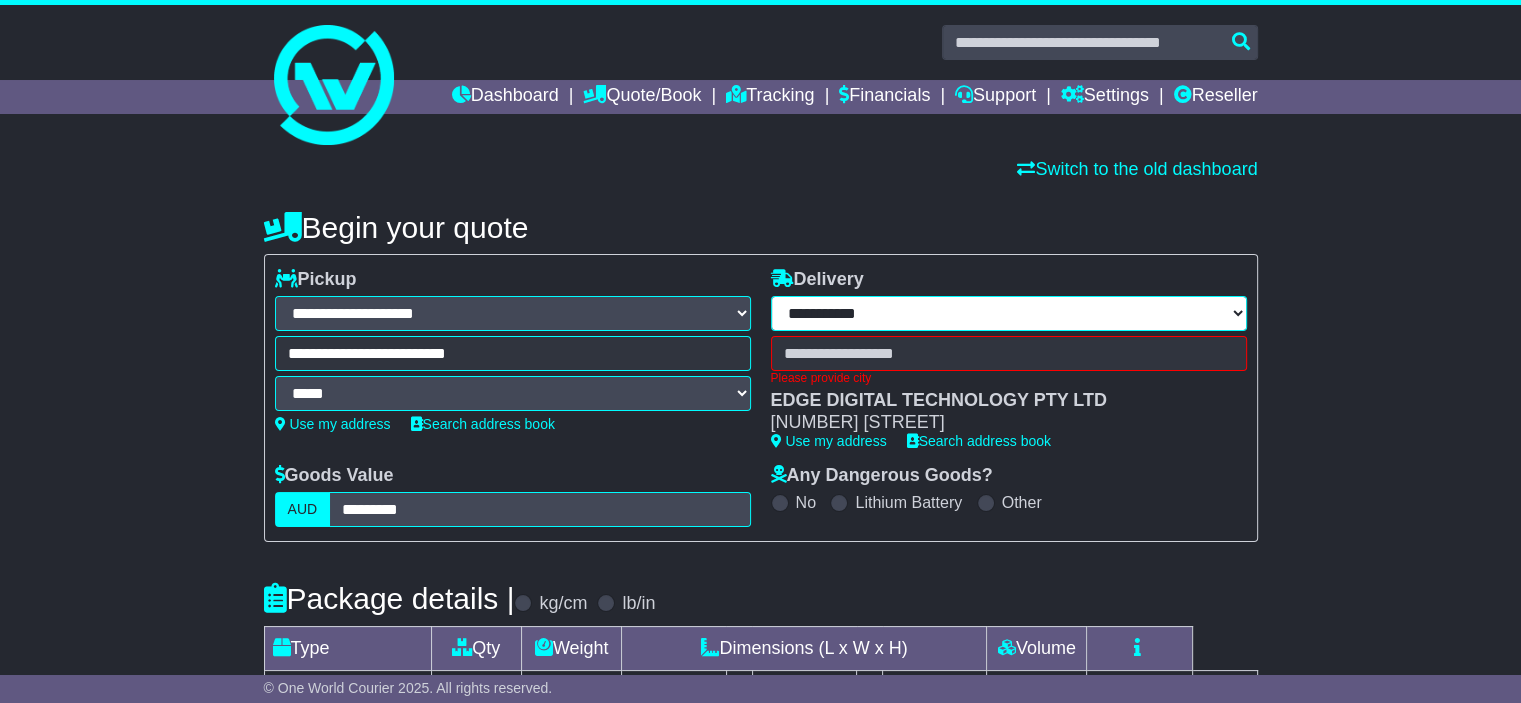 select on "**" 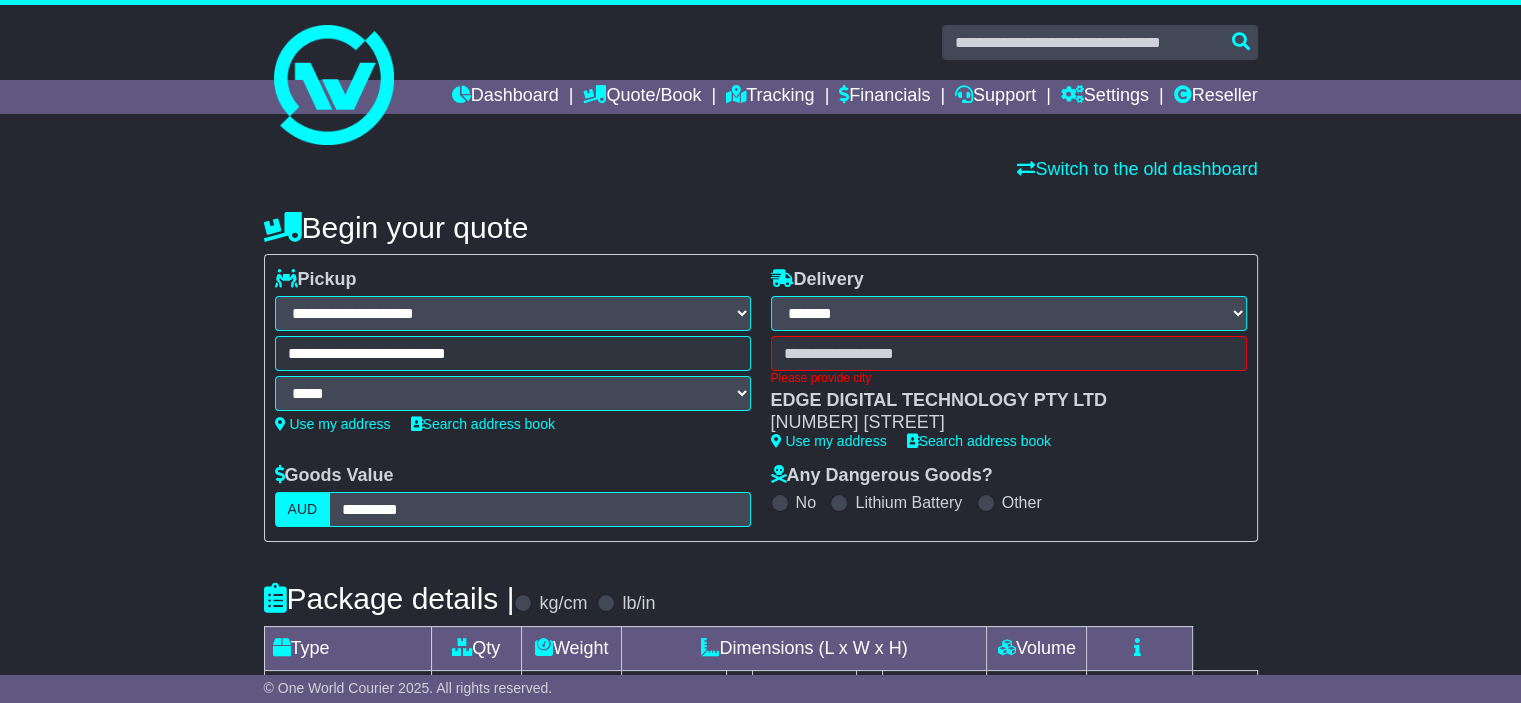 click on "**********" at bounding box center [1009, 313] 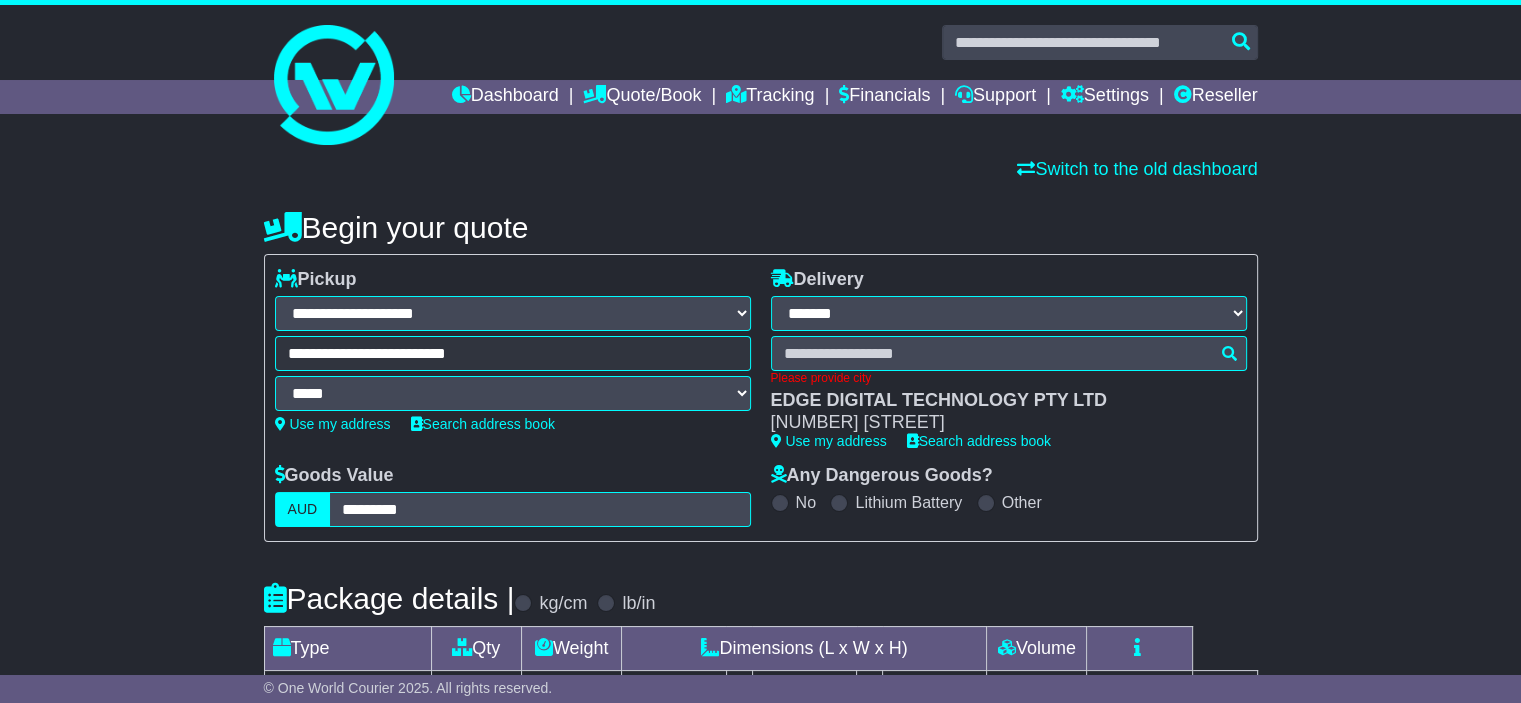 click at bounding box center (1009, 353) 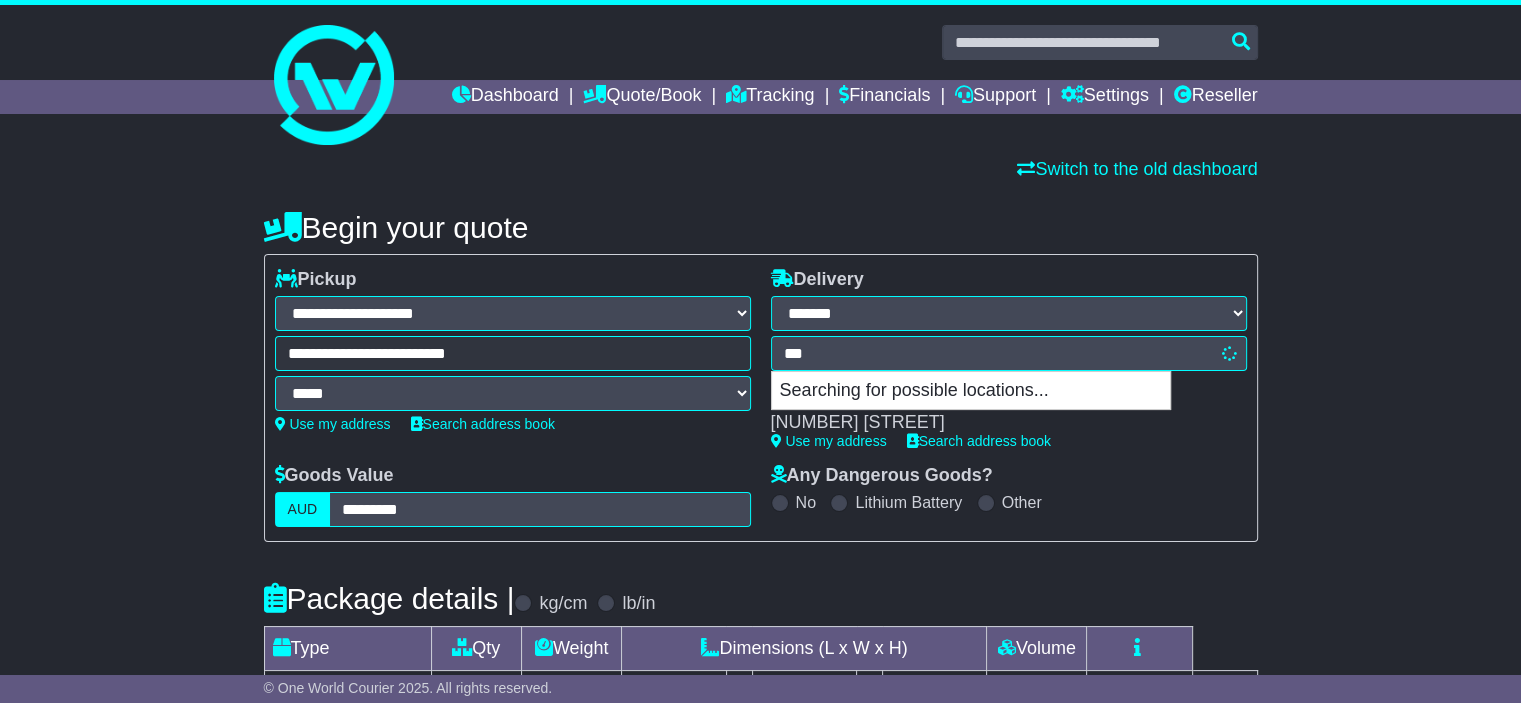type on "****" 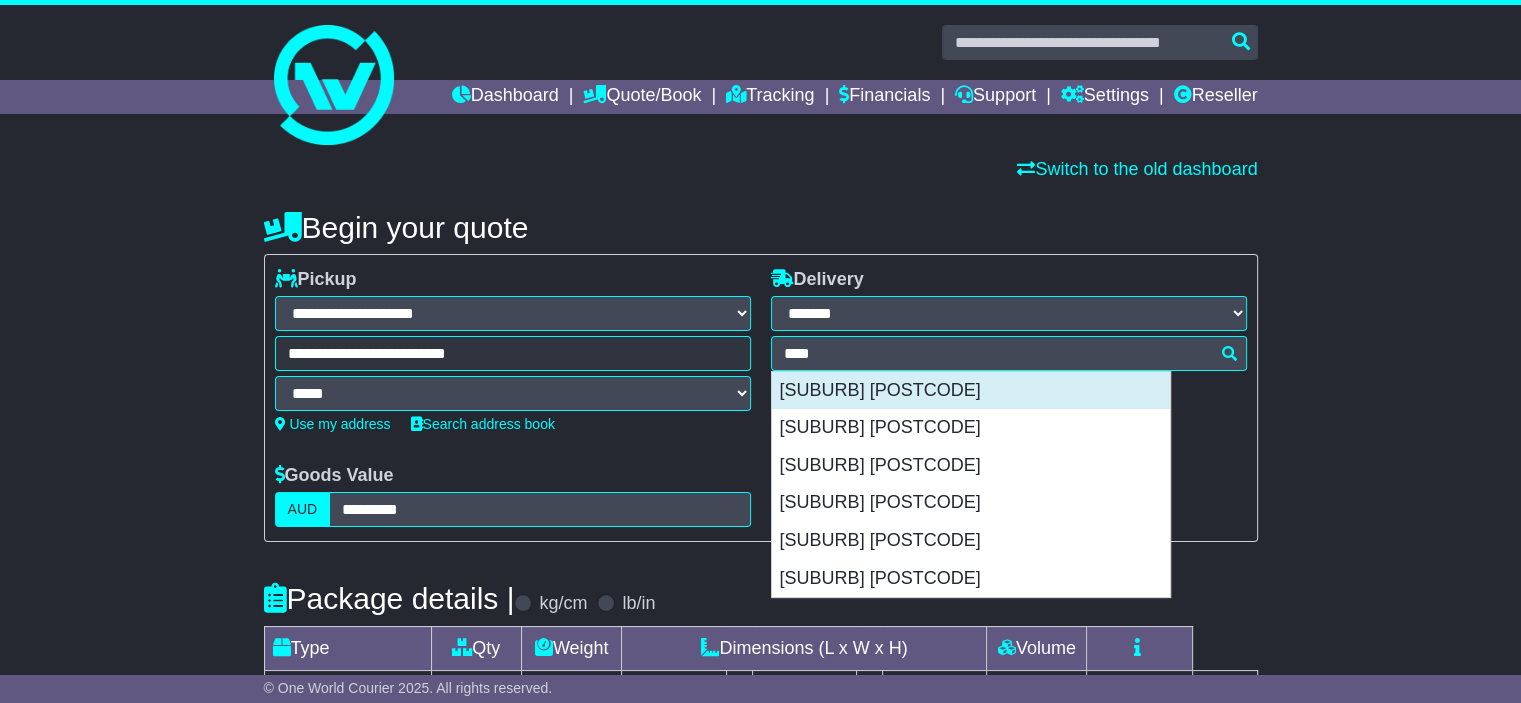 click on "[SUBURB] [POSTAL_CODE]" at bounding box center (971, 391) 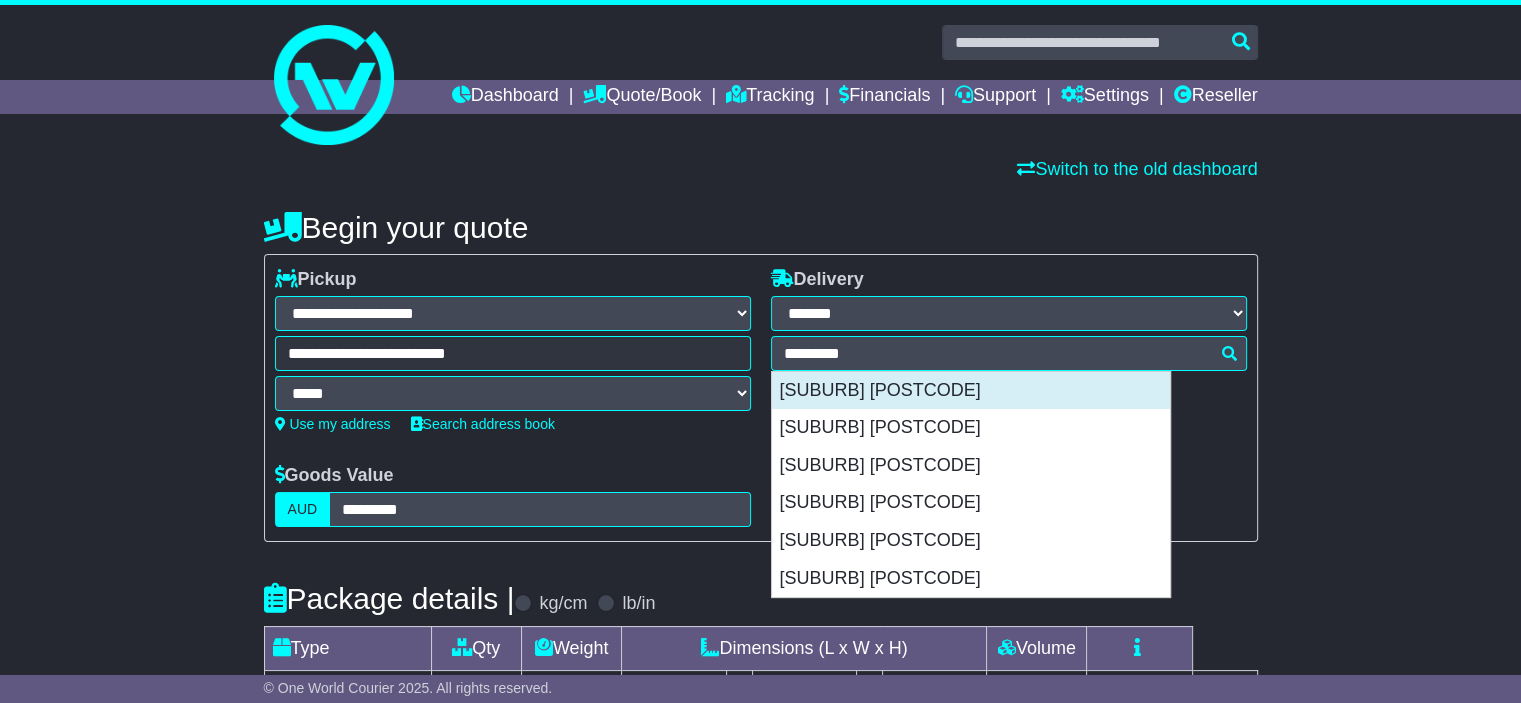 type on "**********" 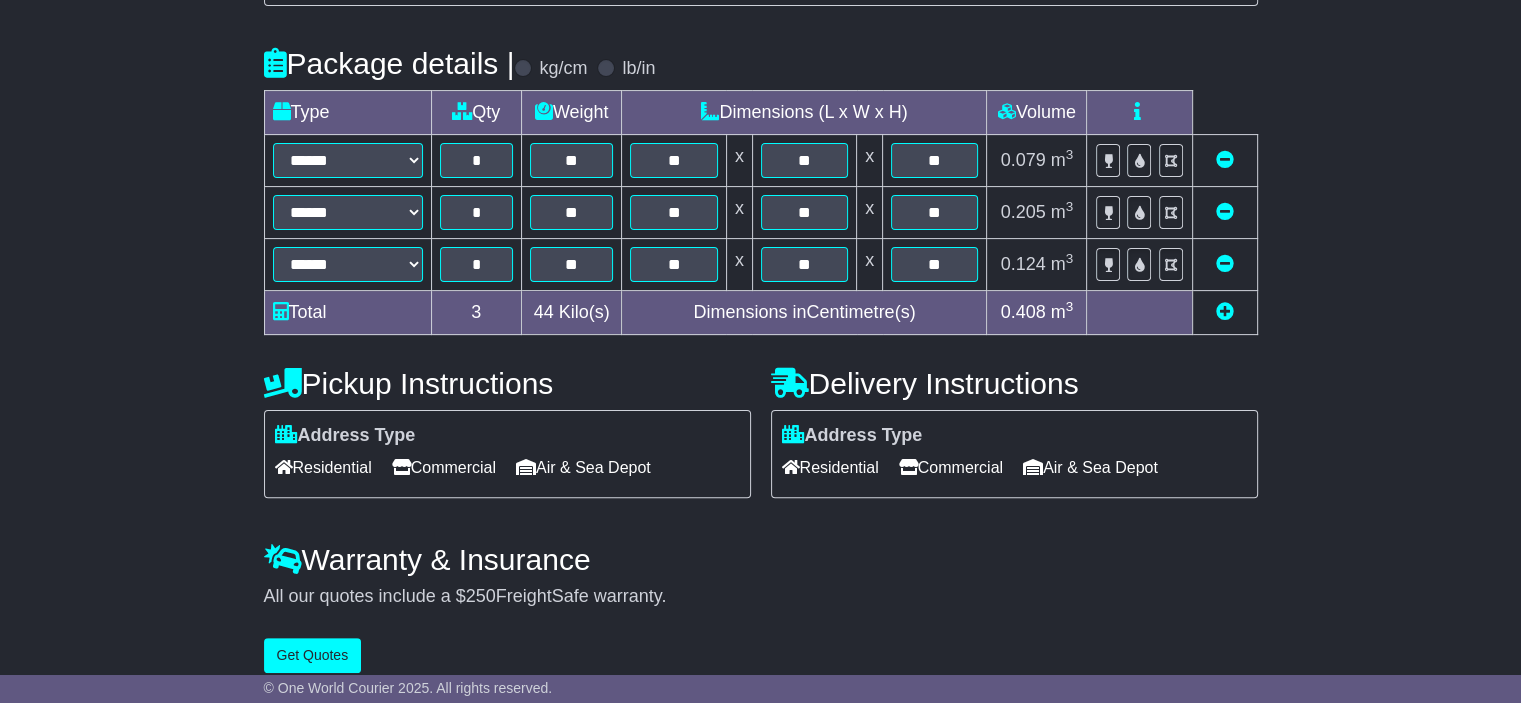 scroll, scrollTop: 536, scrollLeft: 0, axis: vertical 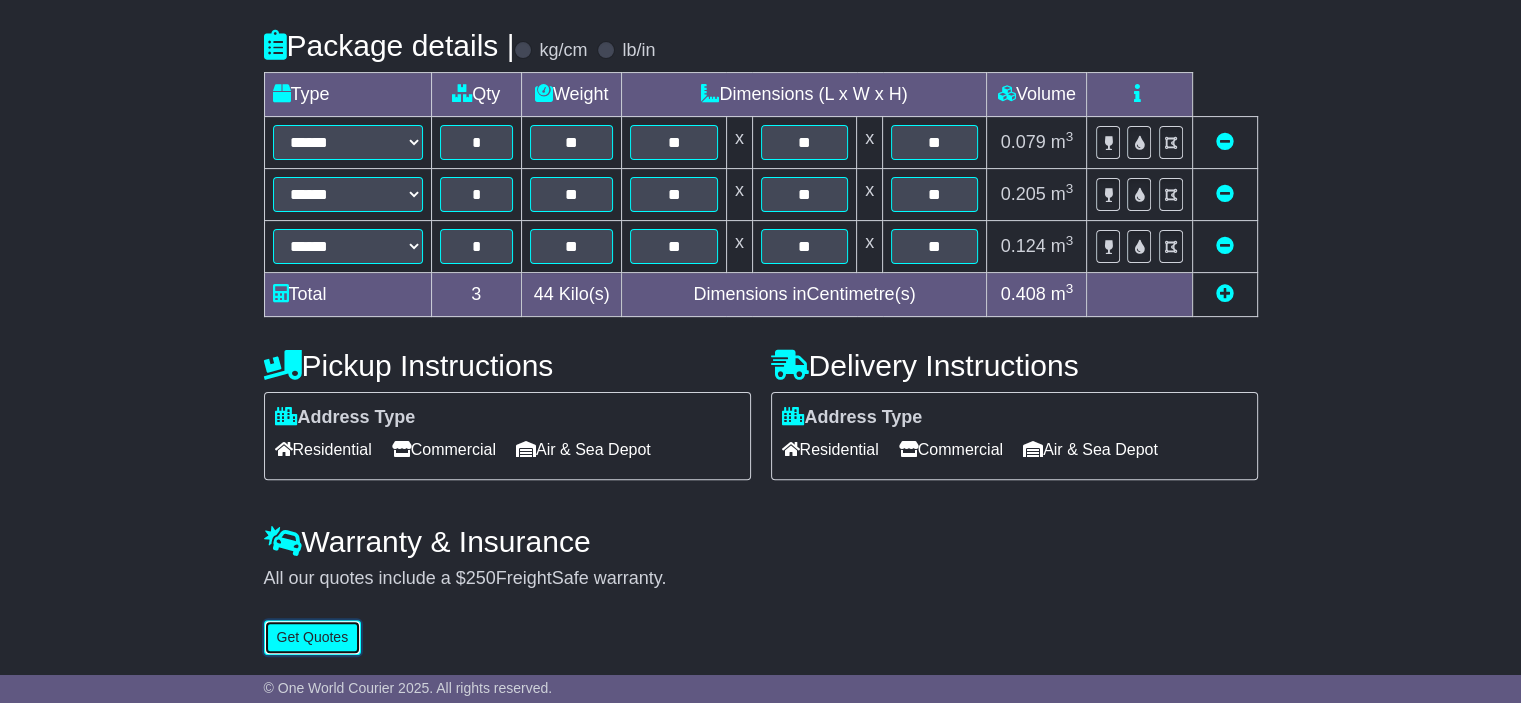 click on "Get Quotes" at bounding box center [313, 637] 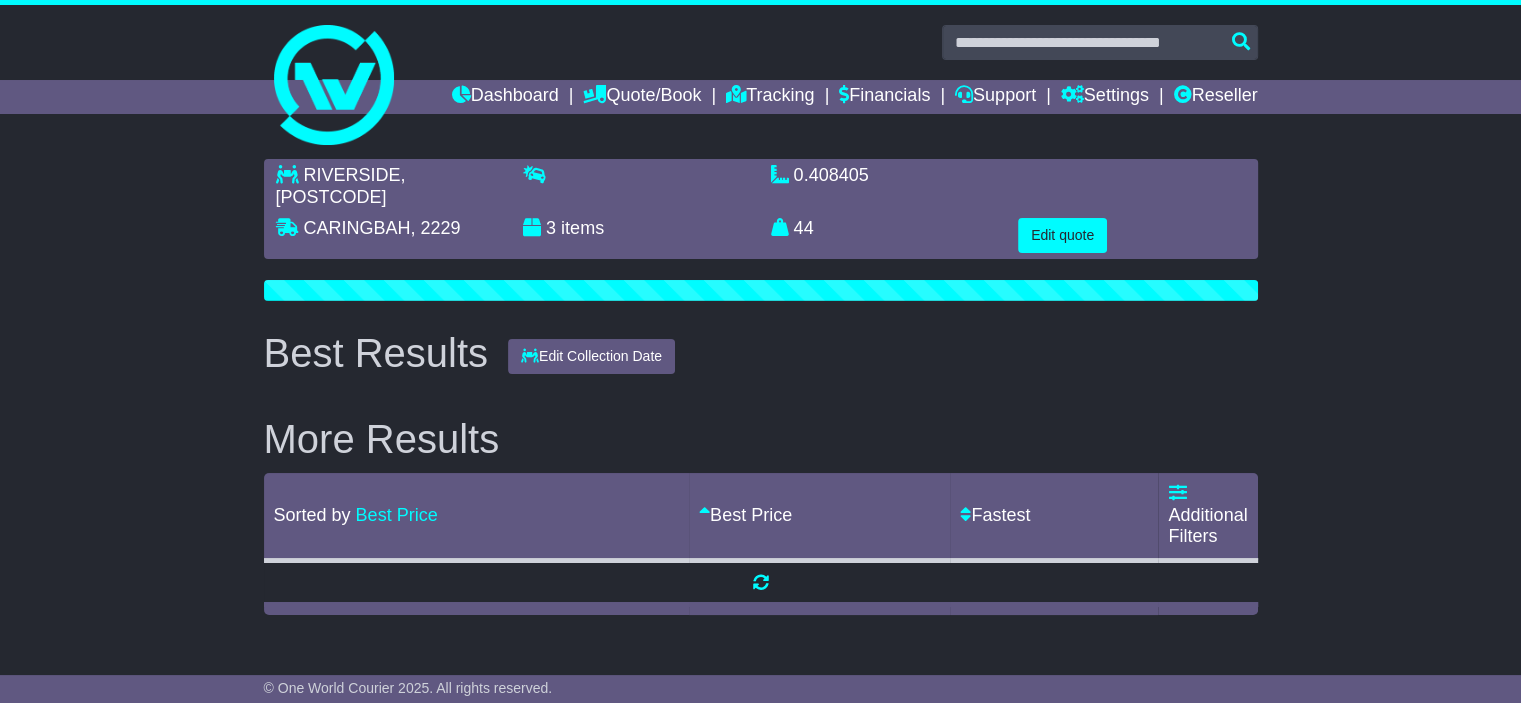 scroll, scrollTop: 0, scrollLeft: 0, axis: both 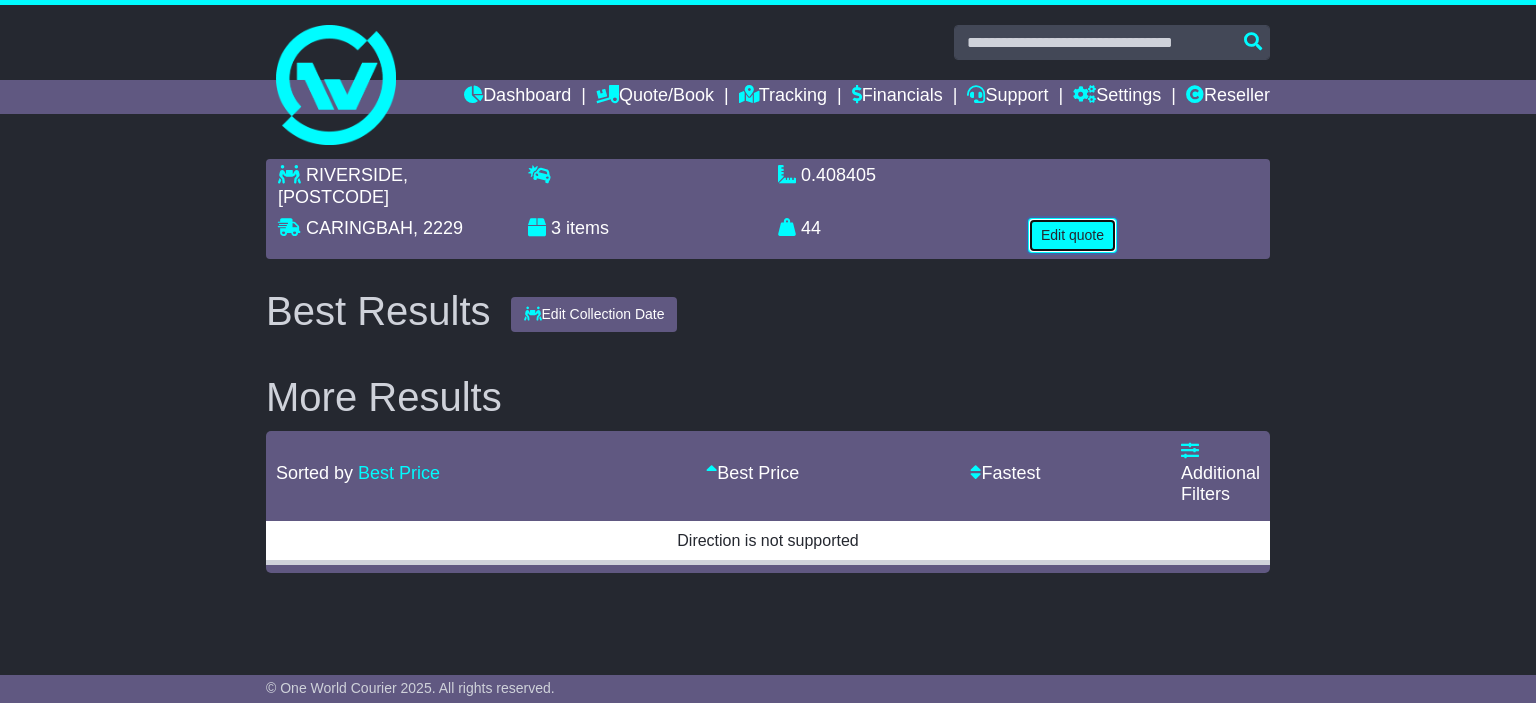 click on "Edit quote" at bounding box center [1072, 235] 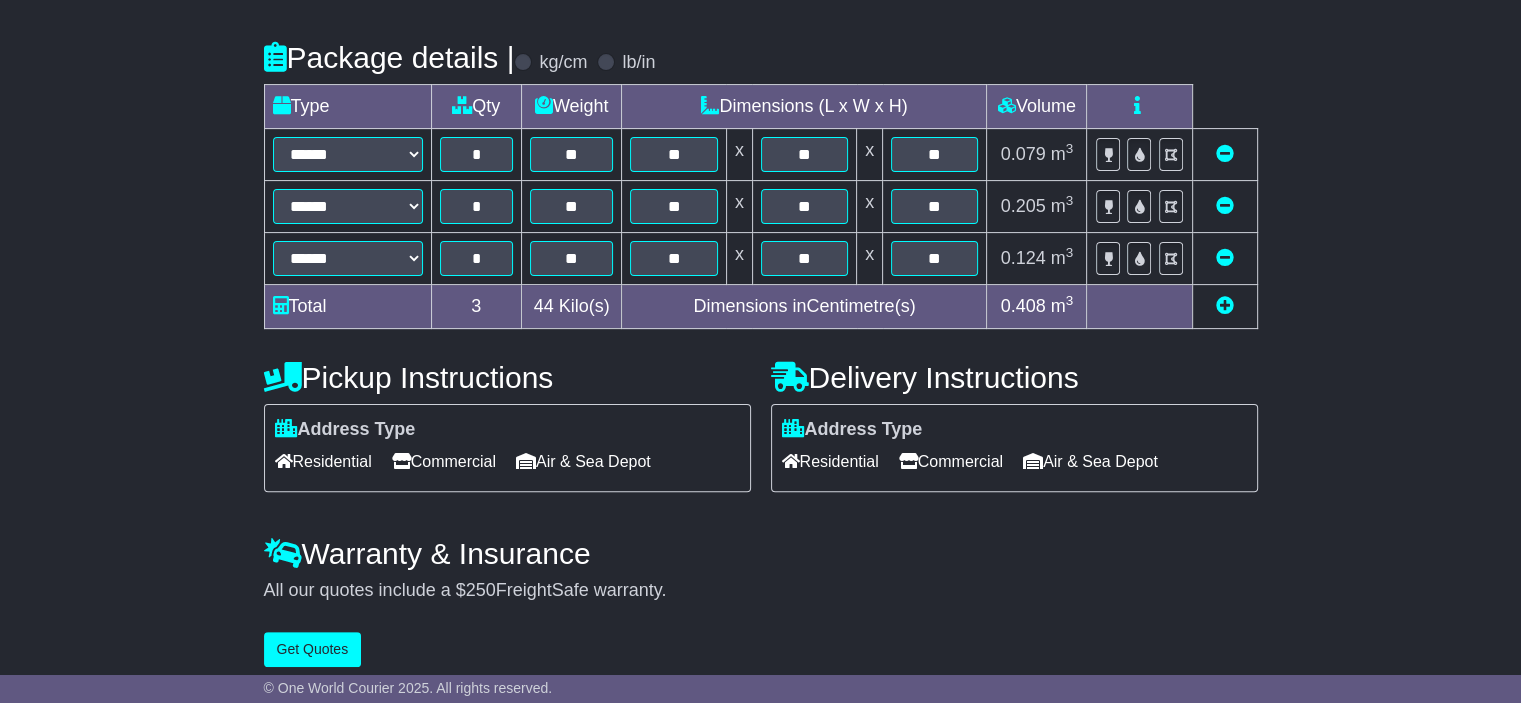 scroll, scrollTop: 536, scrollLeft: 0, axis: vertical 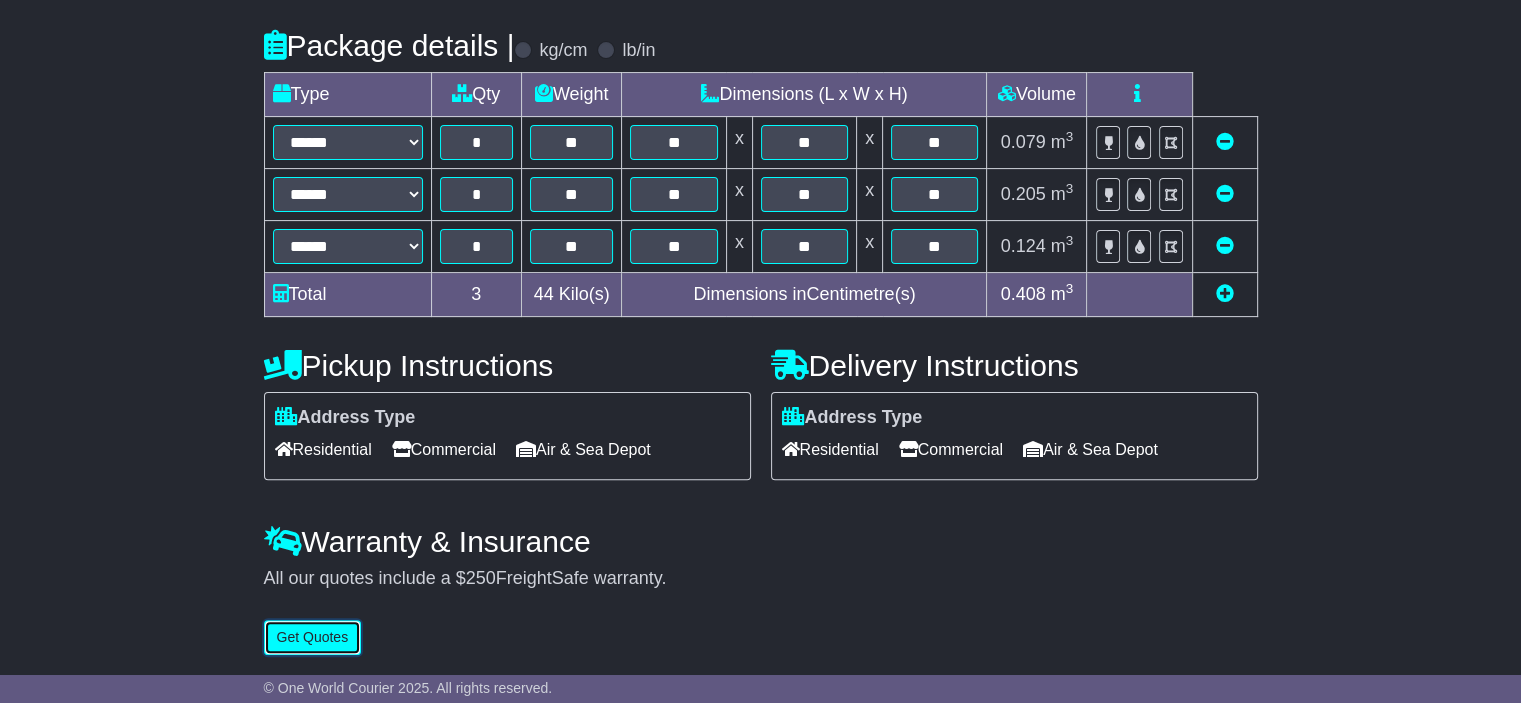 click on "Get Quotes" at bounding box center [313, 637] 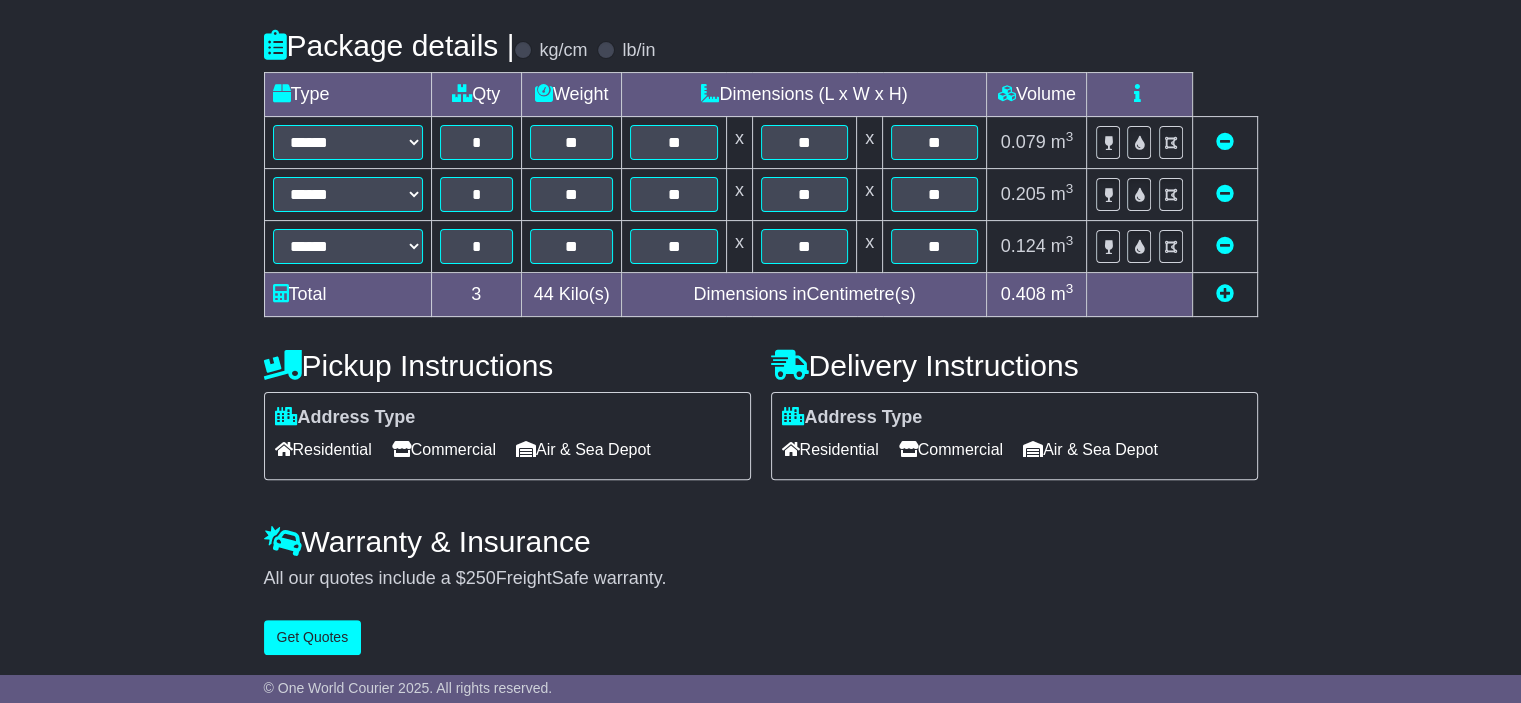 scroll, scrollTop: 0, scrollLeft: 0, axis: both 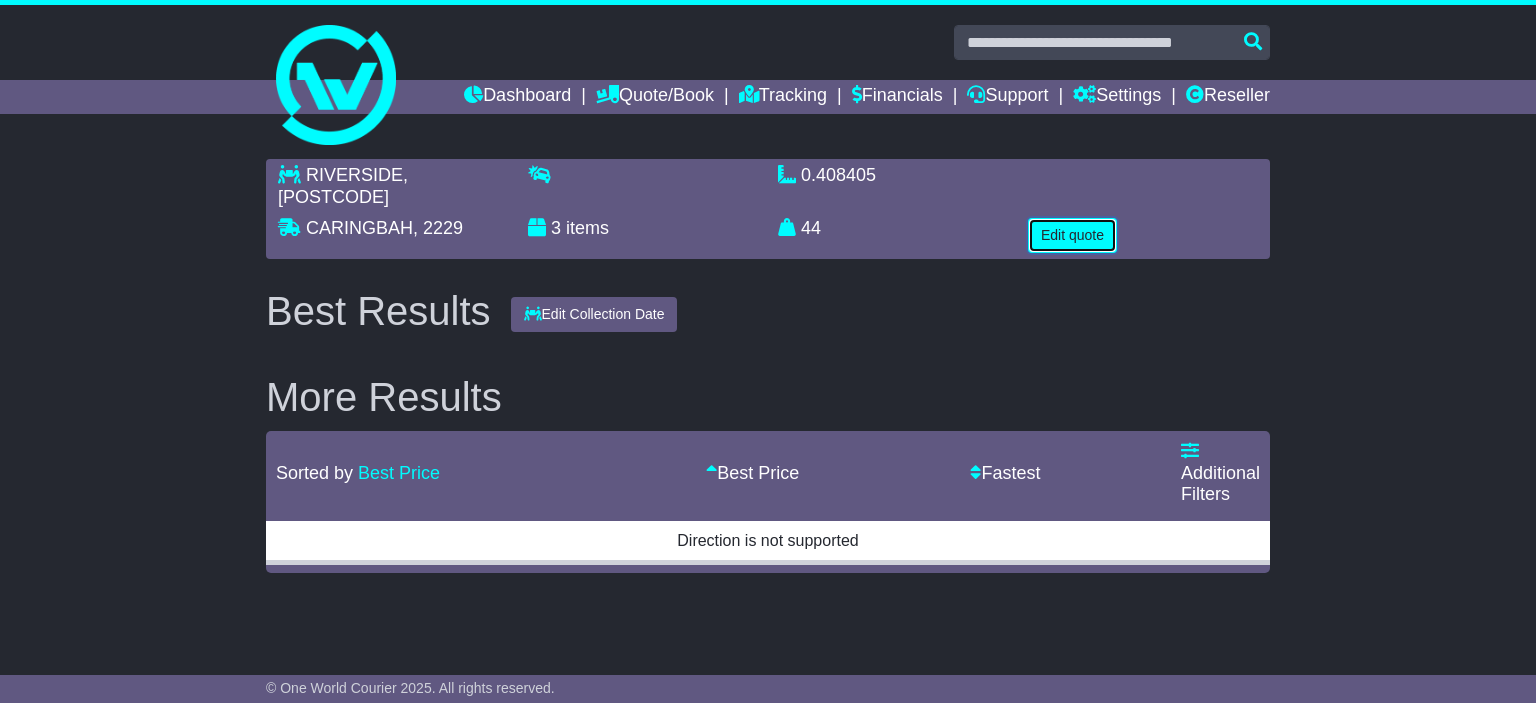 click on "Edit quote" at bounding box center [1072, 235] 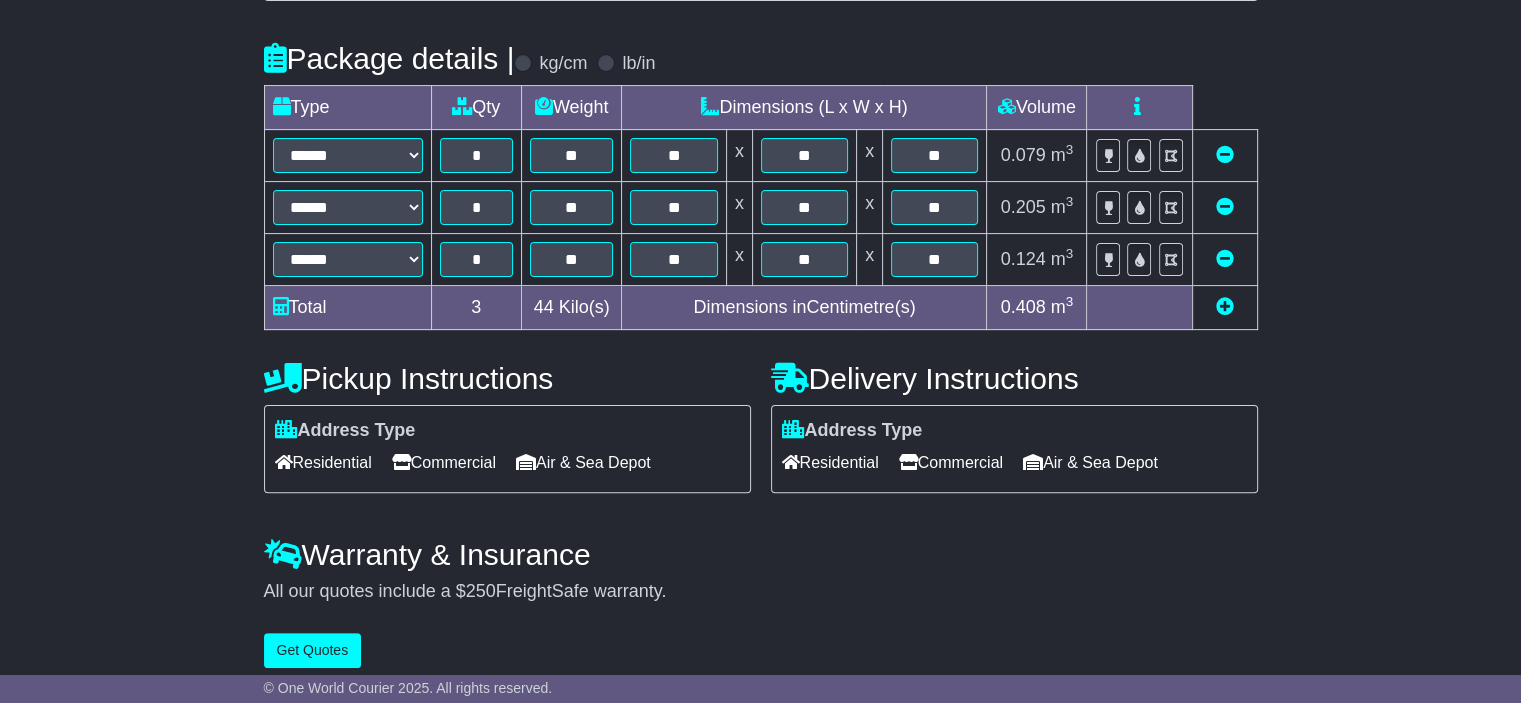 scroll, scrollTop: 536, scrollLeft: 0, axis: vertical 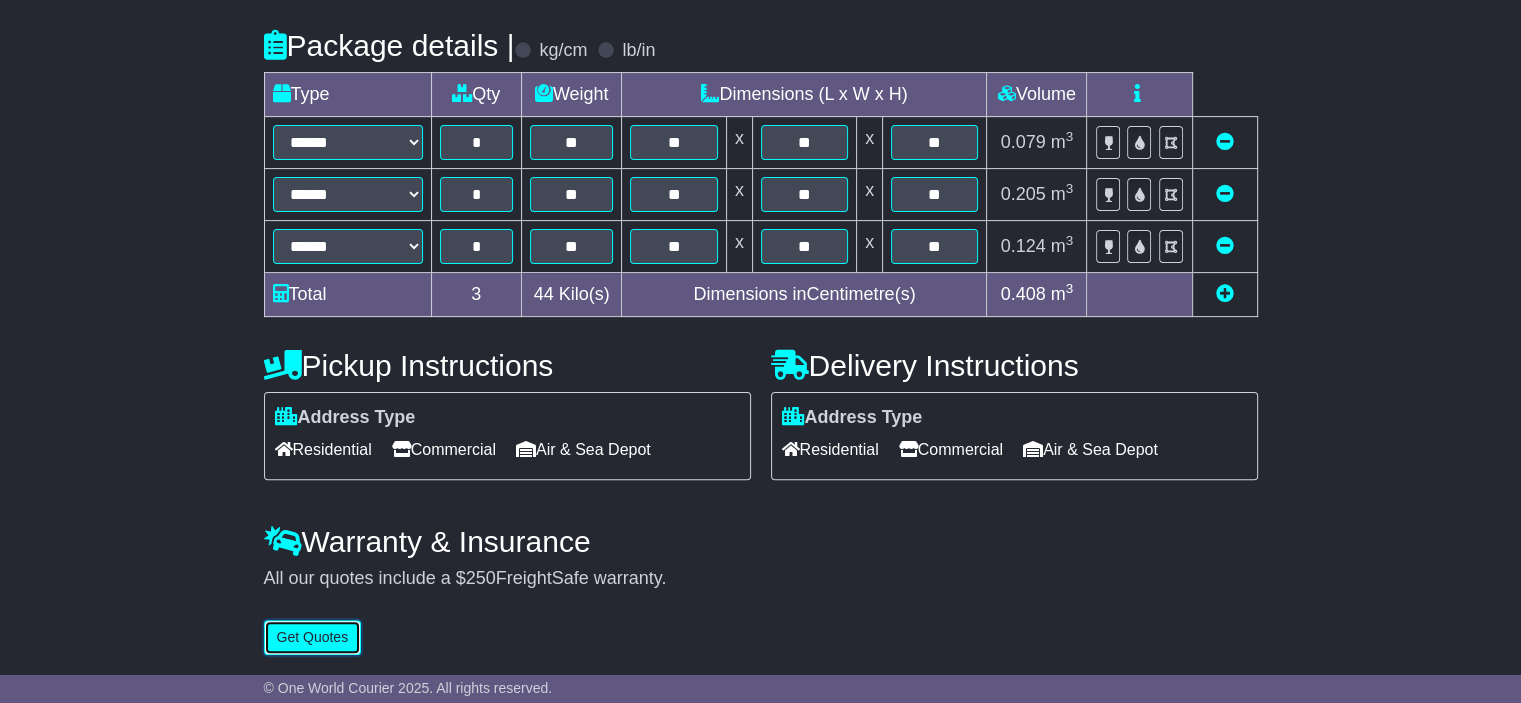 click on "Get Quotes" at bounding box center [313, 637] 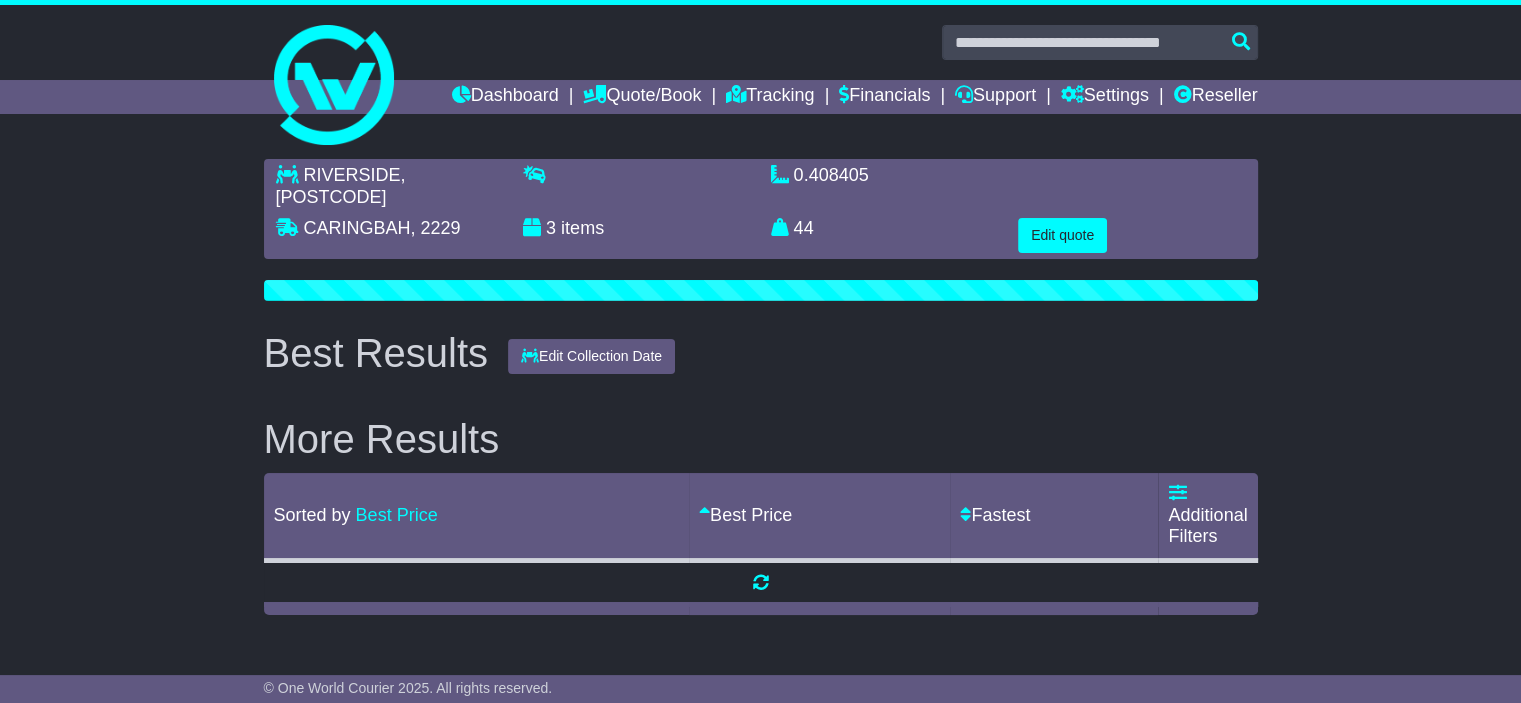 scroll, scrollTop: 0, scrollLeft: 0, axis: both 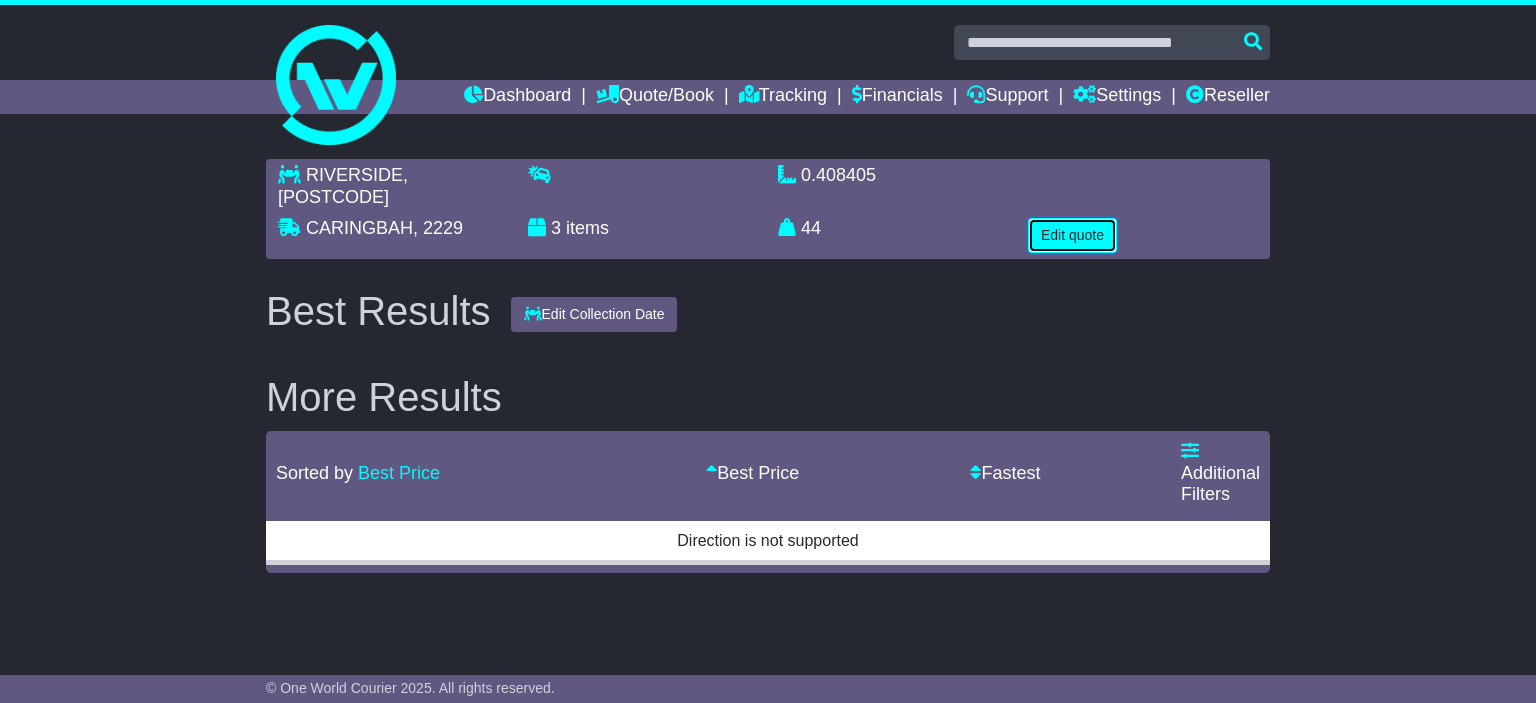 click on "Edit quote" at bounding box center [1072, 235] 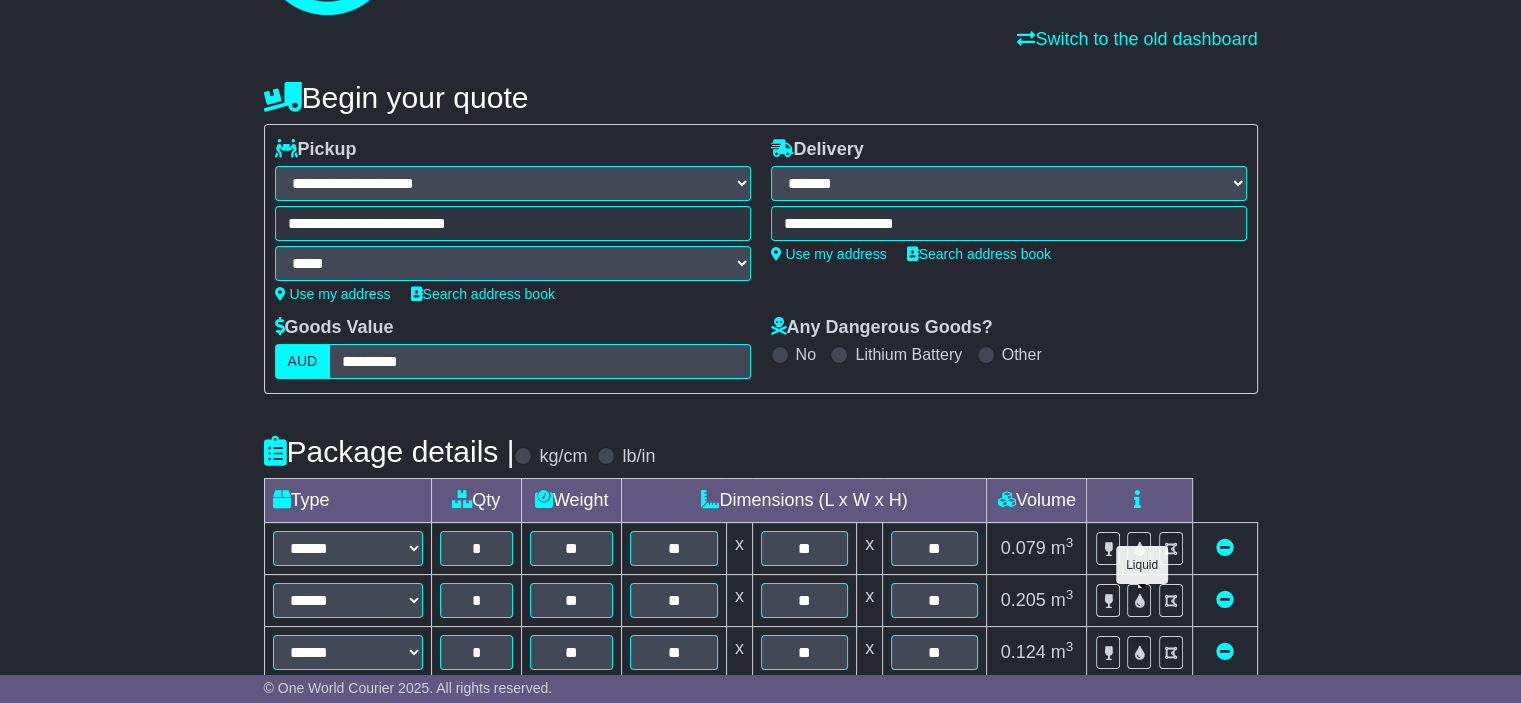 scroll, scrollTop: 400, scrollLeft: 0, axis: vertical 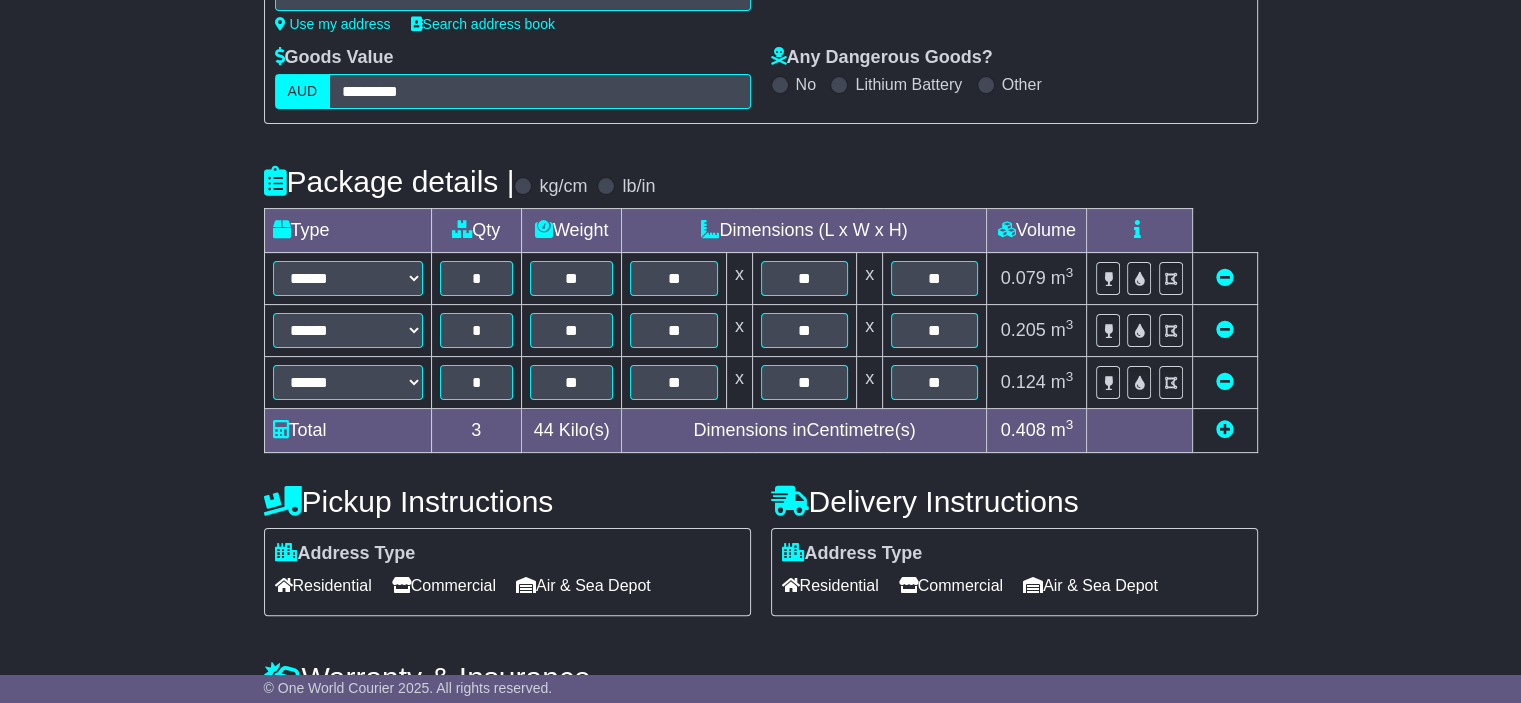 click at bounding box center (1225, 381) 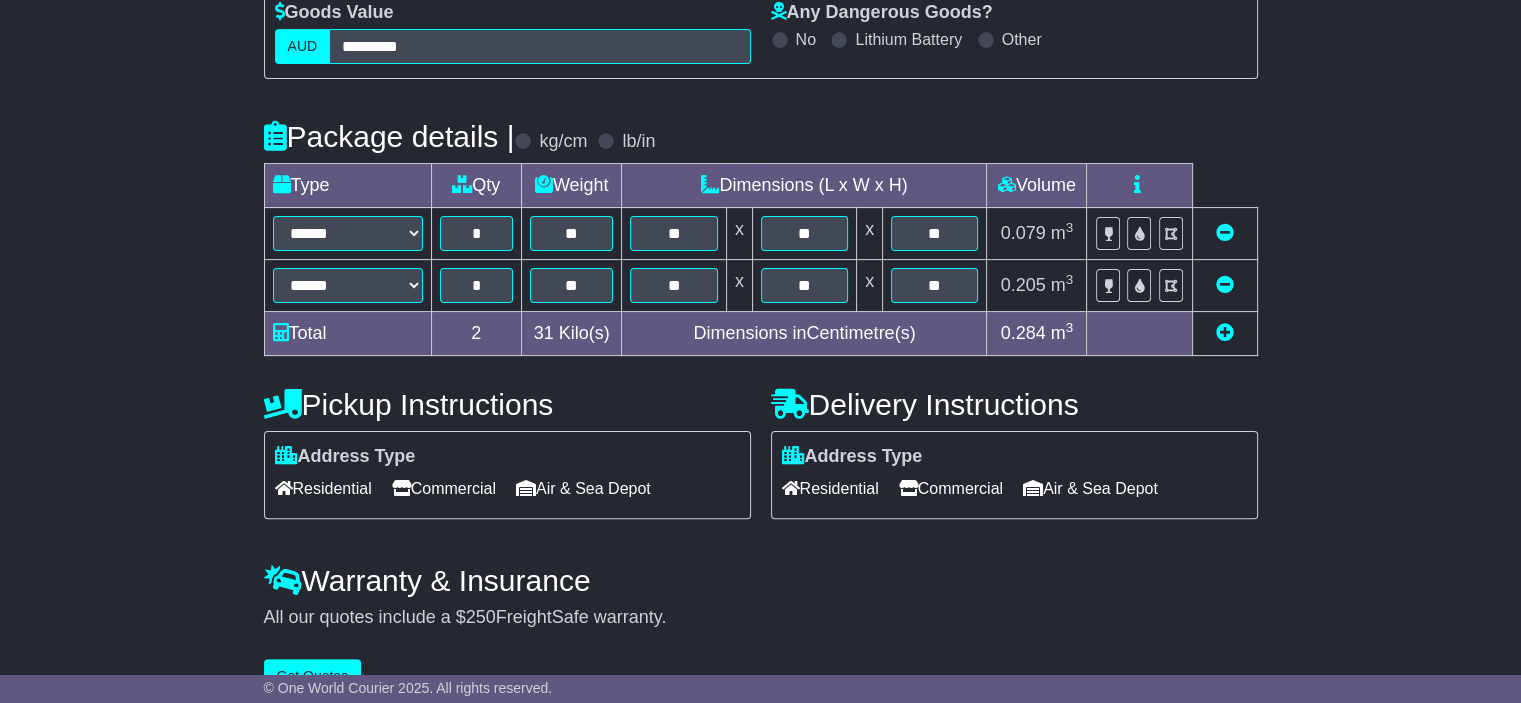 scroll, scrollTop: 484, scrollLeft: 0, axis: vertical 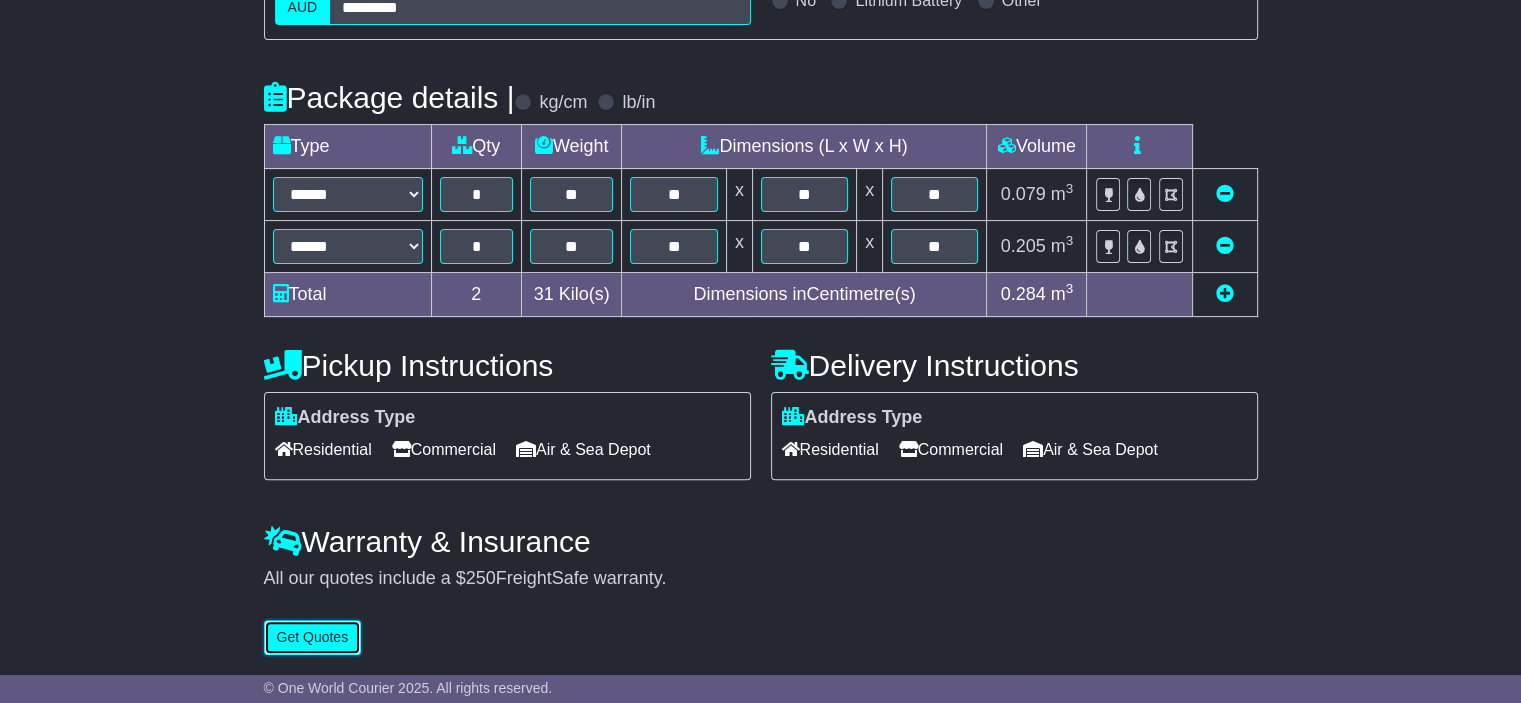 click on "Get Quotes" at bounding box center [313, 637] 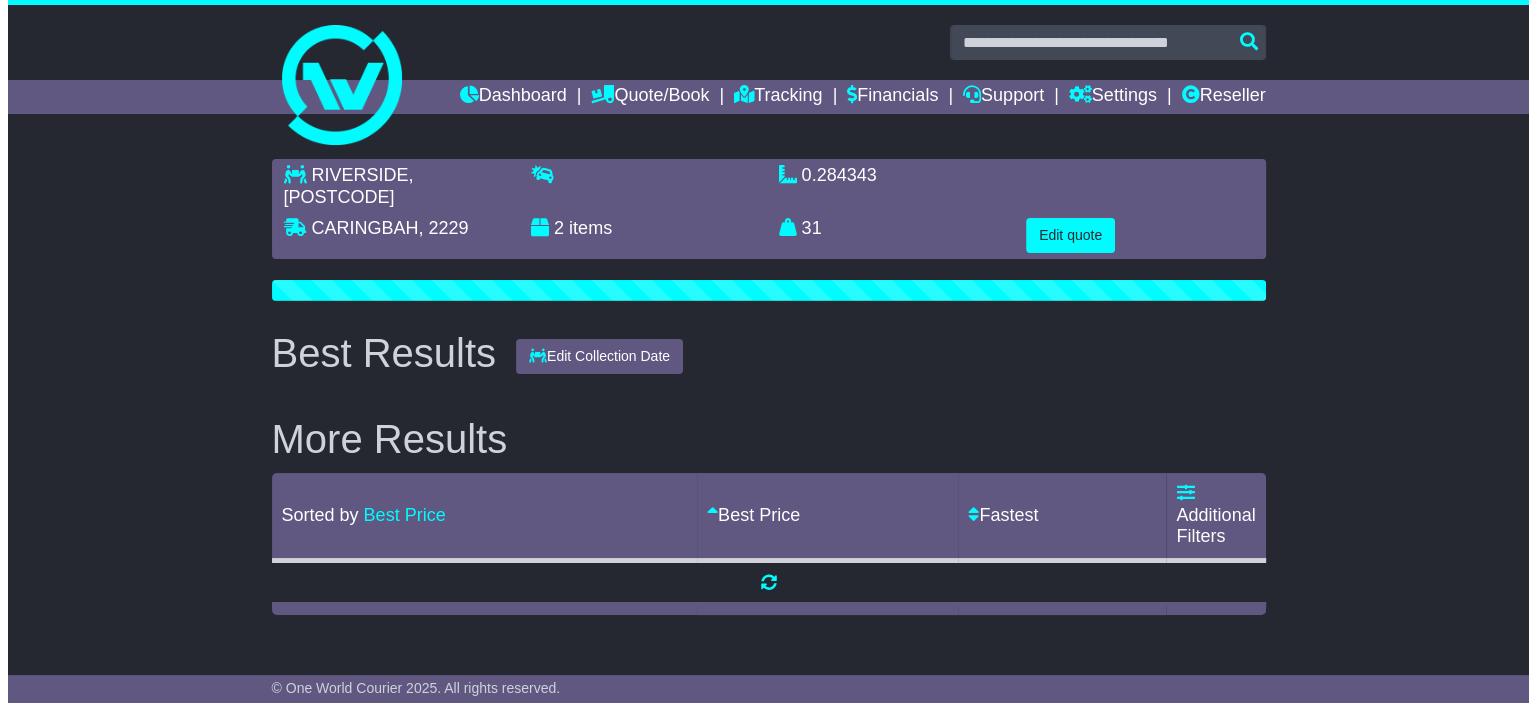 scroll, scrollTop: 0, scrollLeft: 0, axis: both 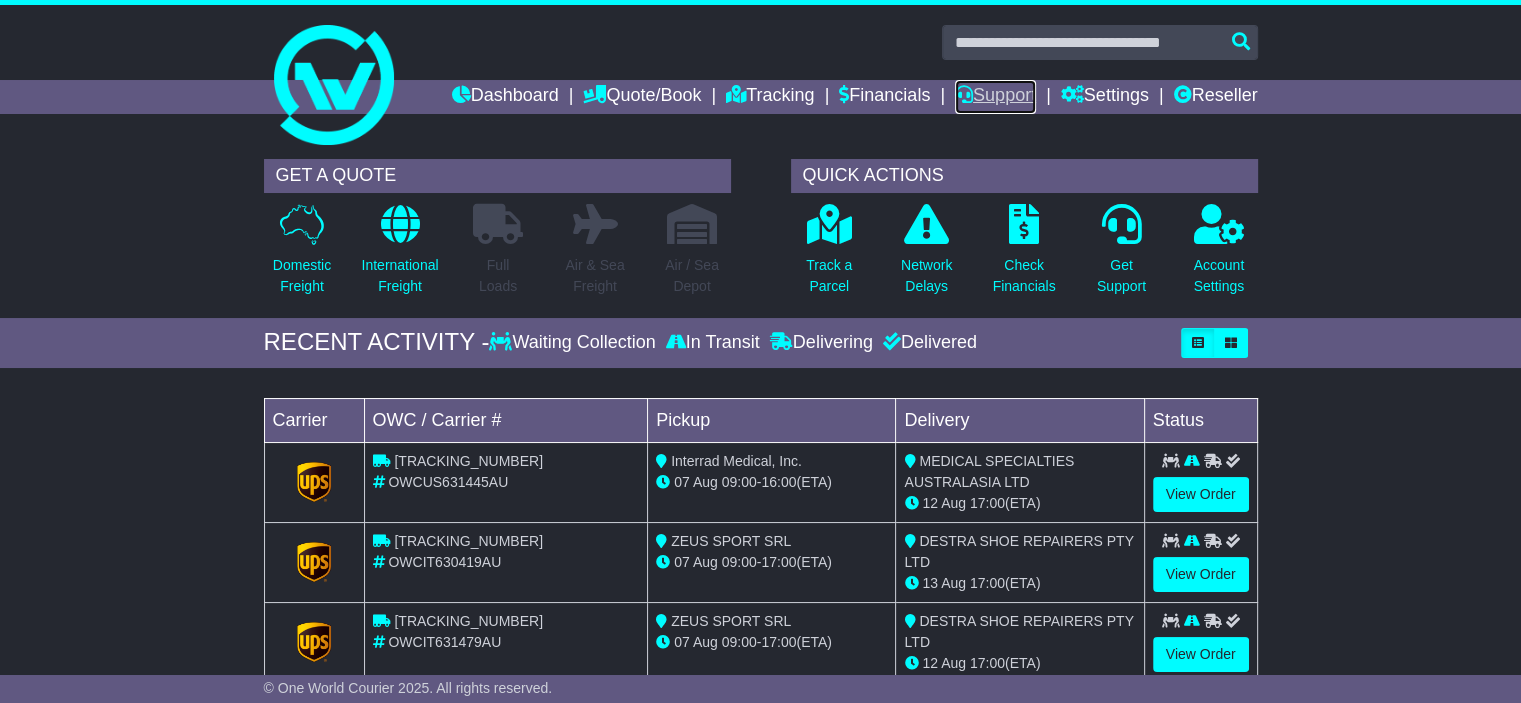 click on "Support" at bounding box center [995, 97] 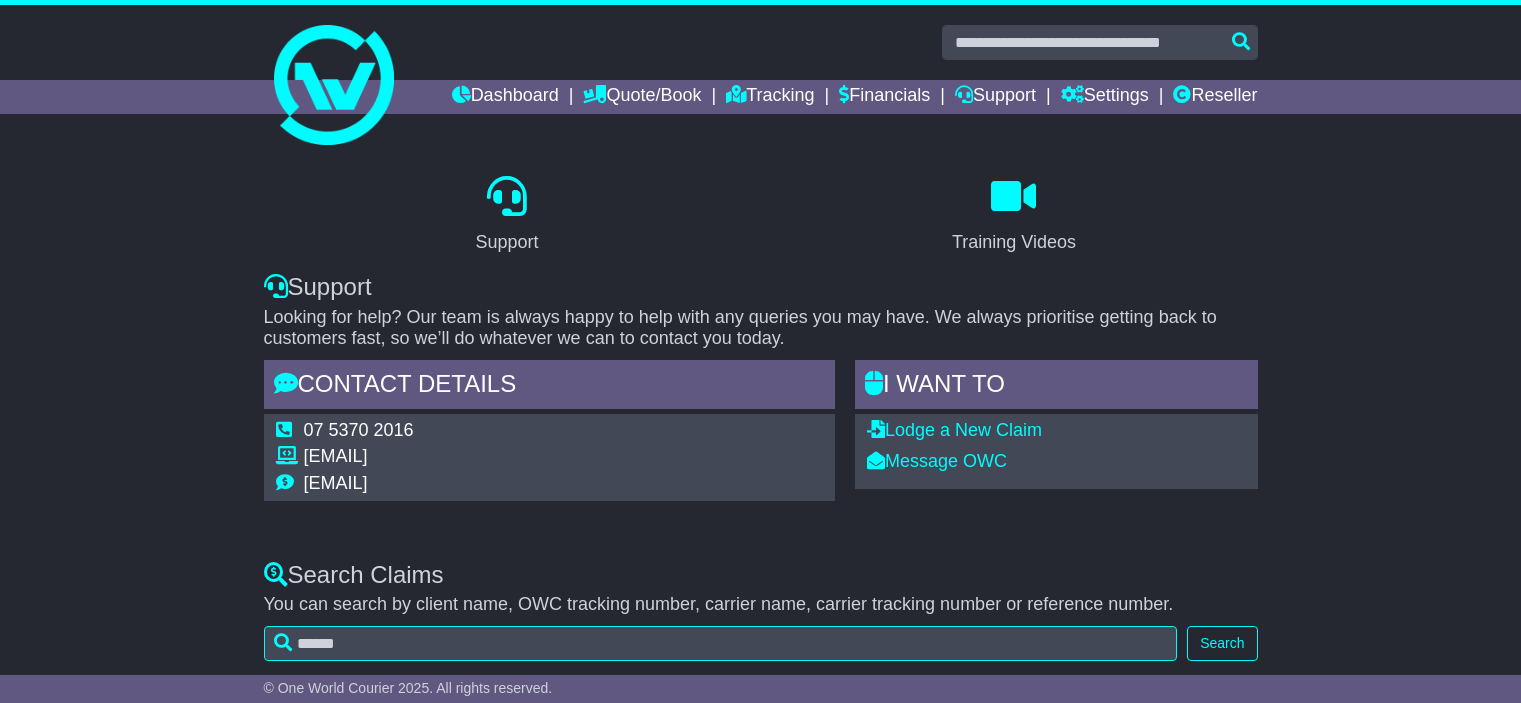 scroll, scrollTop: 0, scrollLeft: 0, axis: both 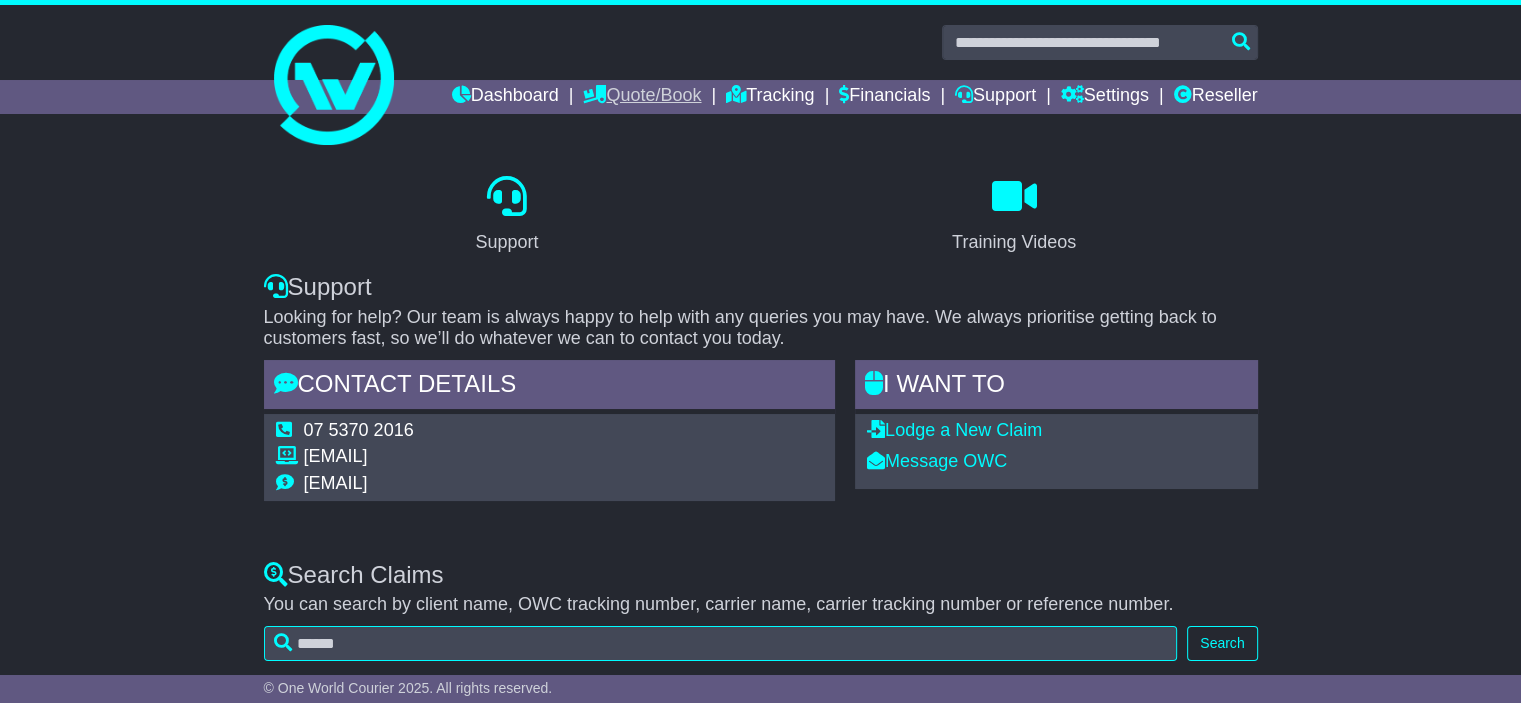 click on "Quote/Book" at bounding box center [642, 97] 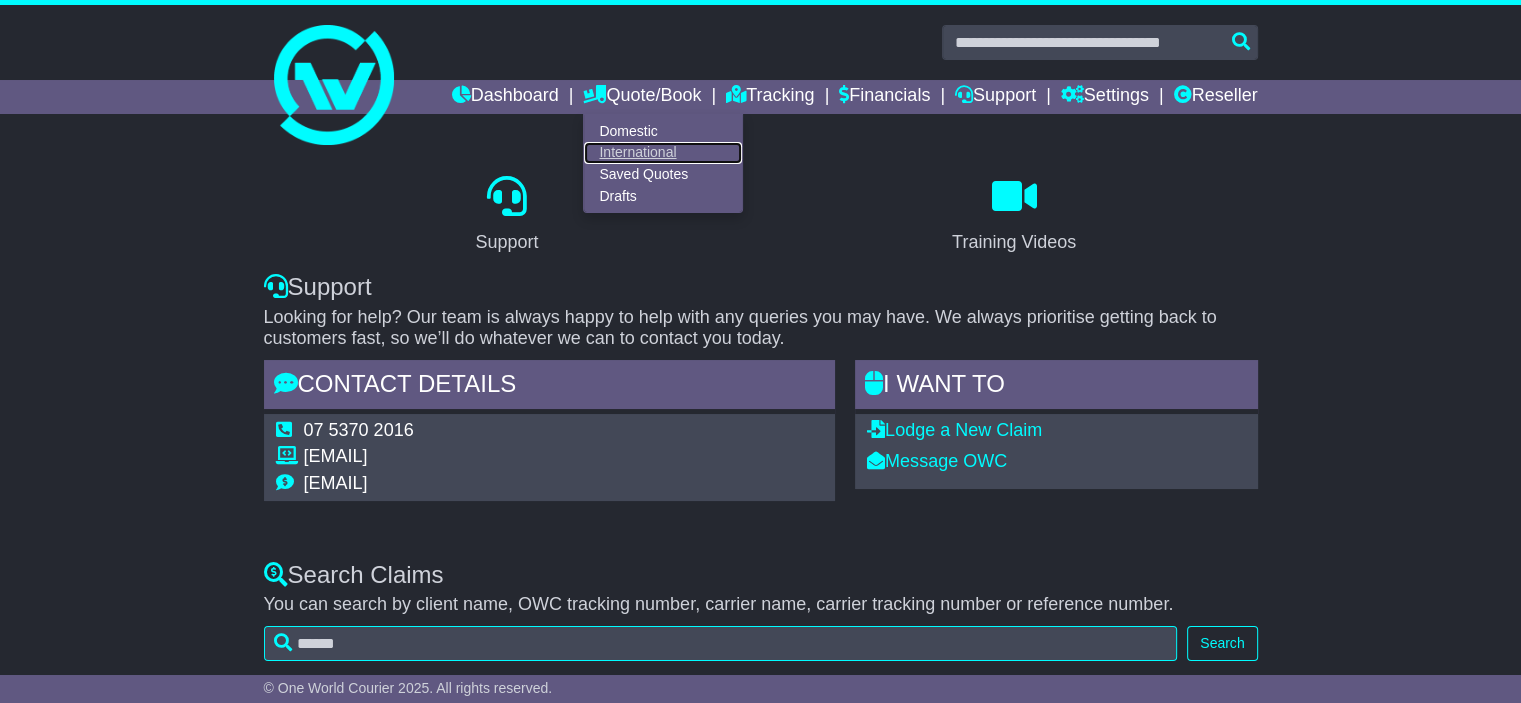 click on "International" at bounding box center [663, 153] 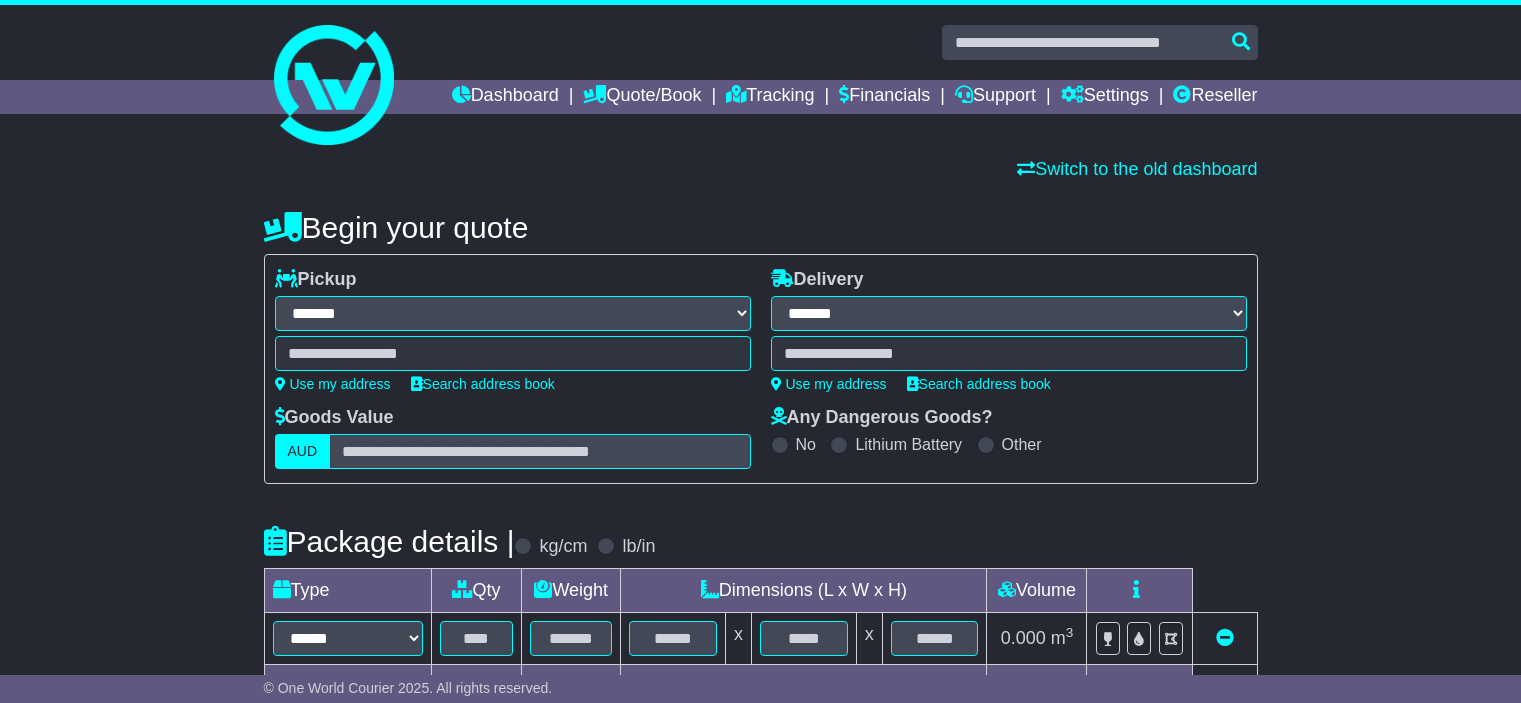 select on "**" 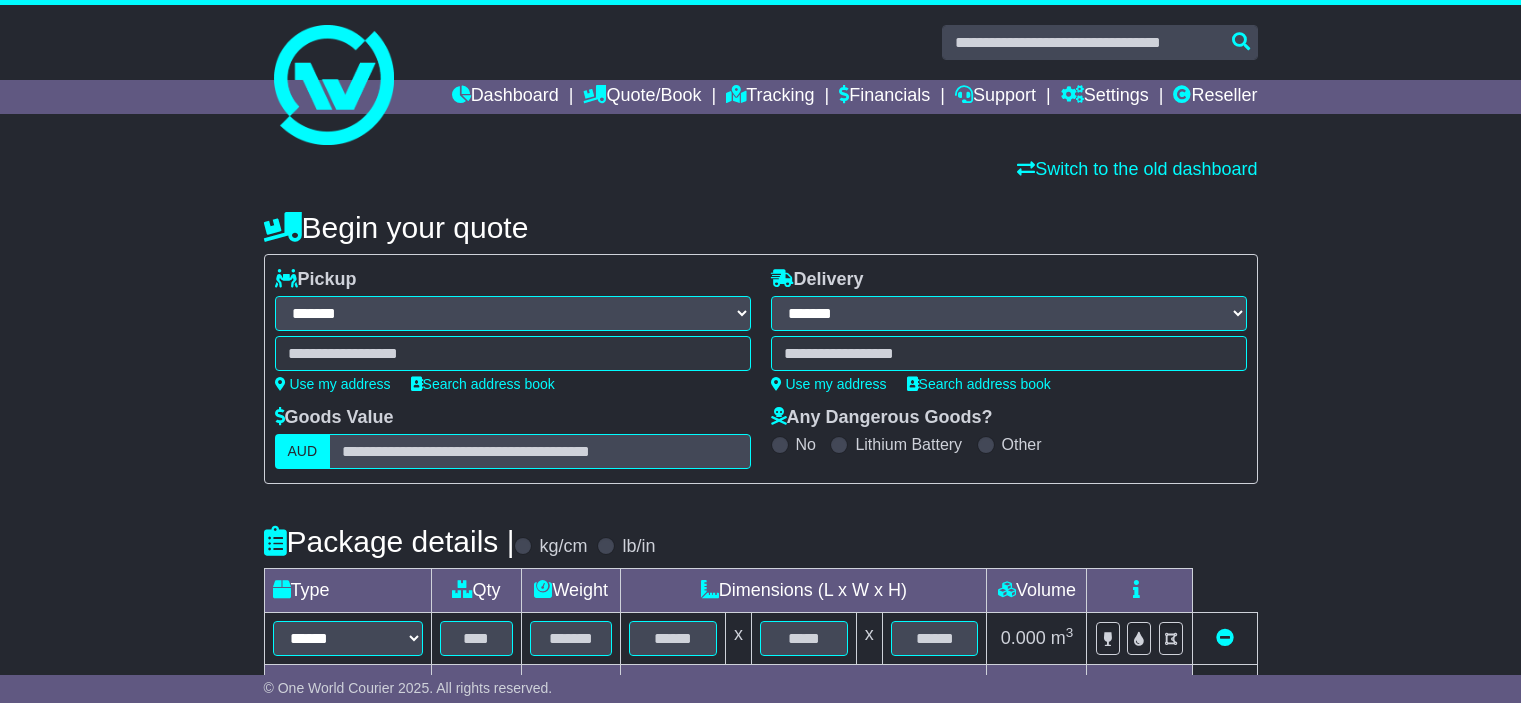 scroll, scrollTop: 0, scrollLeft: 0, axis: both 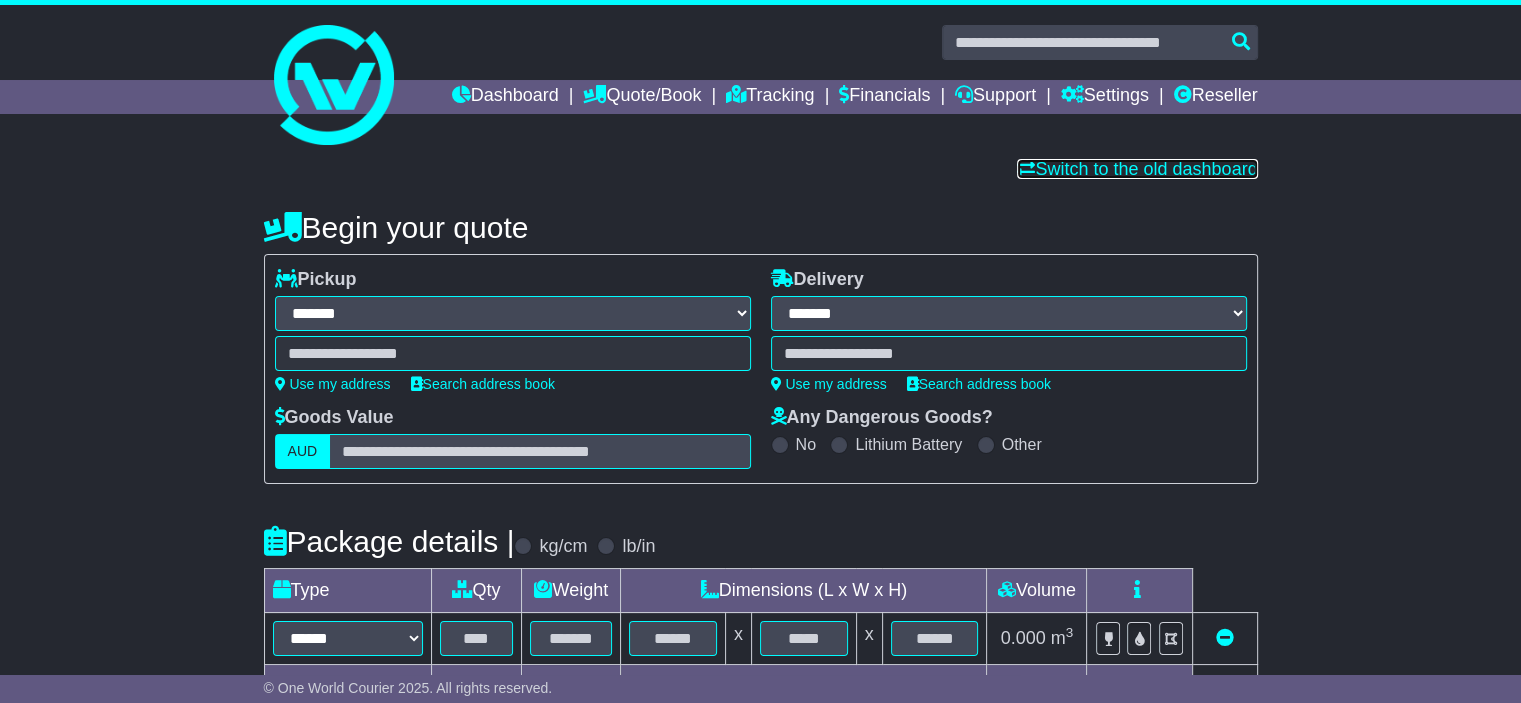 click on "Switch to the old dashboard" at bounding box center (1137, 169) 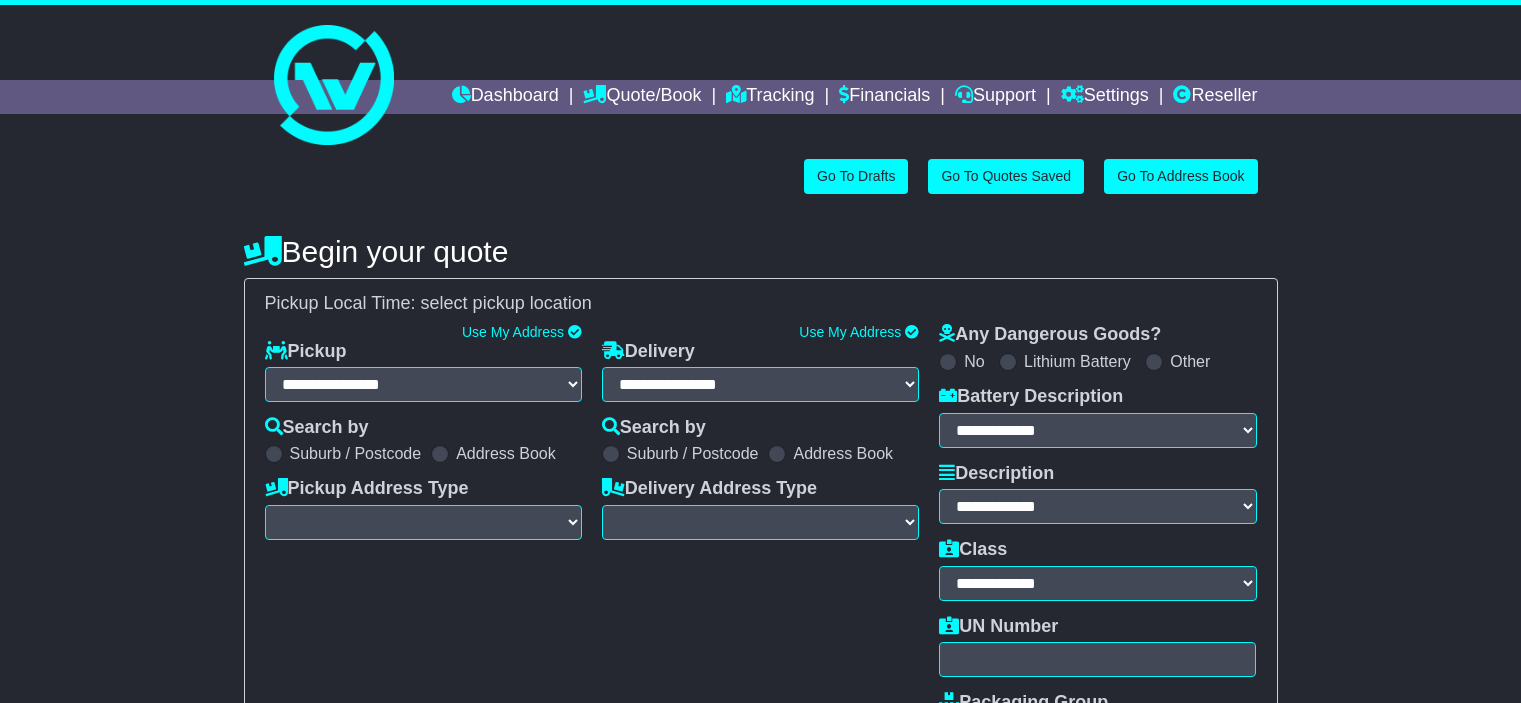 scroll, scrollTop: 0, scrollLeft: 0, axis: both 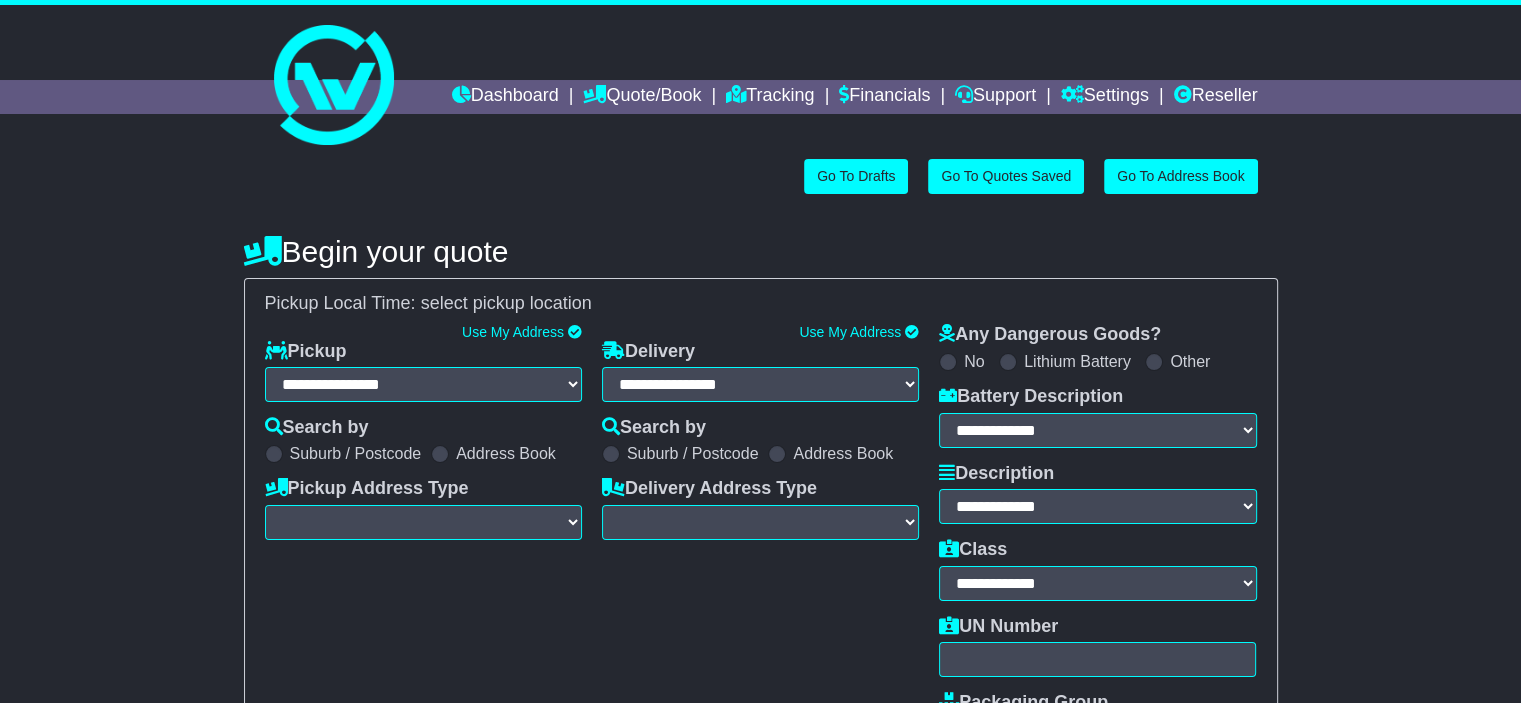 select on "**" 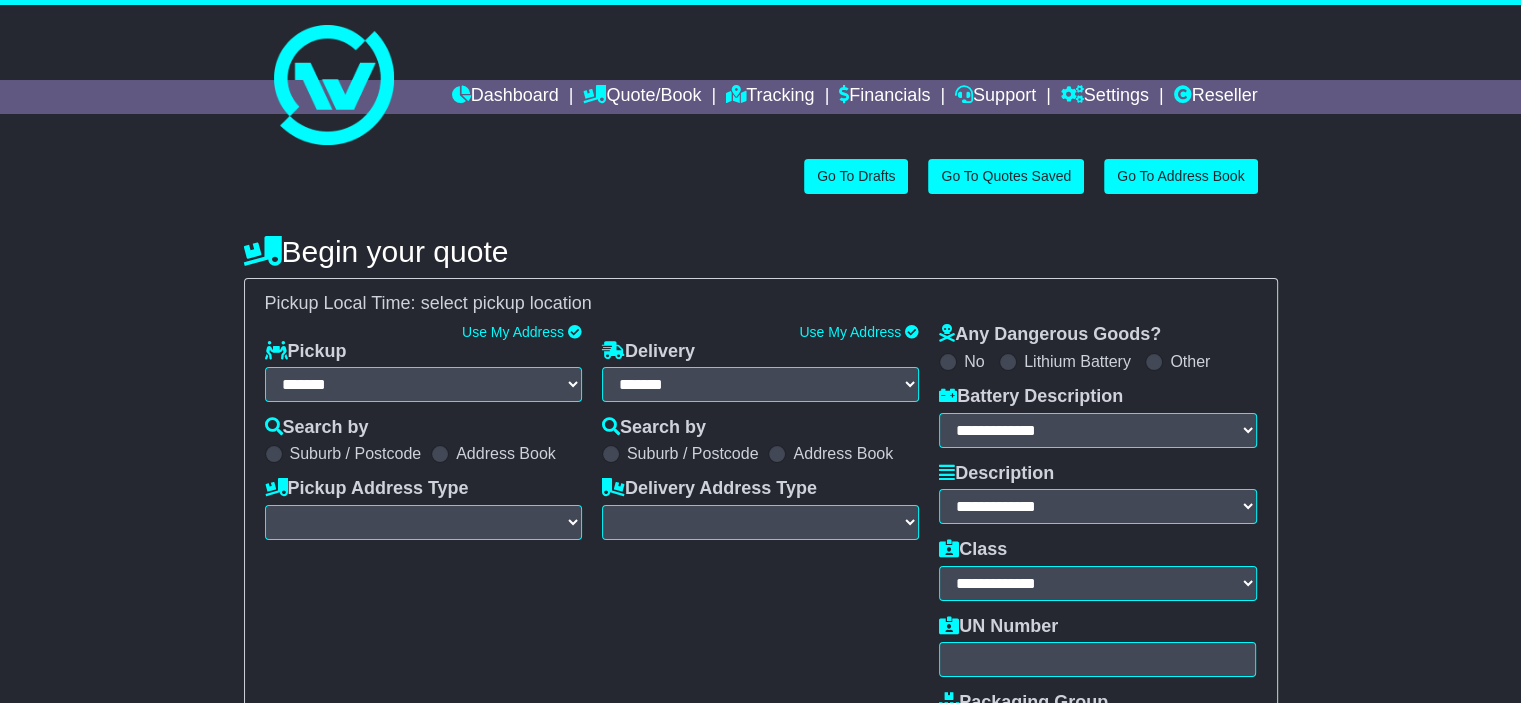 scroll, scrollTop: 0, scrollLeft: 0, axis: both 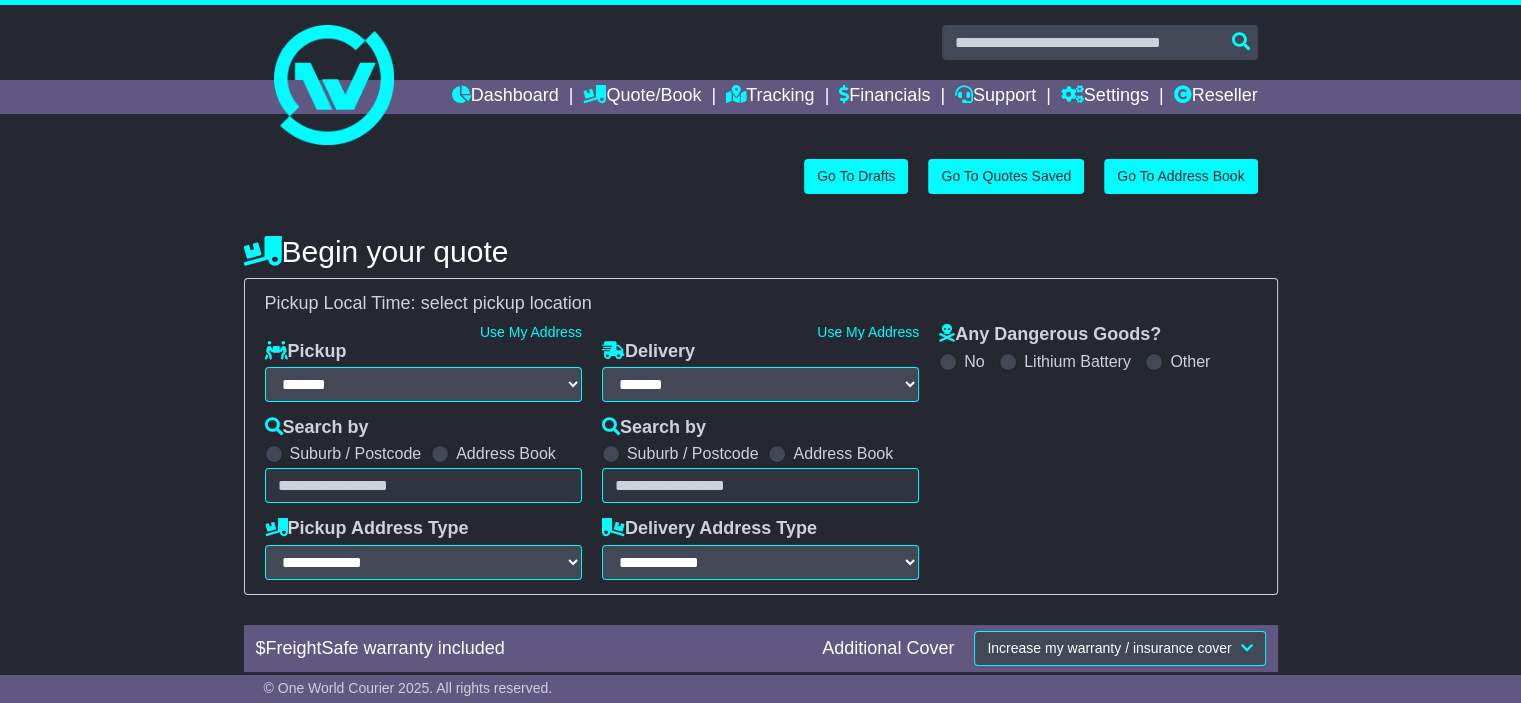 select 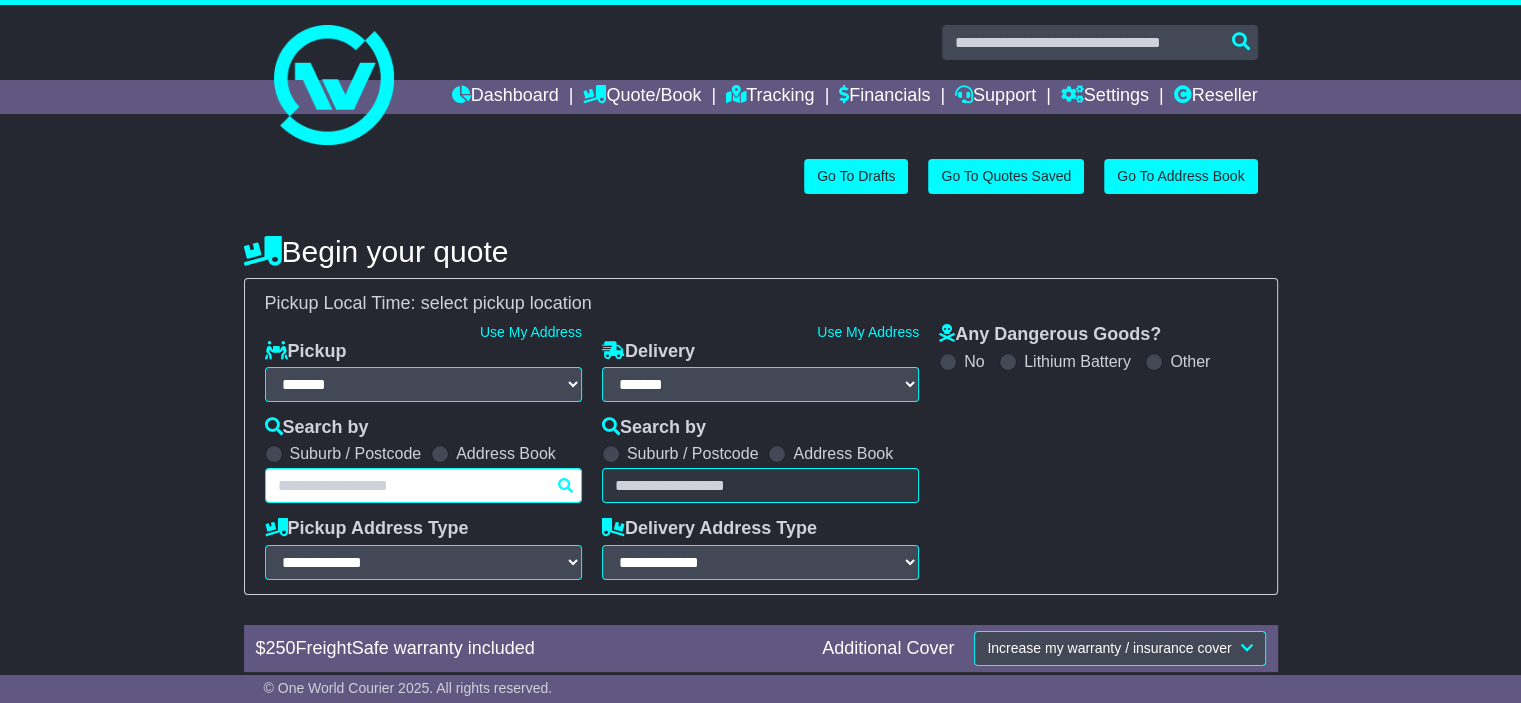 click at bounding box center [423, 485] 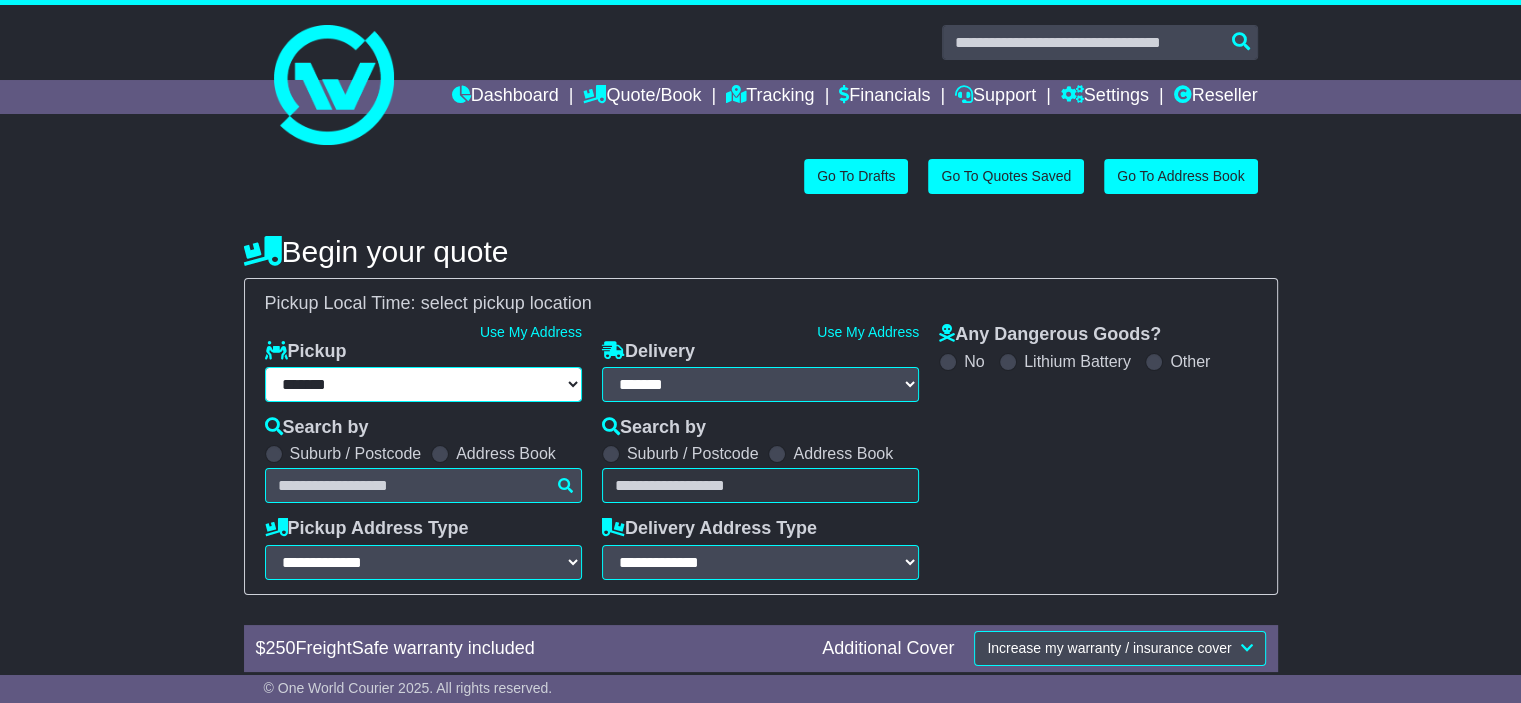 click on "**********" at bounding box center [423, 384] 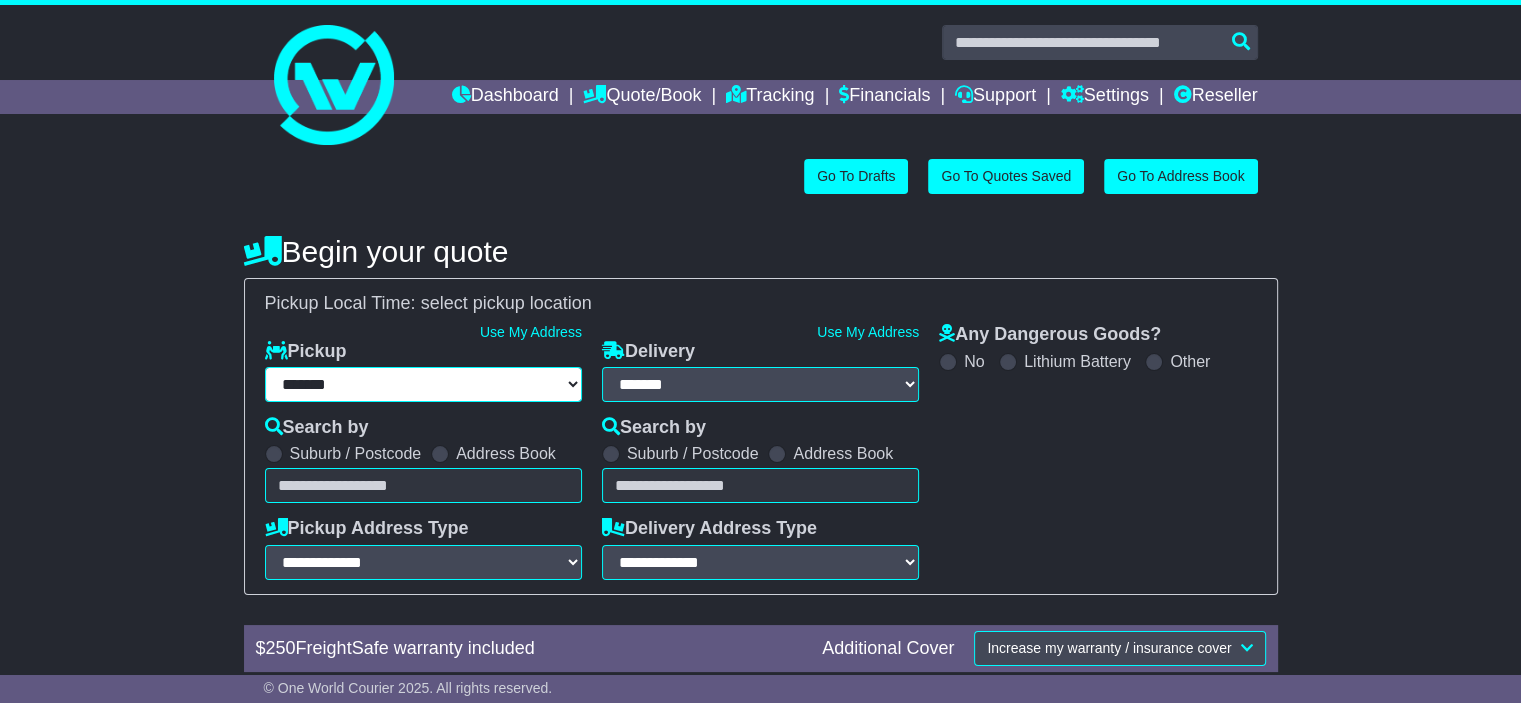 select on "***" 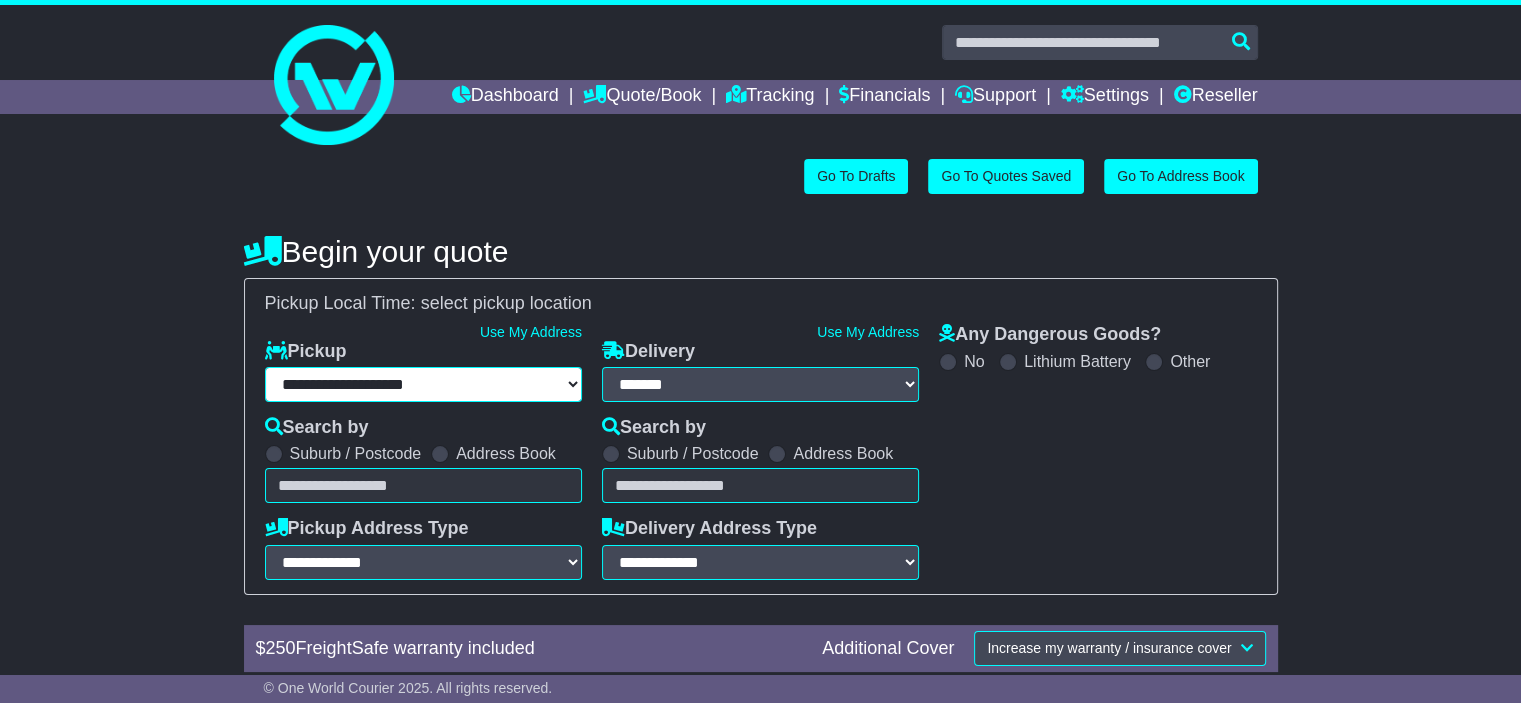click on "**********" at bounding box center [423, 384] 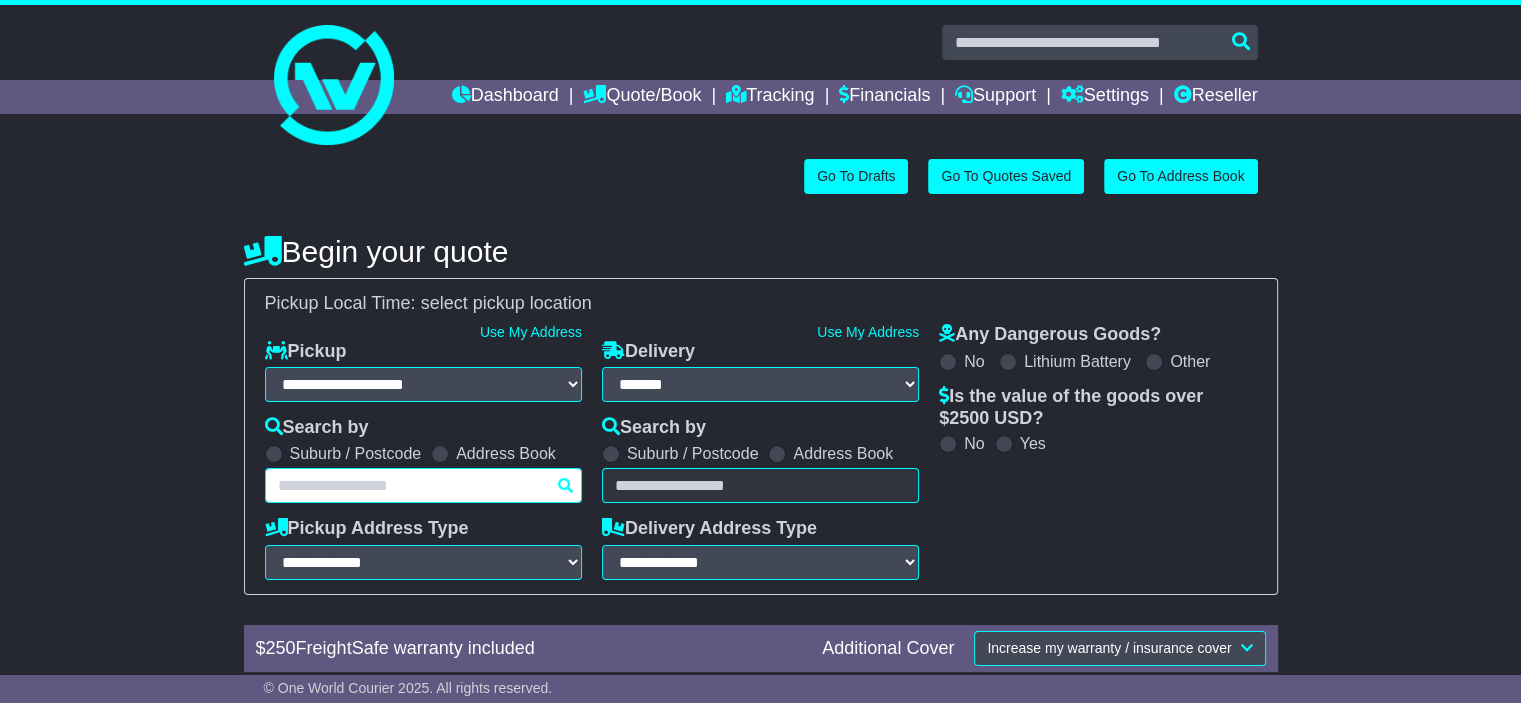 click at bounding box center [423, 485] 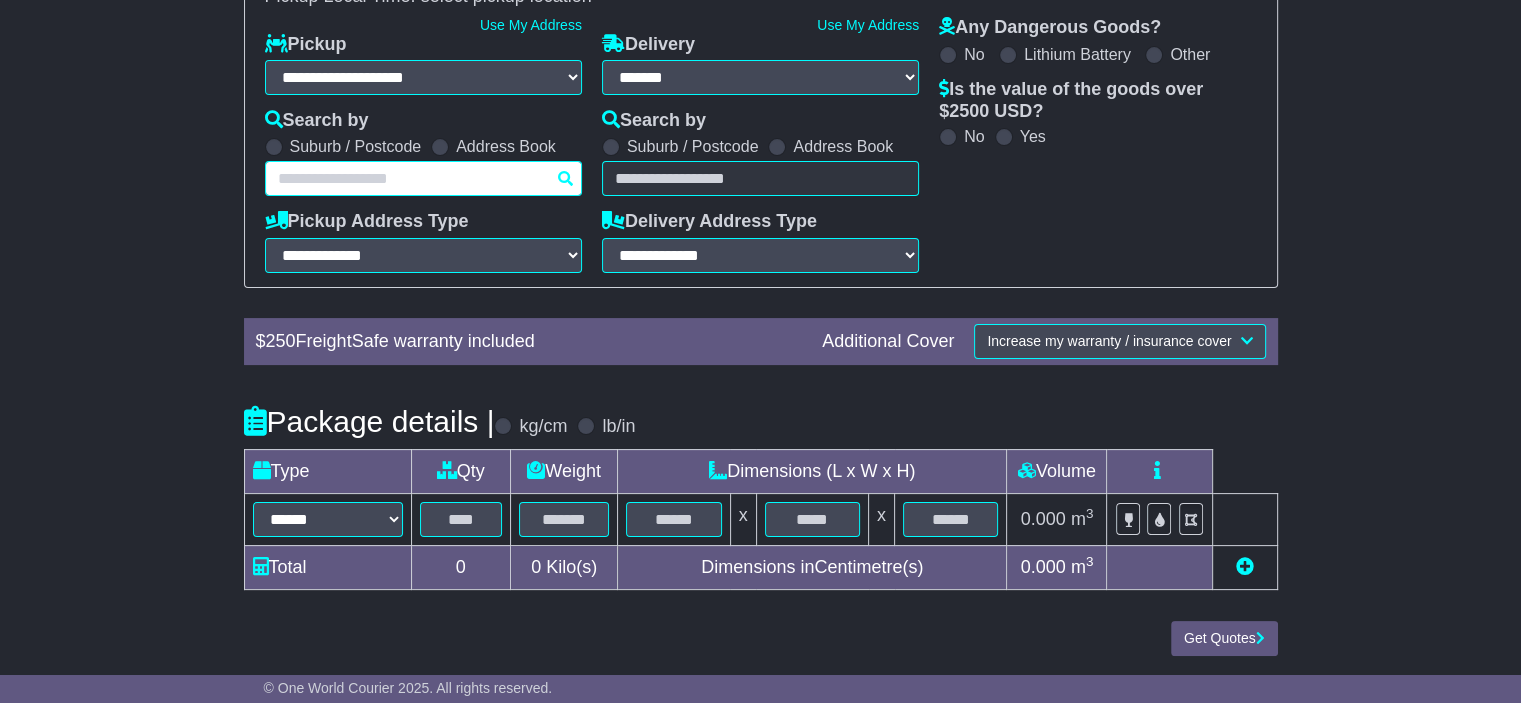 scroll, scrollTop: 7, scrollLeft: 0, axis: vertical 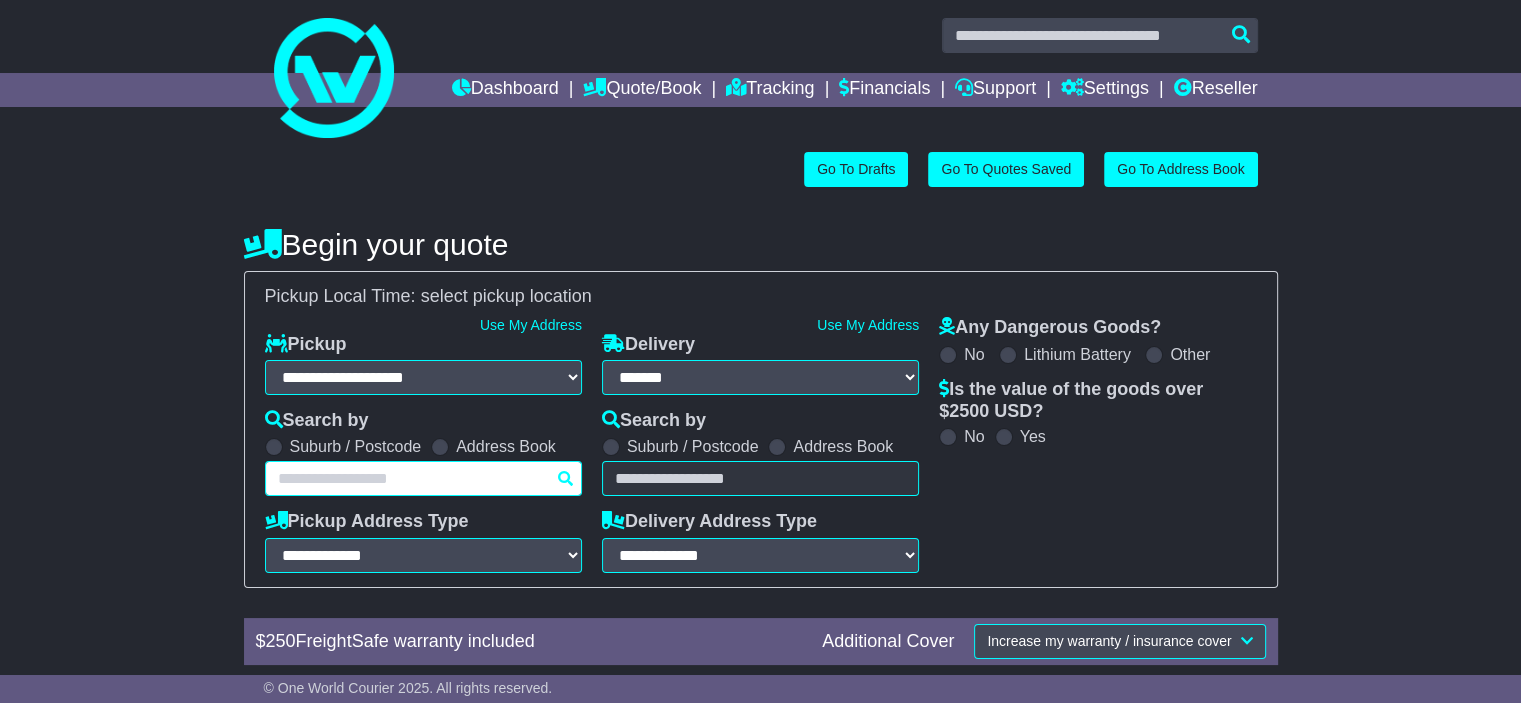 click at bounding box center (423, 478) 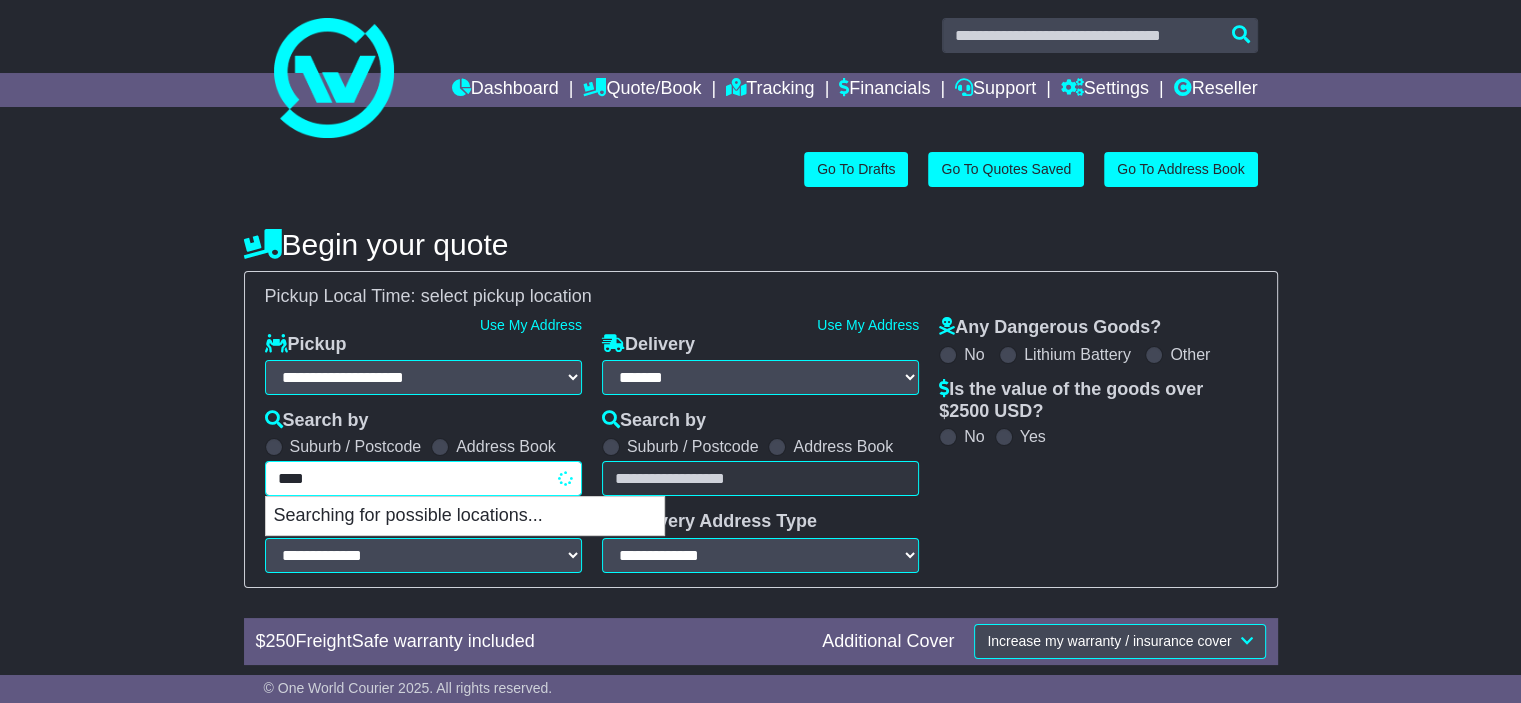 type on "*****" 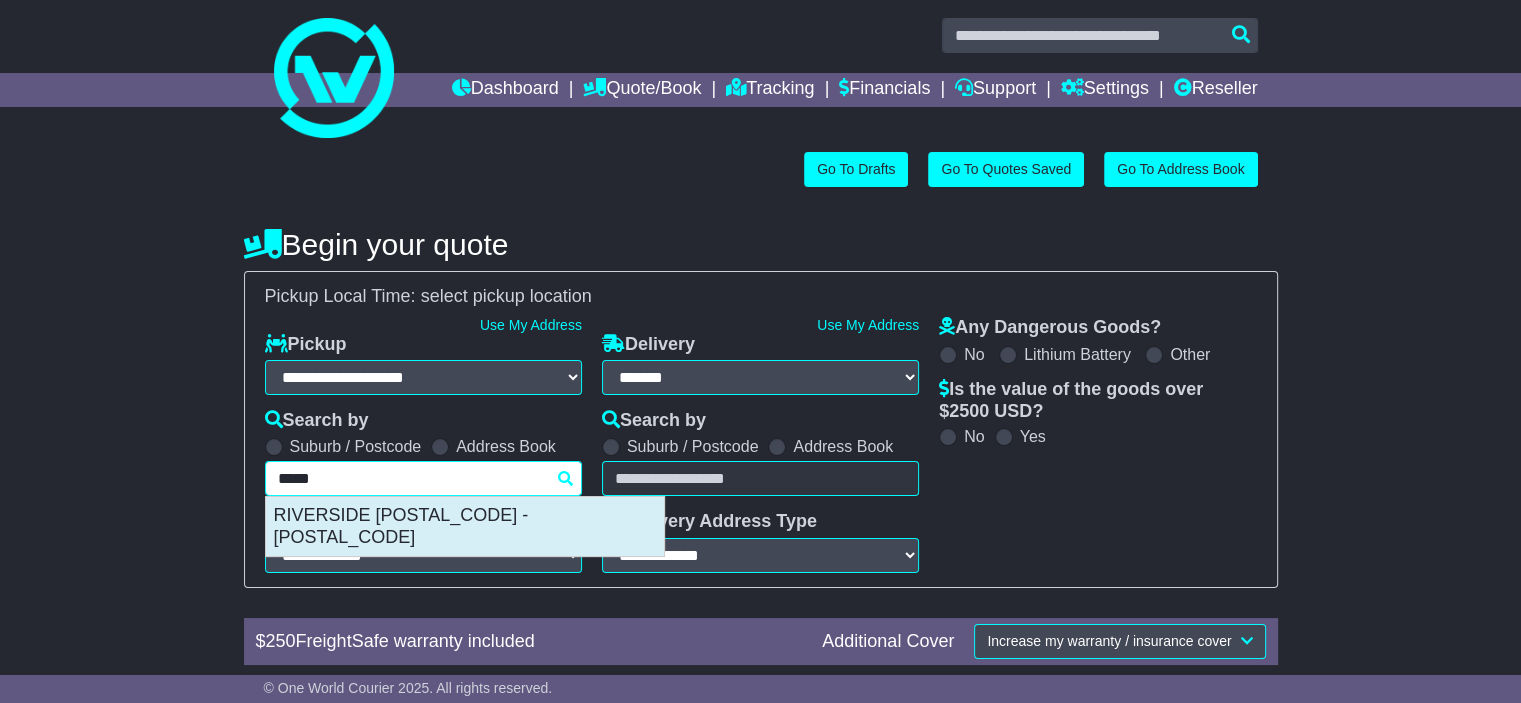 click on "RIVERSIDE 92501 - 92509" at bounding box center (465, 526) 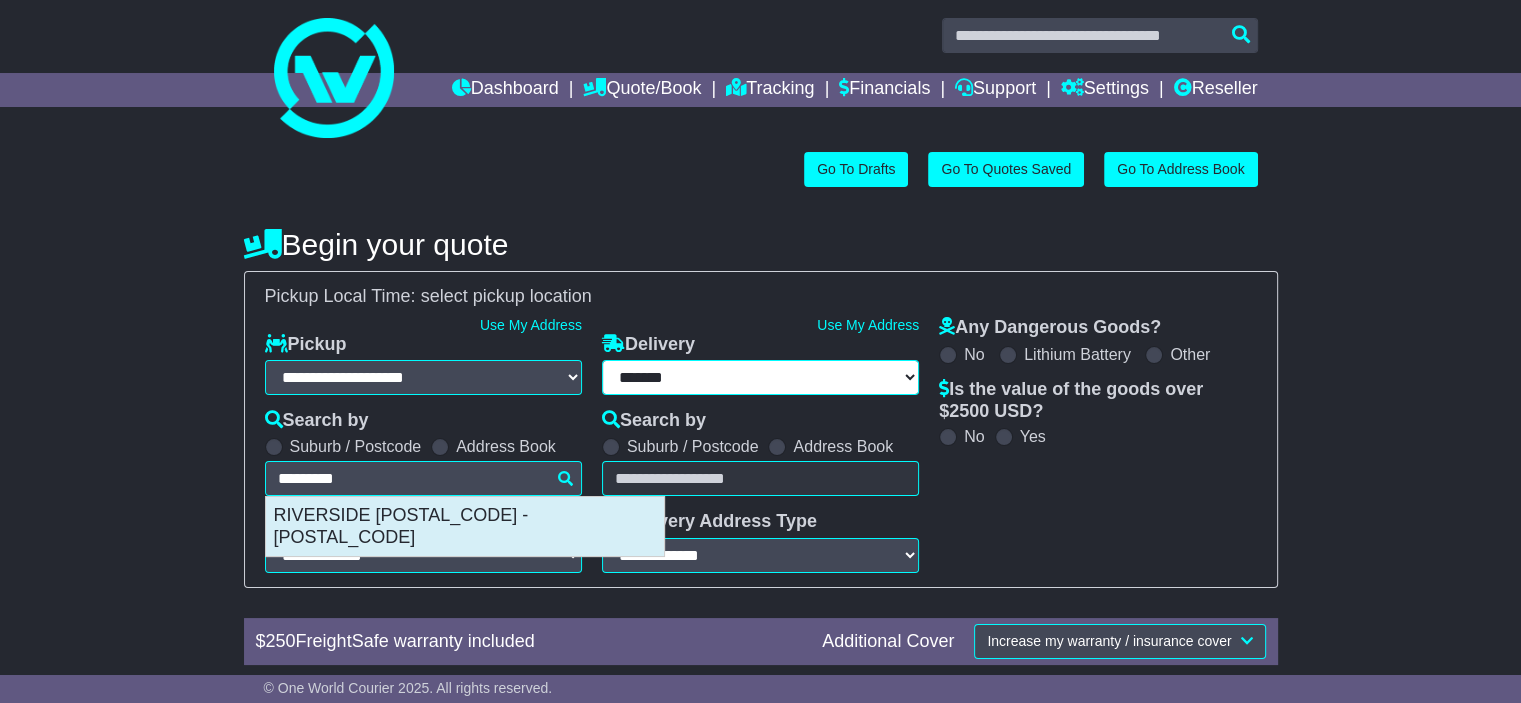 select 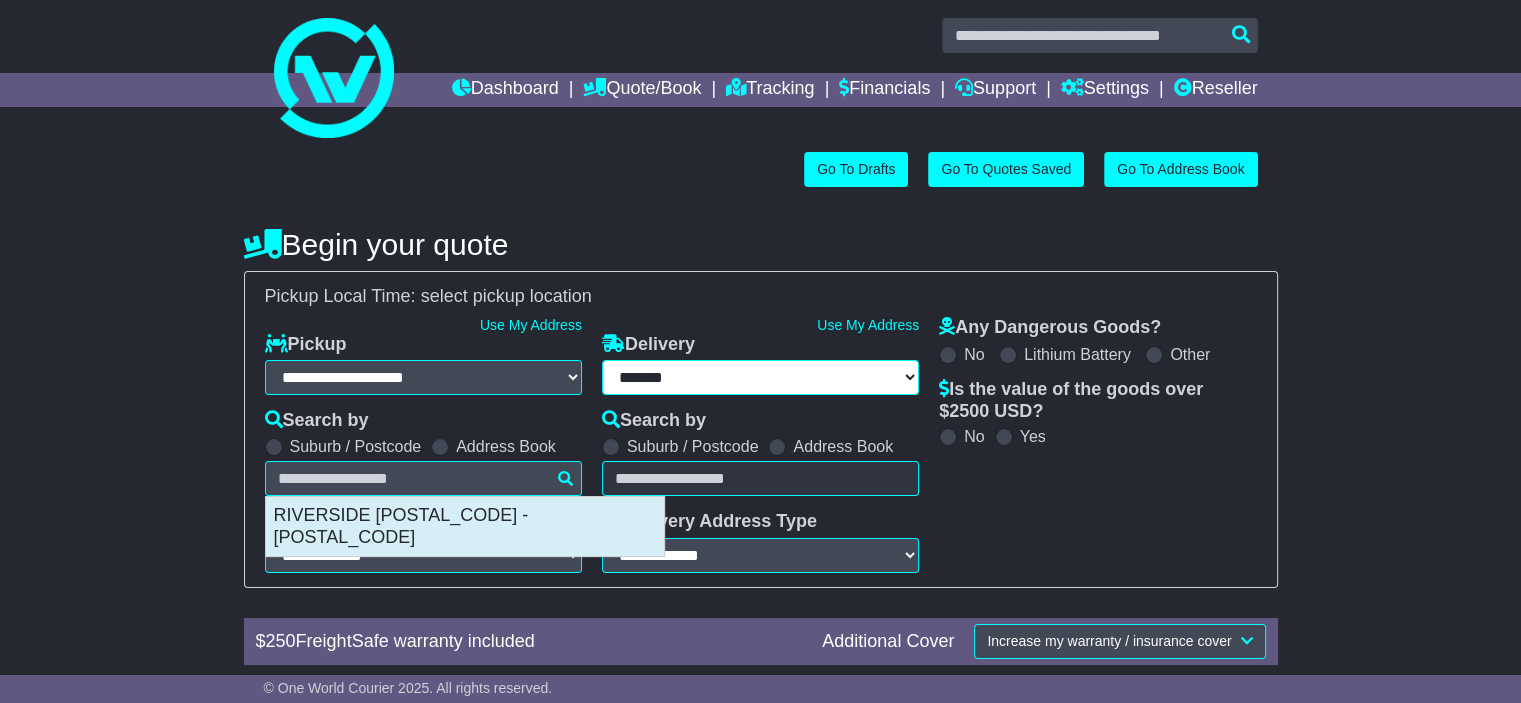 type on "**********" 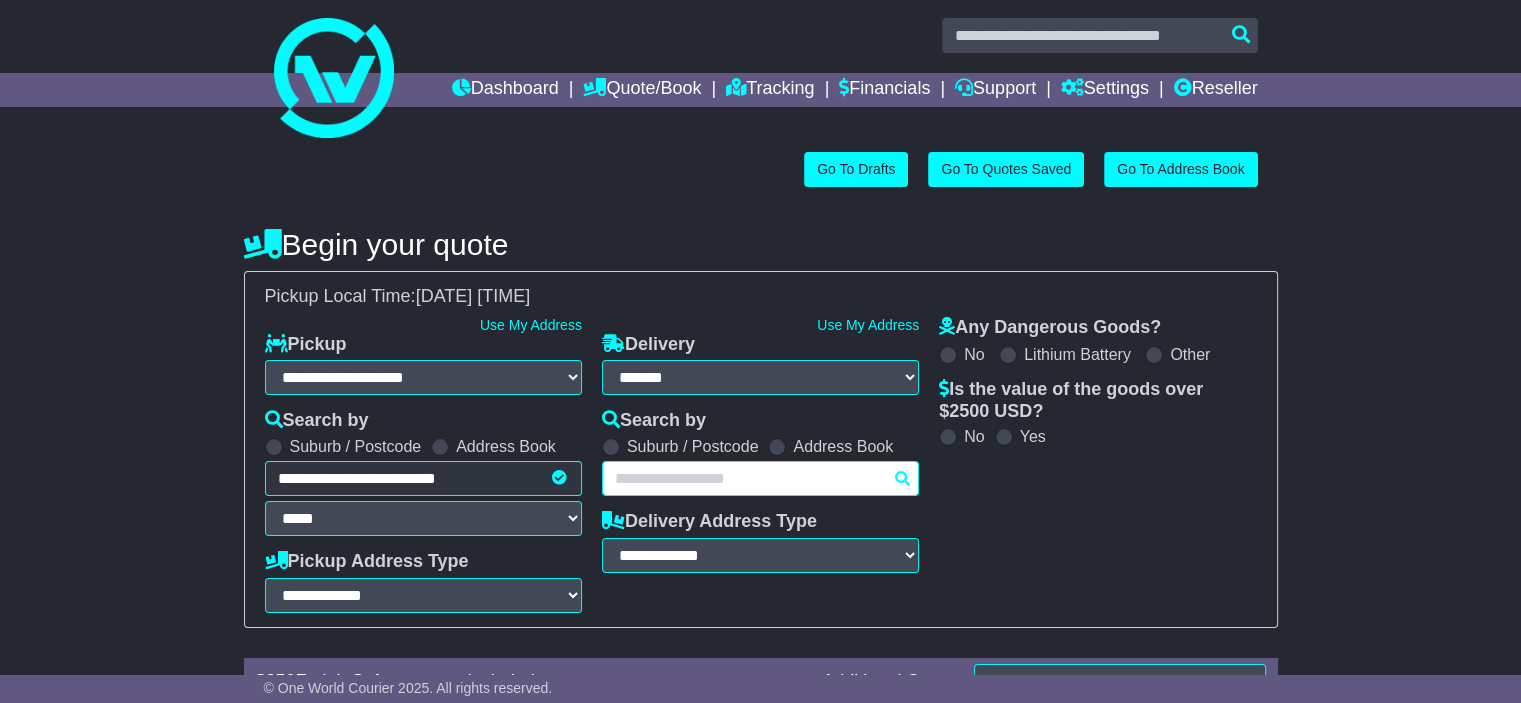 click at bounding box center (760, 478) 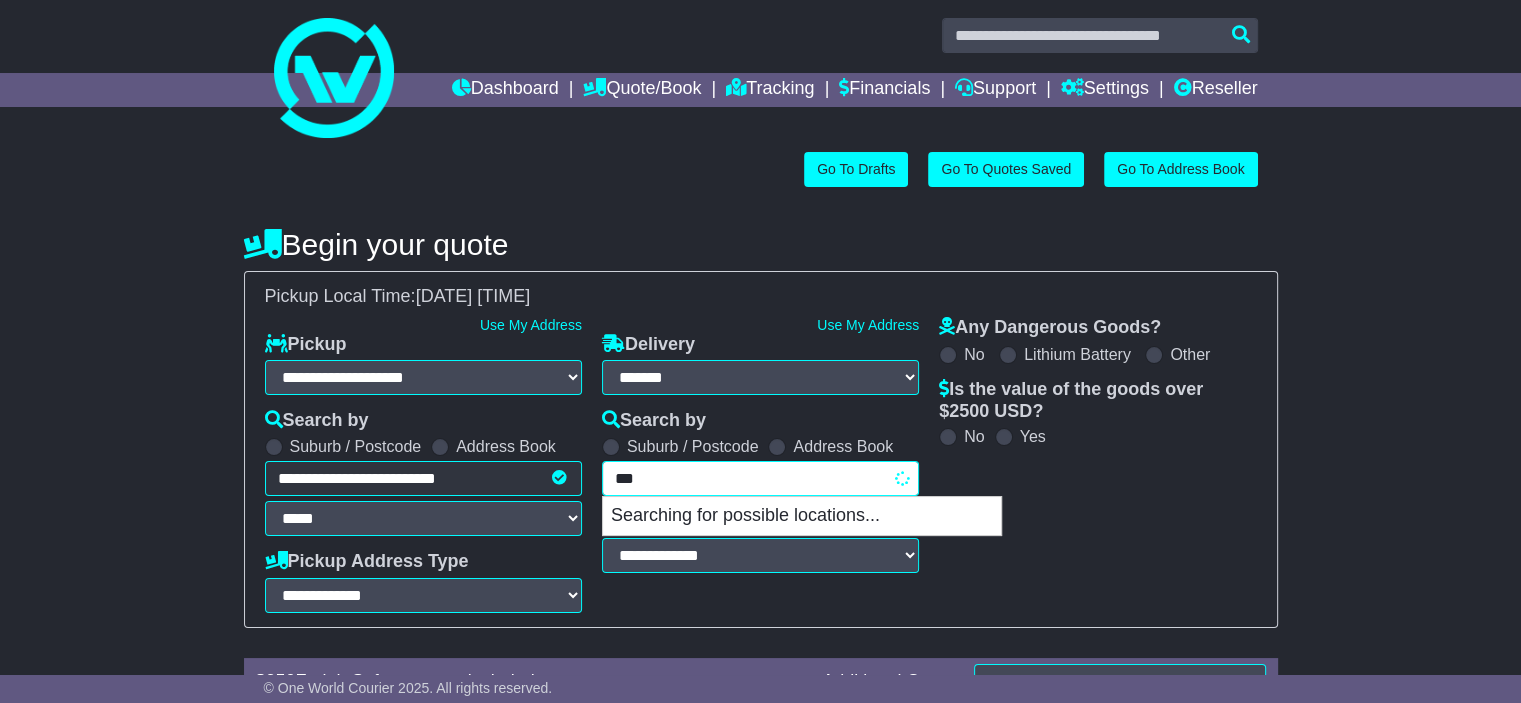 type on "****" 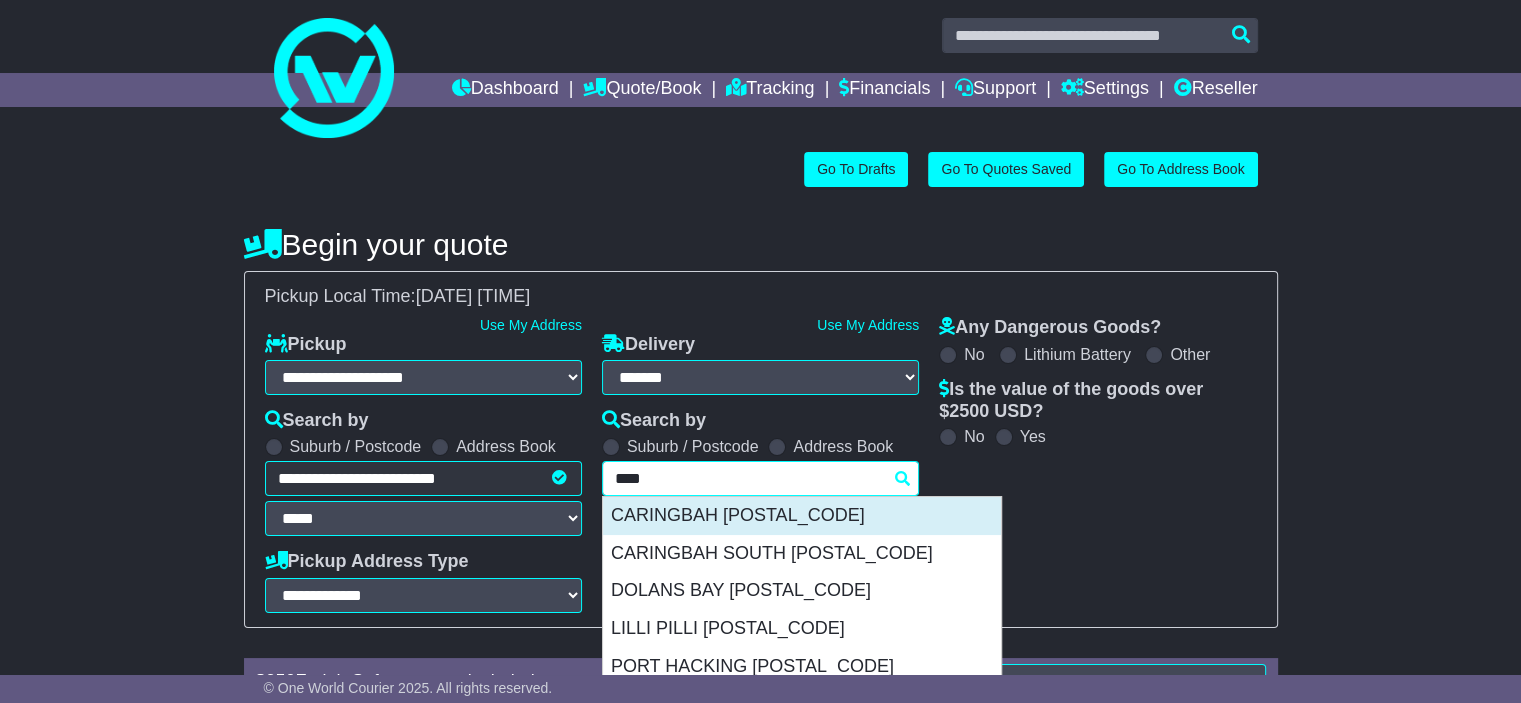 click on "[SUBURB] [POSTAL_CODE]" at bounding box center [802, 516] 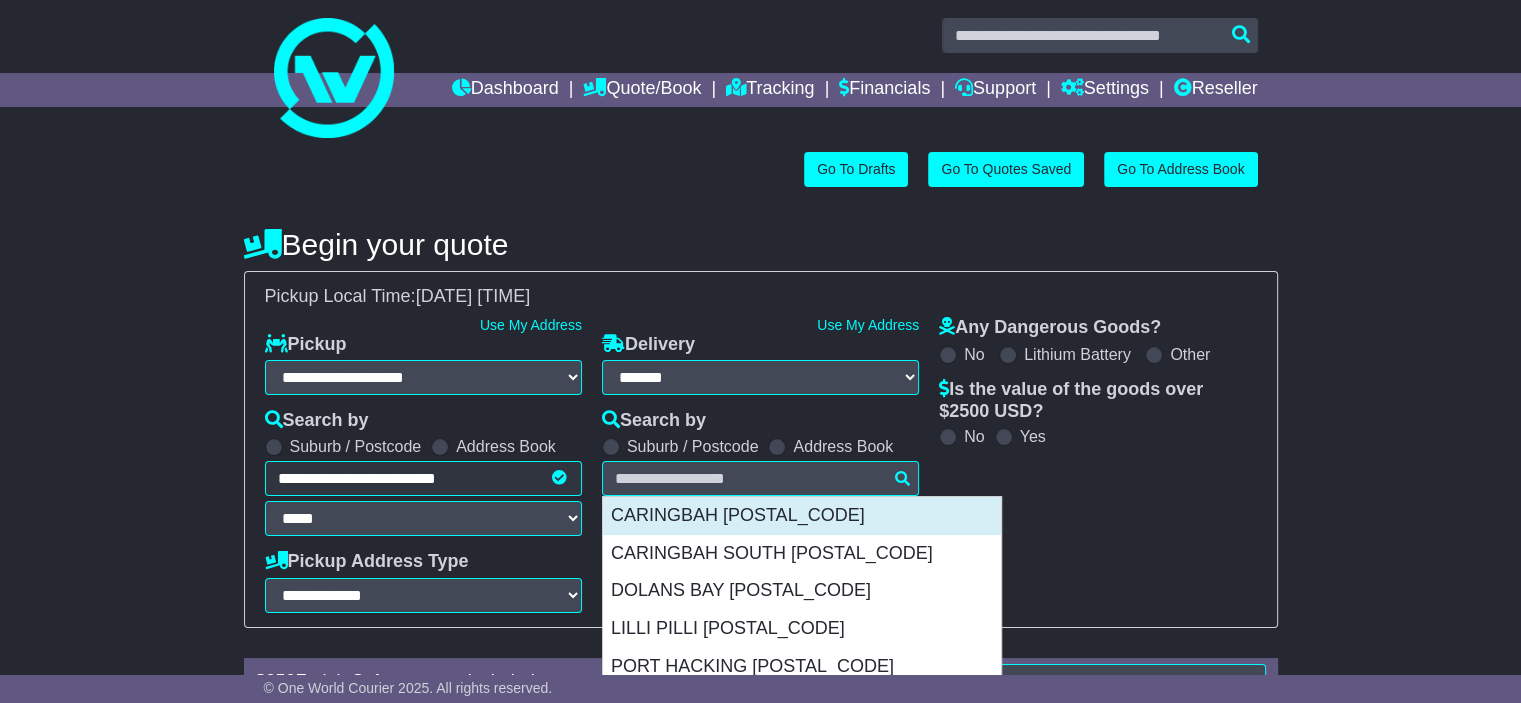 type on "**********" 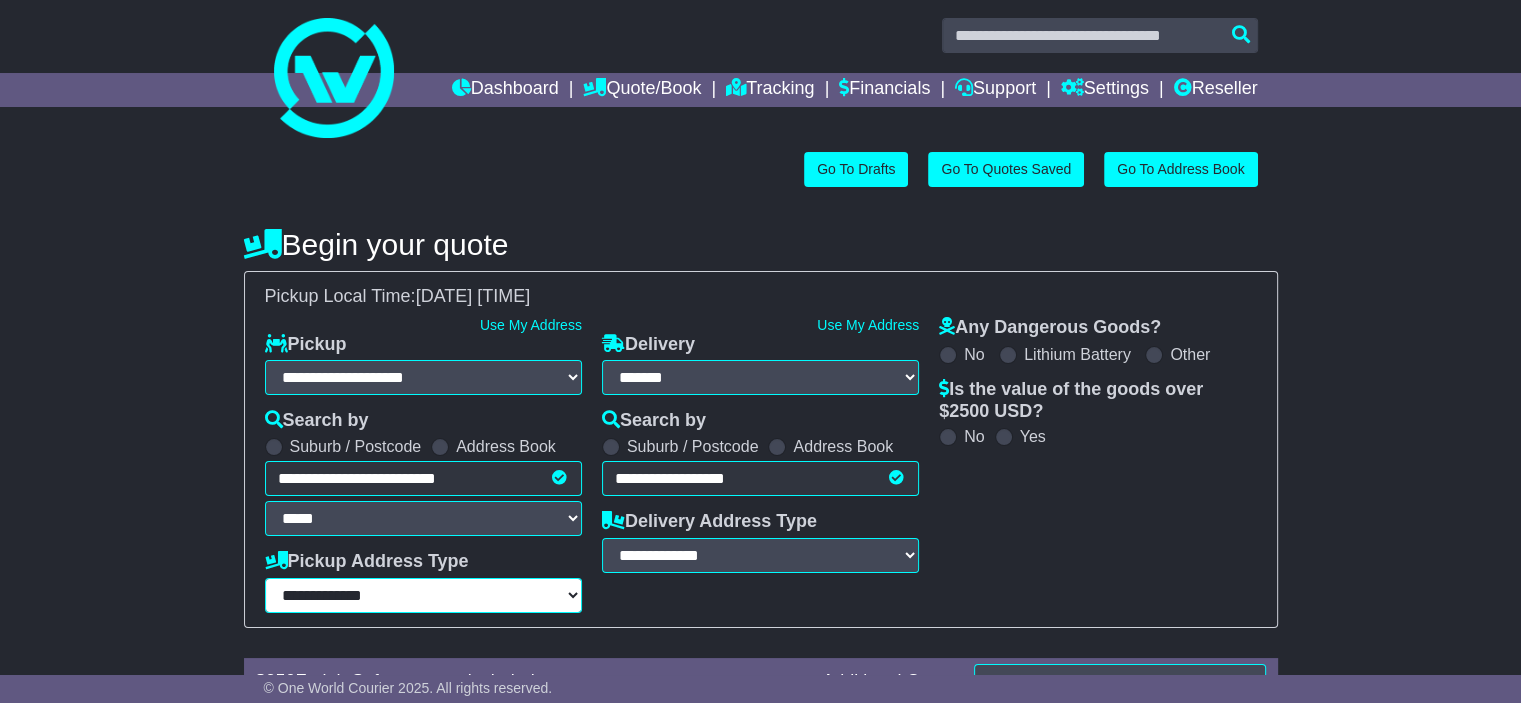 click on "**********" at bounding box center [423, 595] 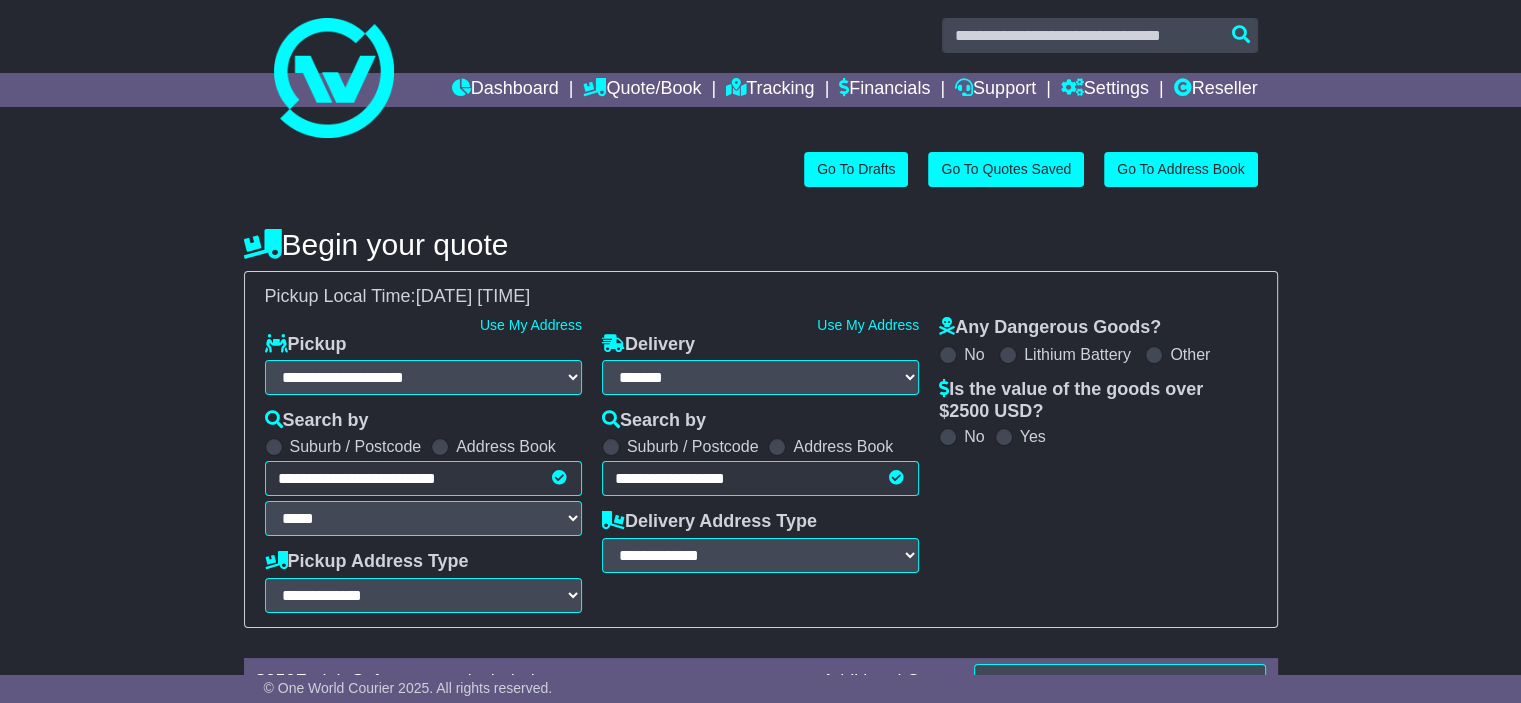 click on "Any Dangerous Goods?
No
Lithium Battery
Other
Is the value of the goods over $ 2500   USD ?
No
Yes" at bounding box center [1097, 465] 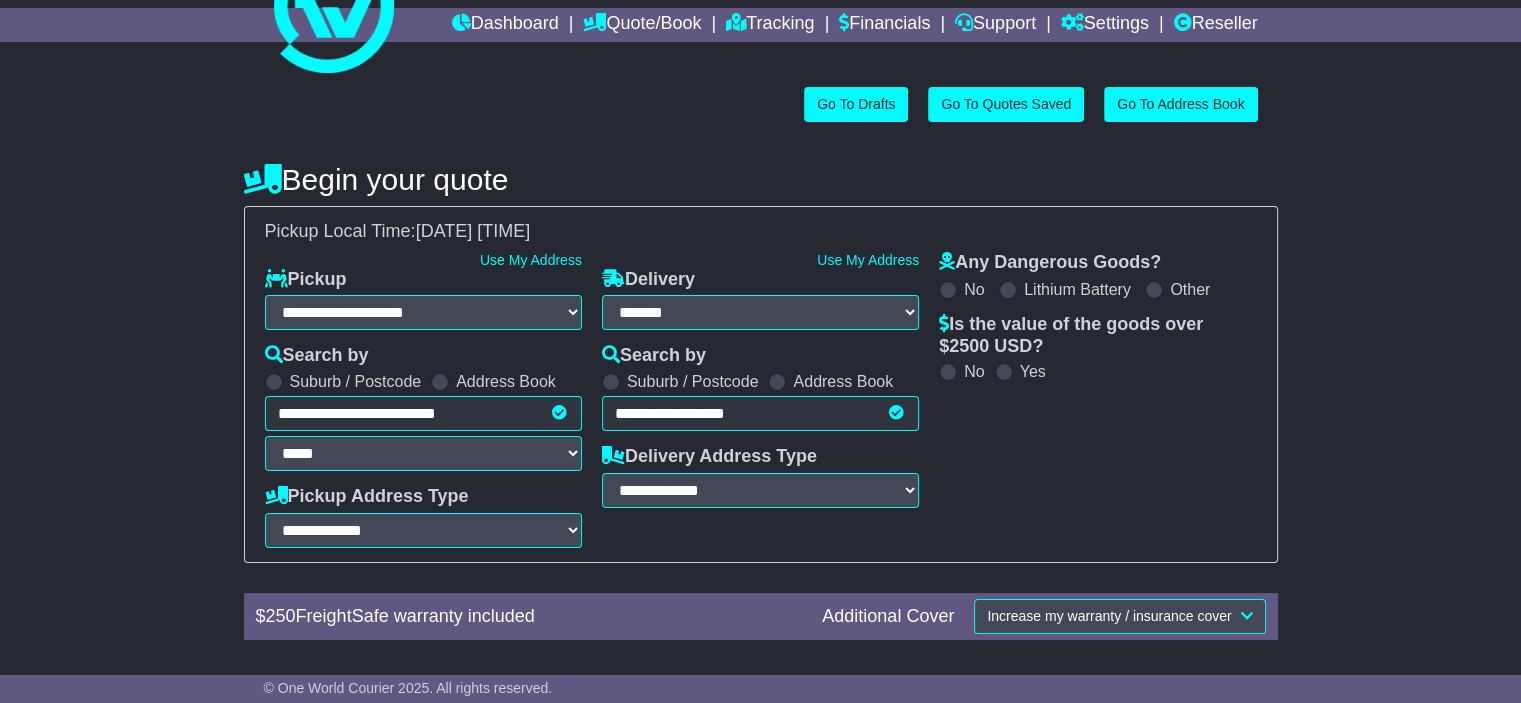 scroll, scrollTop: 107, scrollLeft: 0, axis: vertical 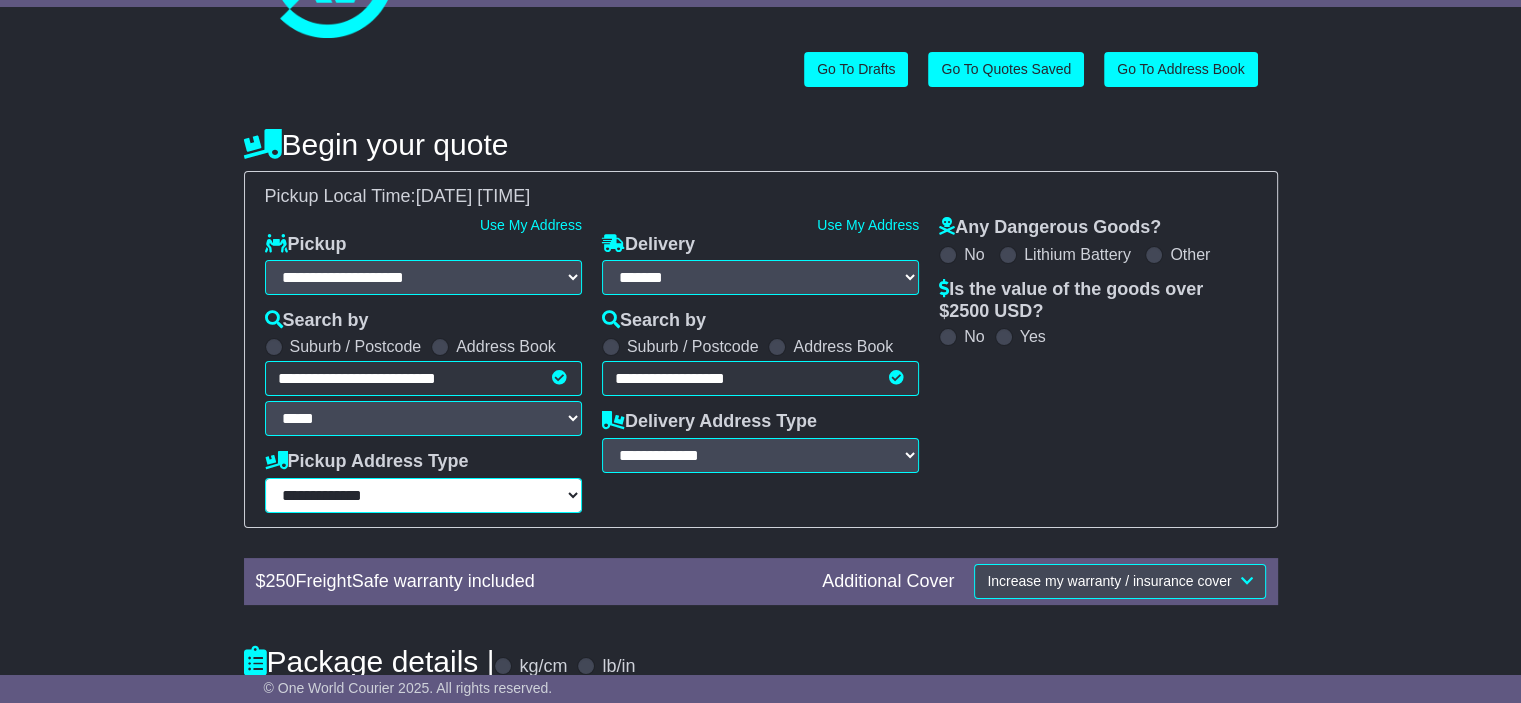 click on "**********" at bounding box center (423, 495) 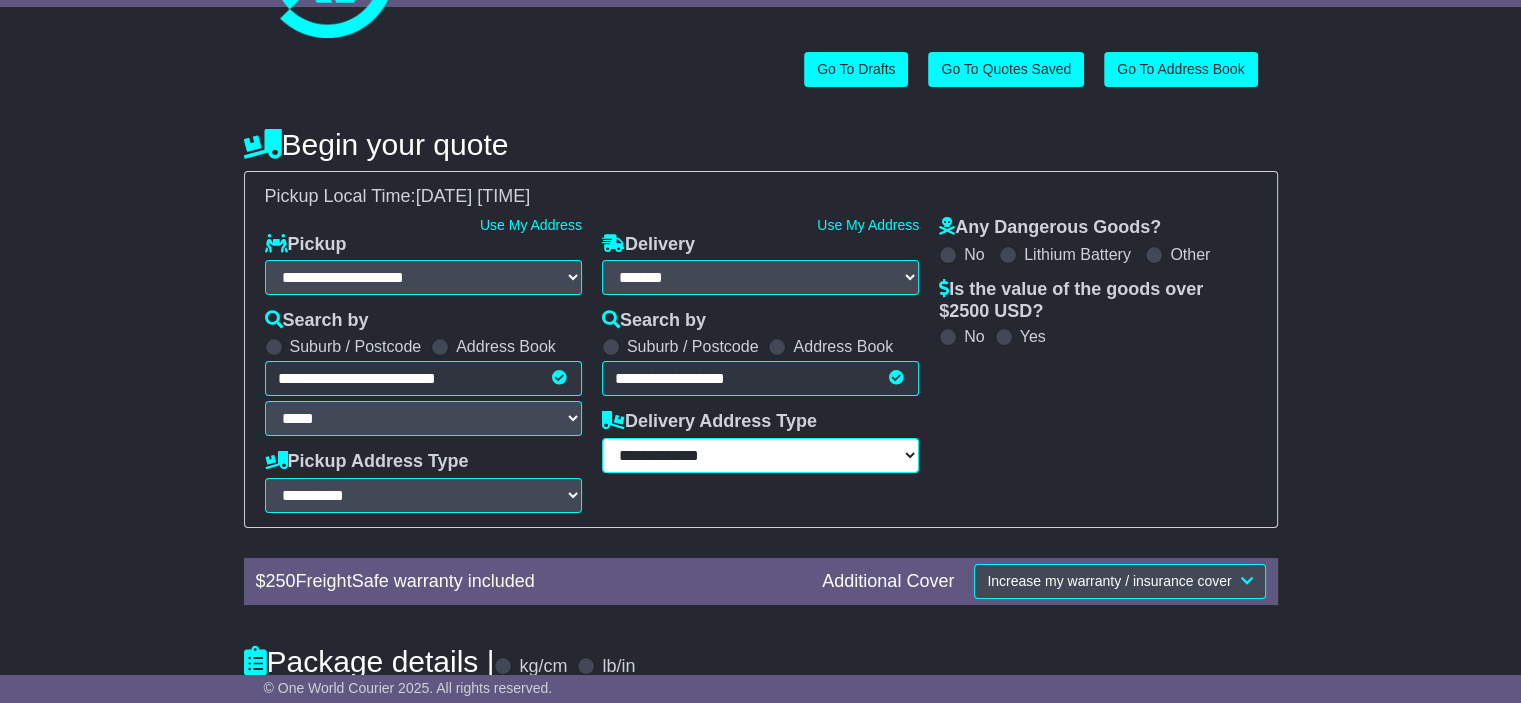 click on "**********" at bounding box center [760, 455] 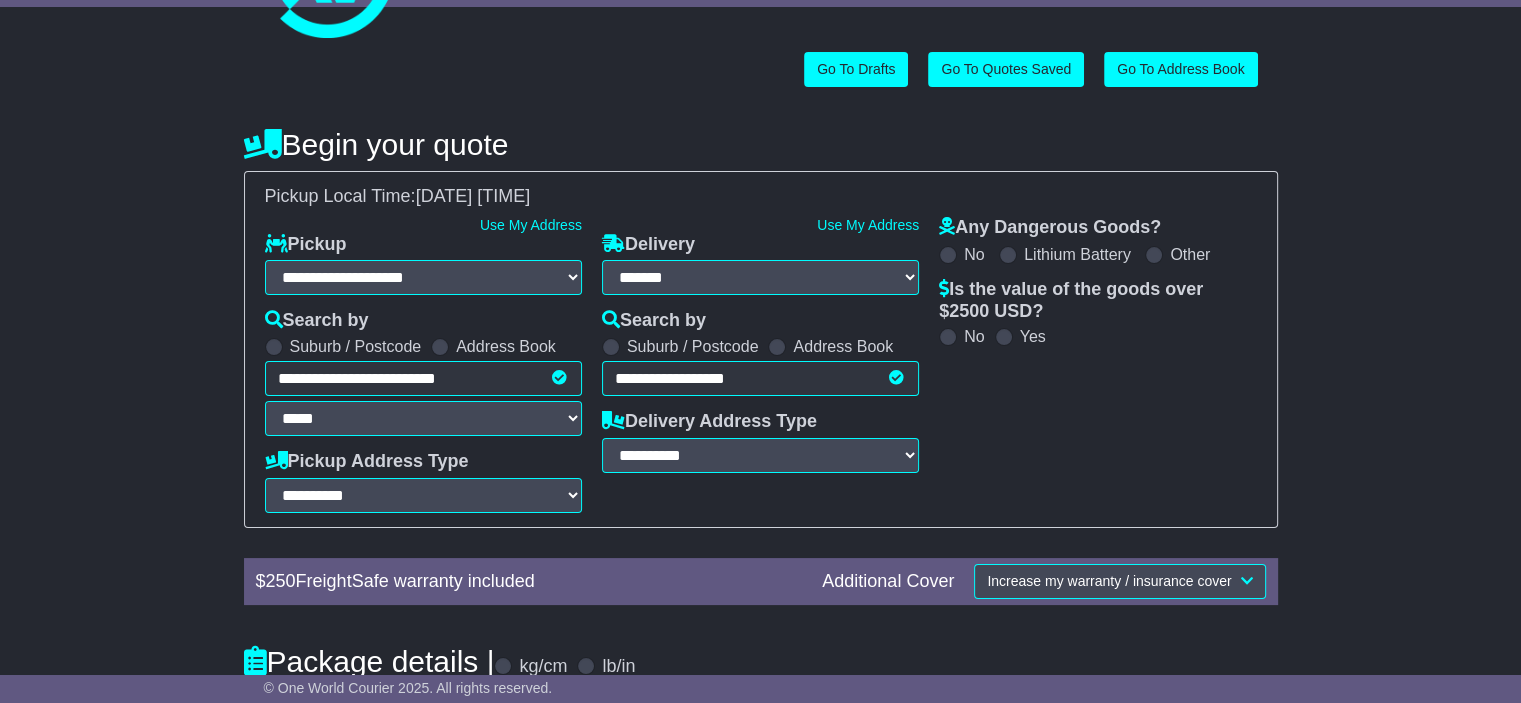 click on "Any Dangerous Goods?
No
Lithium Battery
Other
Is the value of the goods over $ 2500   USD ?
No
Yes" at bounding box center [1097, 365] 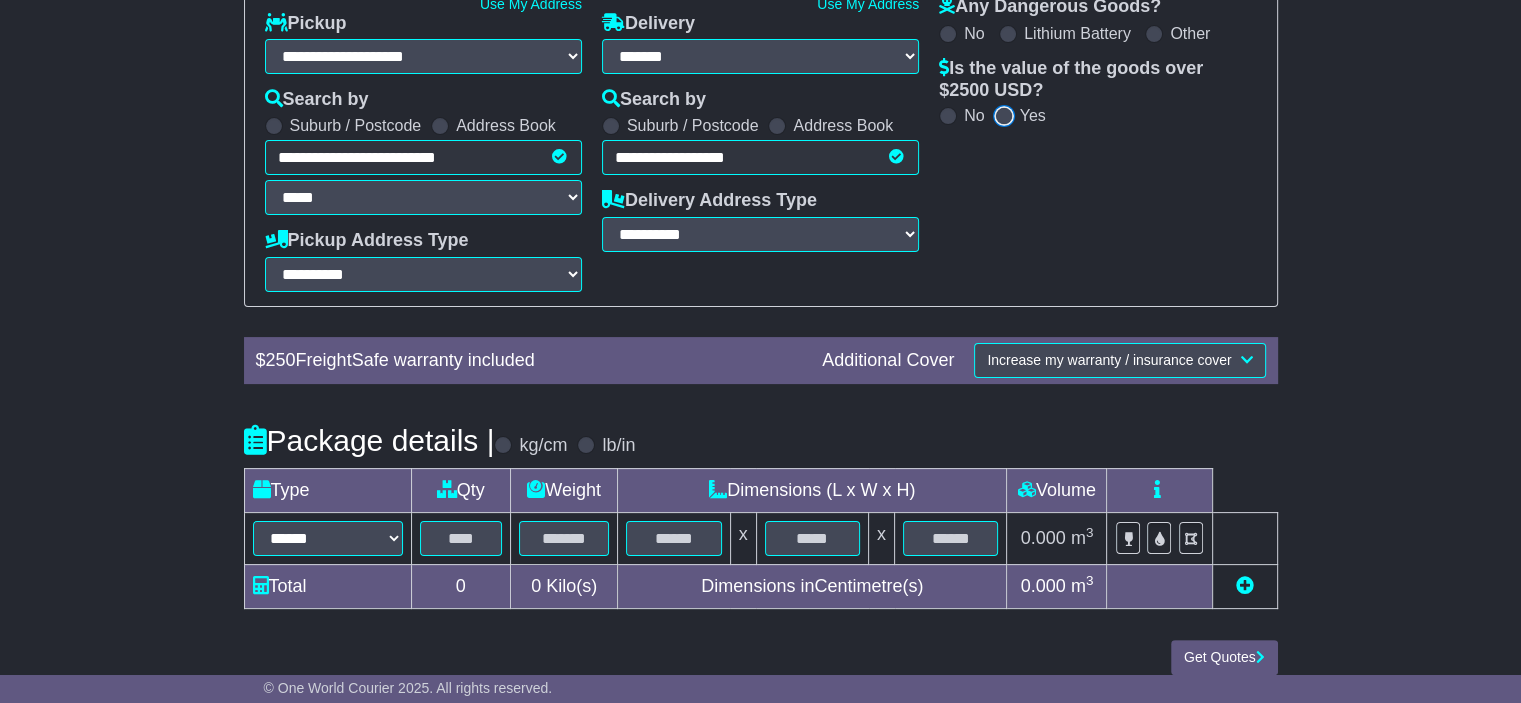 scroll, scrollTop: 347, scrollLeft: 0, axis: vertical 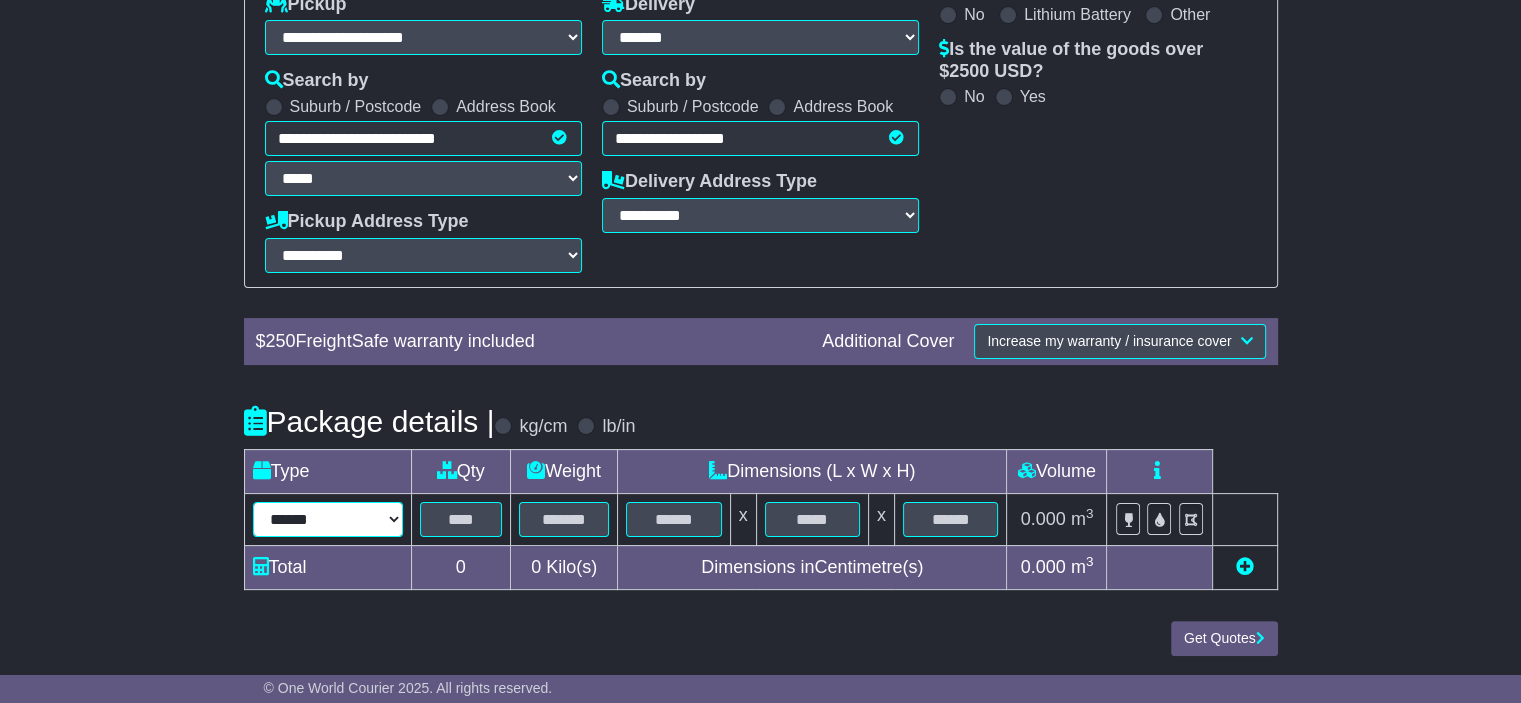 click on "****** ****** *** ******** ***** **** **** ****** *** *******" at bounding box center [328, 519] 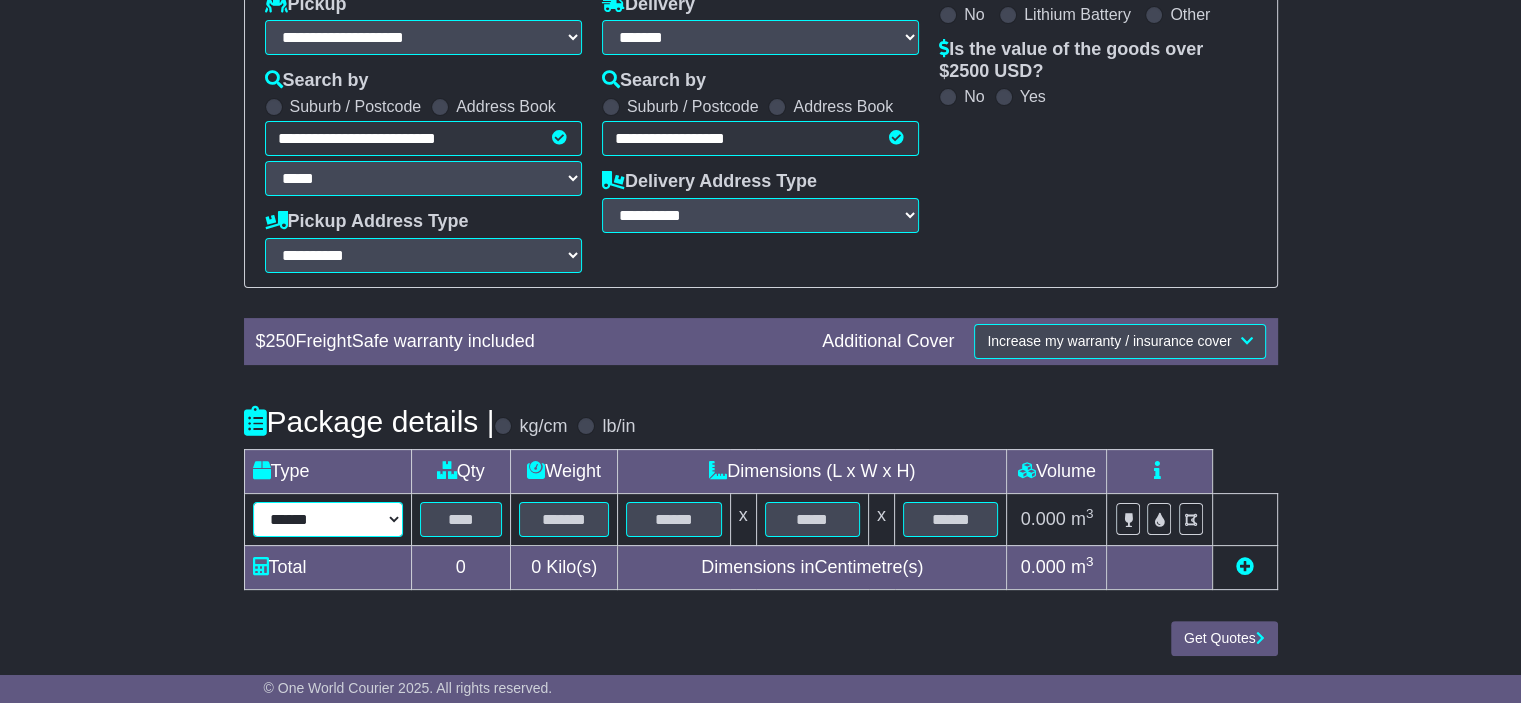 select on "***" 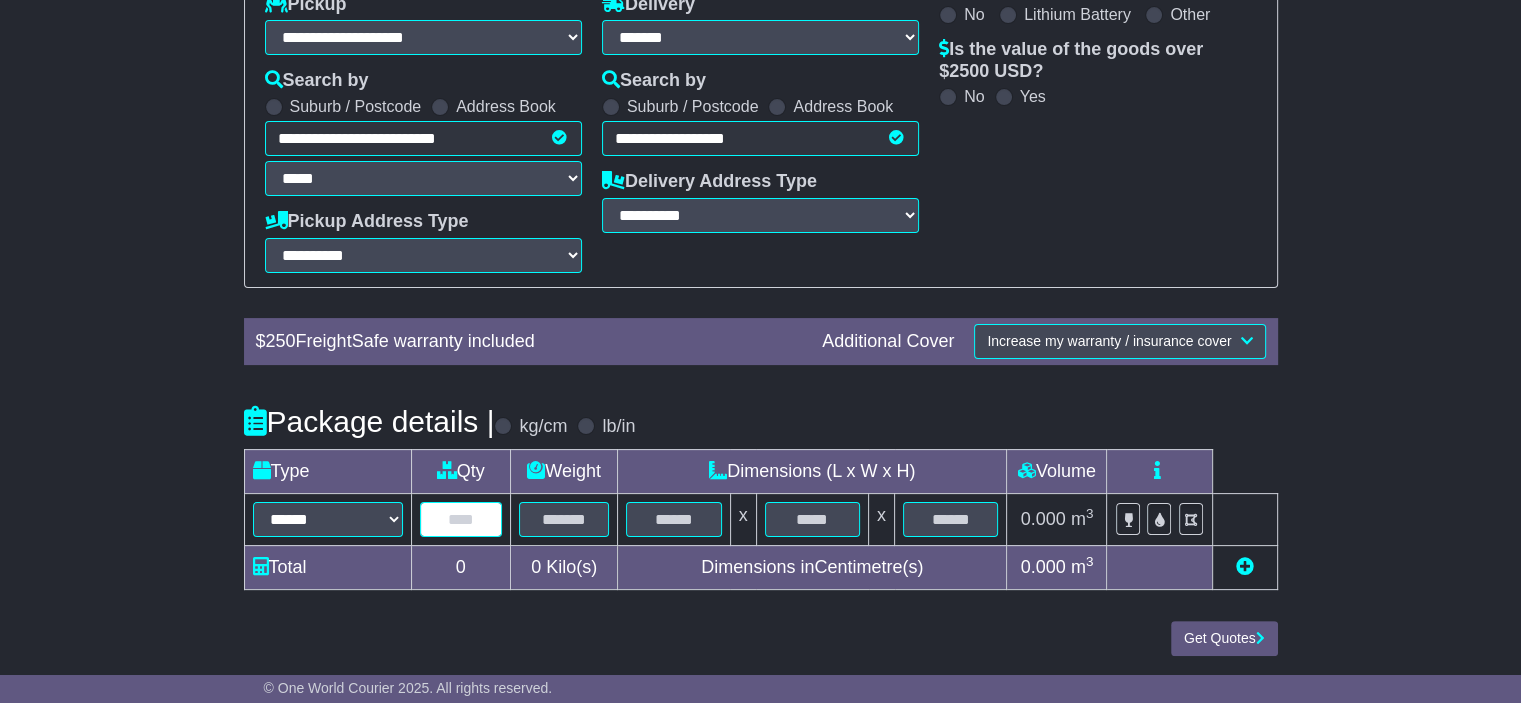 click at bounding box center (461, 519) 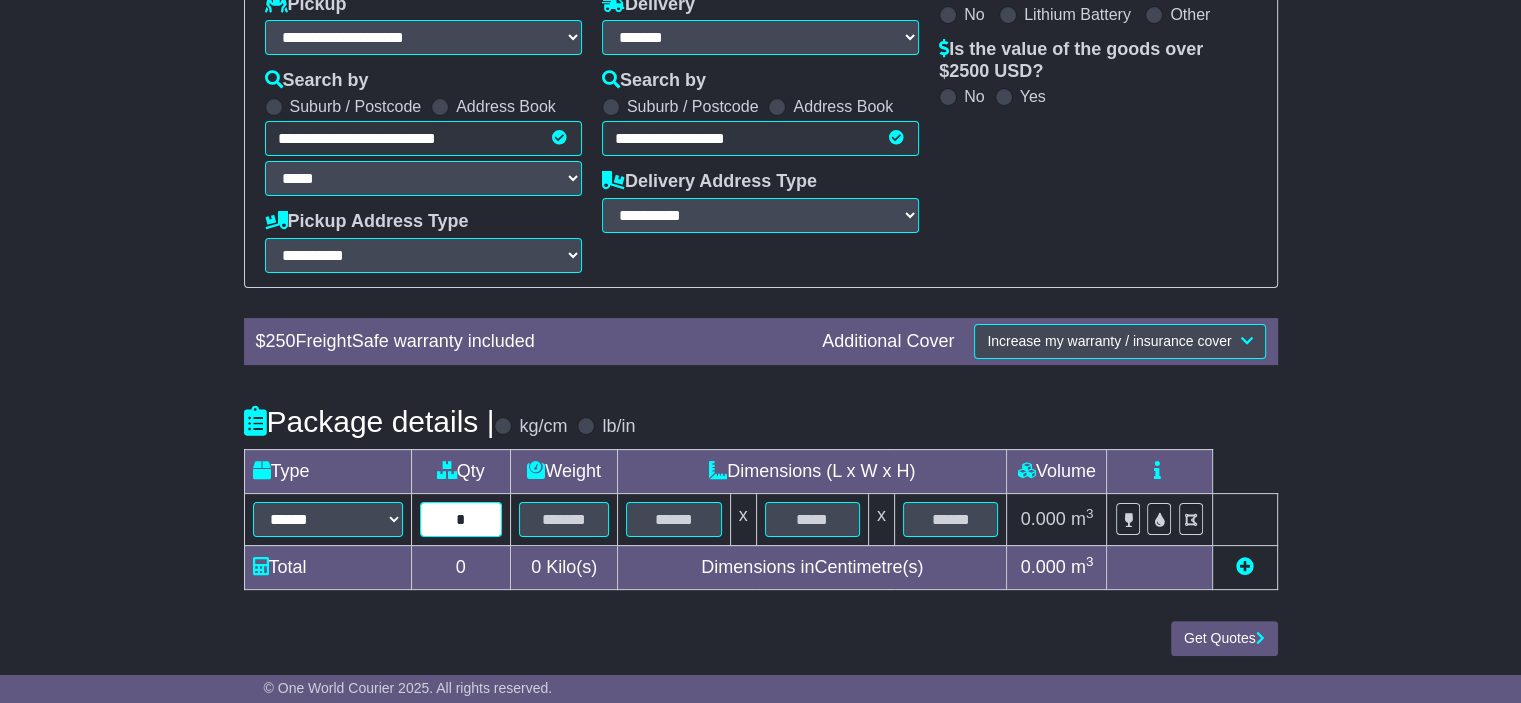 type on "*" 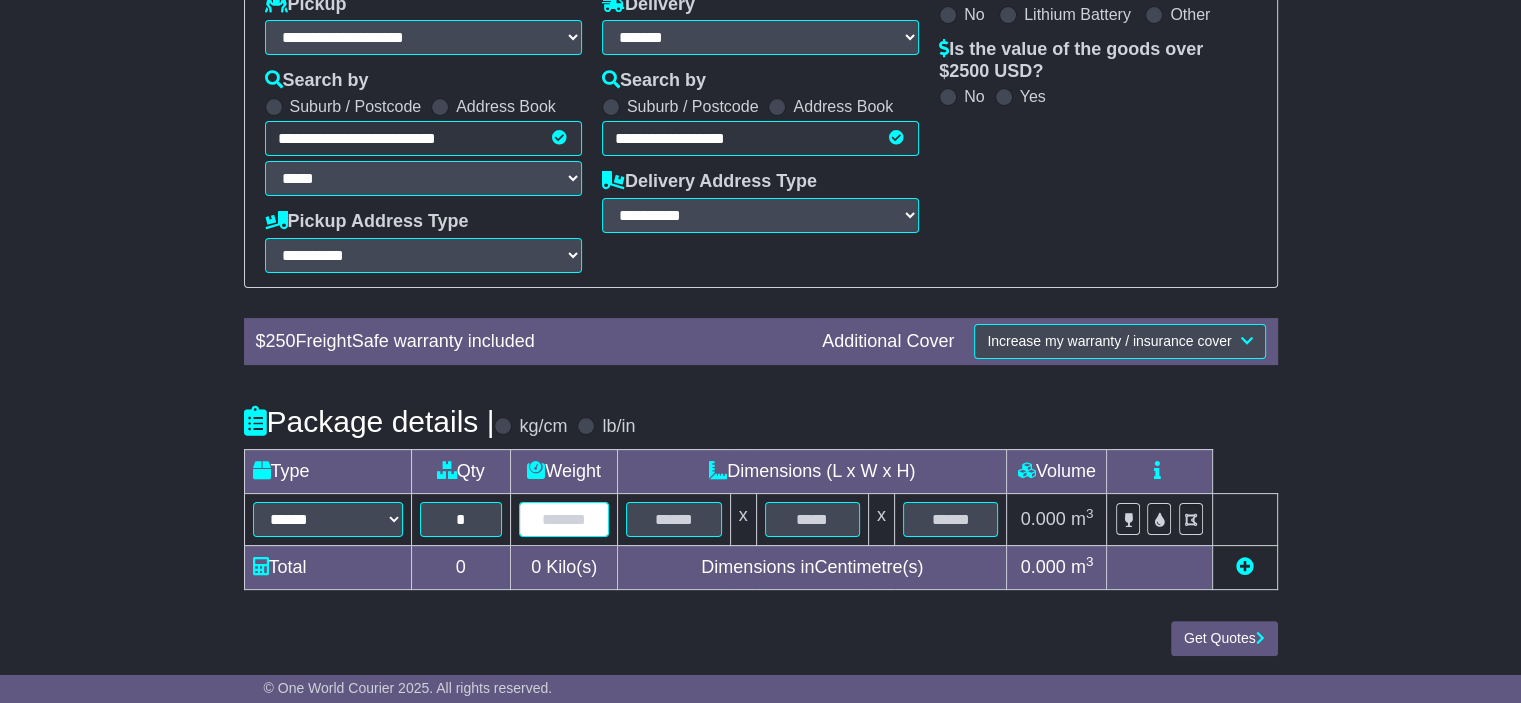 click at bounding box center (564, 519) 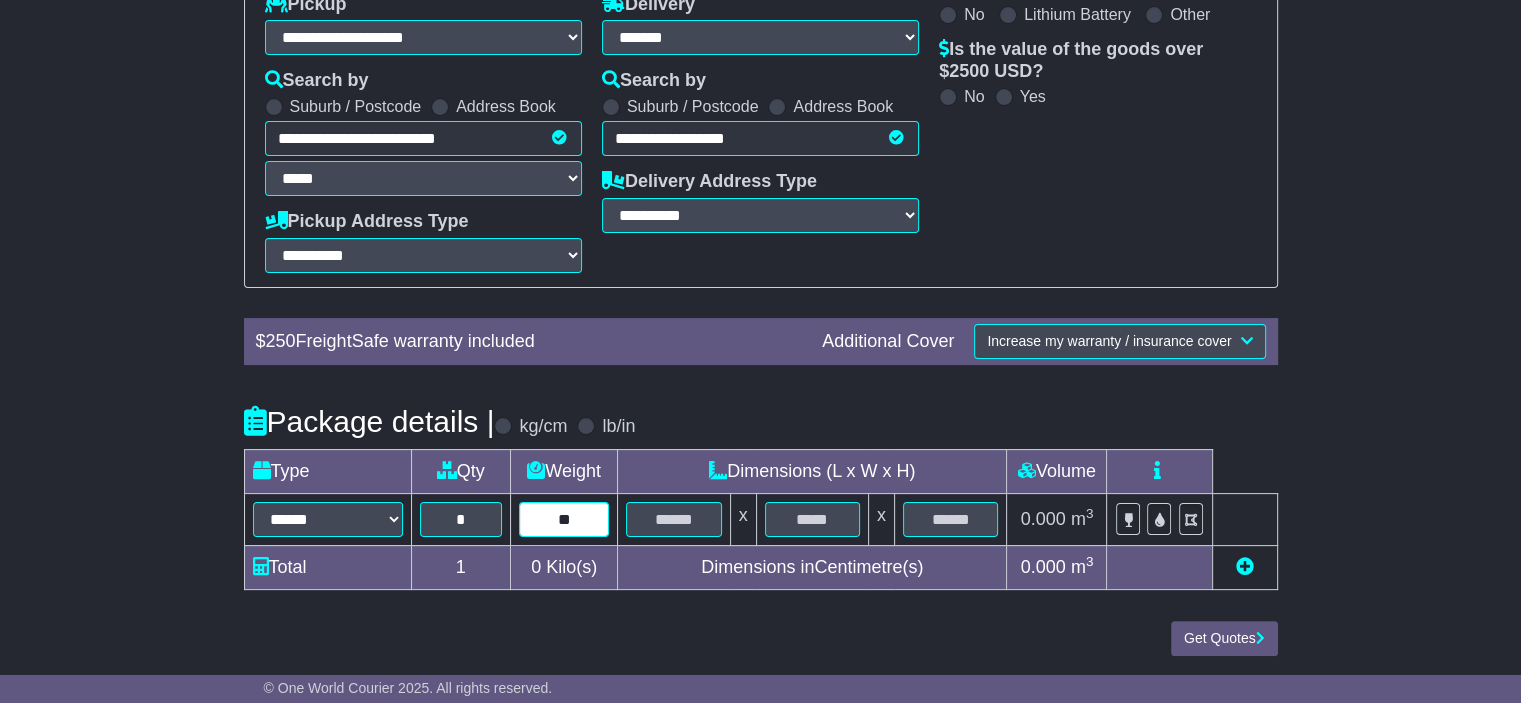 type on "**" 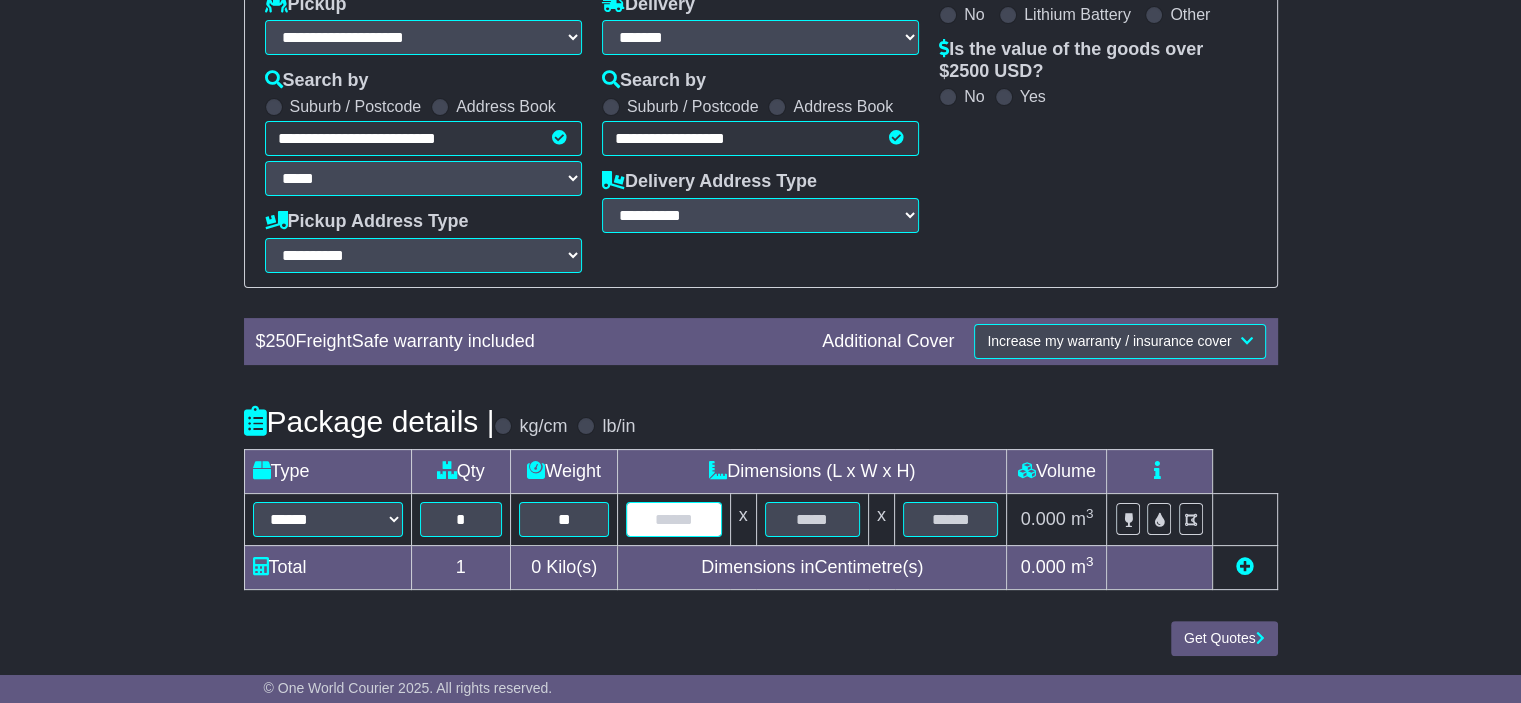 click at bounding box center [673, 519] 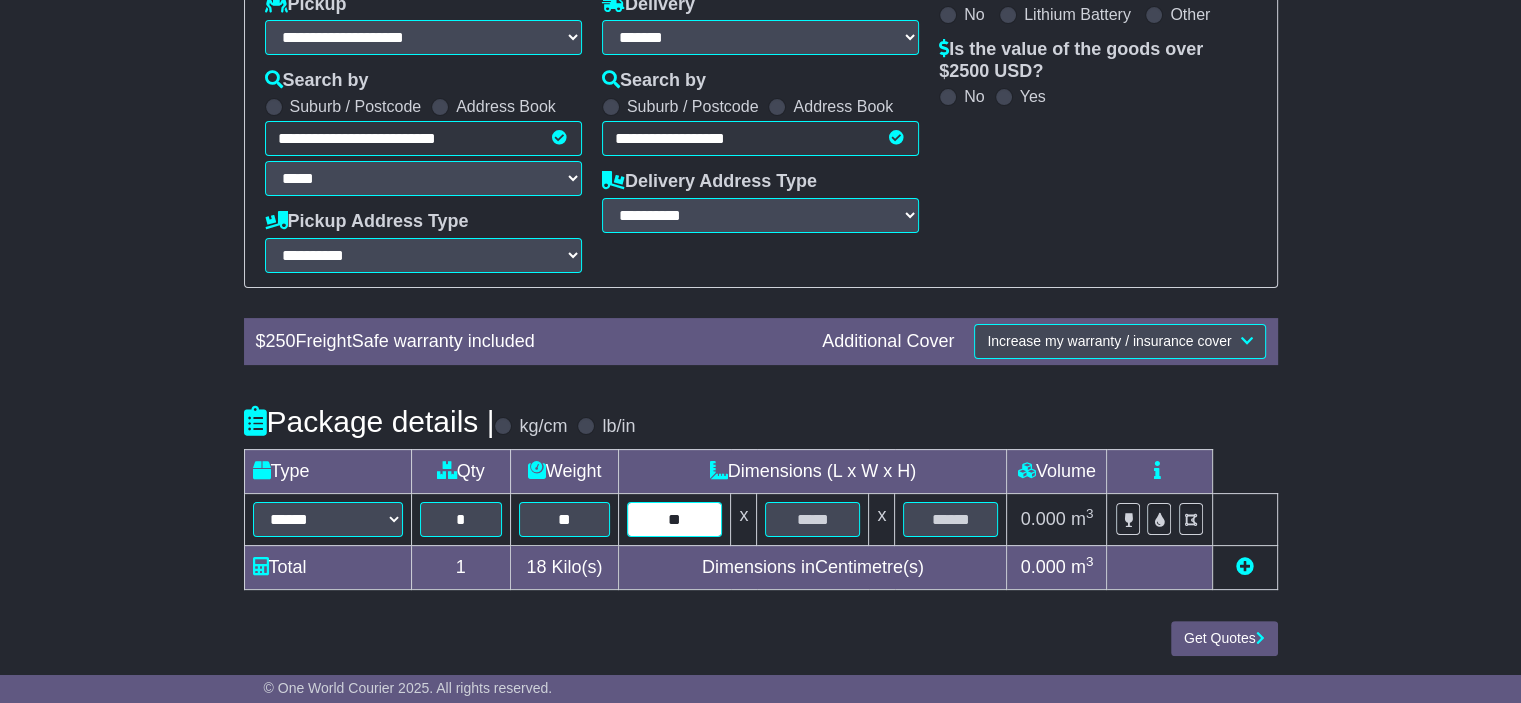 type on "**" 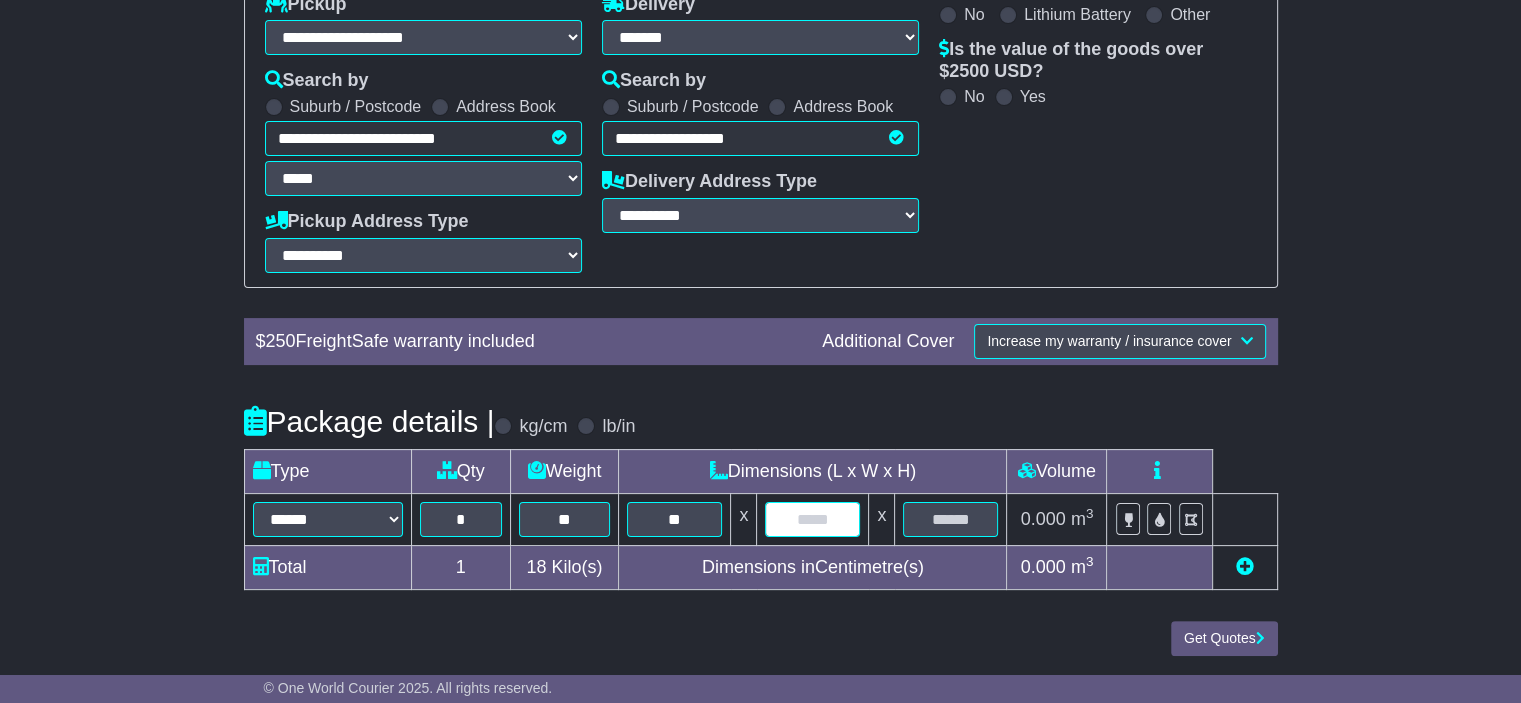 click at bounding box center [812, 519] 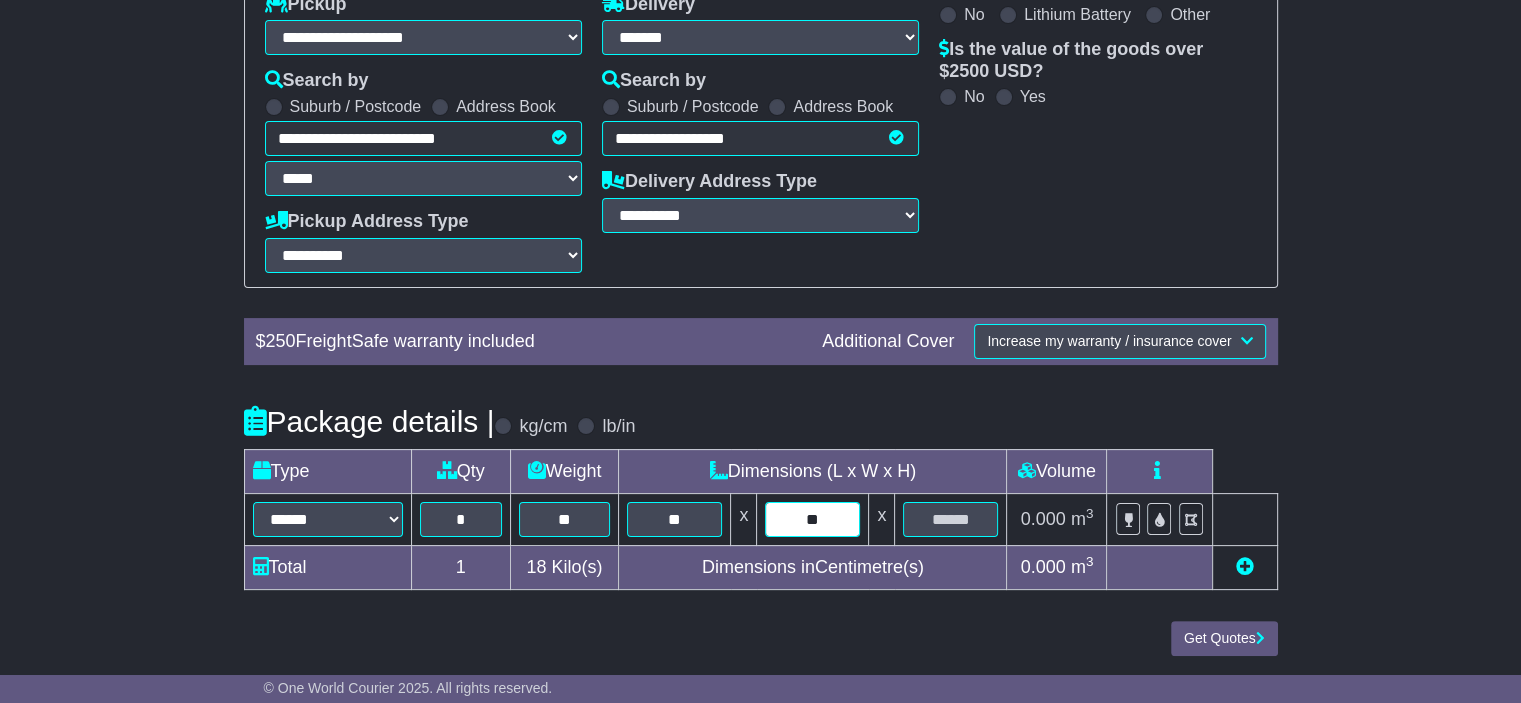 type on "**" 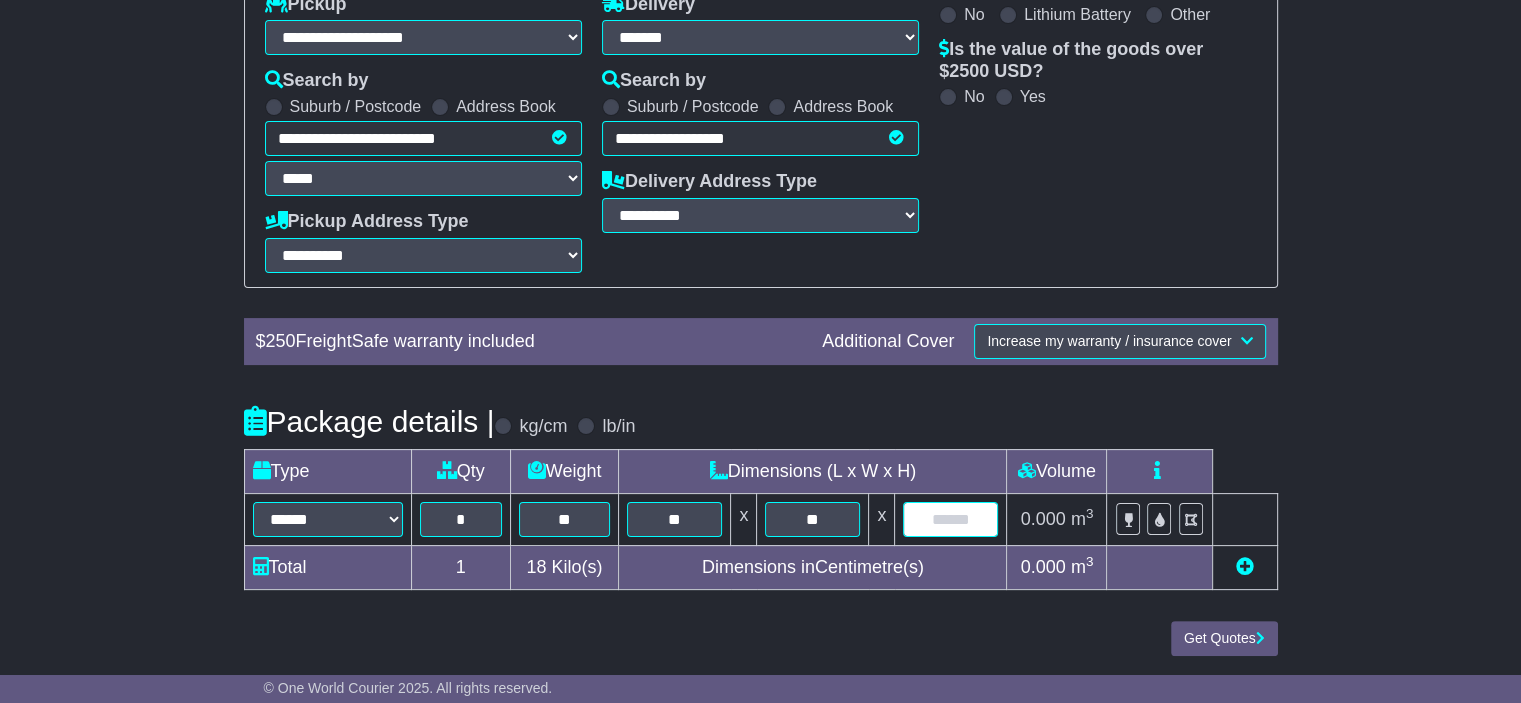 click at bounding box center [950, 519] 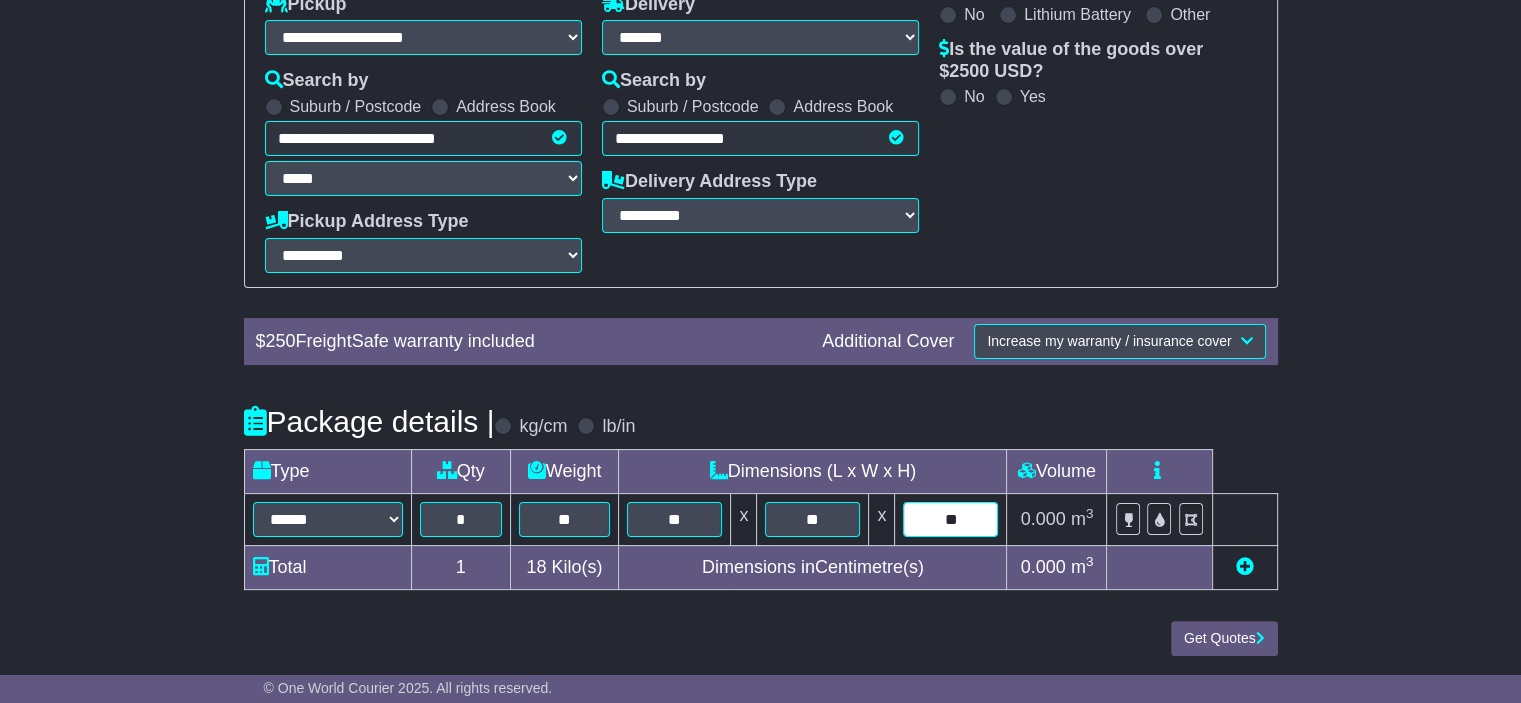type on "**" 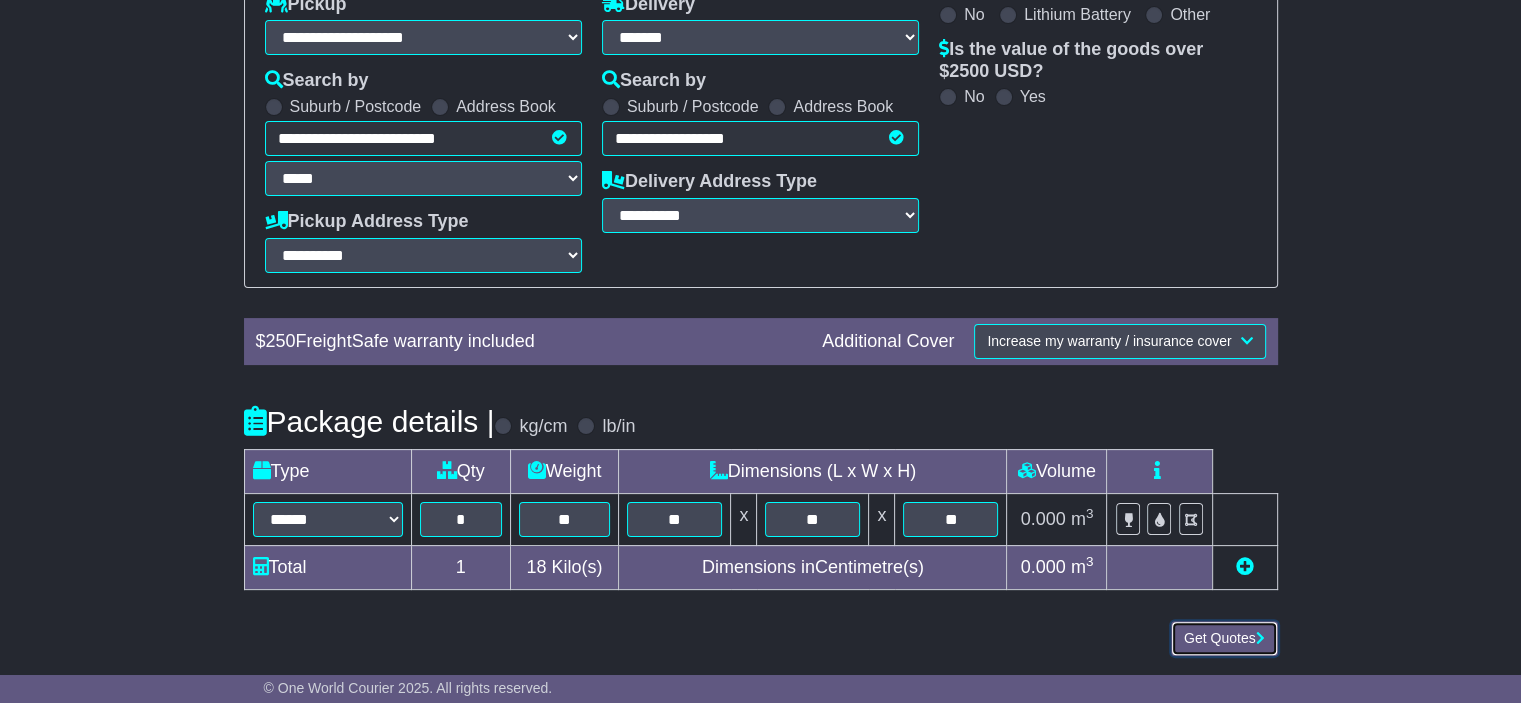 click on "Get Quotes" at bounding box center (1224, 638) 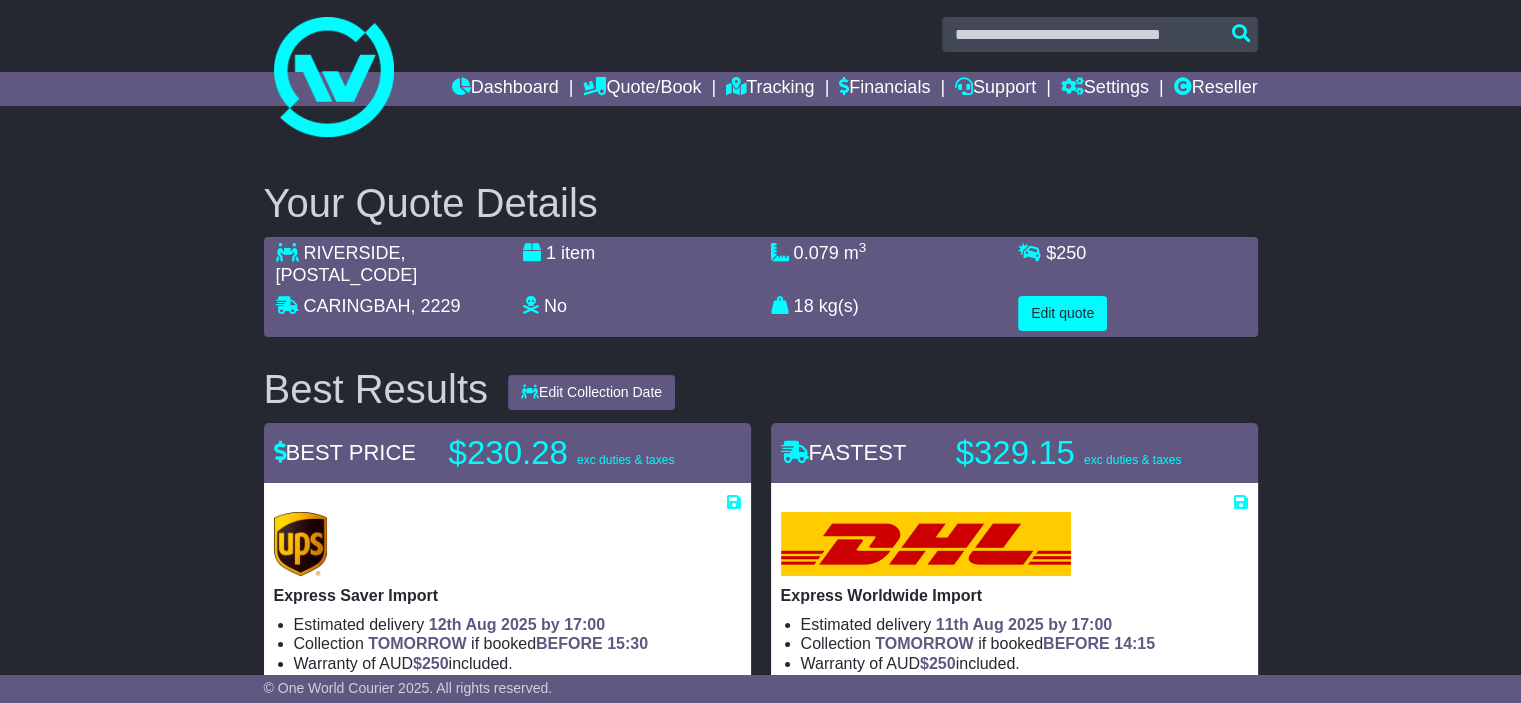 scroll, scrollTop: 0, scrollLeft: 0, axis: both 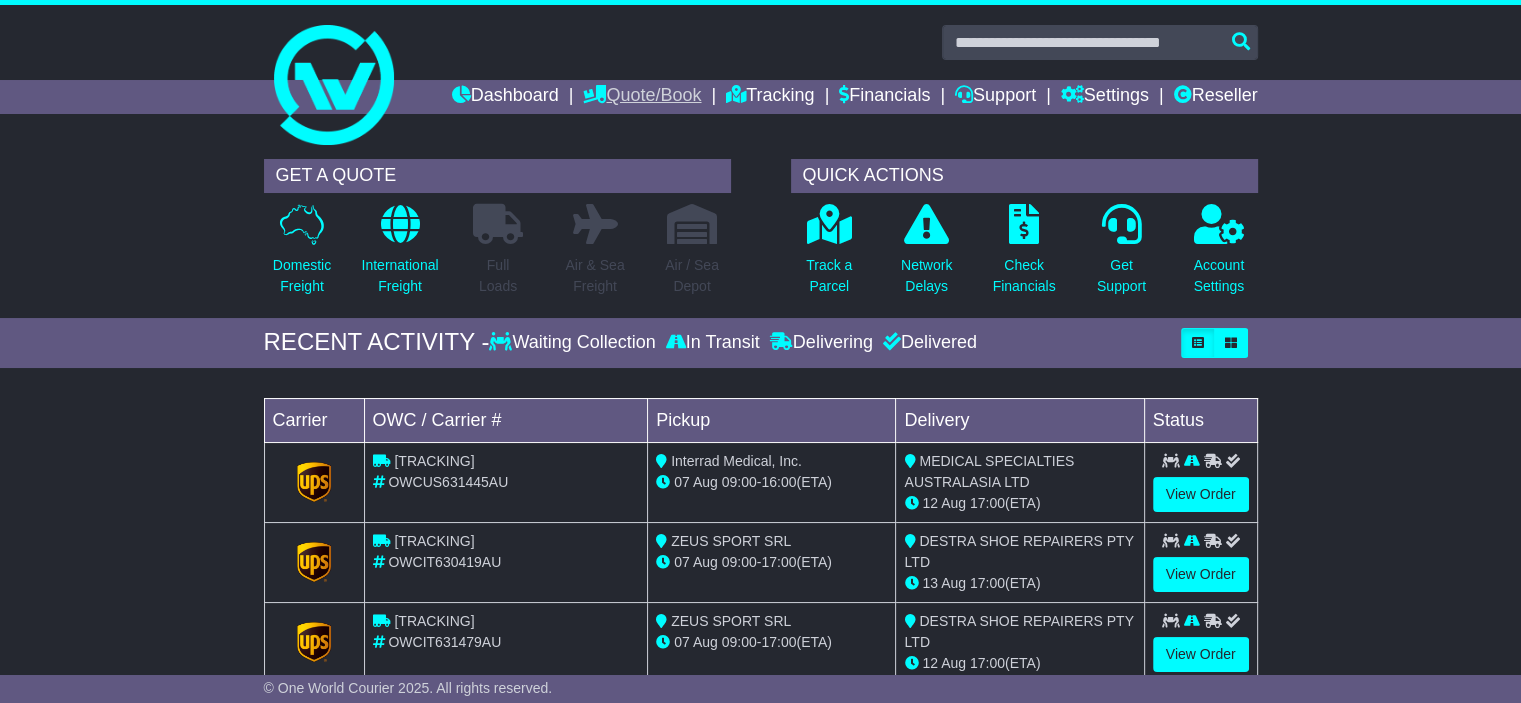 click on "Quote/Book" at bounding box center (642, 97) 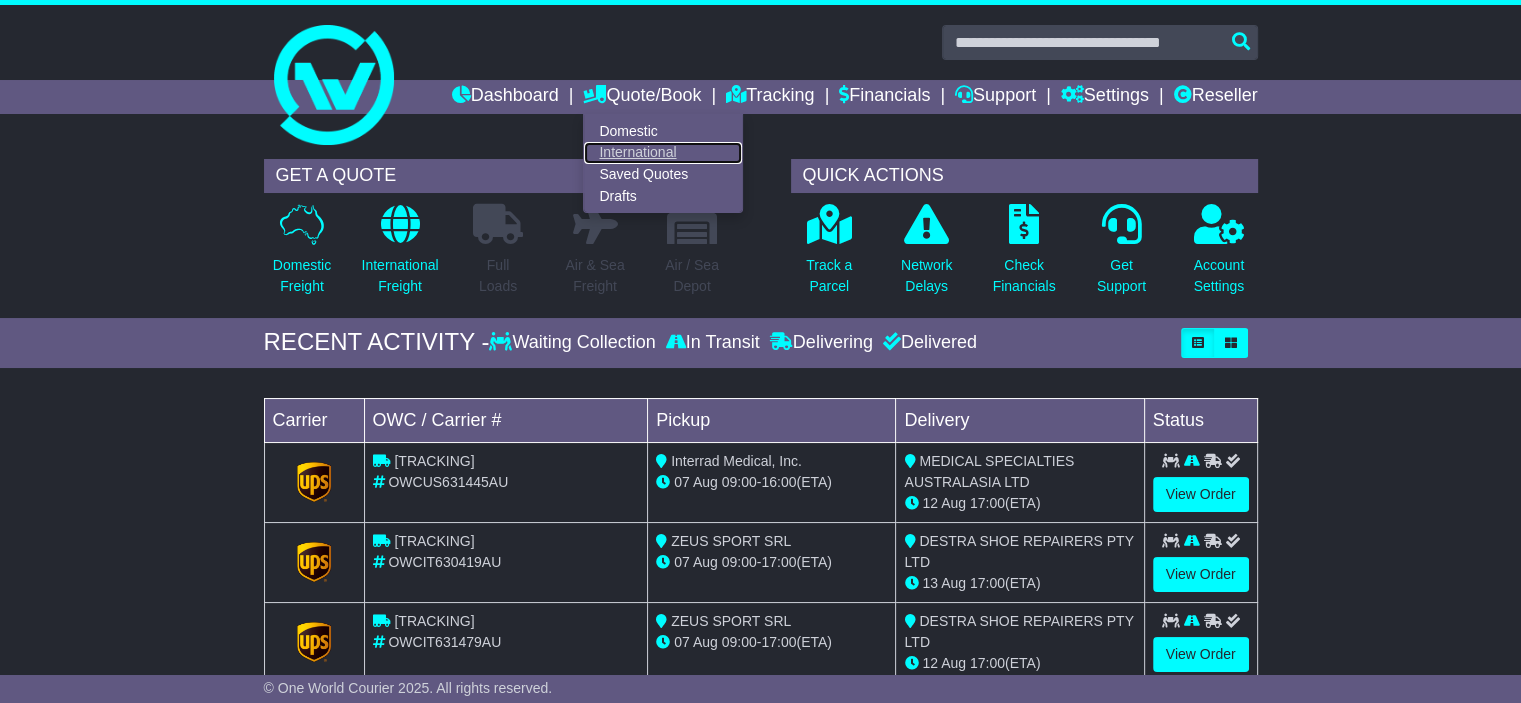 click on "International" at bounding box center (663, 153) 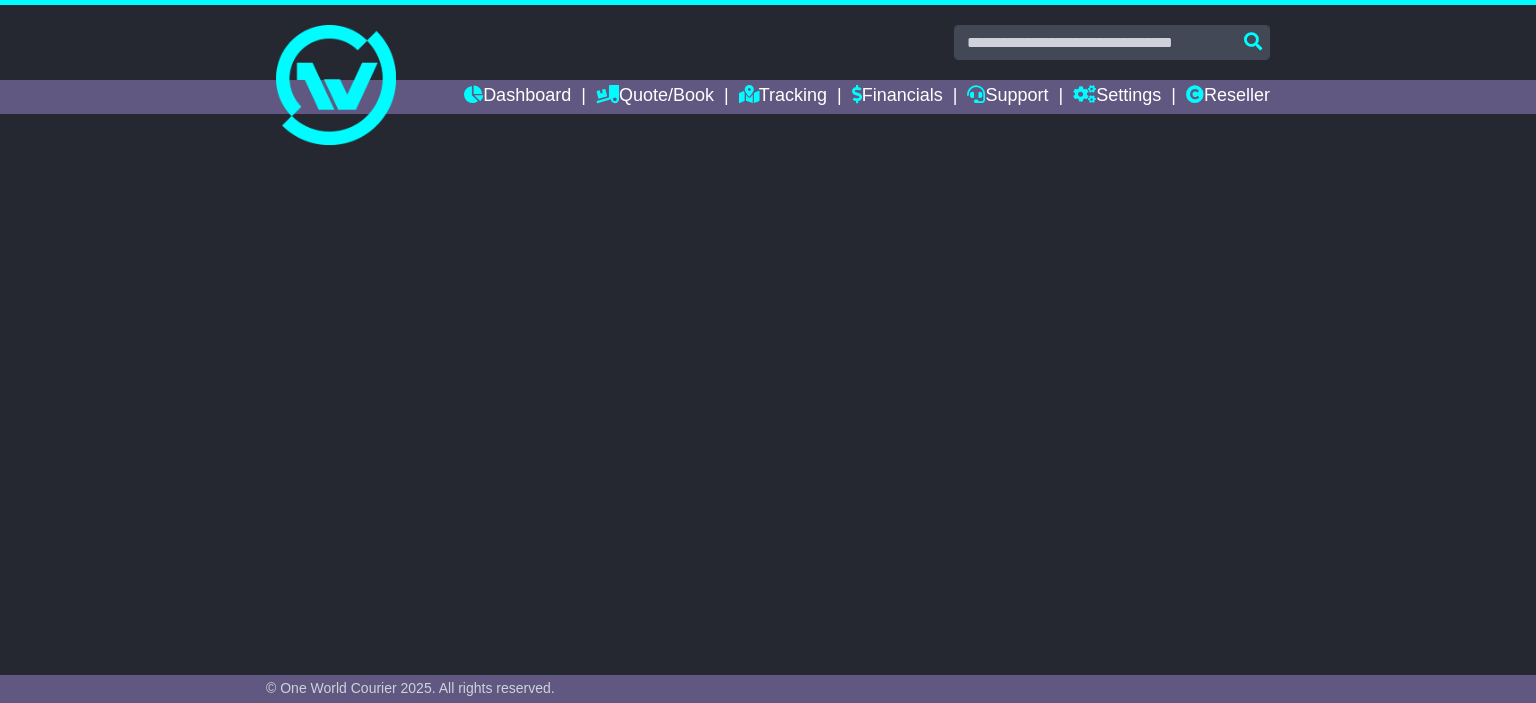 scroll, scrollTop: 0, scrollLeft: 0, axis: both 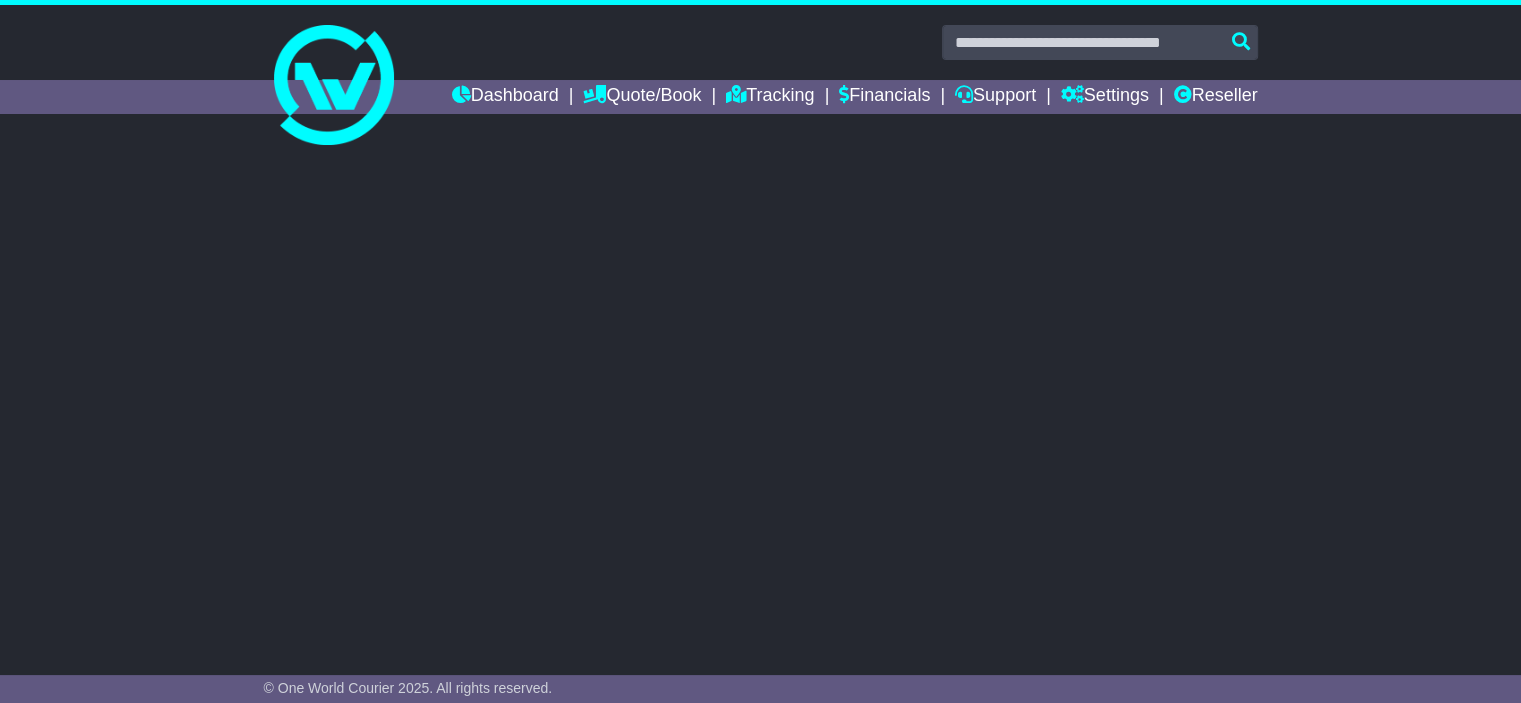 select on "**" 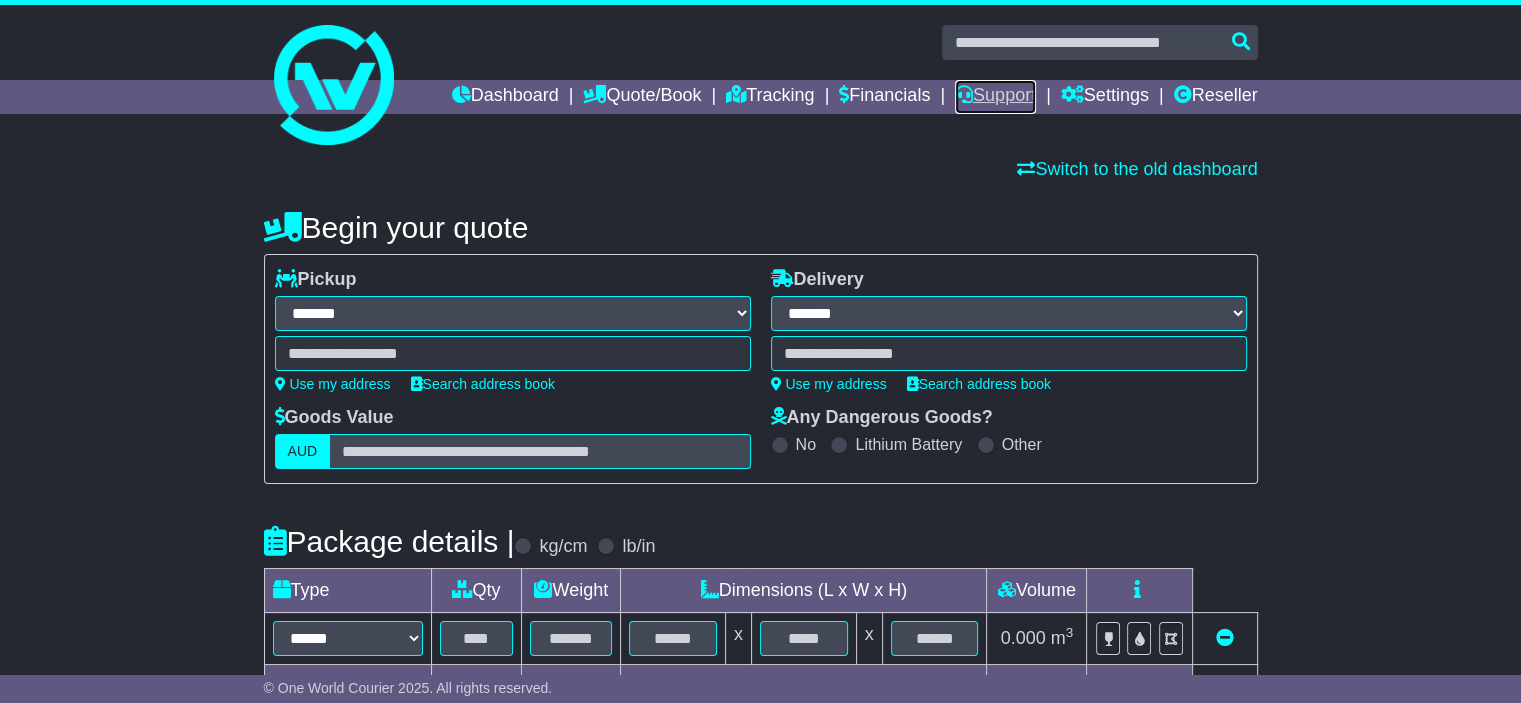 click on "Support" at bounding box center [995, 97] 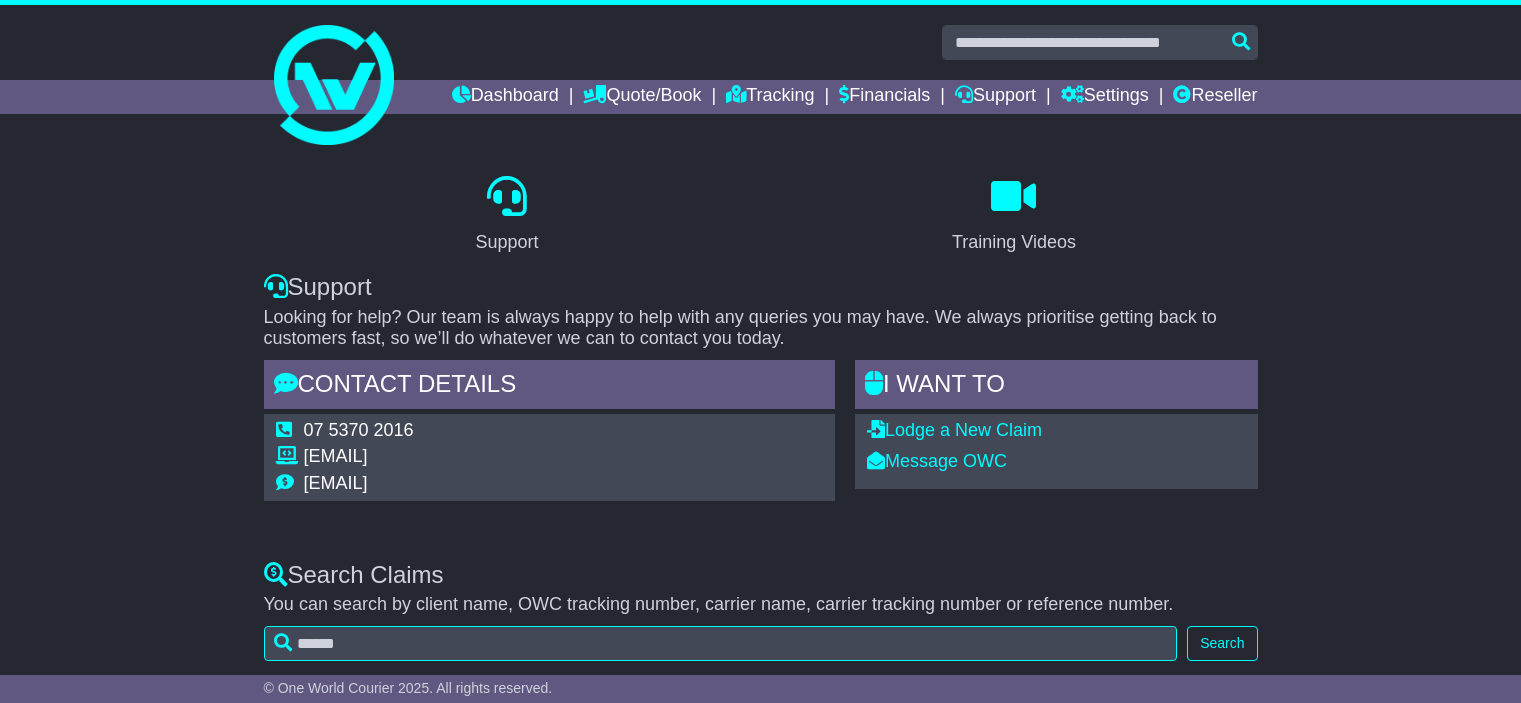 scroll, scrollTop: 0, scrollLeft: 0, axis: both 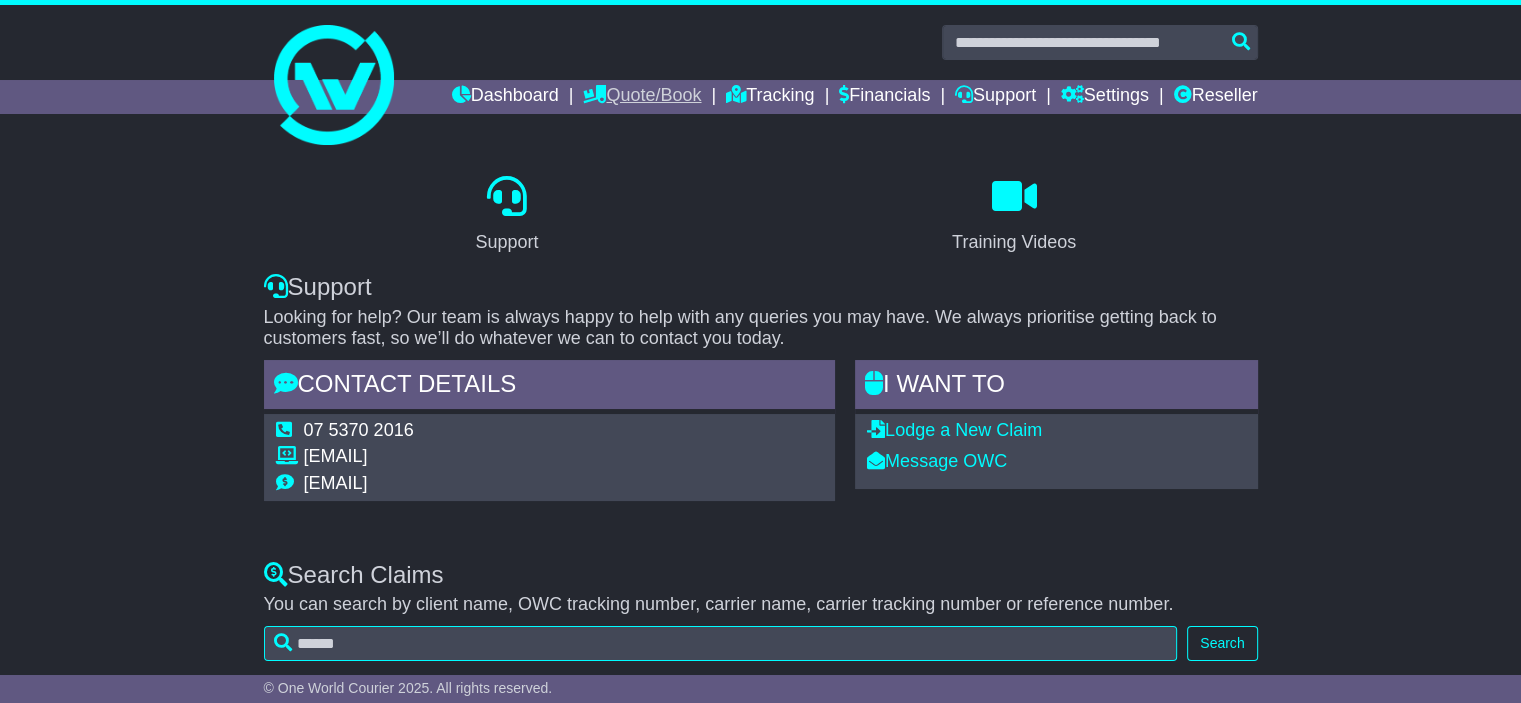 click on "Quote/Book" at bounding box center (642, 97) 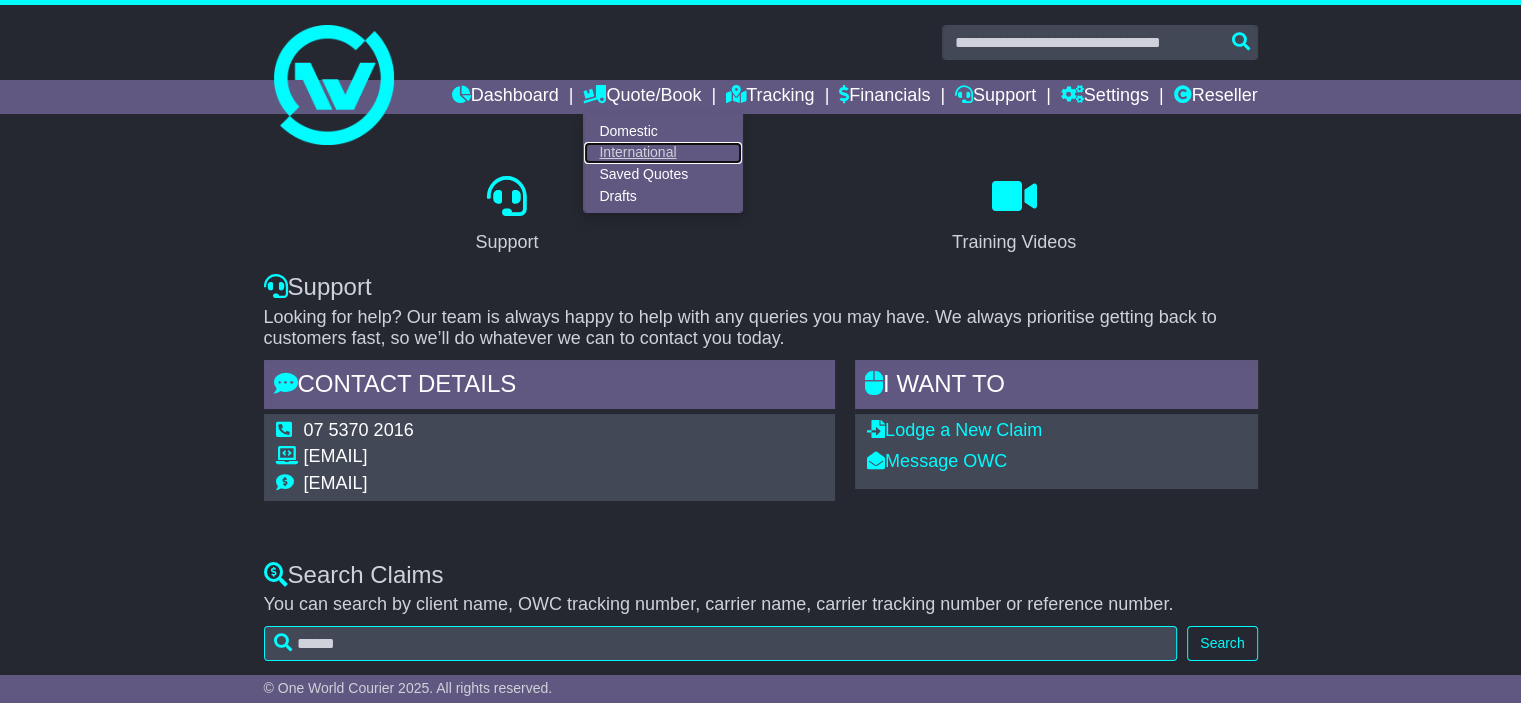 click on "International" at bounding box center (663, 153) 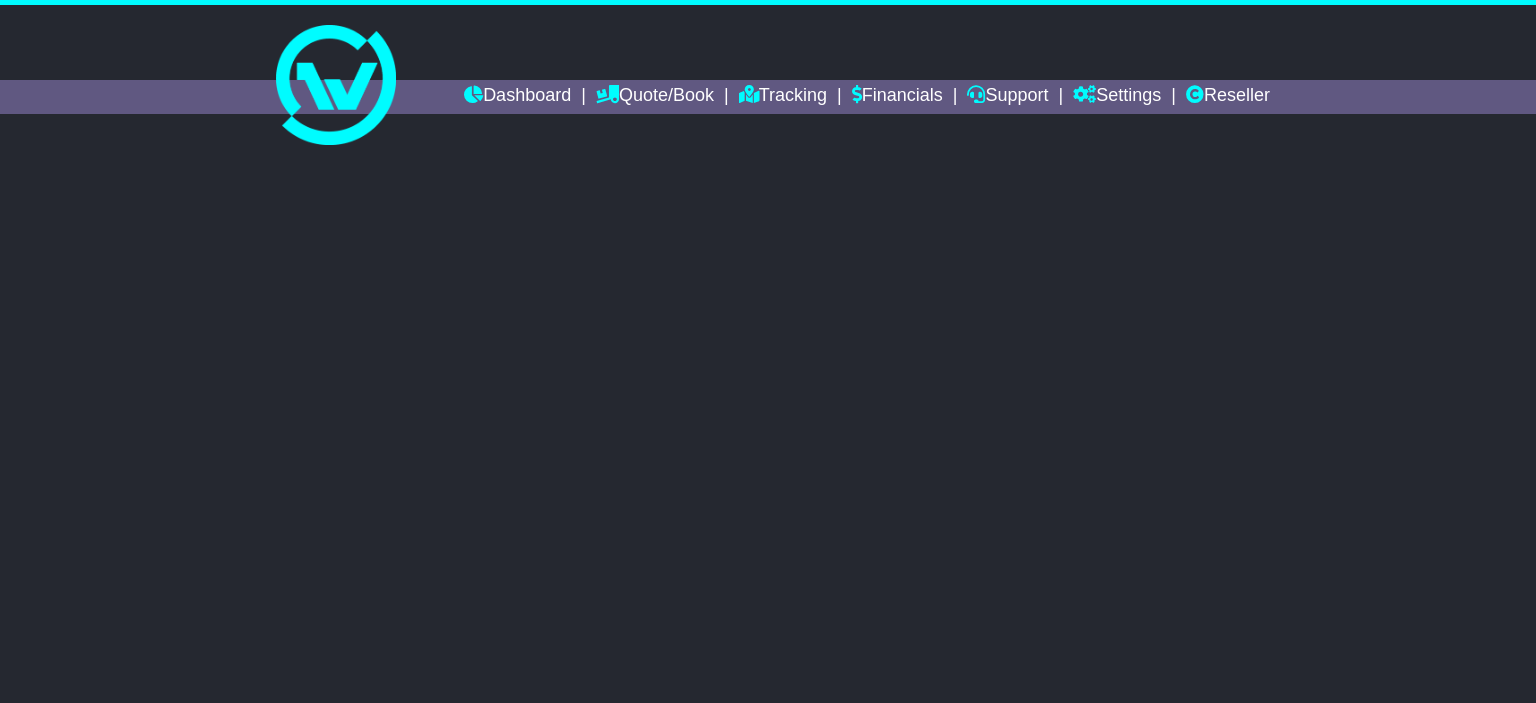 scroll, scrollTop: 0, scrollLeft: 0, axis: both 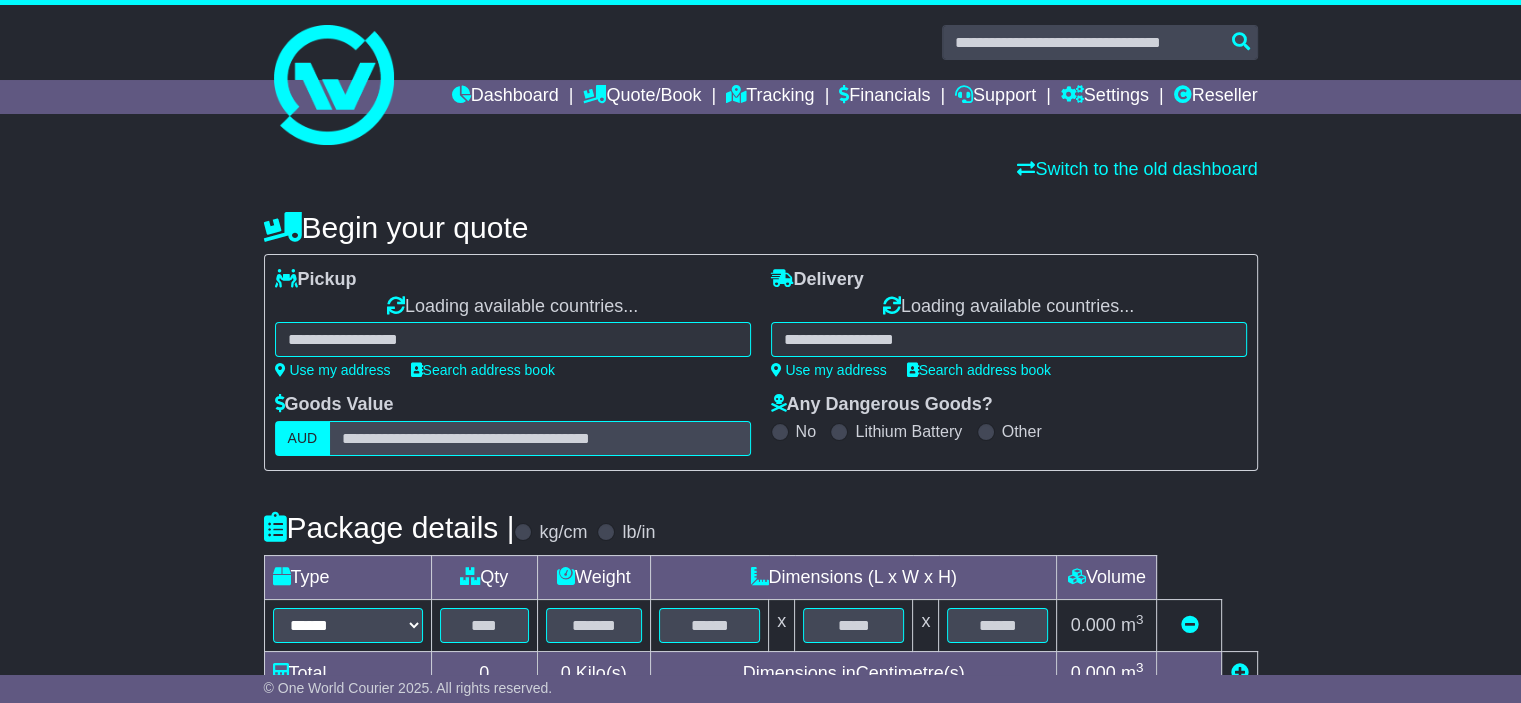 select 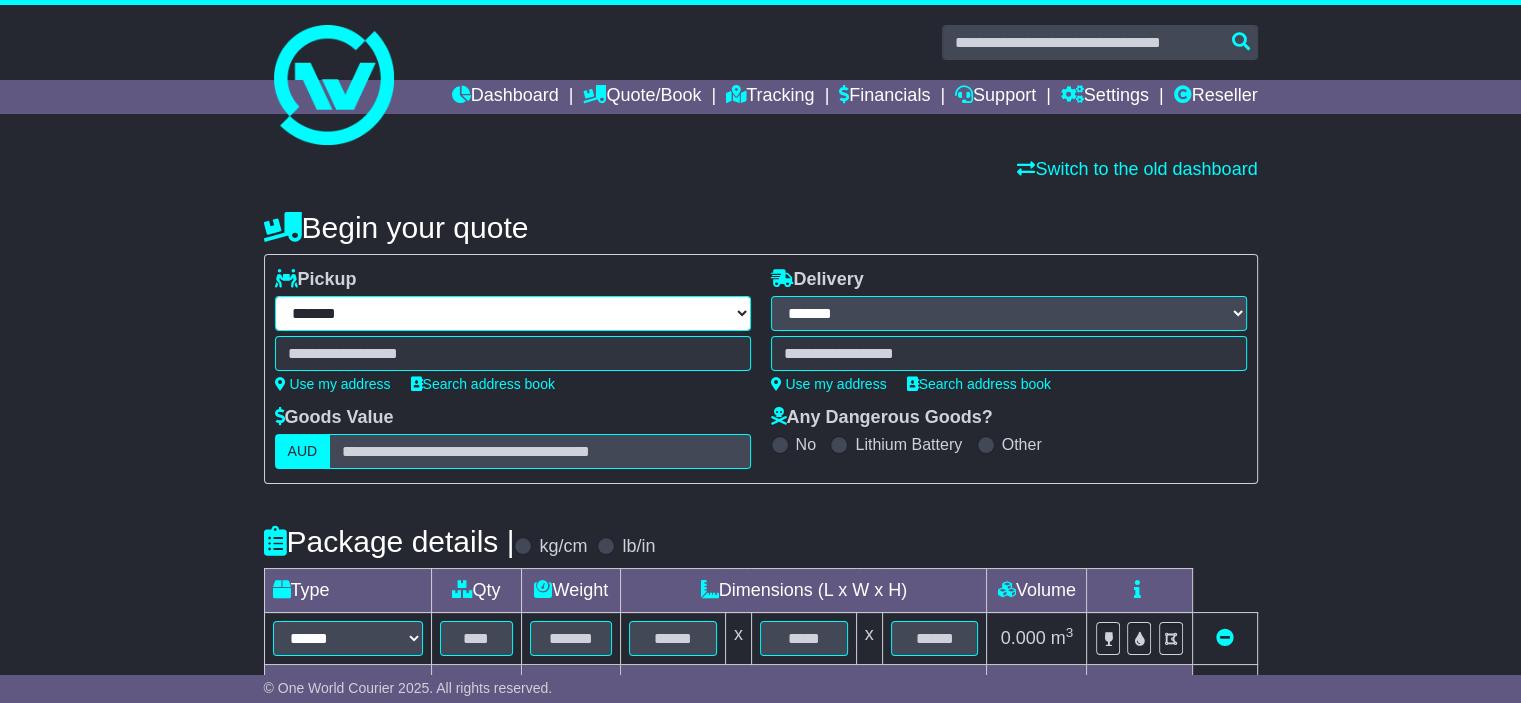click on "**********" at bounding box center (513, 313) 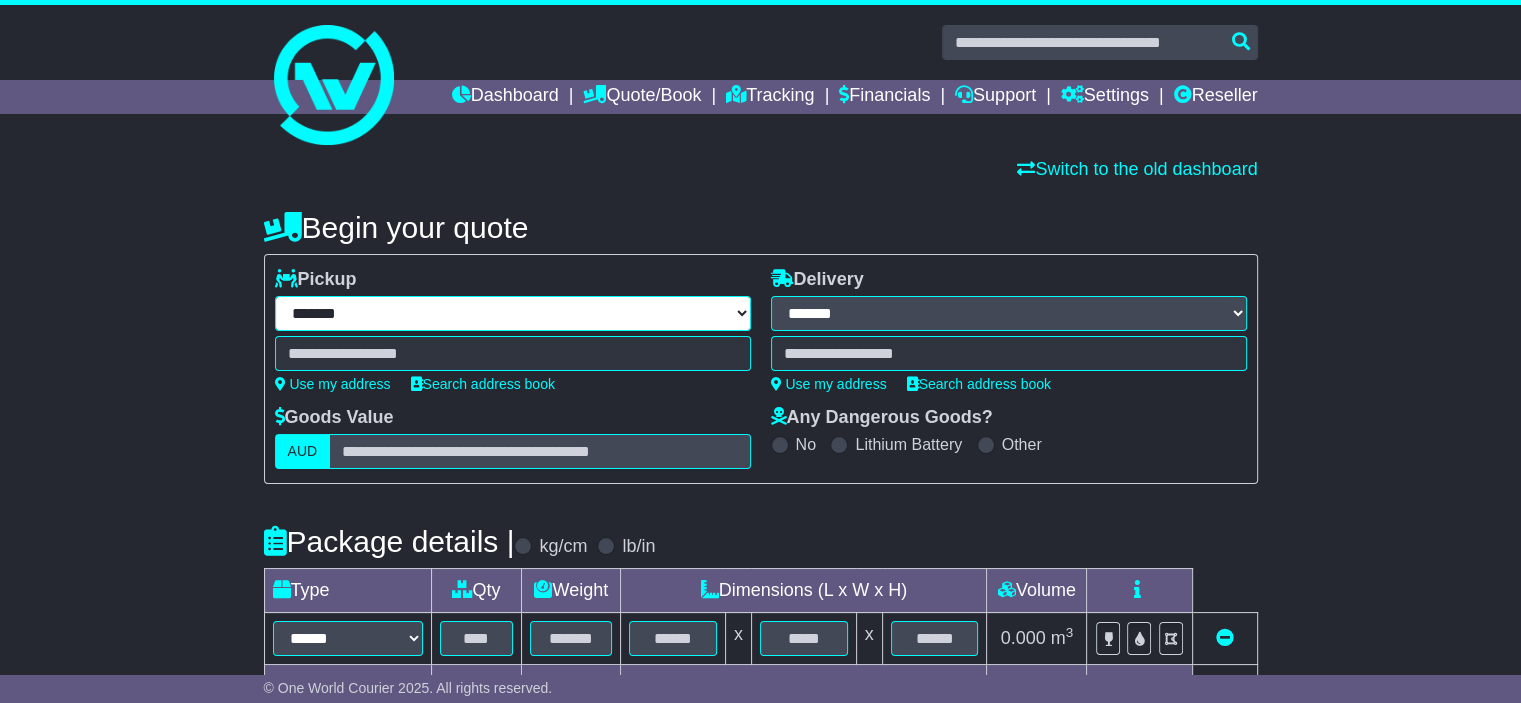 select on "***" 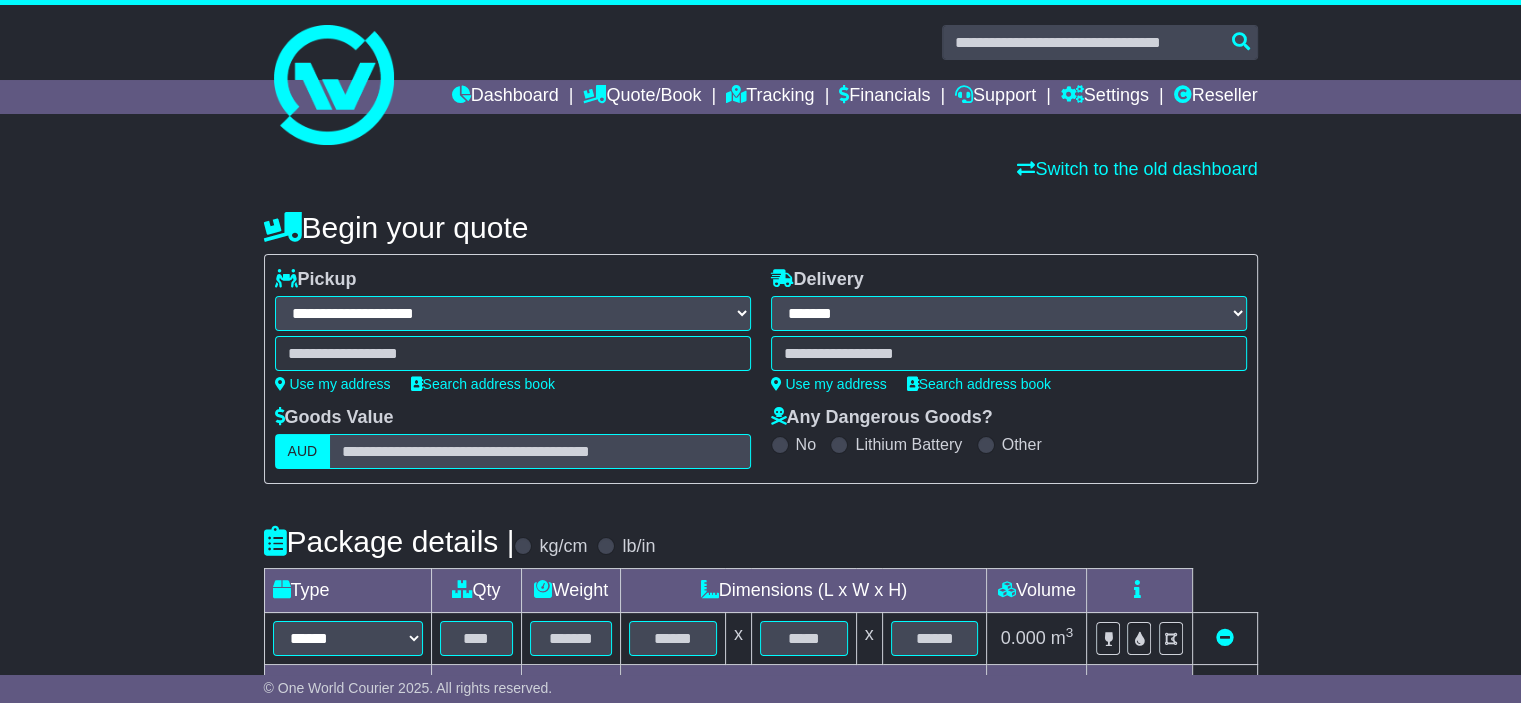 click on "**********" at bounding box center (513, 313) 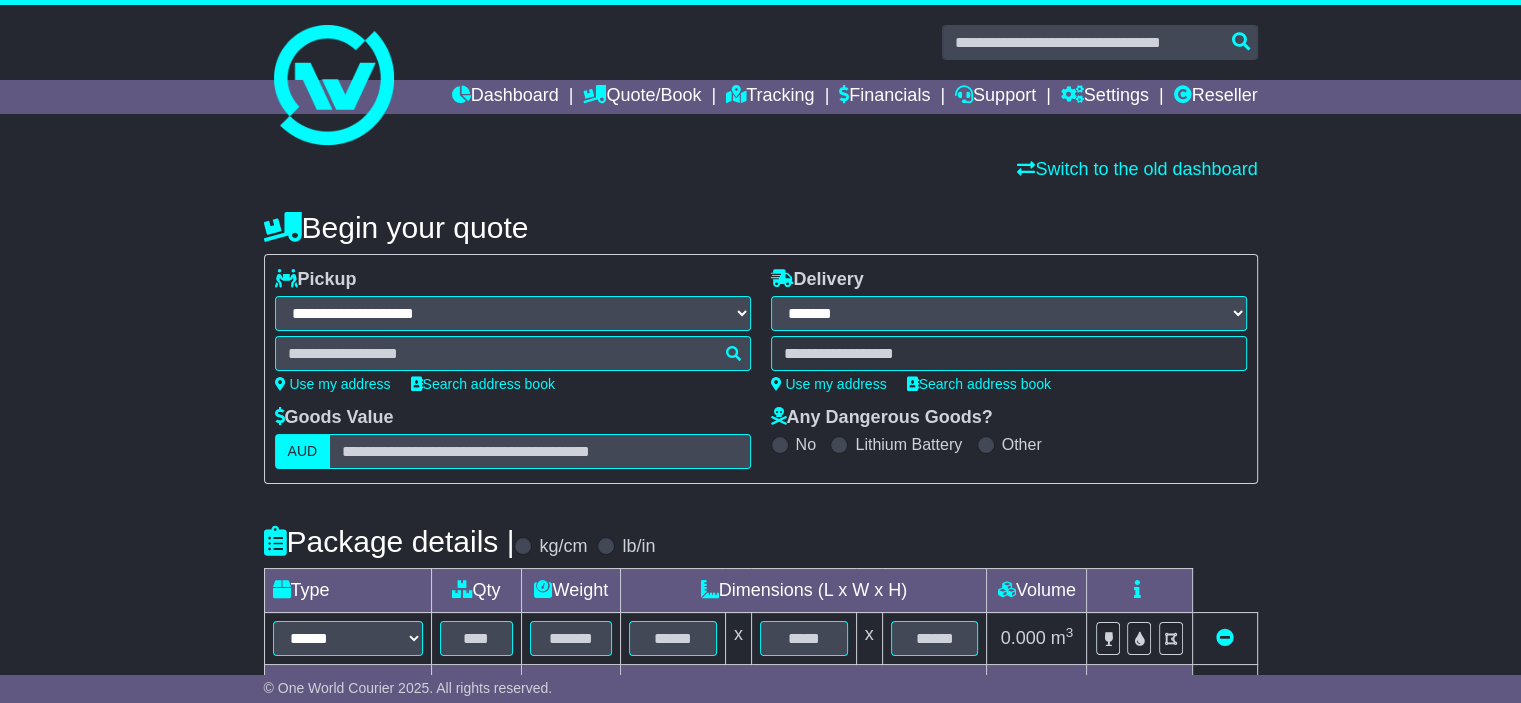 click at bounding box center [513, 353] 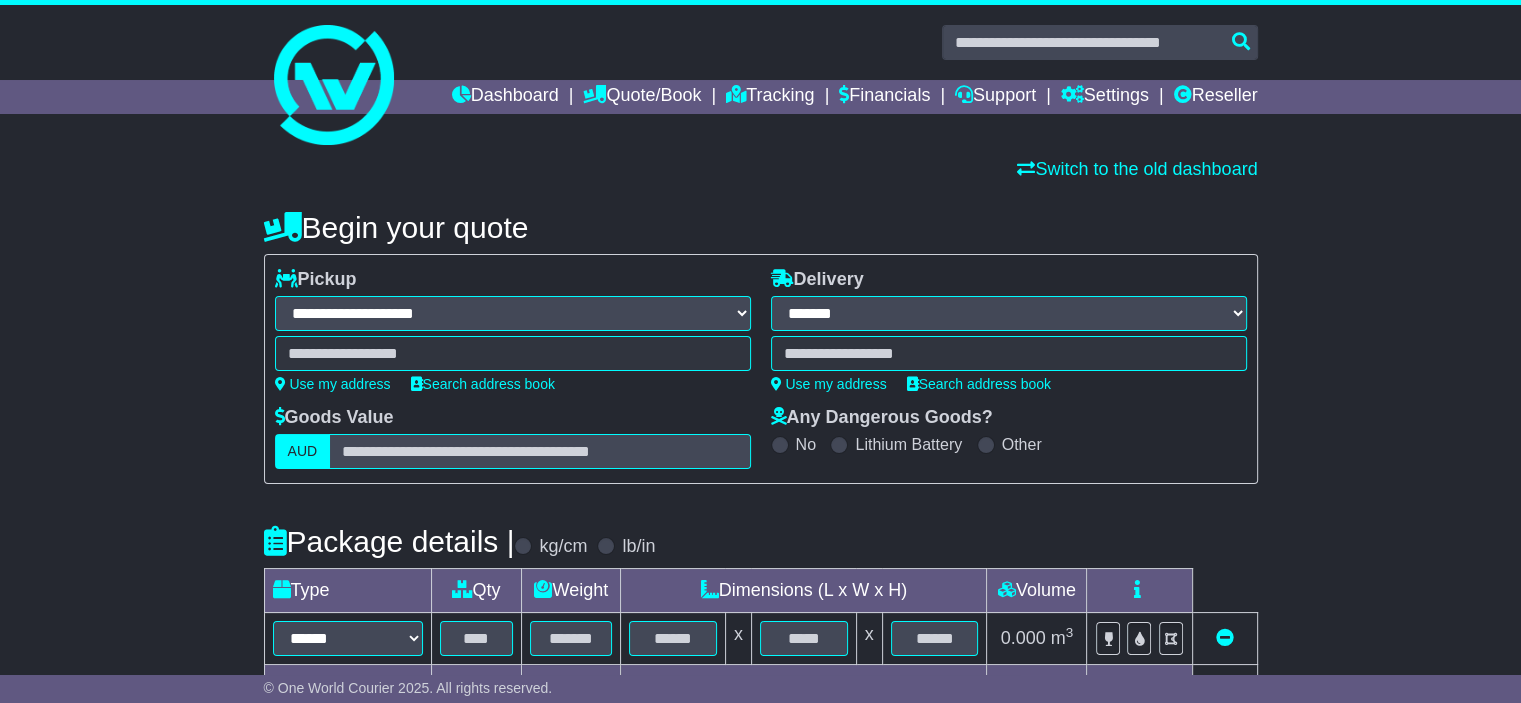 click at bounding box center [513, 353] 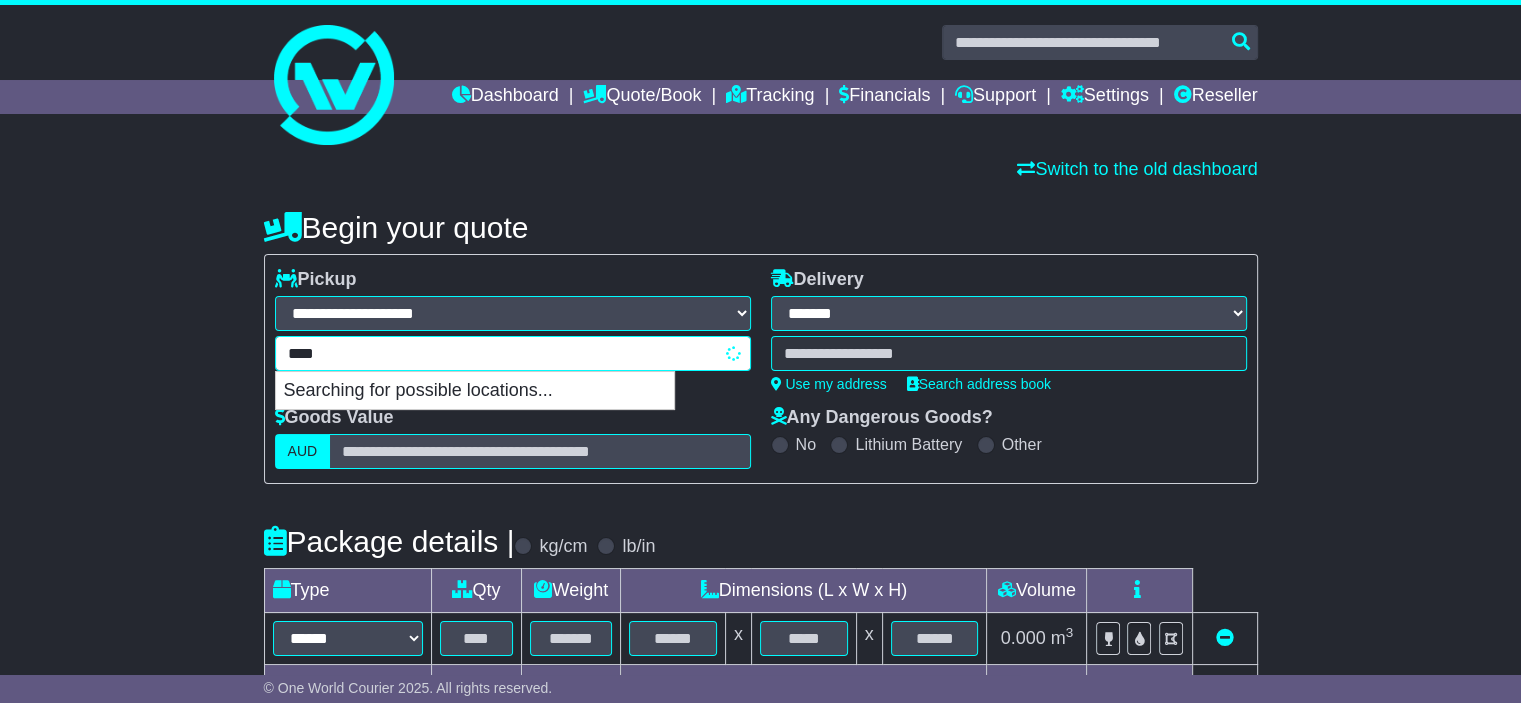 type on "*****" 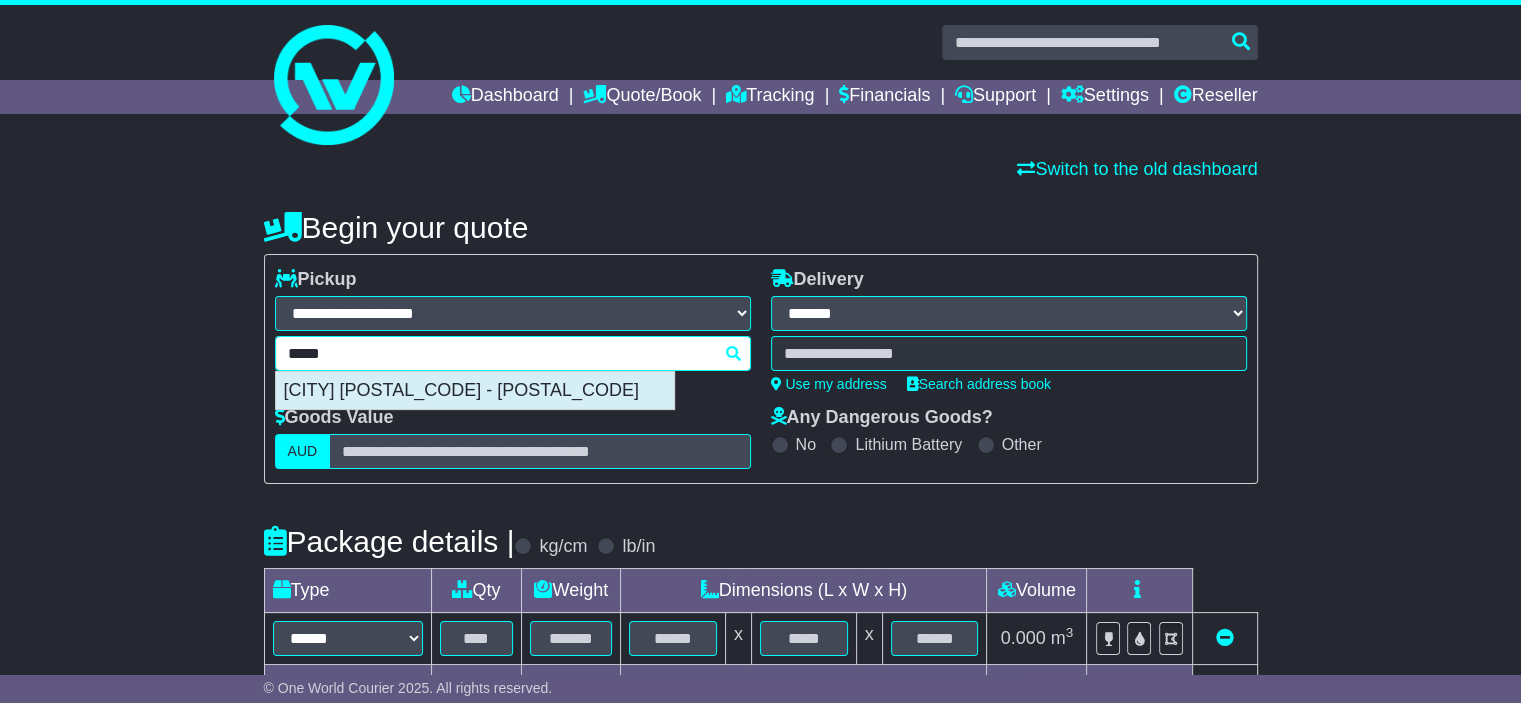 click on "[CITY] [POSTAL_CODE] - [POSTAL_CODE]" at bounding box center (475, 391) 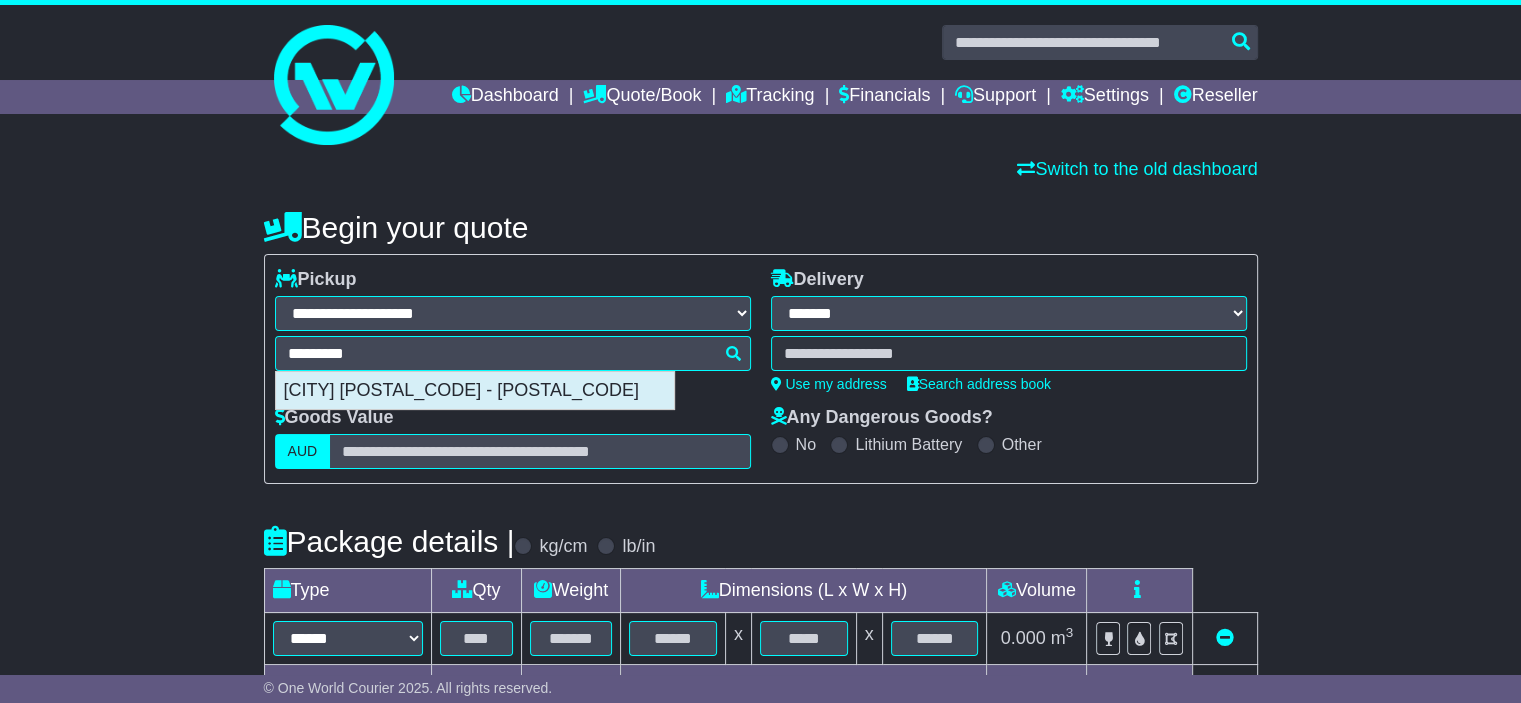 type on "**********" 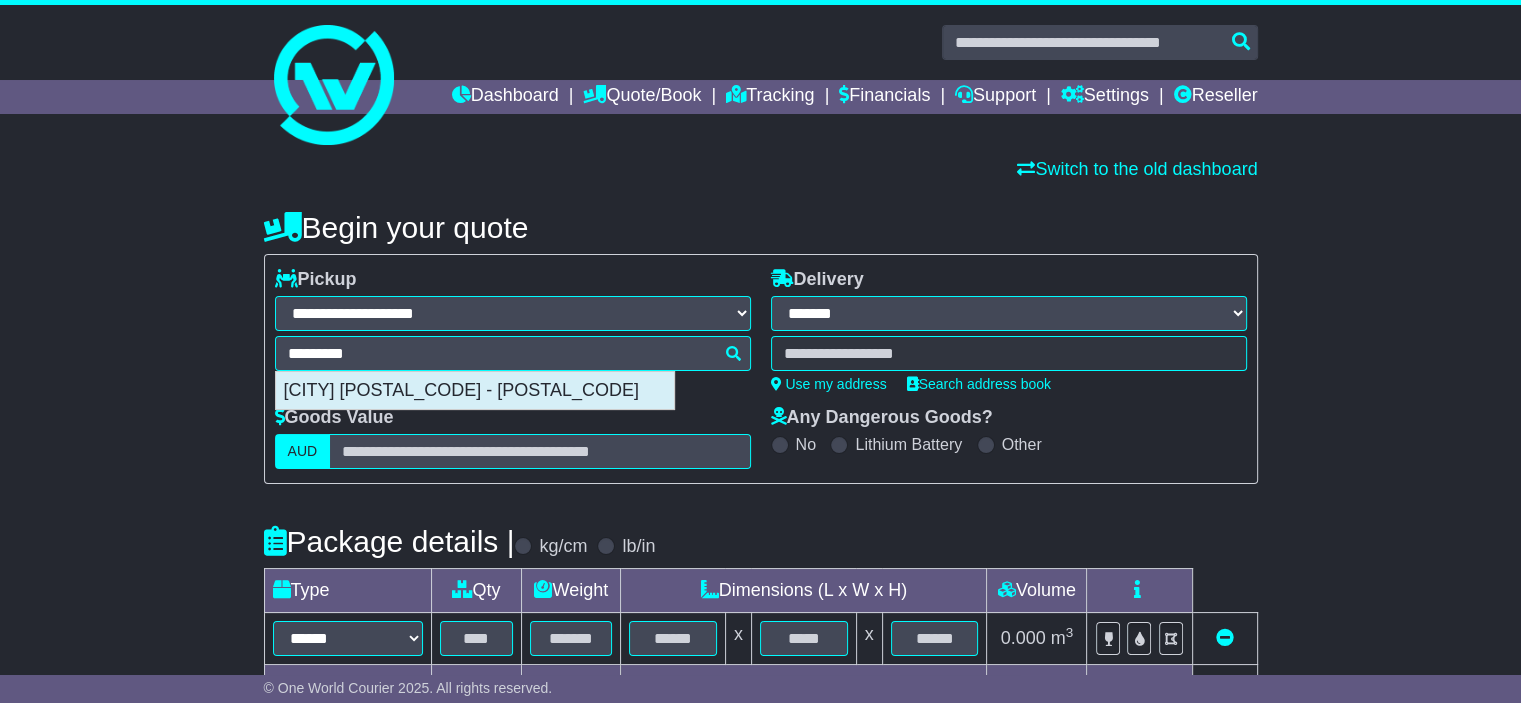 select on "*****" 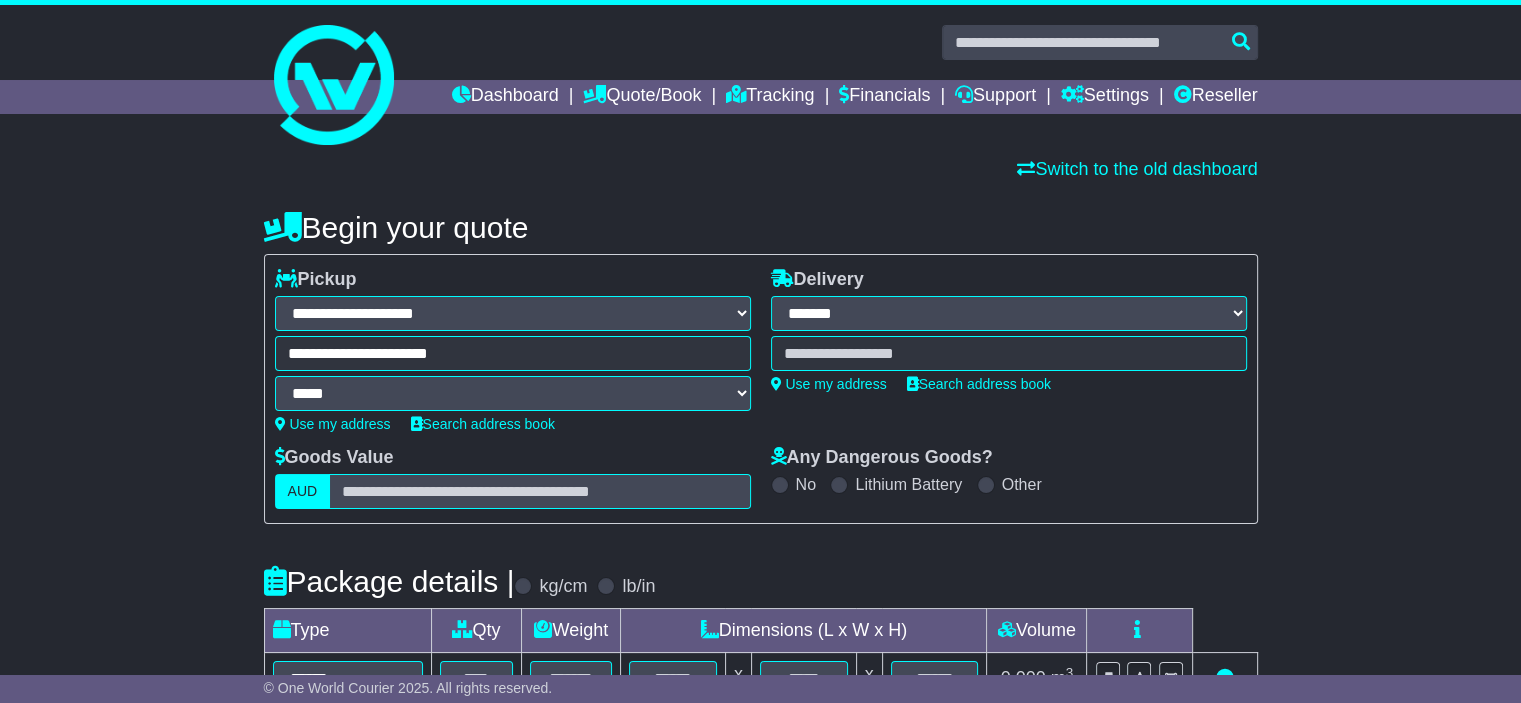 type on "**********" 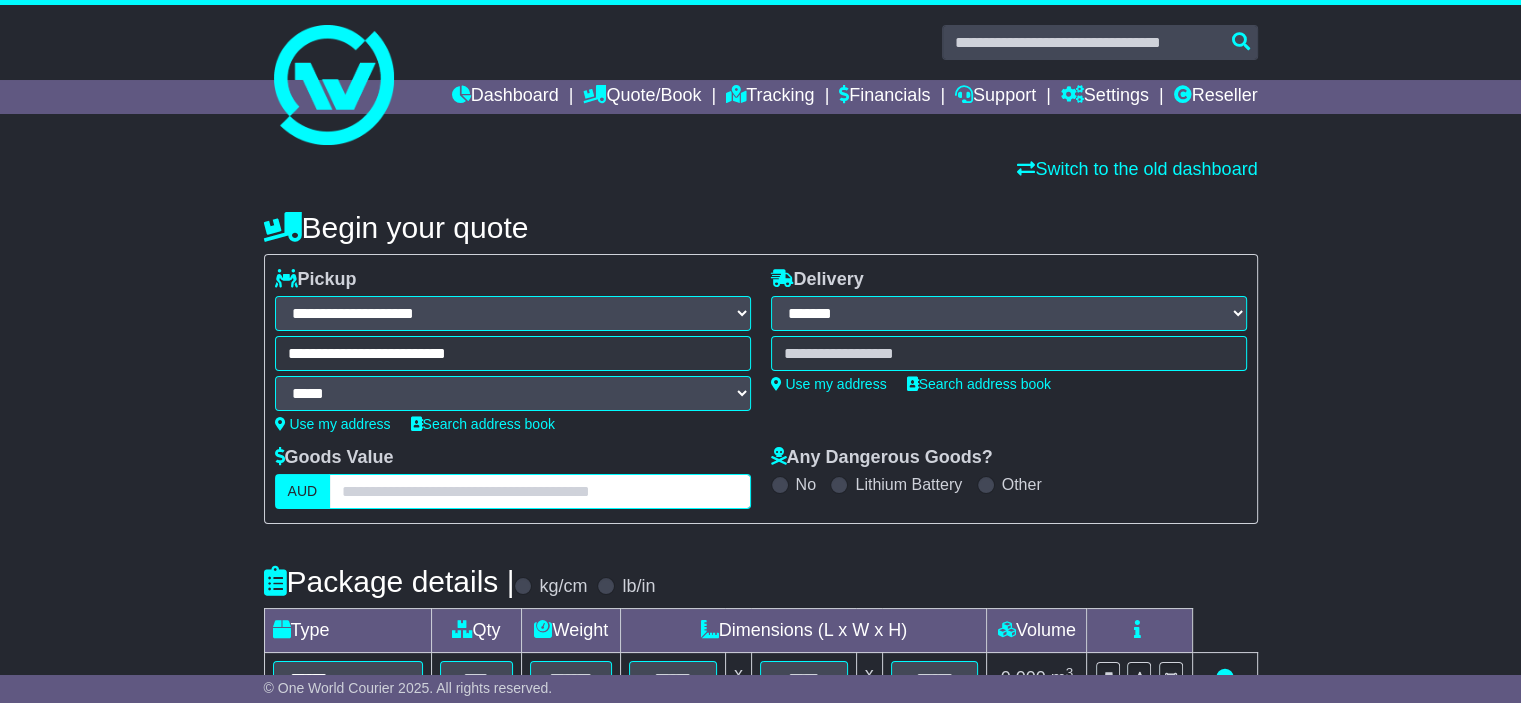 click at bounding box center (539, 491) 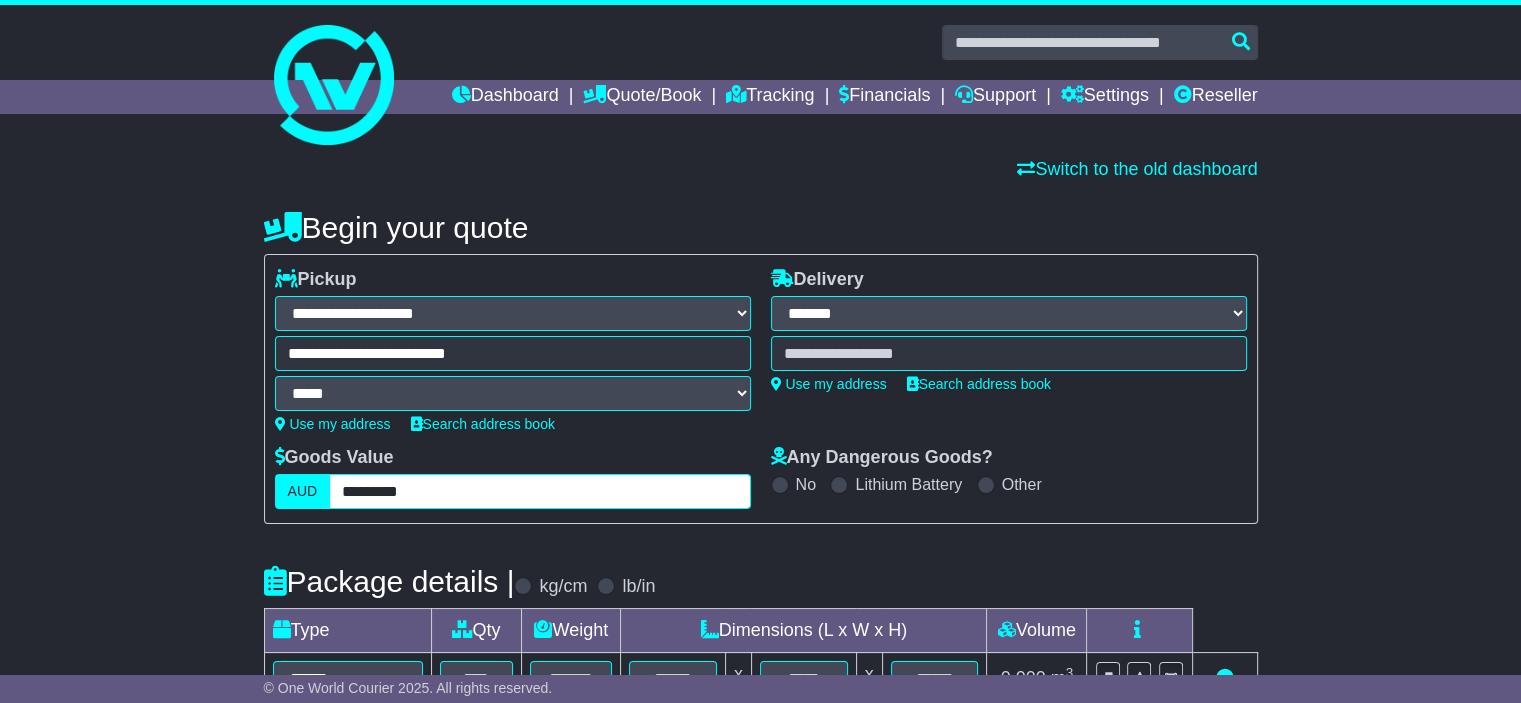 type on "*********" 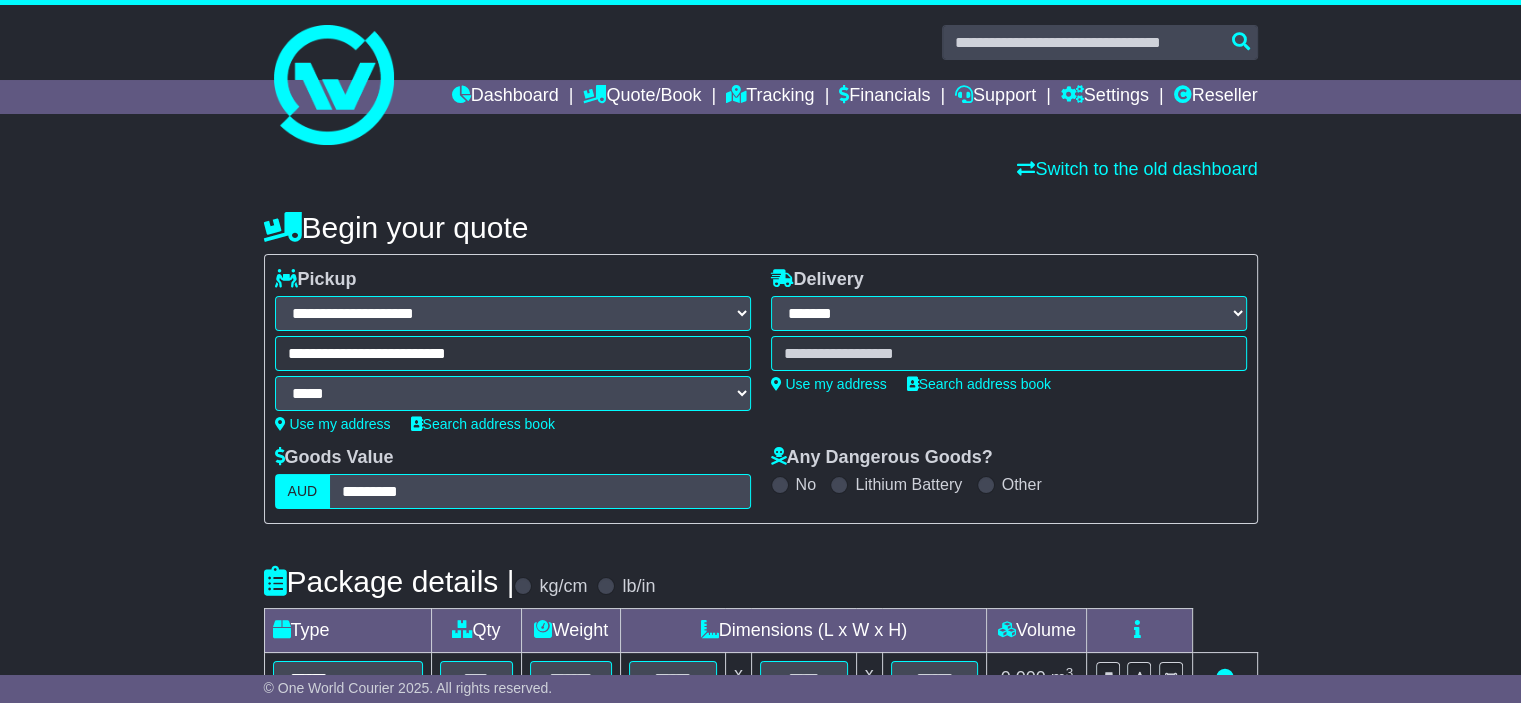 click at bounding box center (1009, 353) 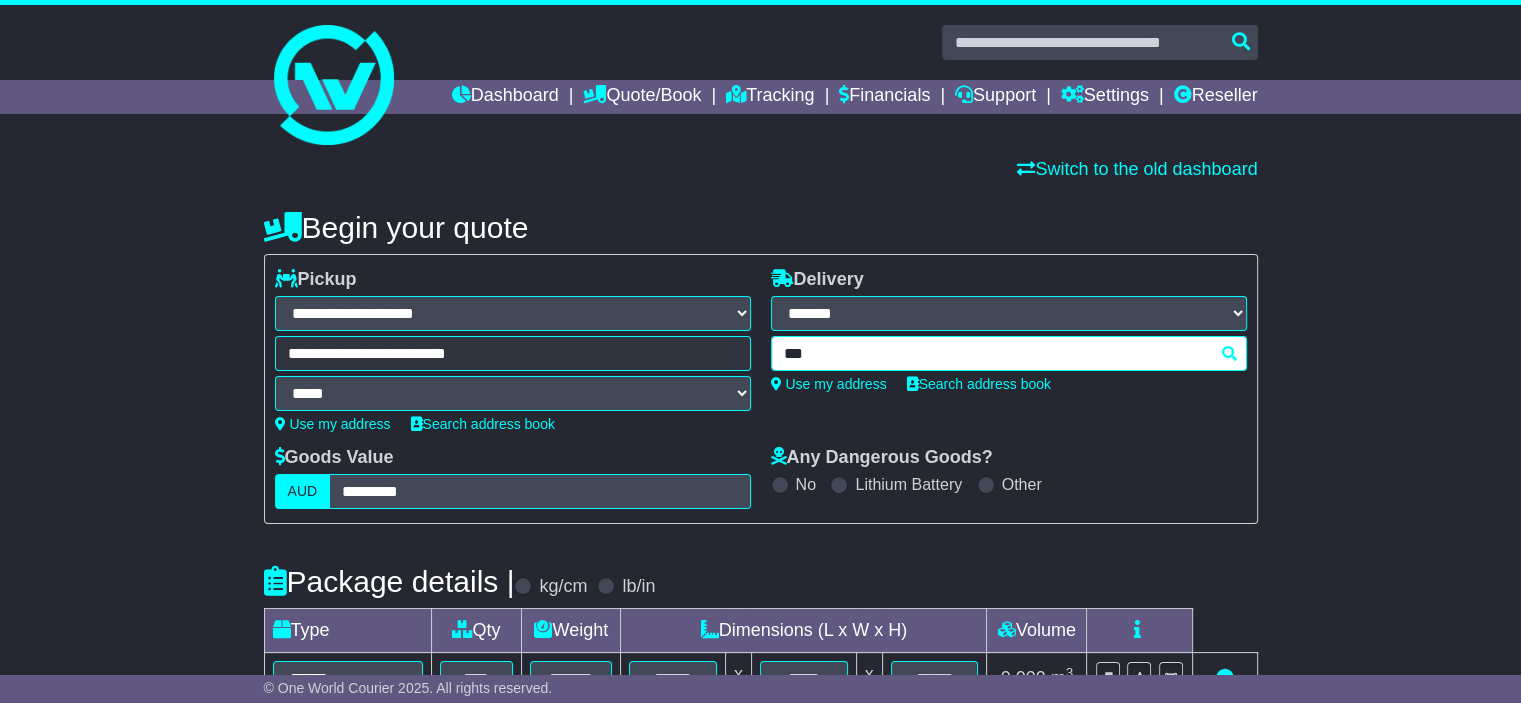 type on "****" 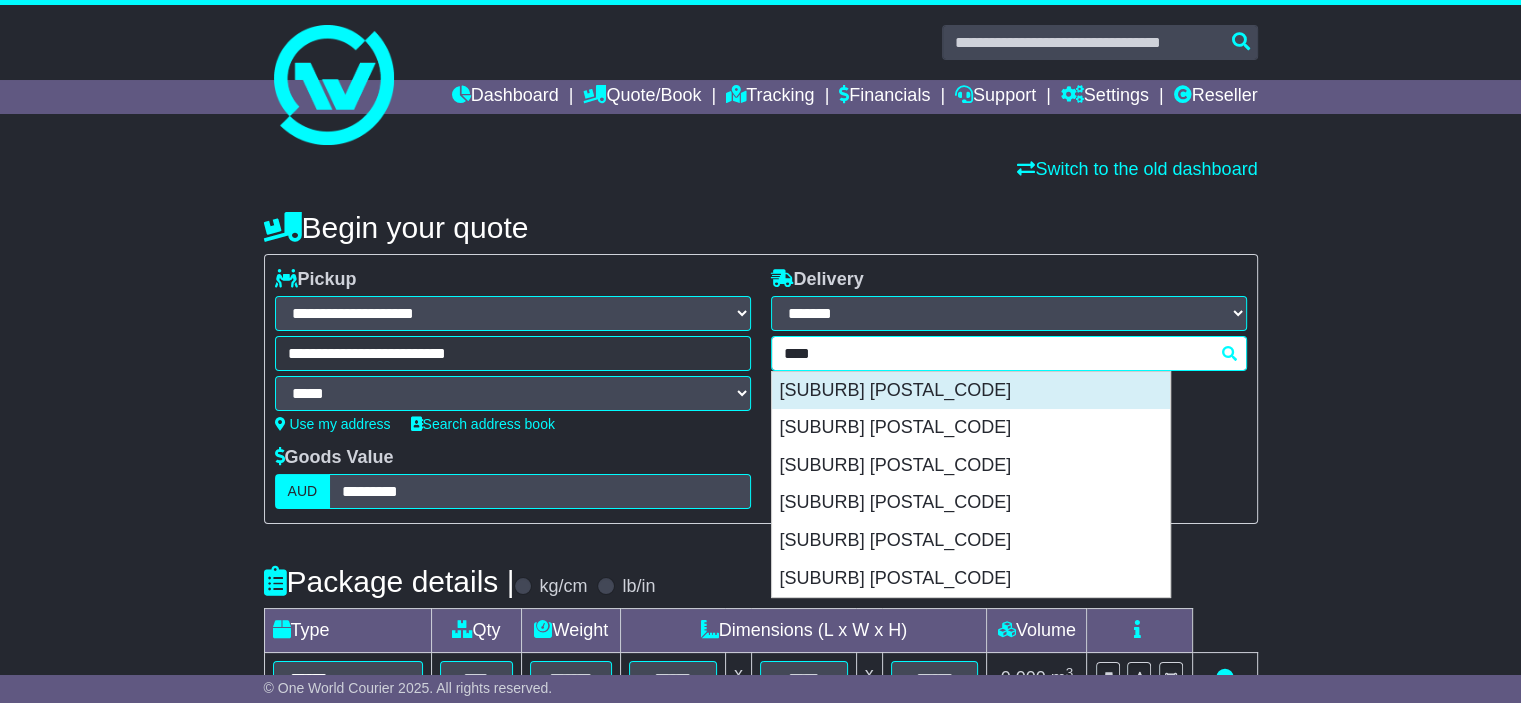 click on "[SUBURB] [POSTAL_CODE]" at bounding box center [971, 391] 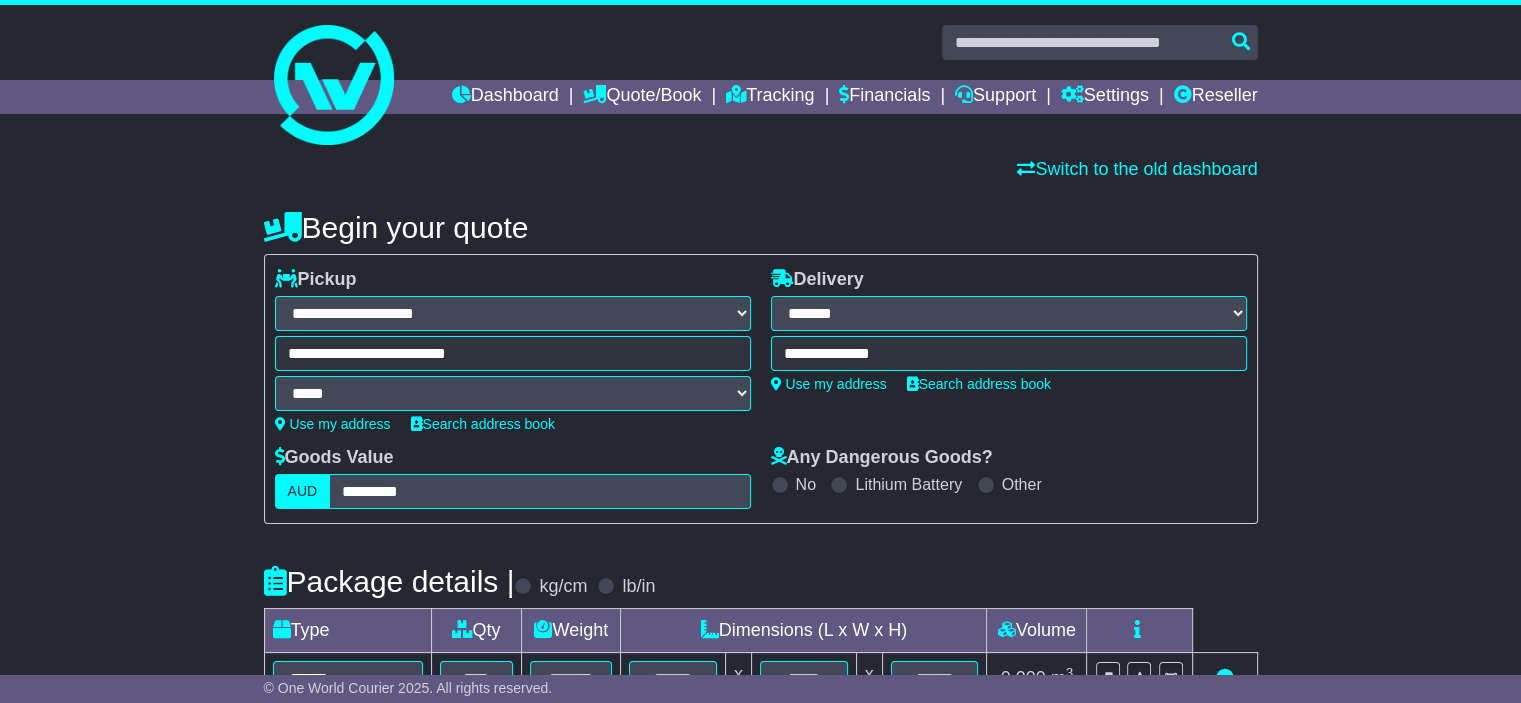 type on "**********" 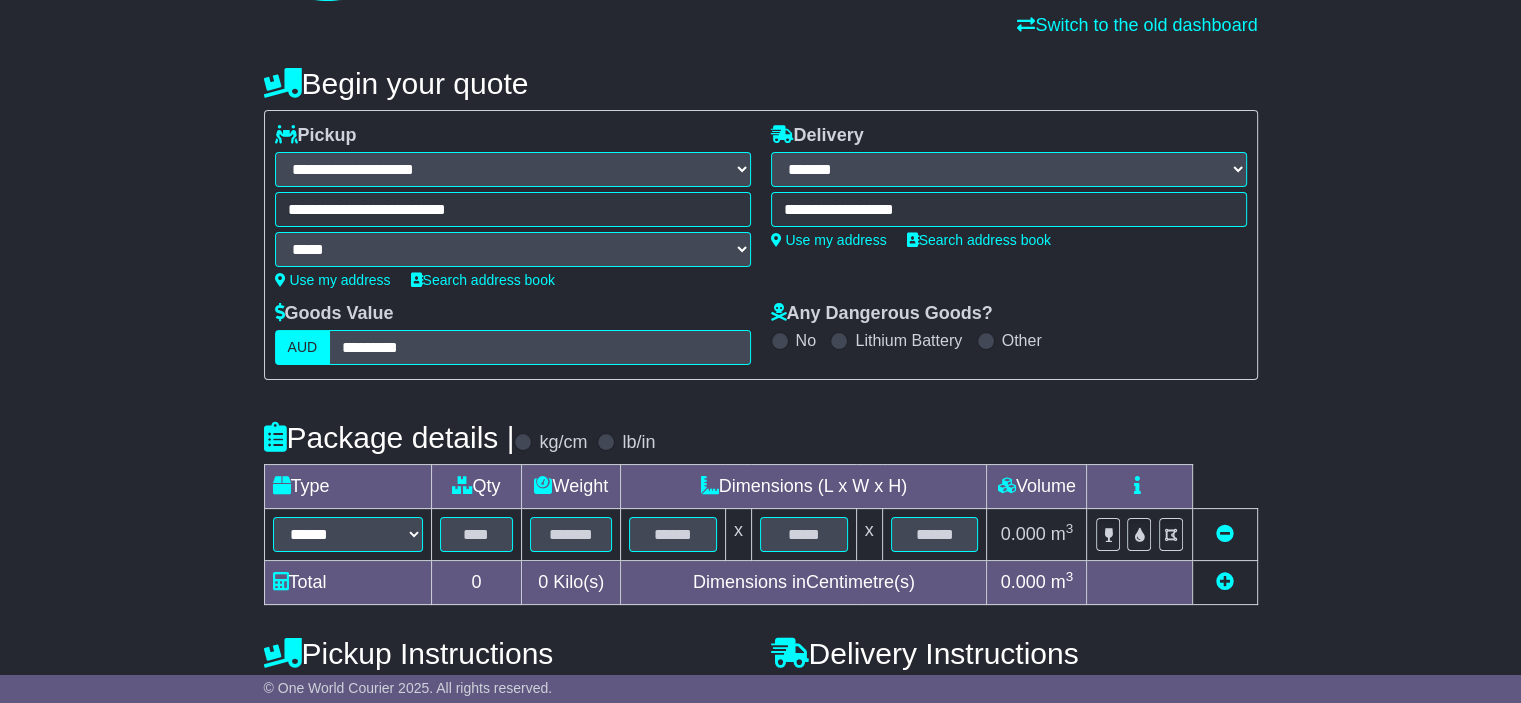 scroll, scrollTop: 300, scrollLeft: 0, axis: vertical 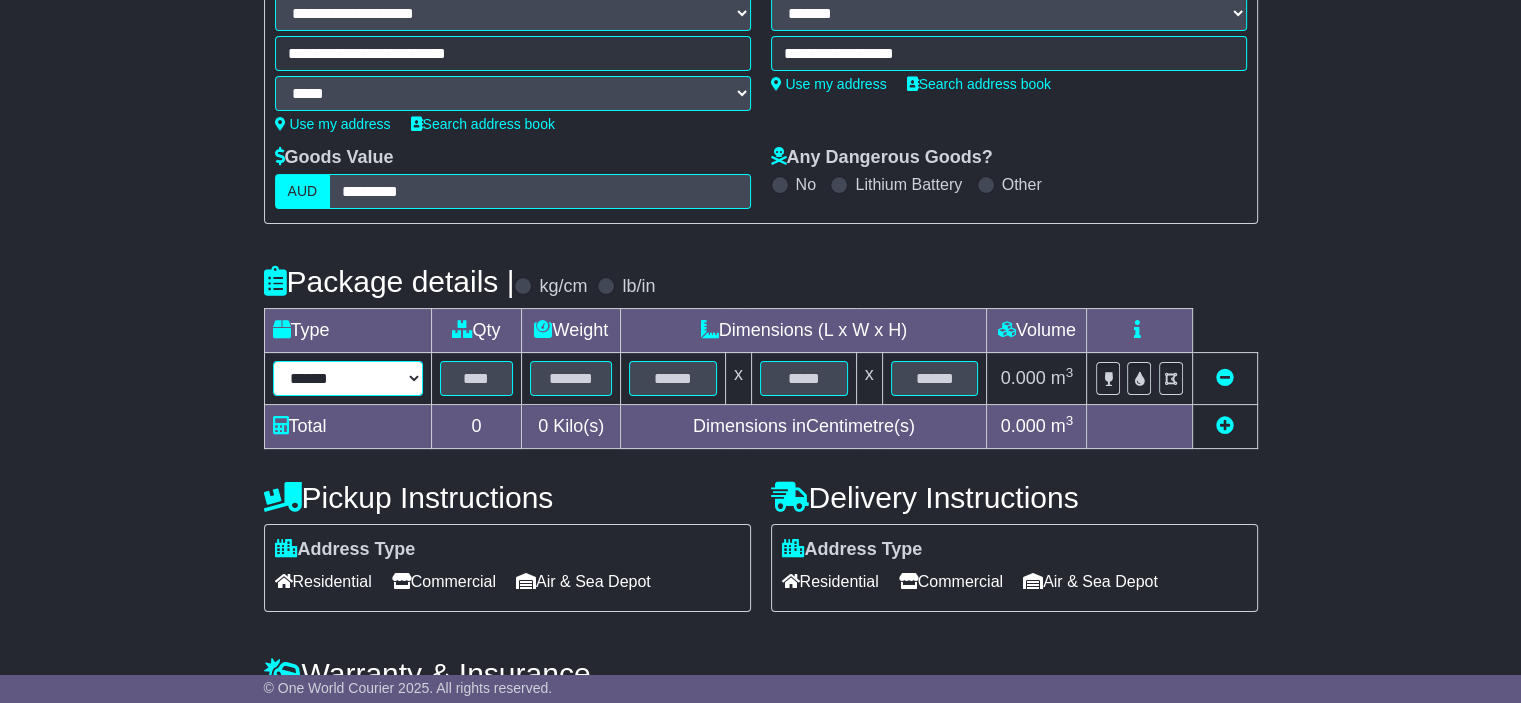 click on "****** ****** *** ******** ***** **** **** ****** *** *******" at bounding box center (348, 378) 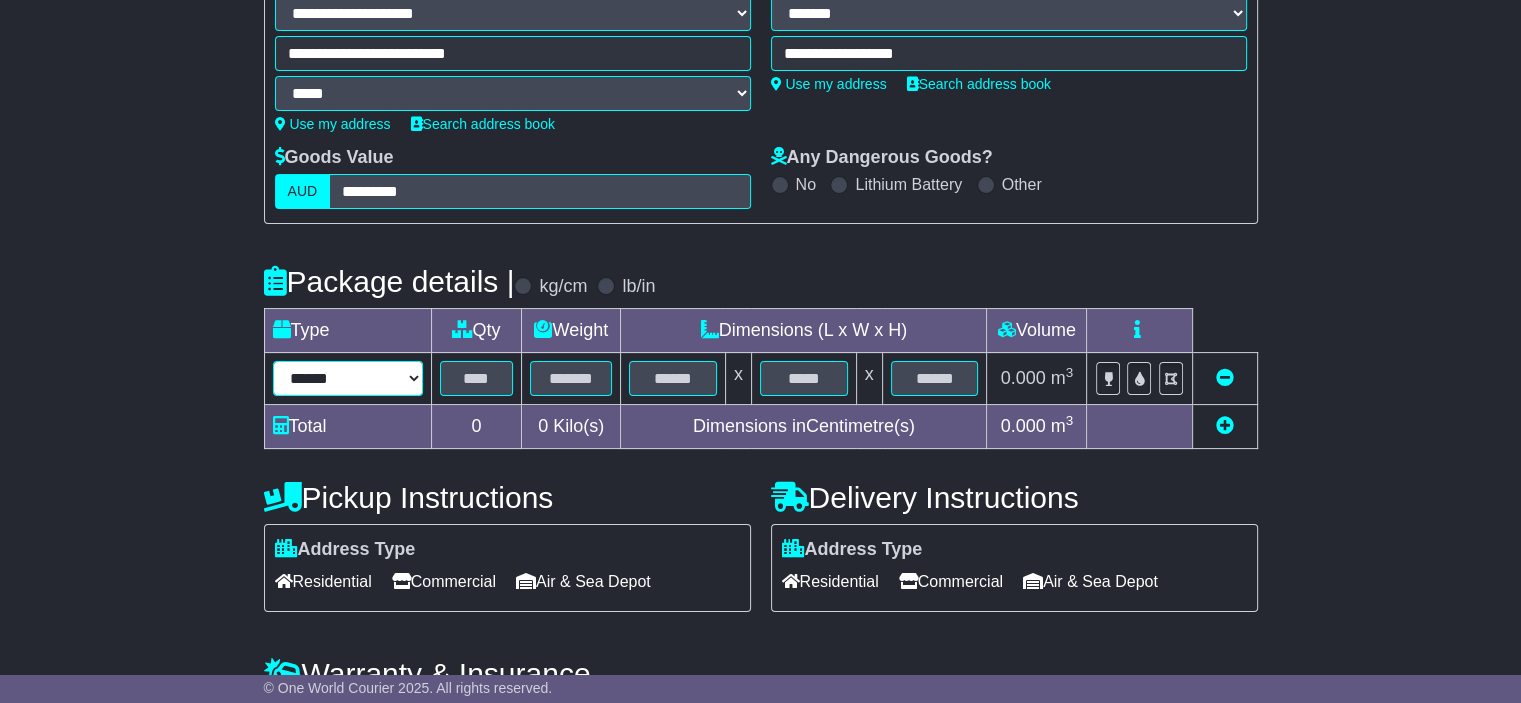 select on "***" 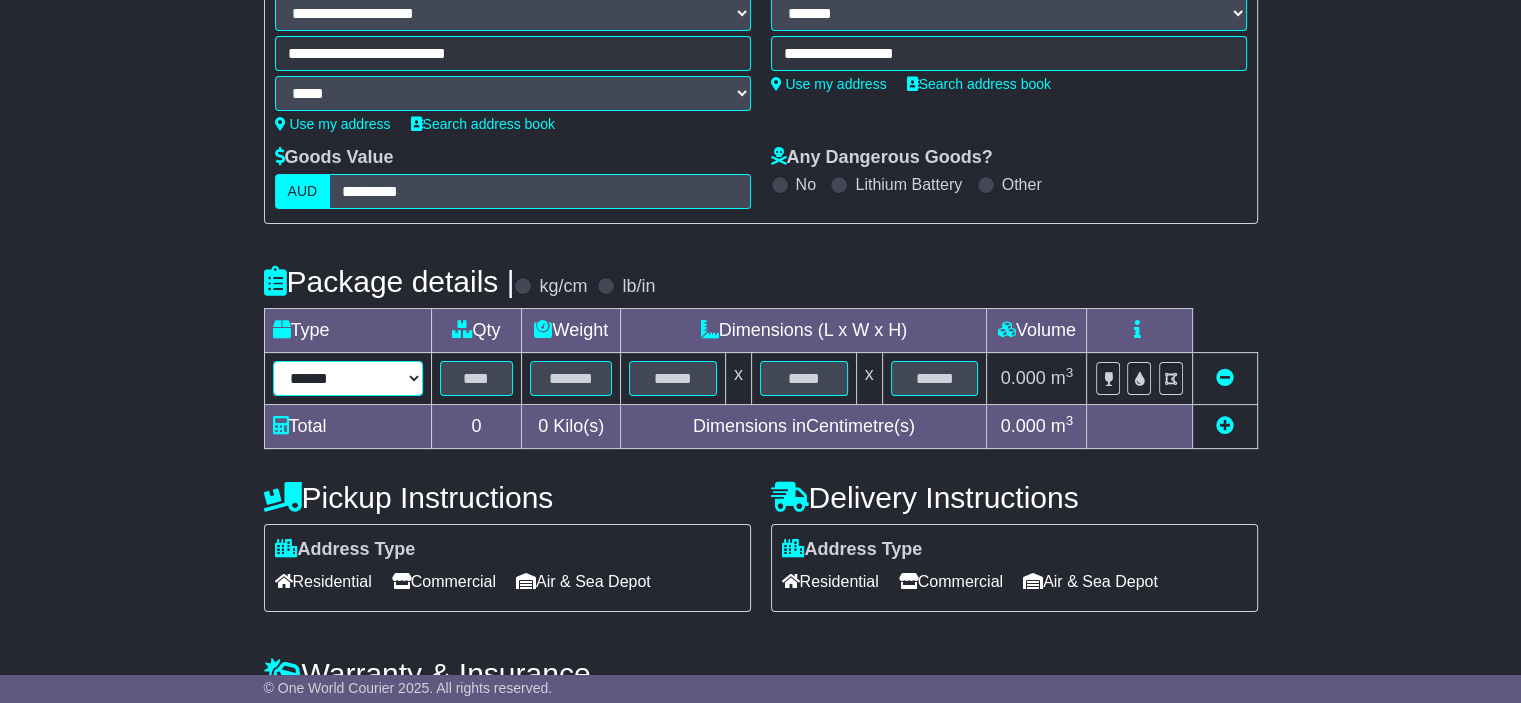 click on "****** ****** *** ******** ***** **** **** ****** *** *******" at bounding box center [348, 378] 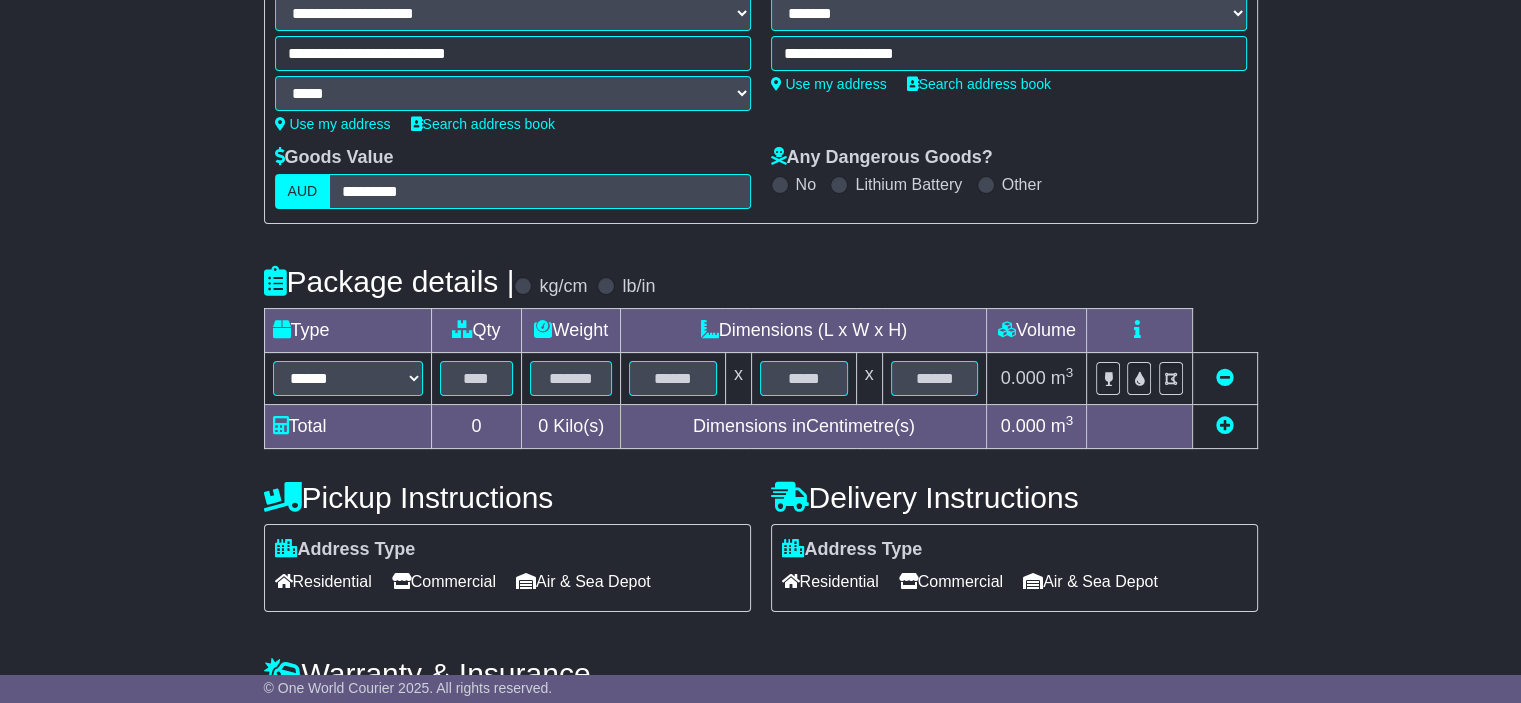 click at bounding box center [1225, 425] 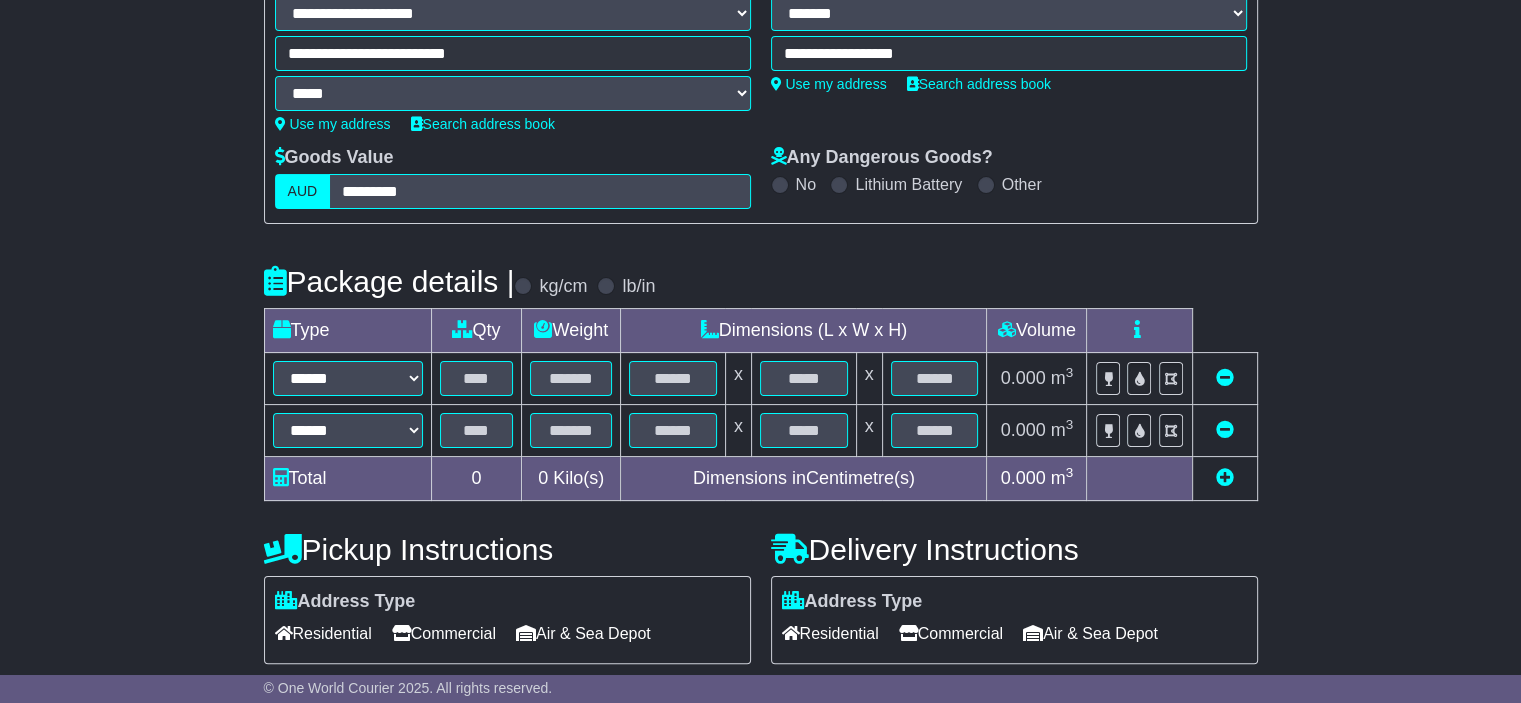 click at bounding box center (1225, 477) 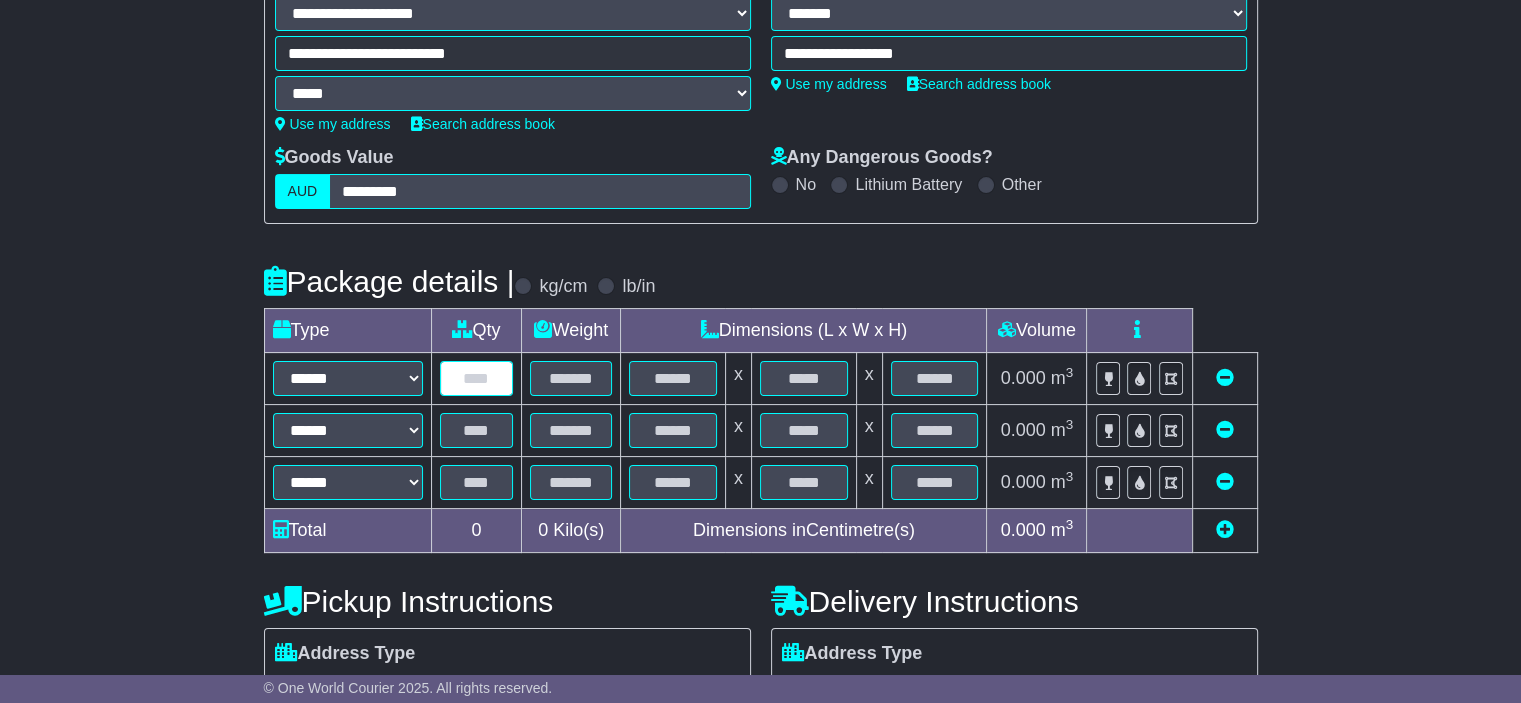 click at bounding box center [477, 378] 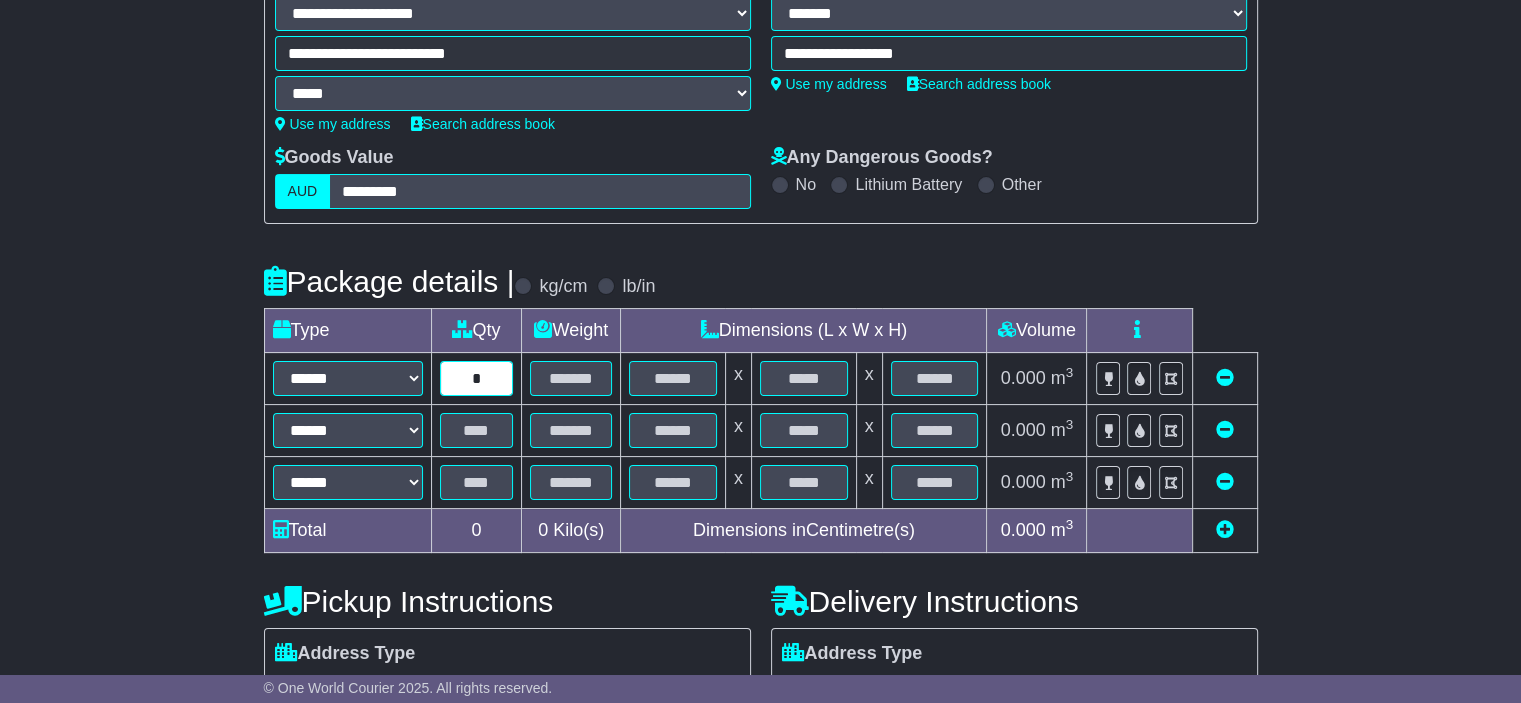 type on "*" 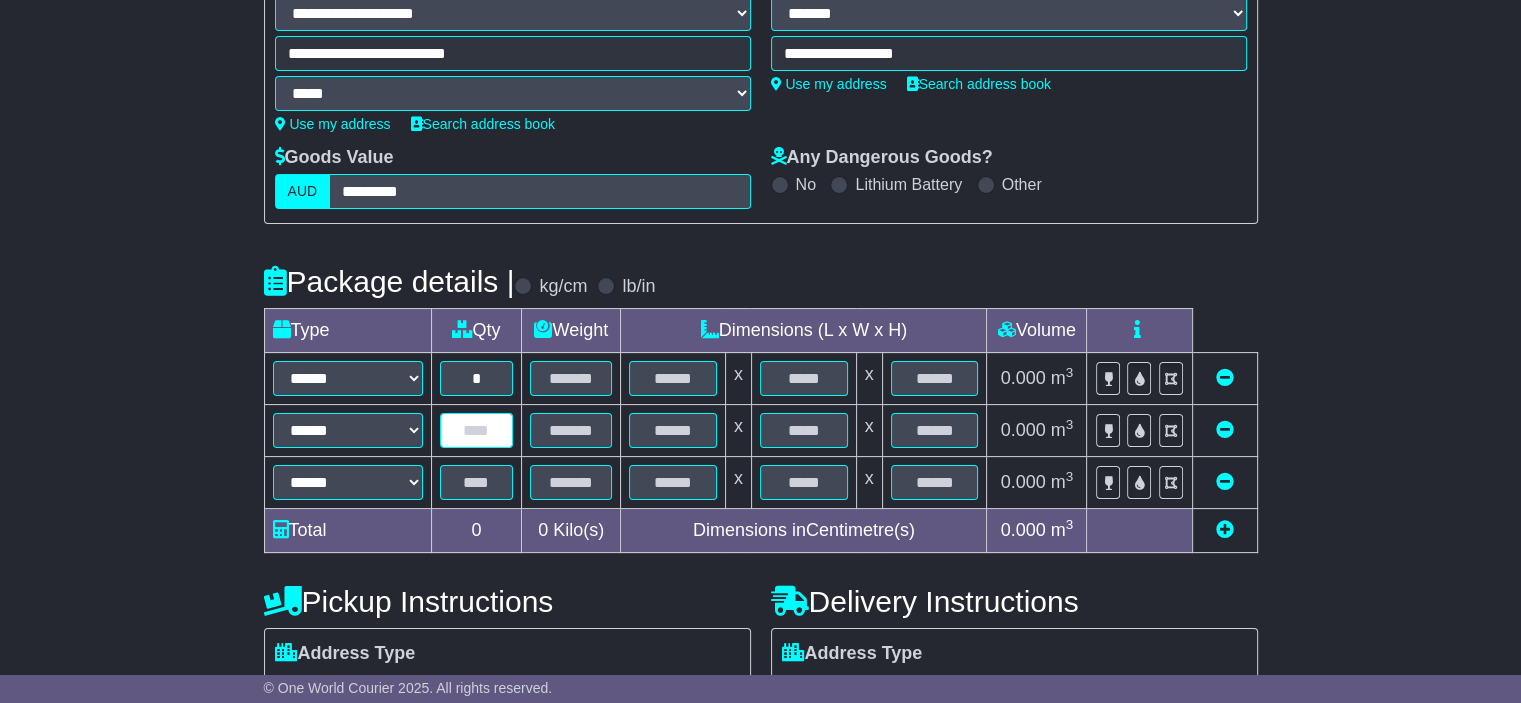 click at bounding box center (477, 430) 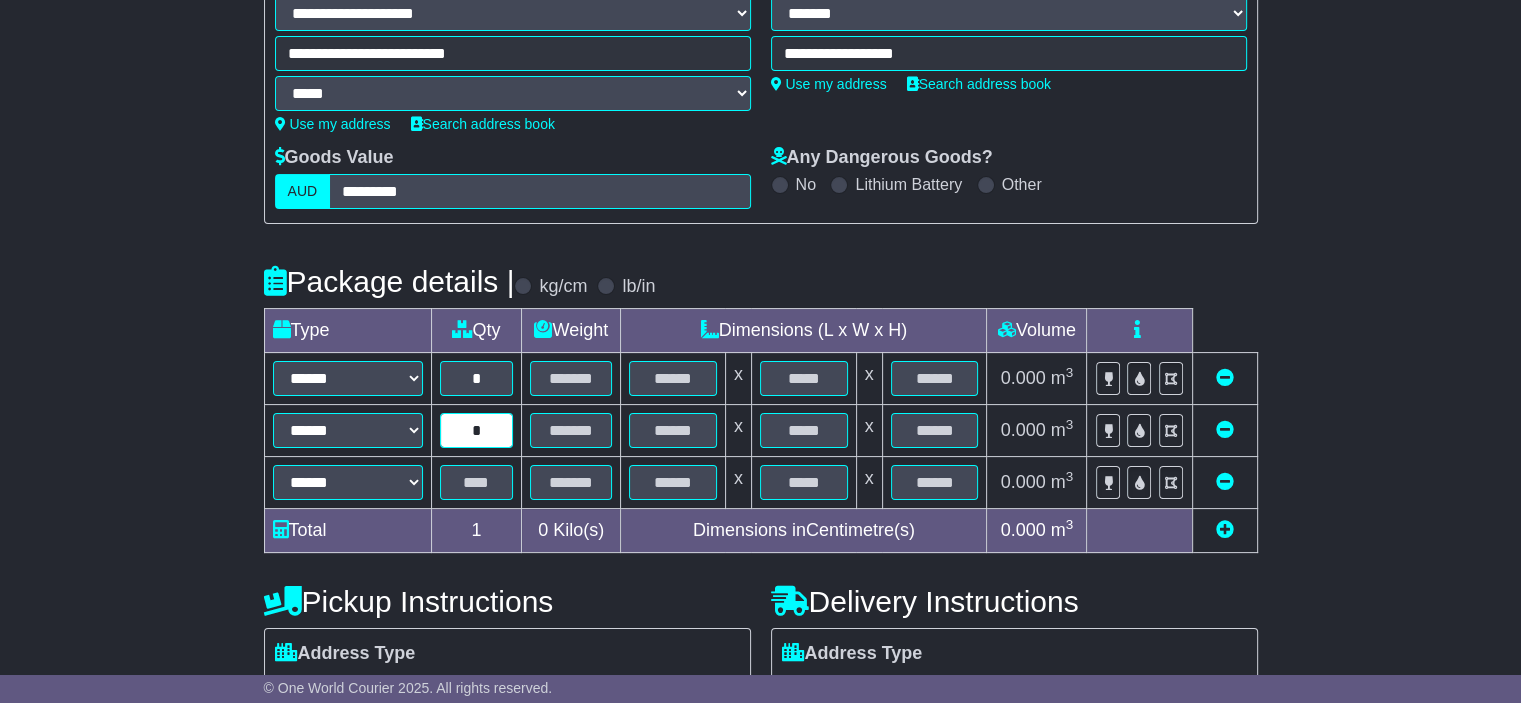 type on "*" 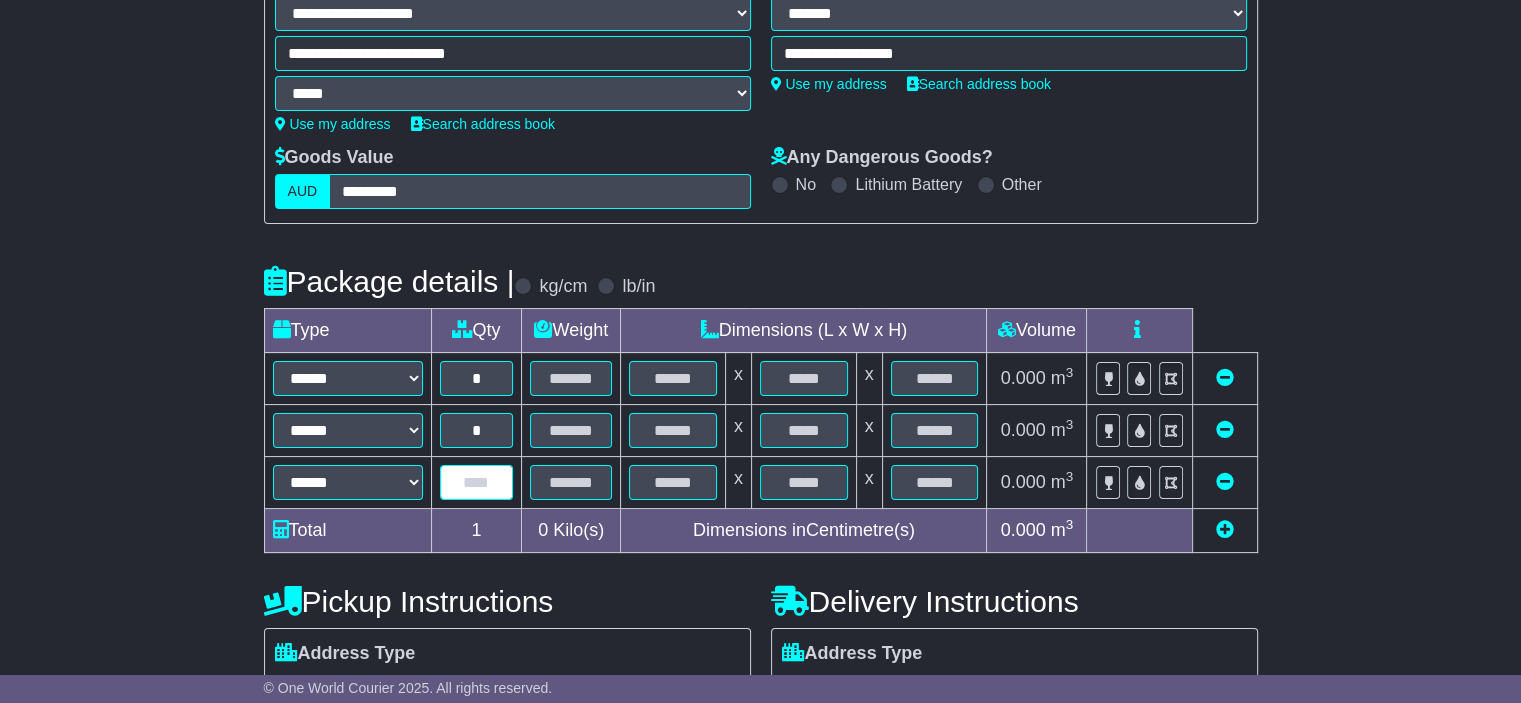 click at bounding box center [477, 482] 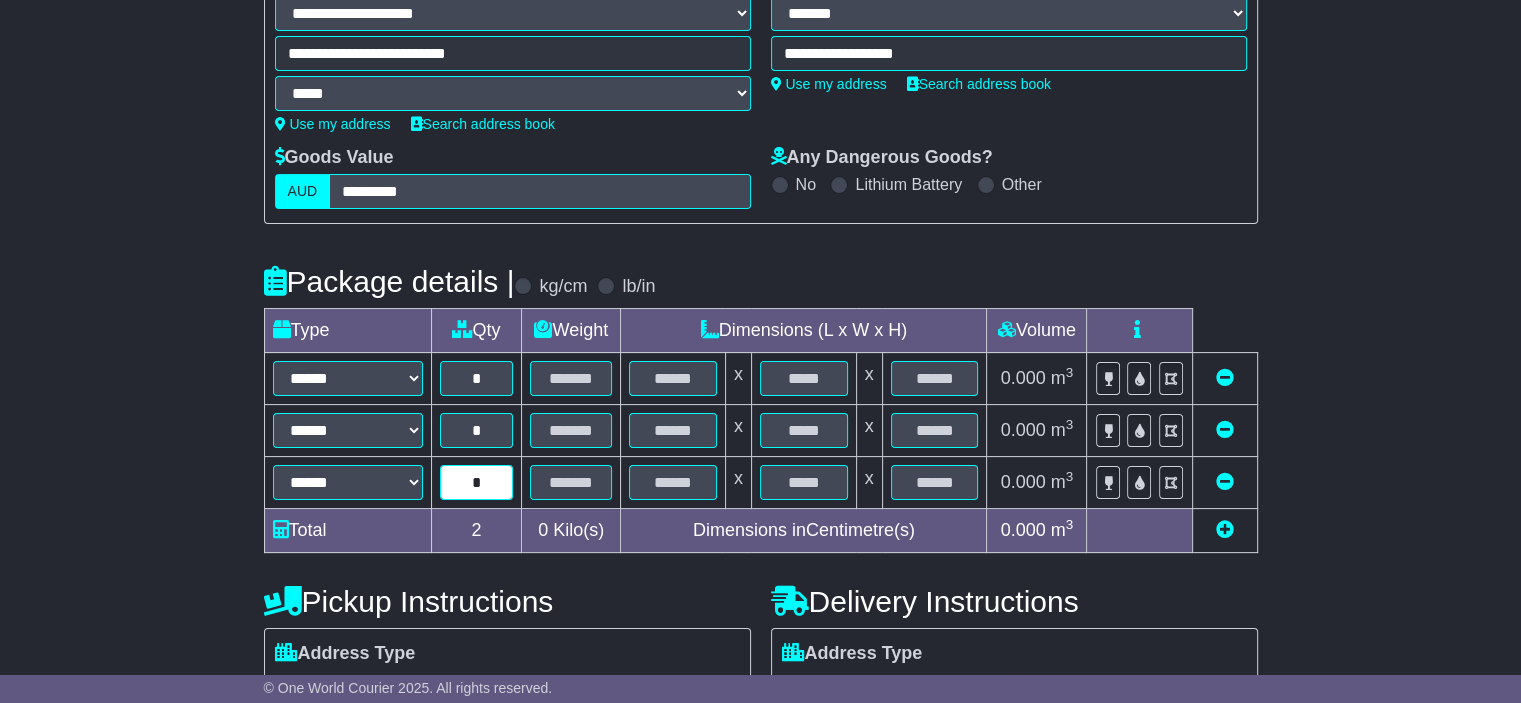 type on "*" 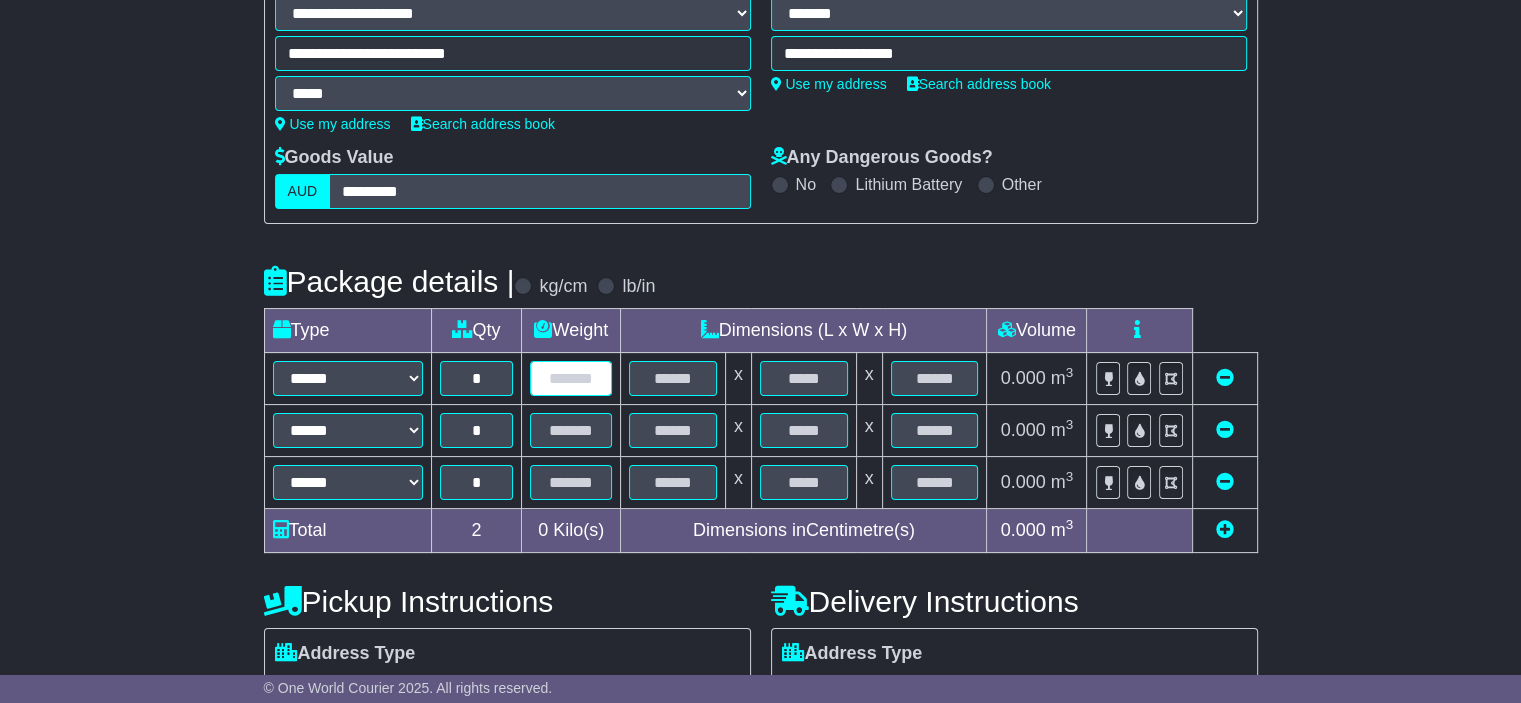 click at bounding box center (571, 378) 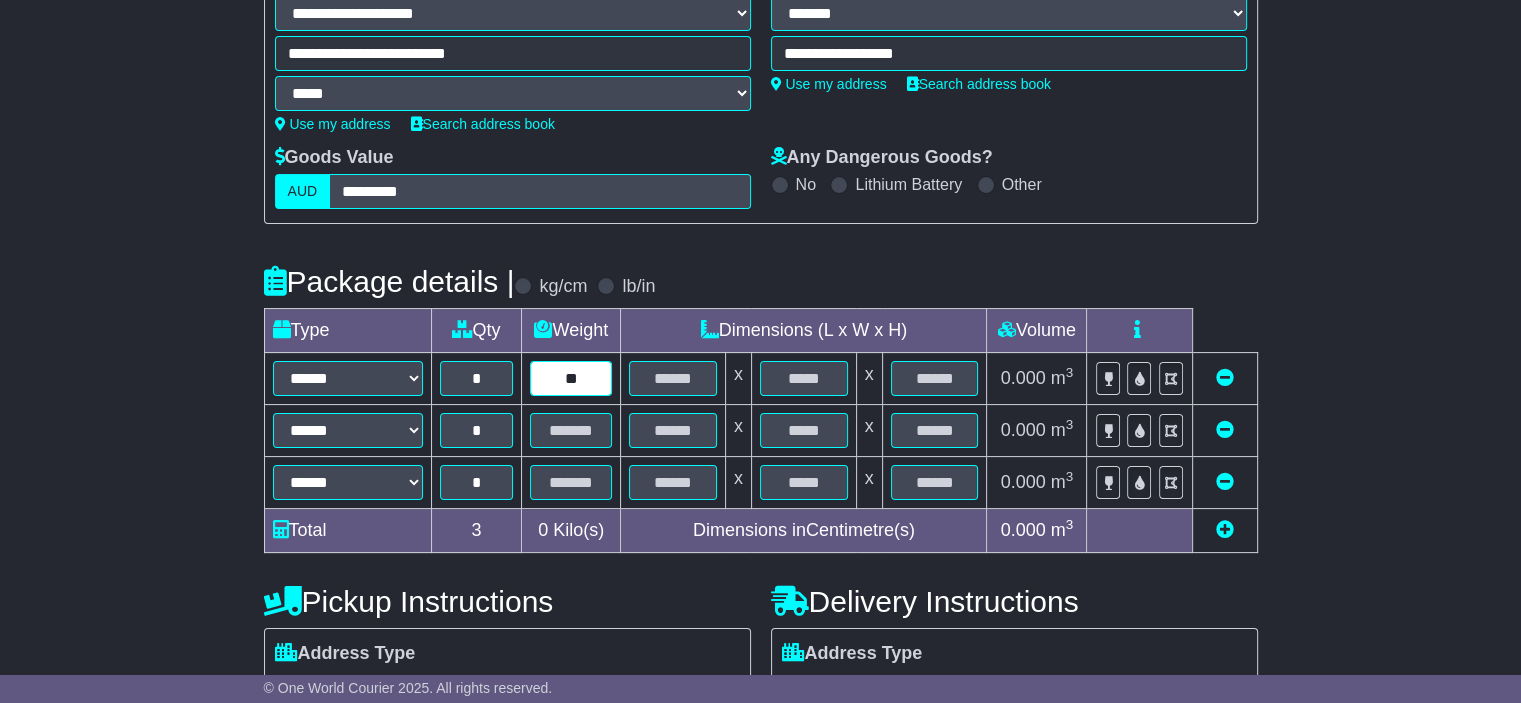 type on "**" 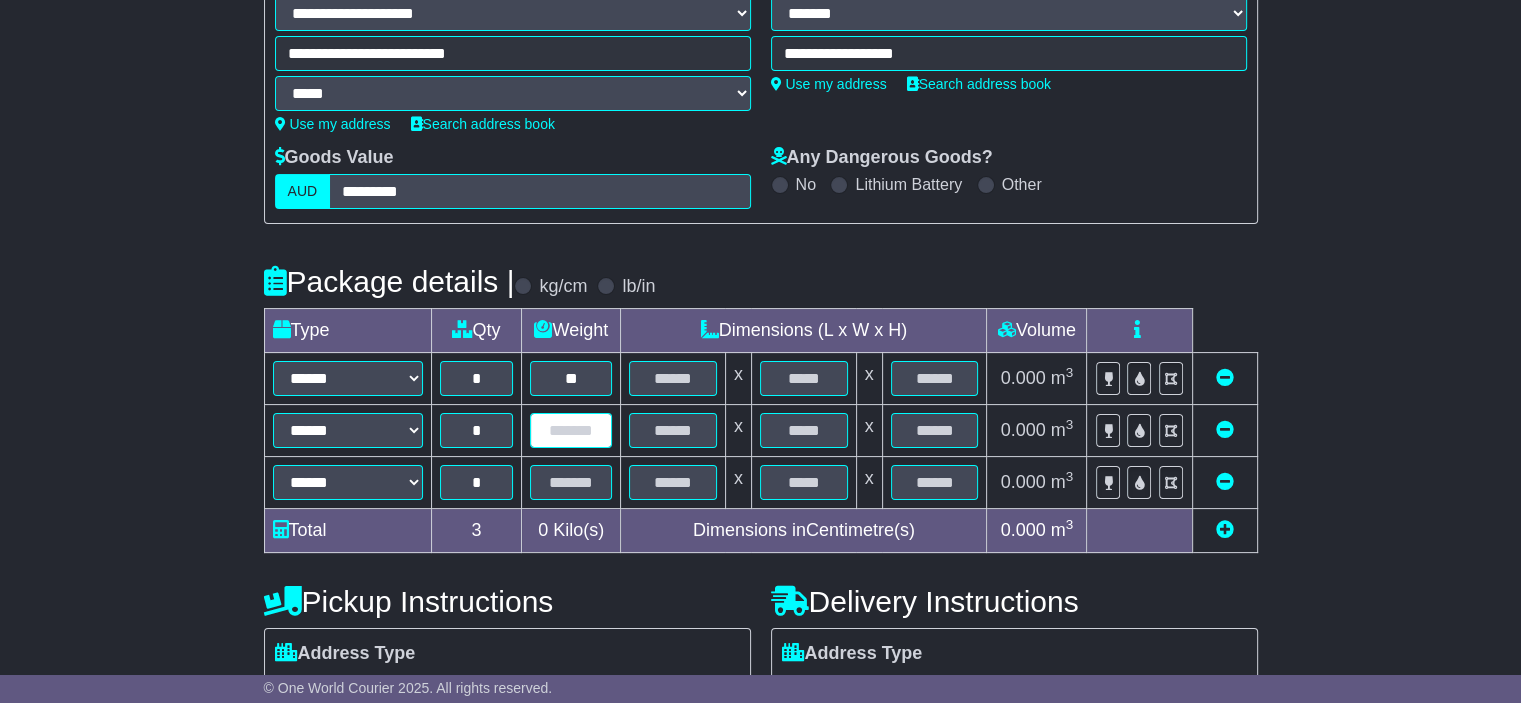 click at bounding box center (571, 430) 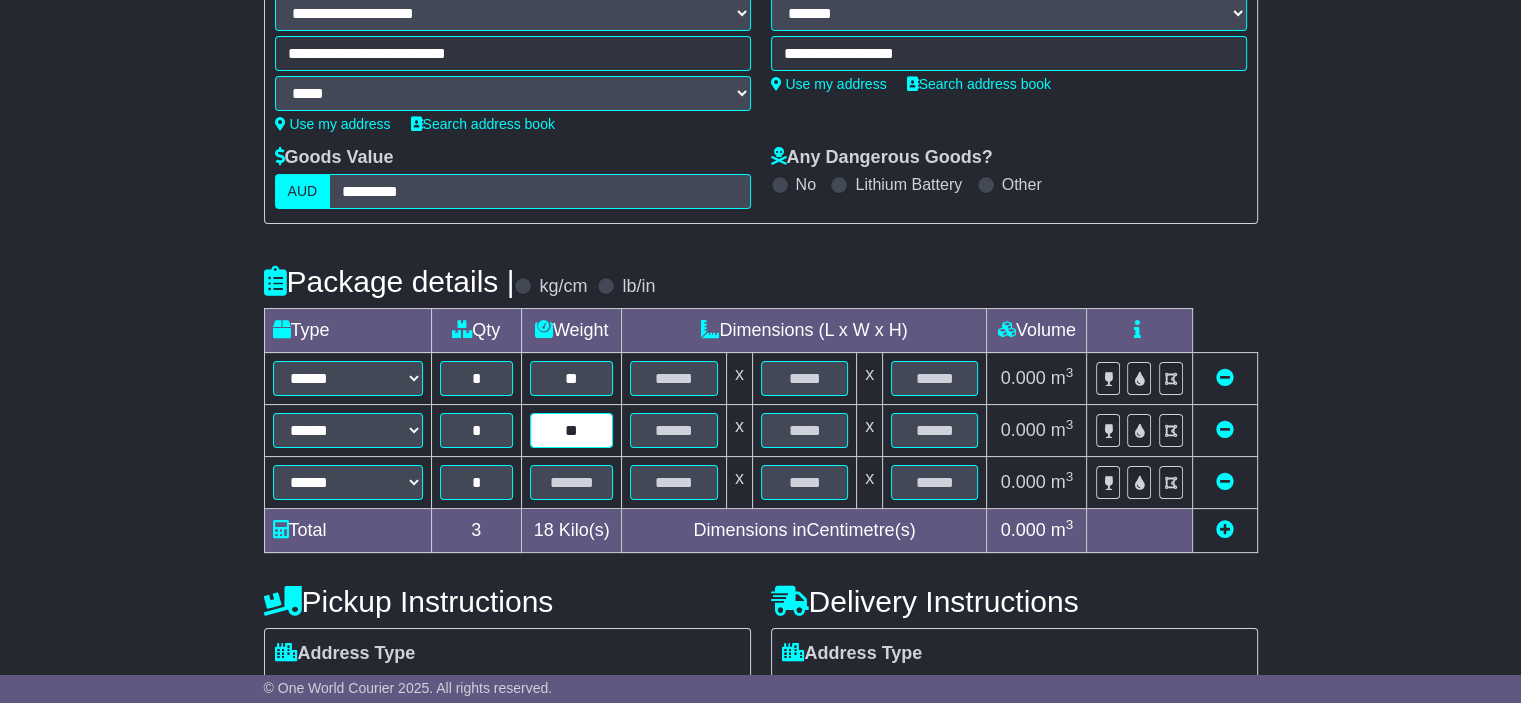 type on "**" 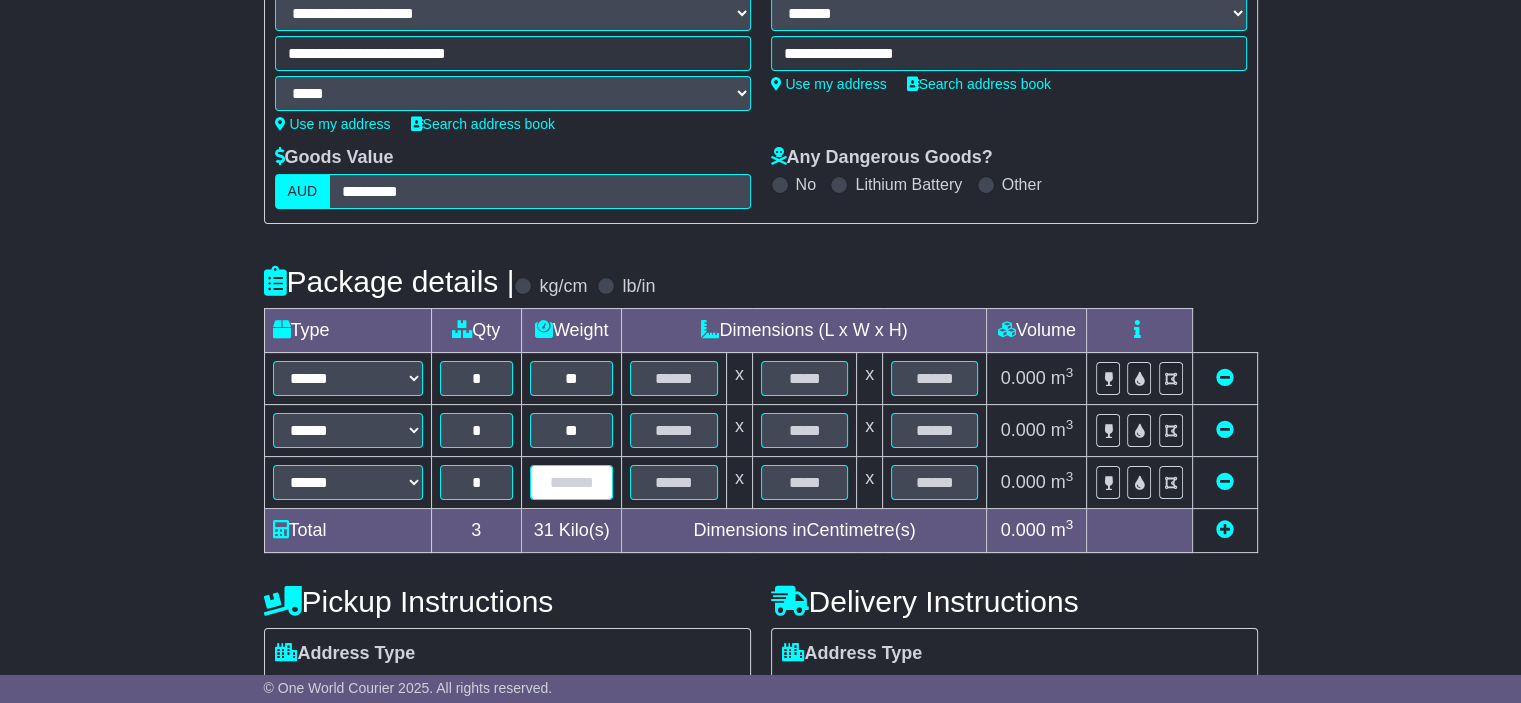 click at bounding box center (572, 482) 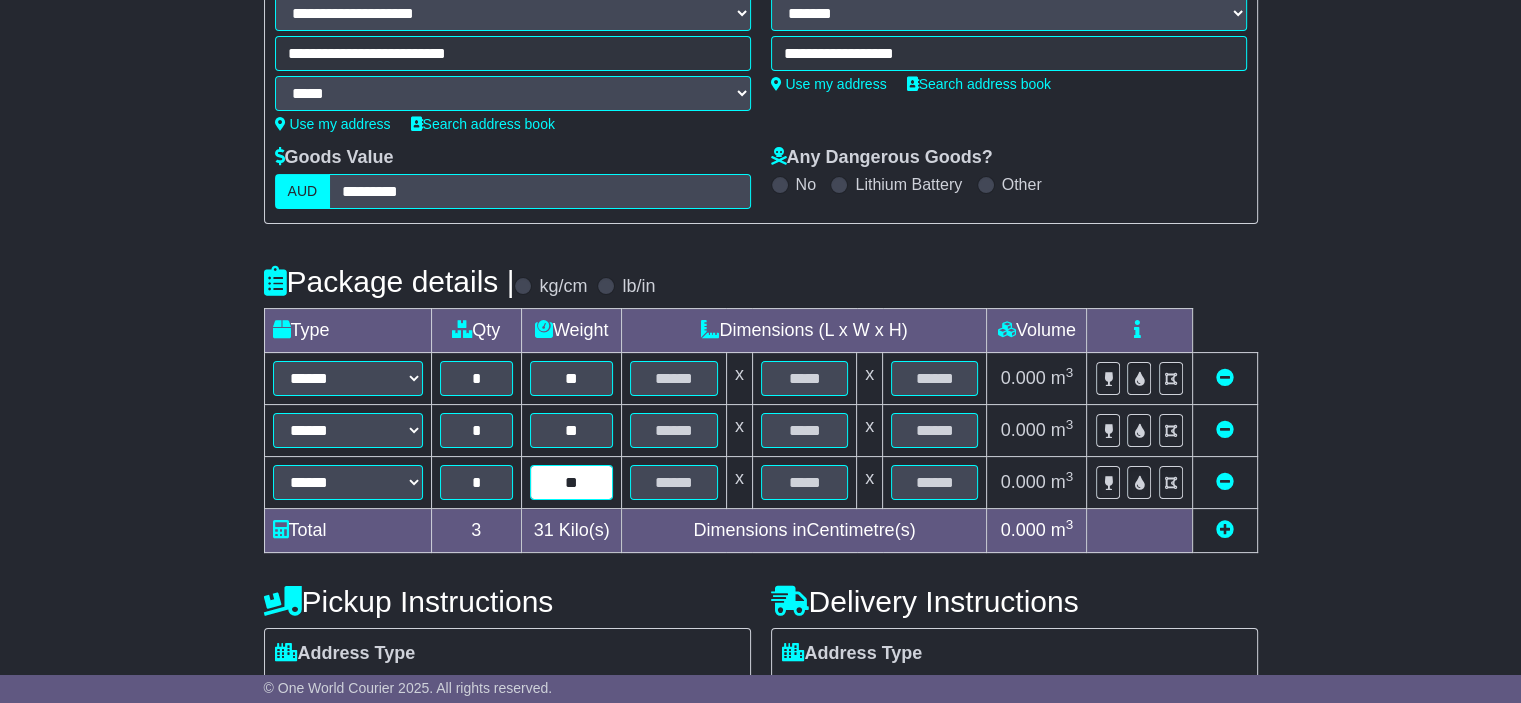 type on "**" 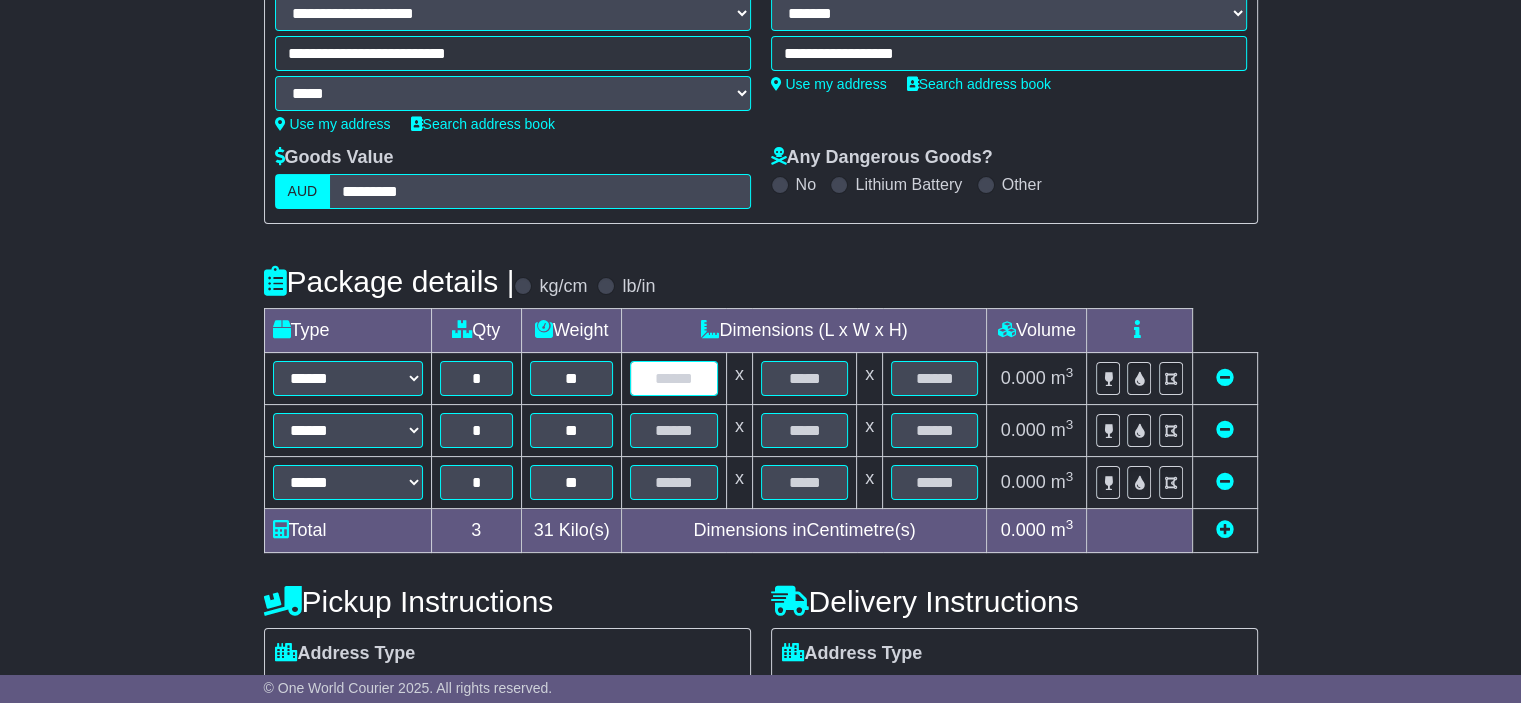 click at bounding box center (673, 378) 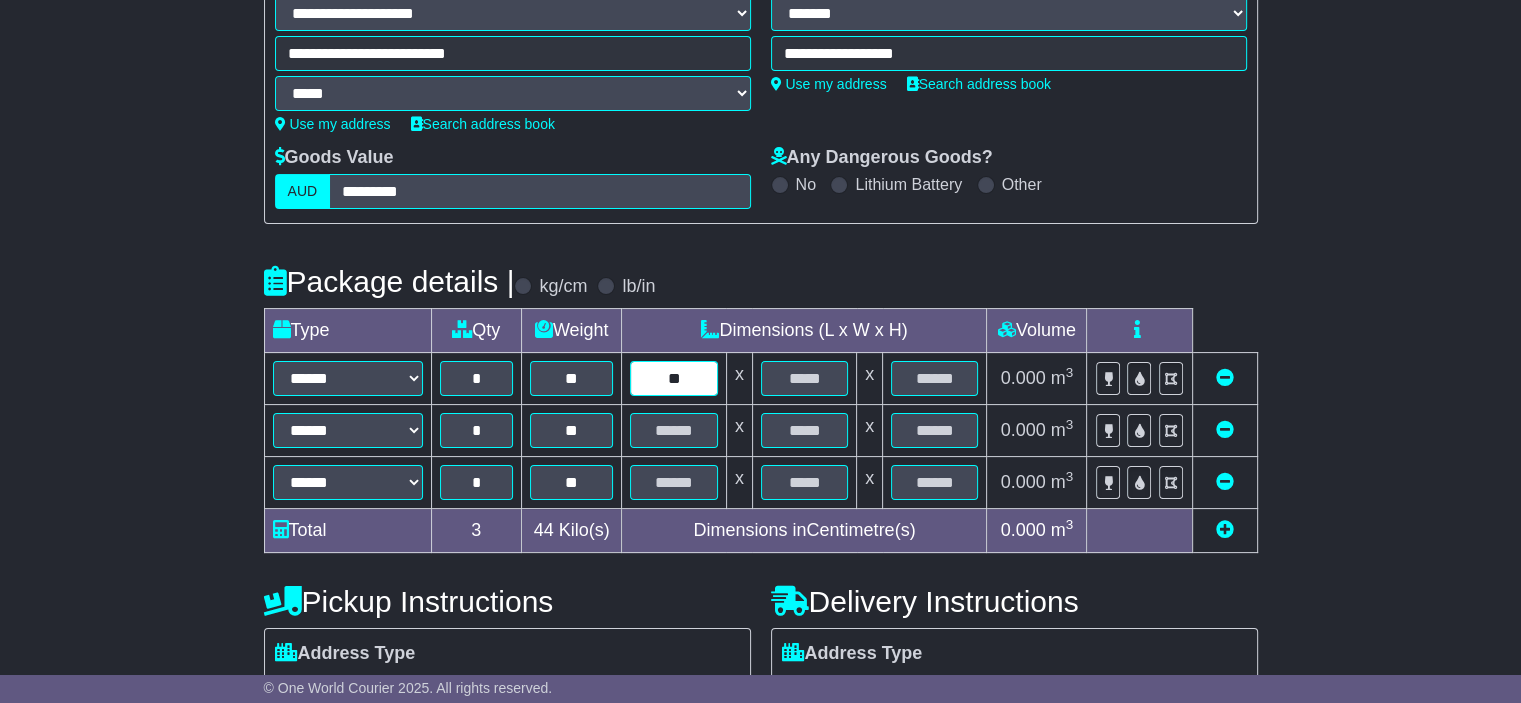 type on "**" 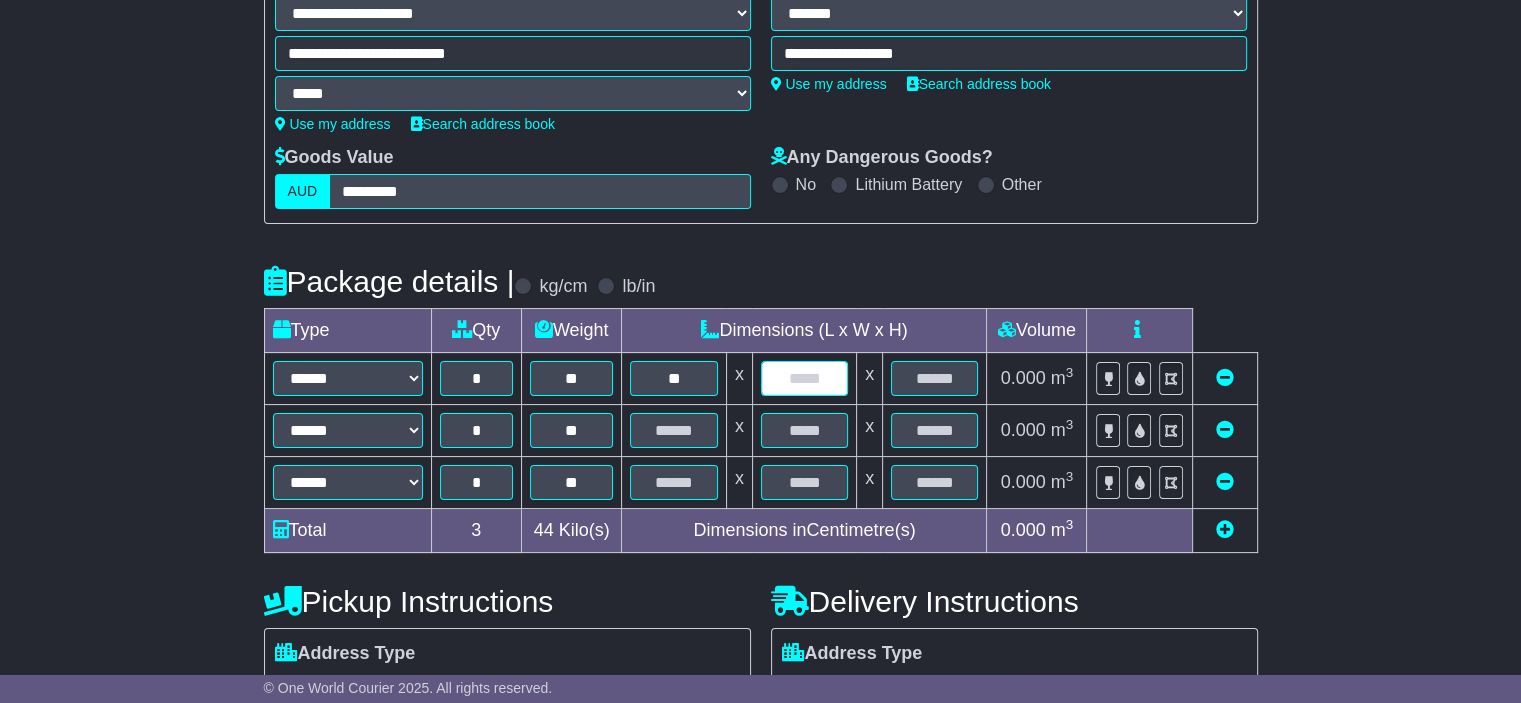 click at bounding box center (804, 378) 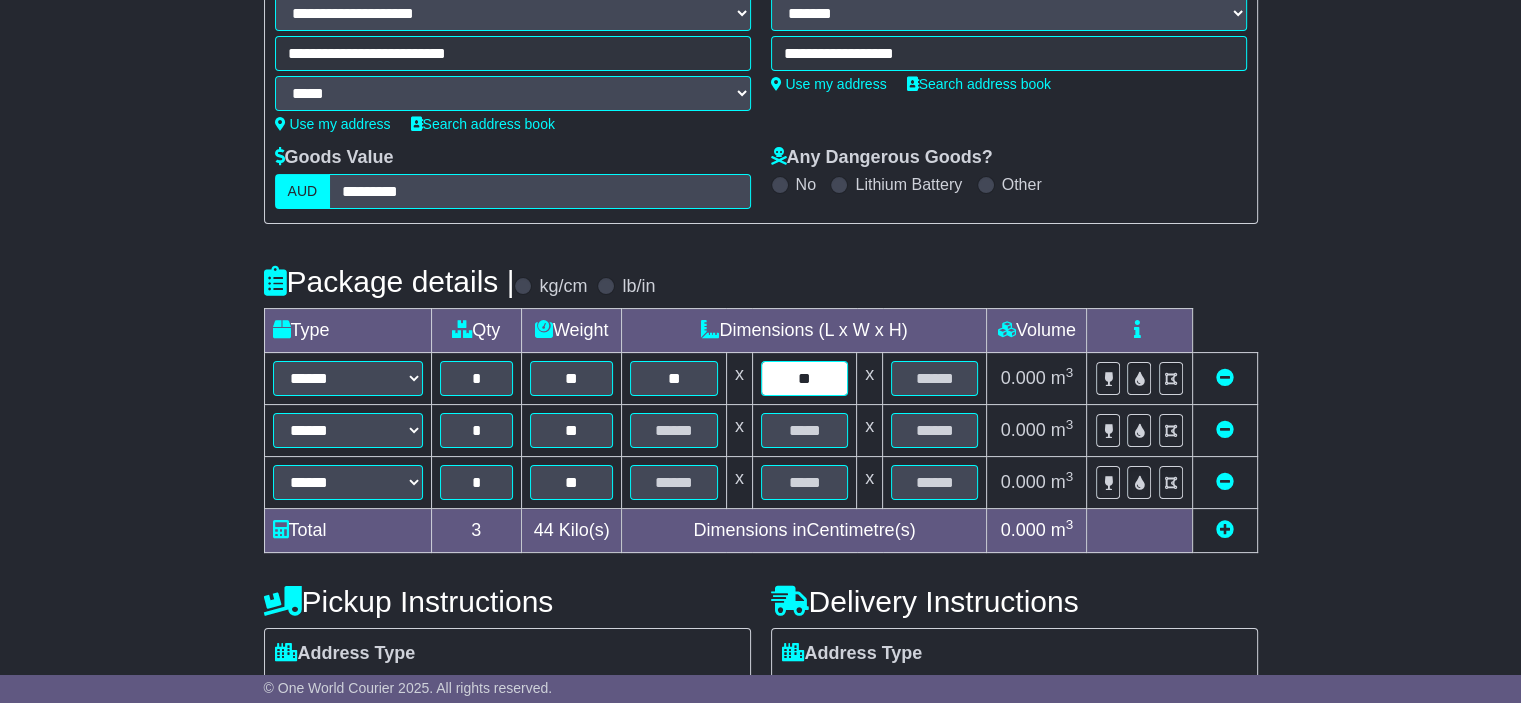 type on "**" 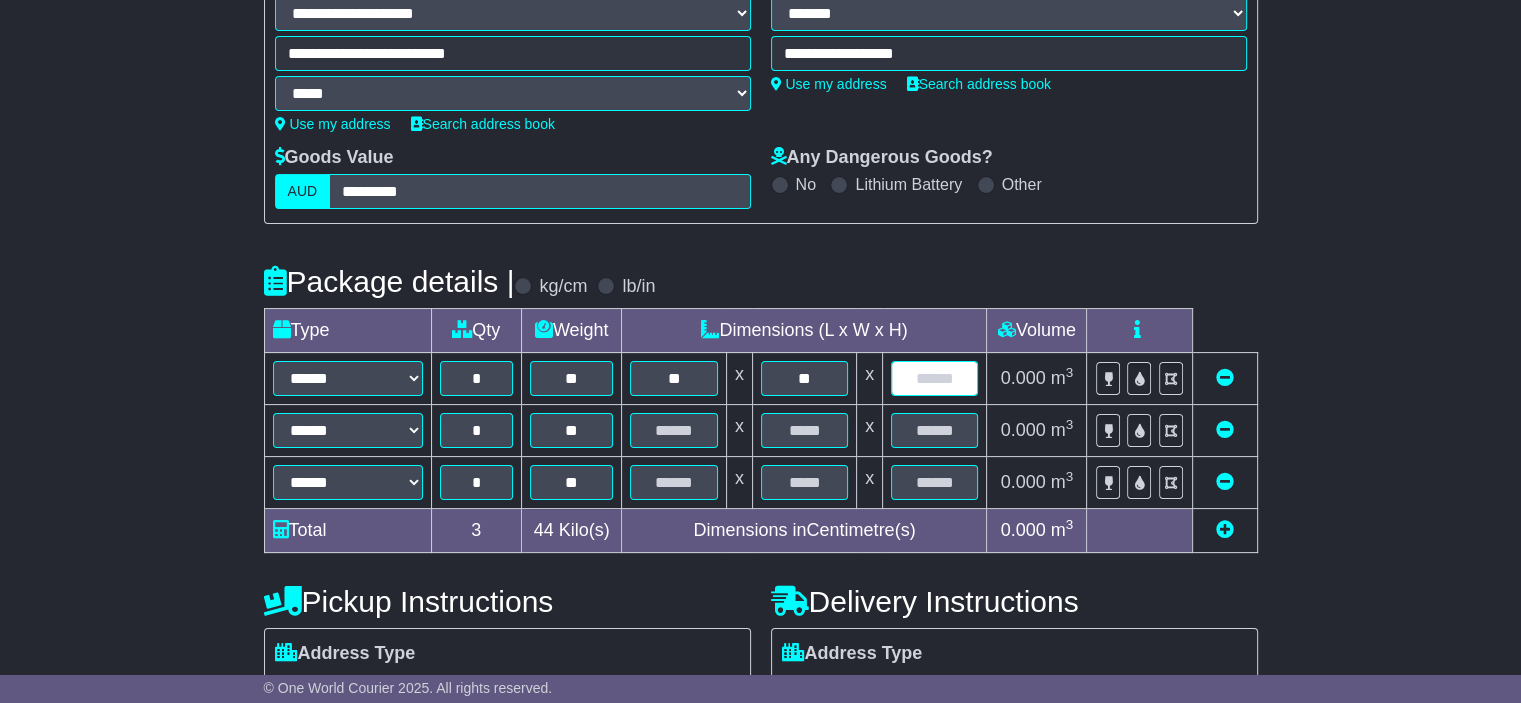 click at bounding box center (934, 378) 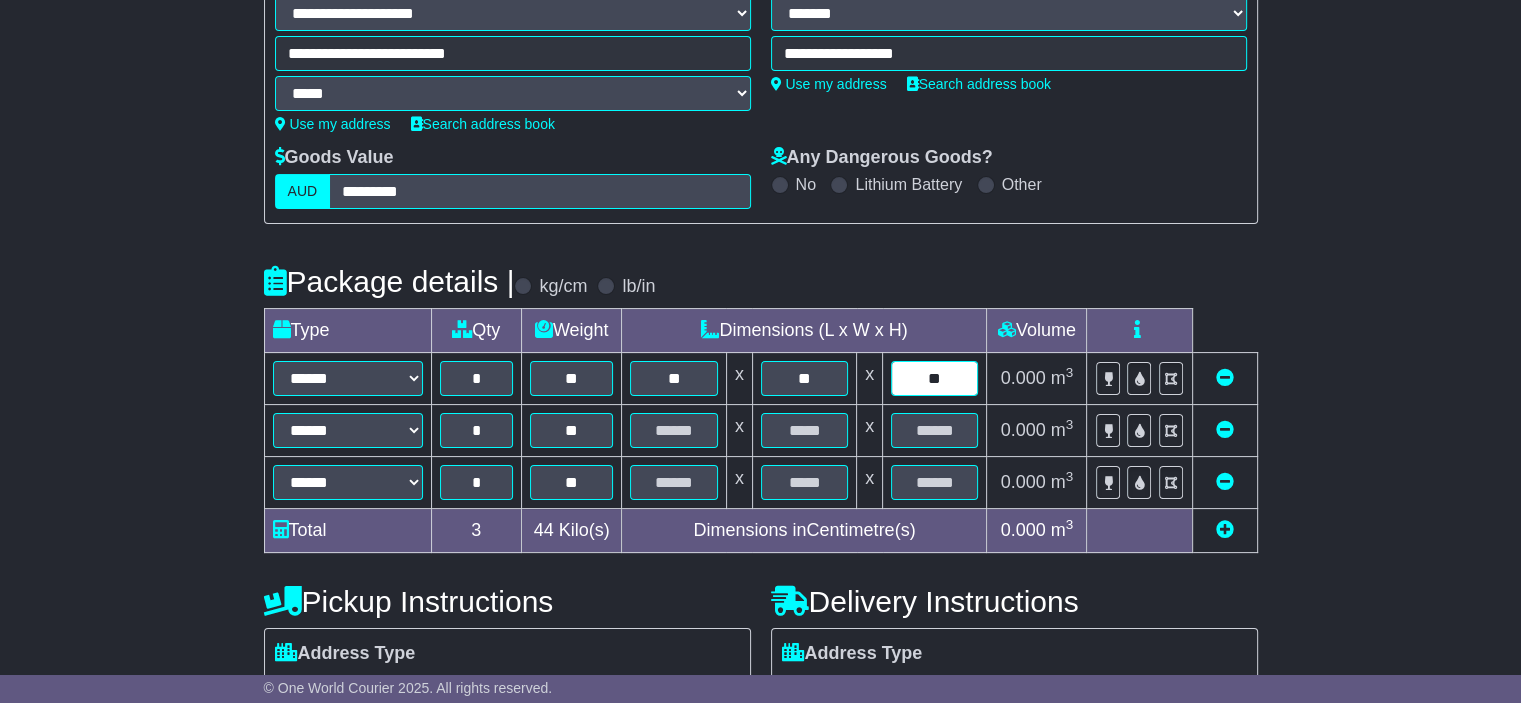 type on "**" 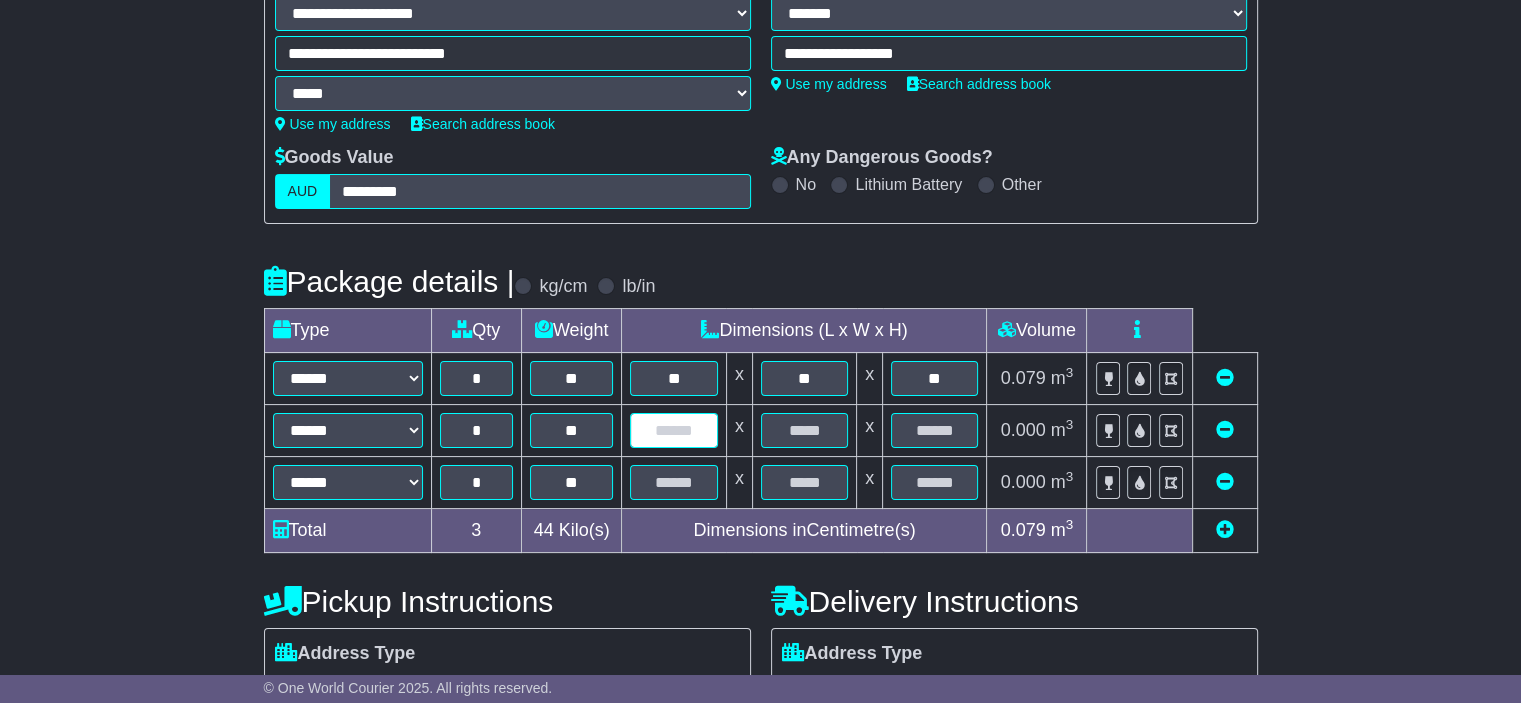 click at bounding box center [673, 430] 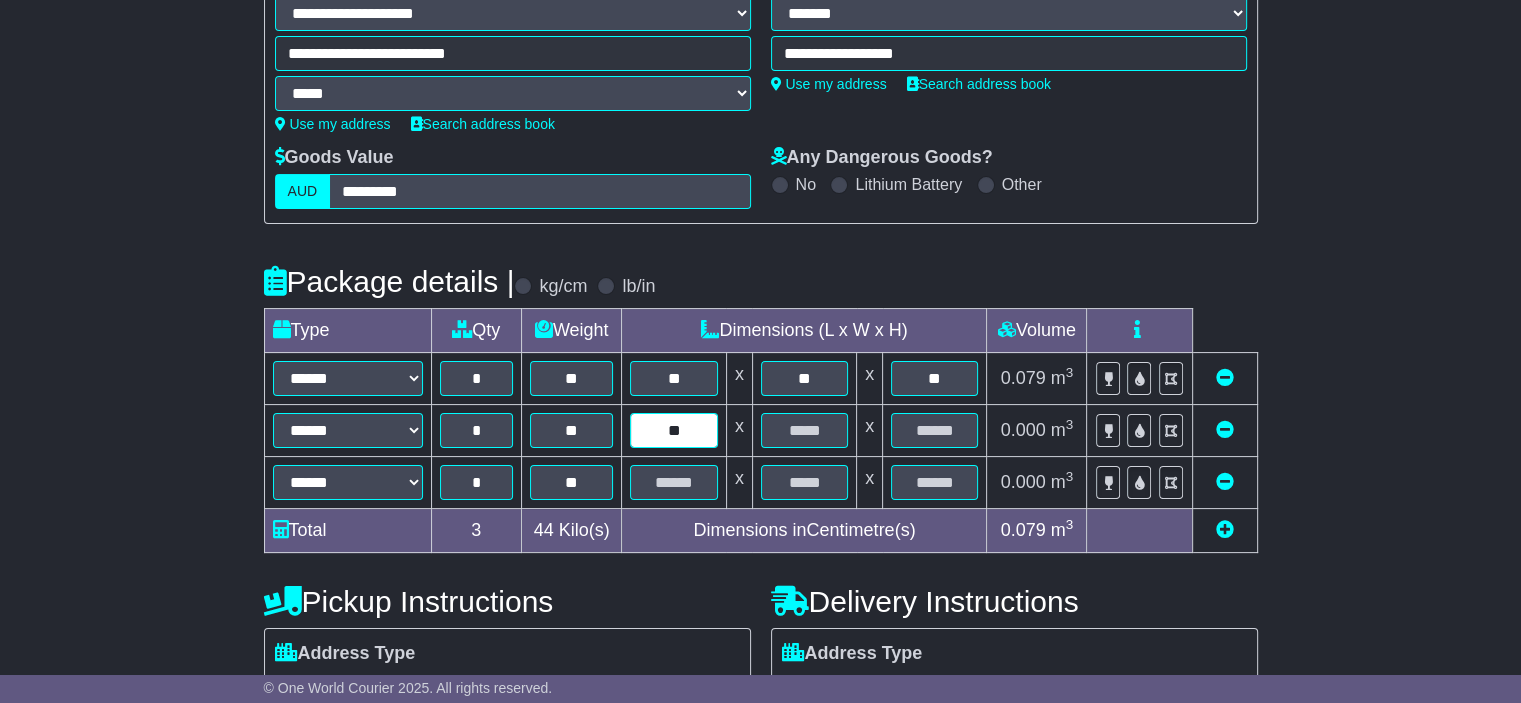 type on "**" 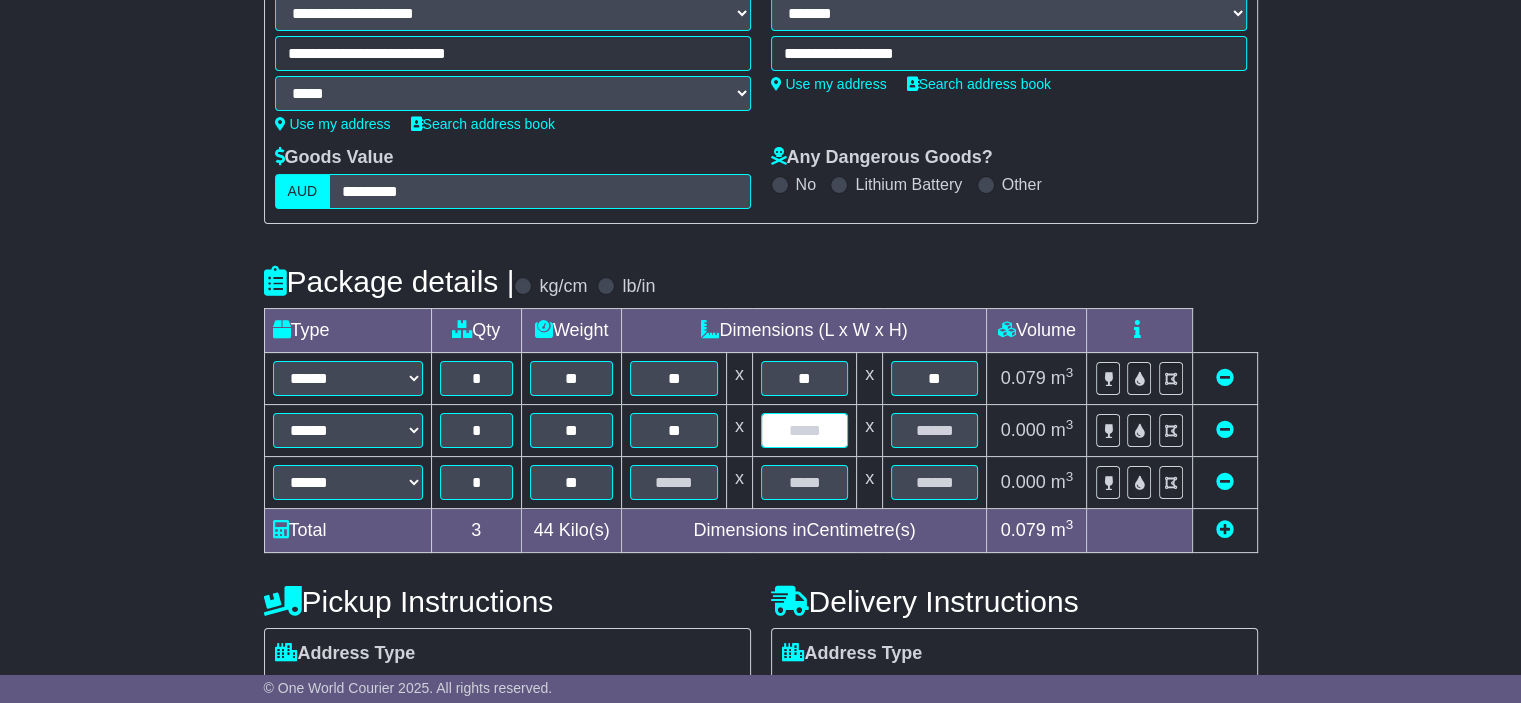 click at bounding box center (804, 430) 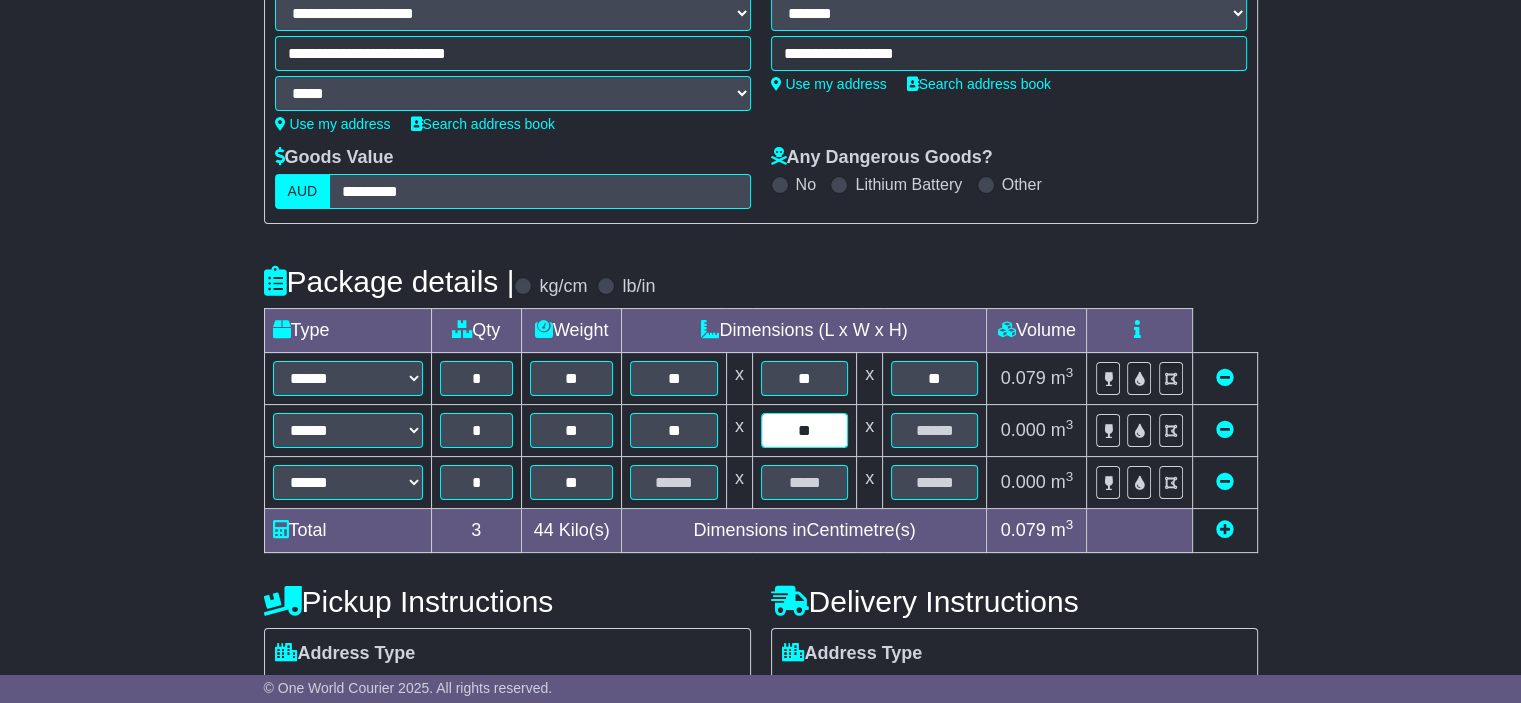 type on "**" 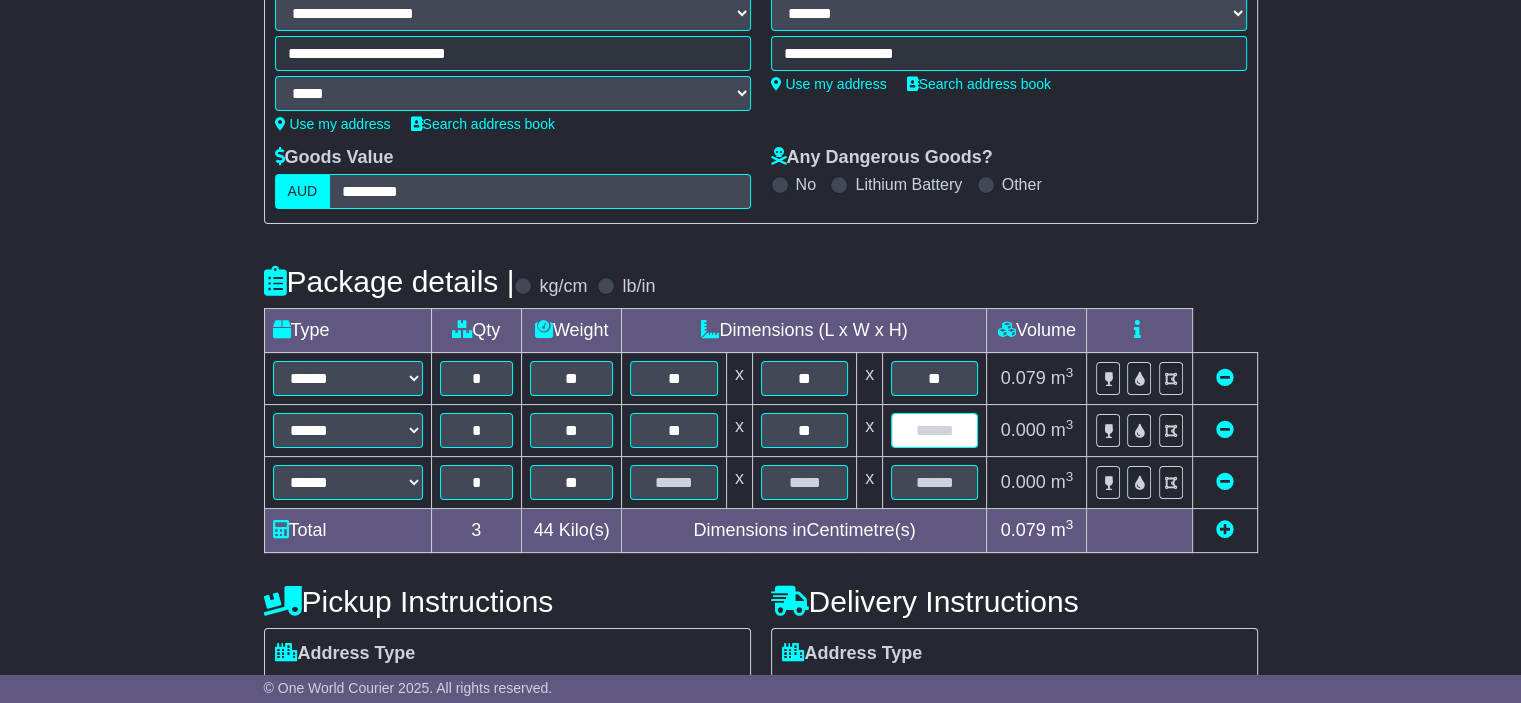 click at bounding box center (934, 430) 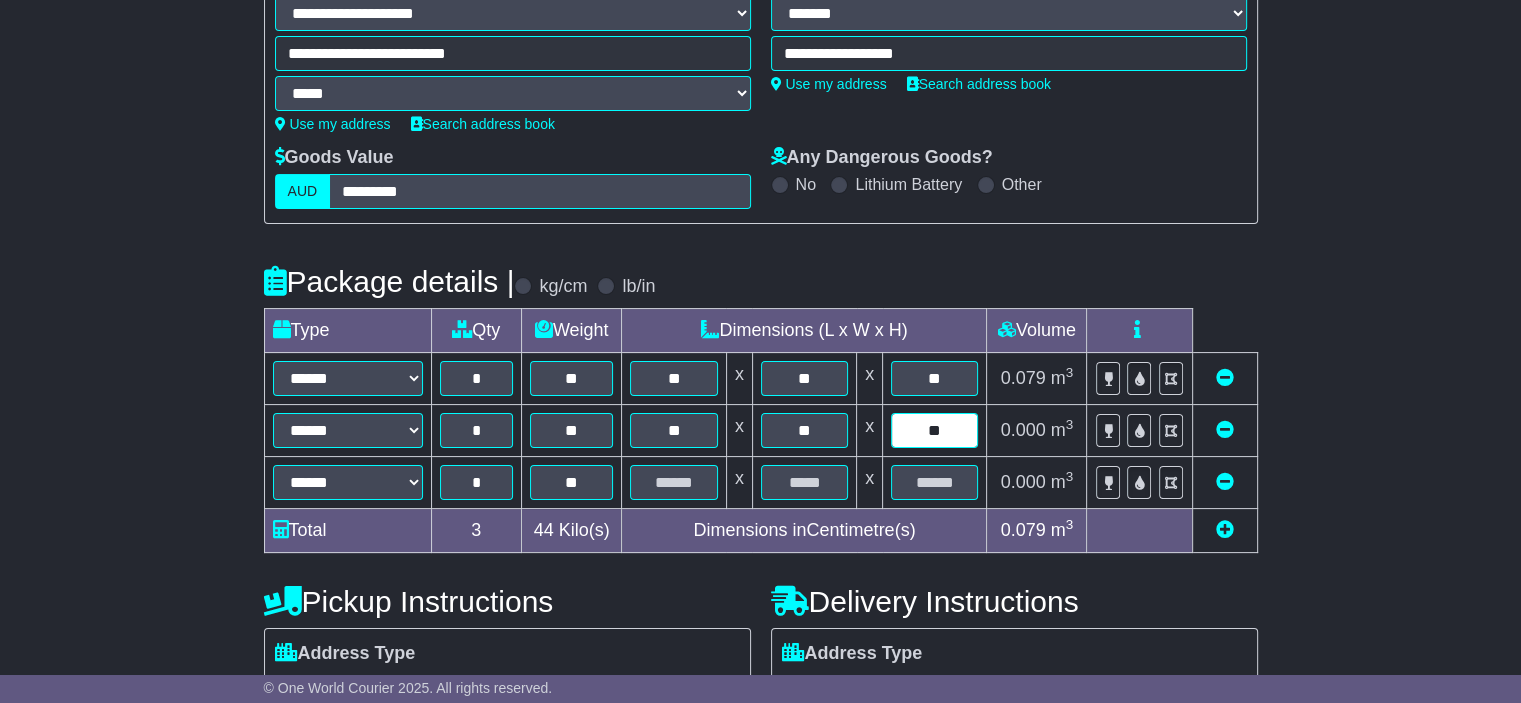 type on "**" 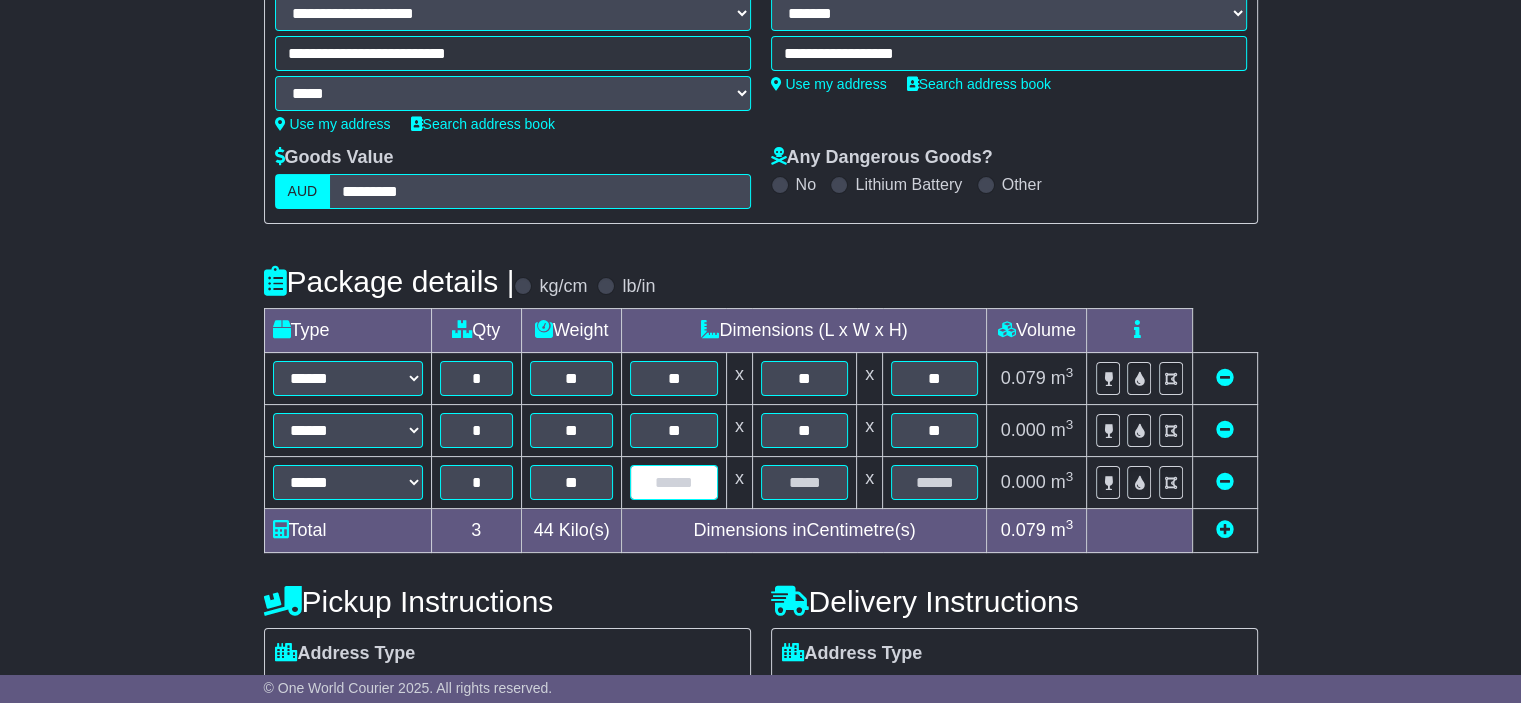 click at bounding box center [673, 482] 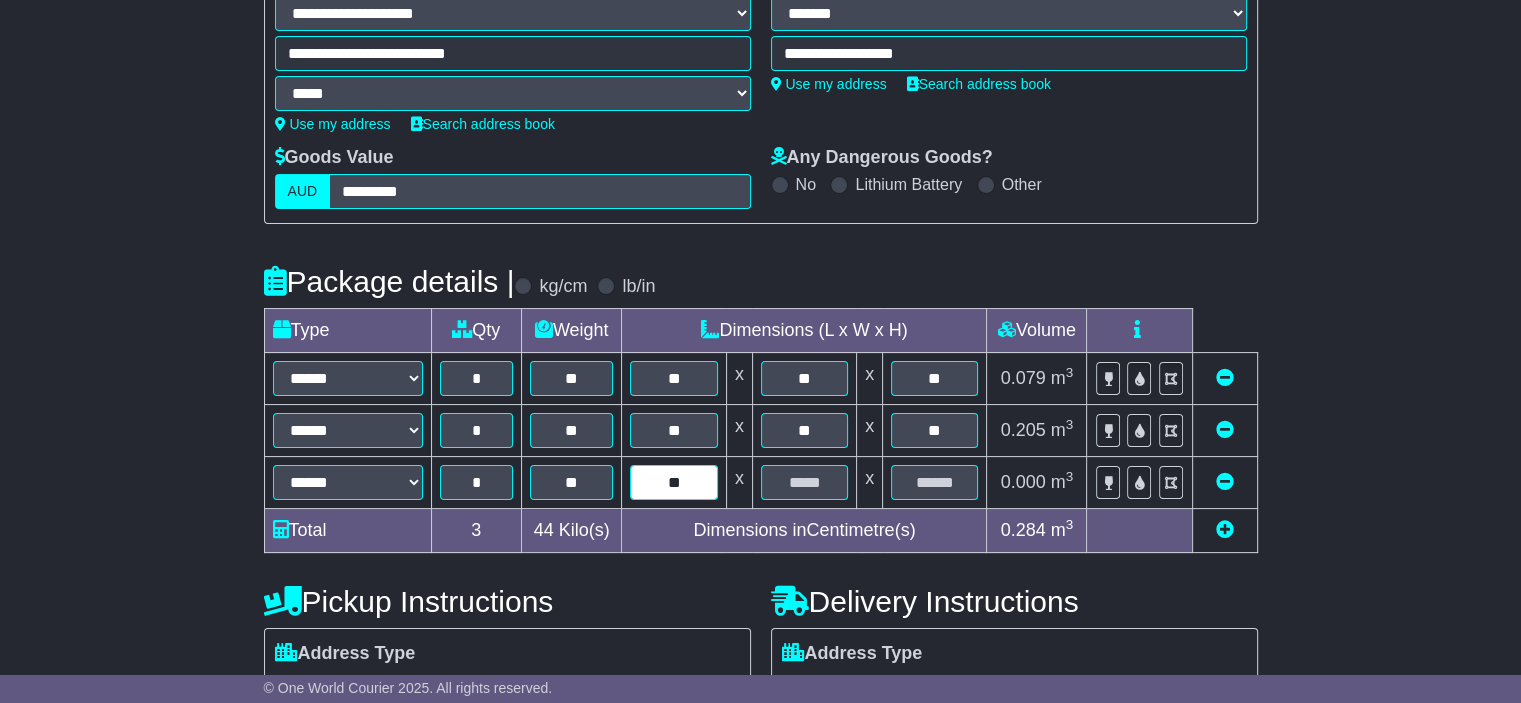 type on "**" 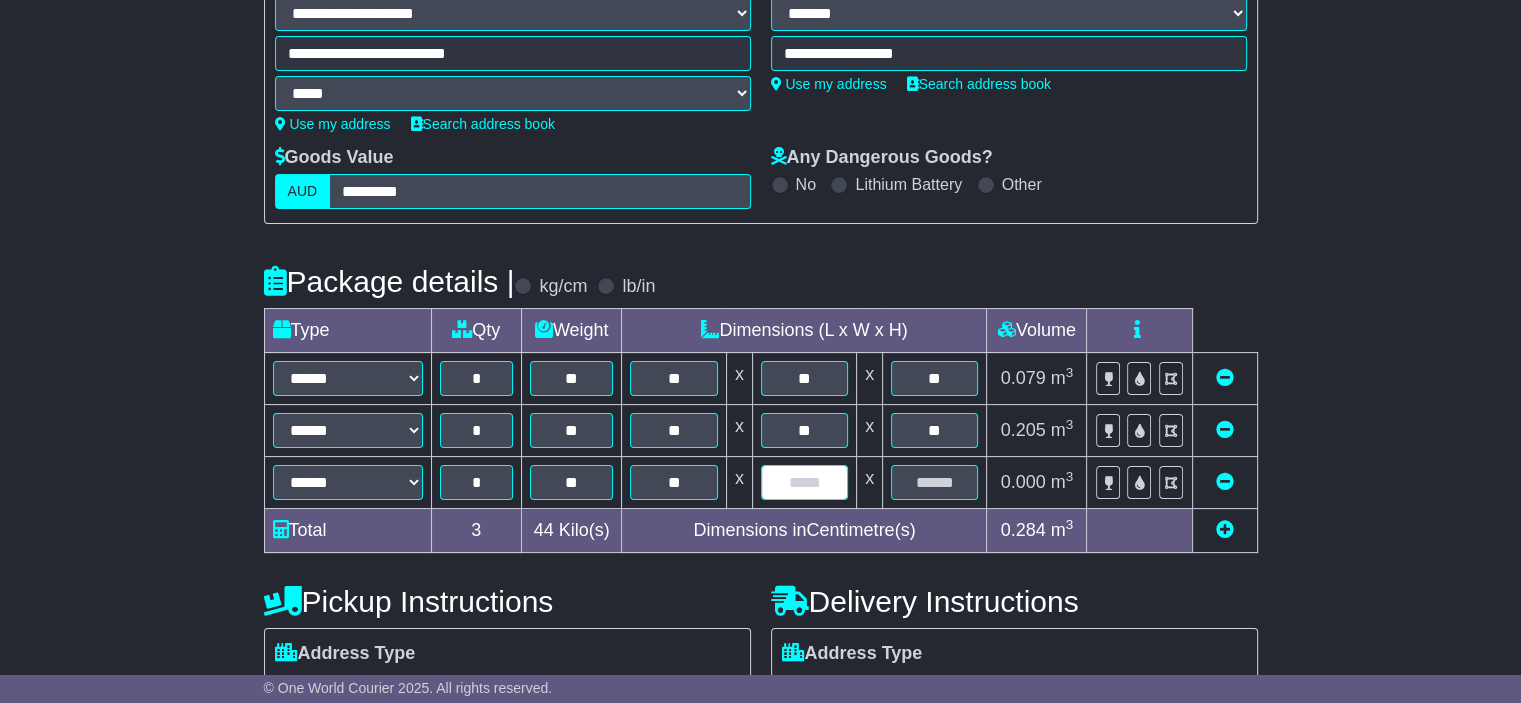 click at bounding box center (804, 482) 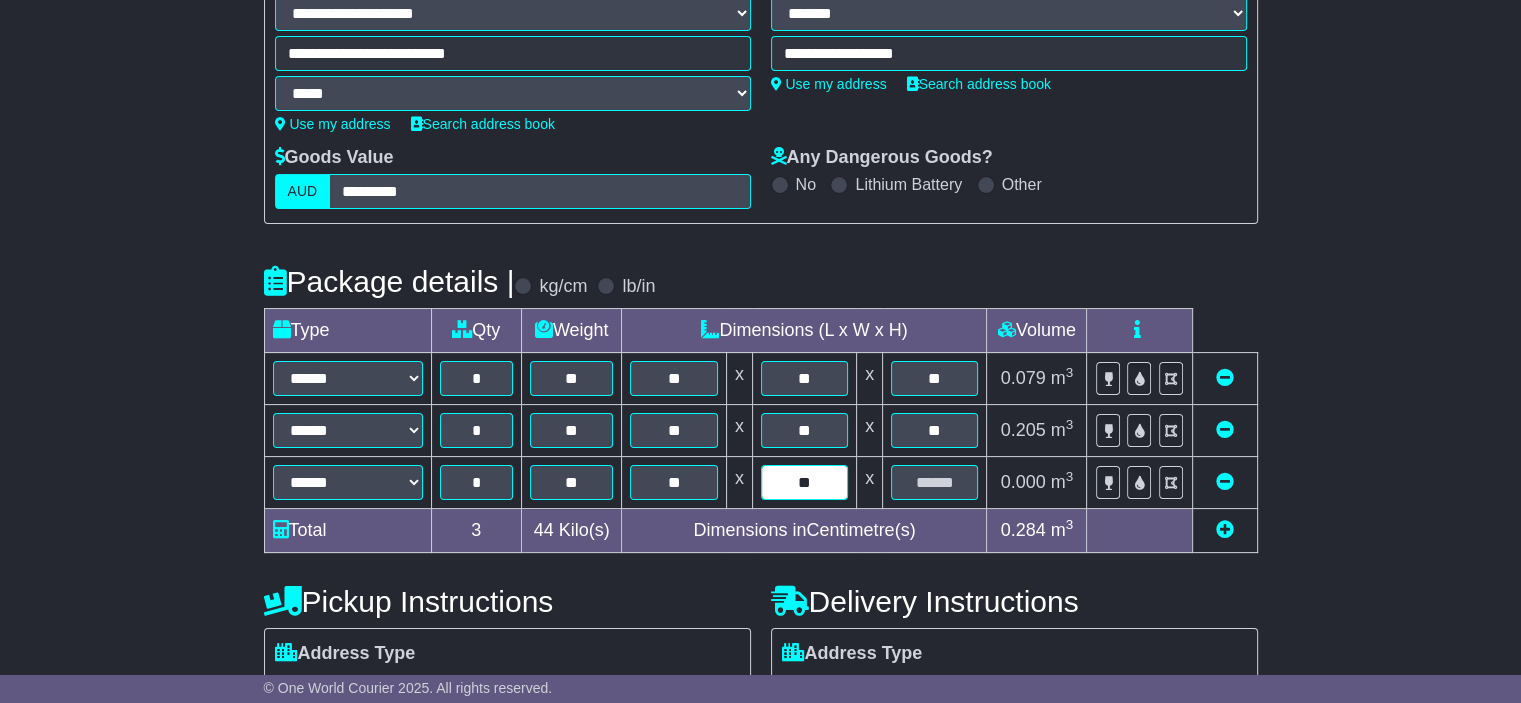 type on "**" 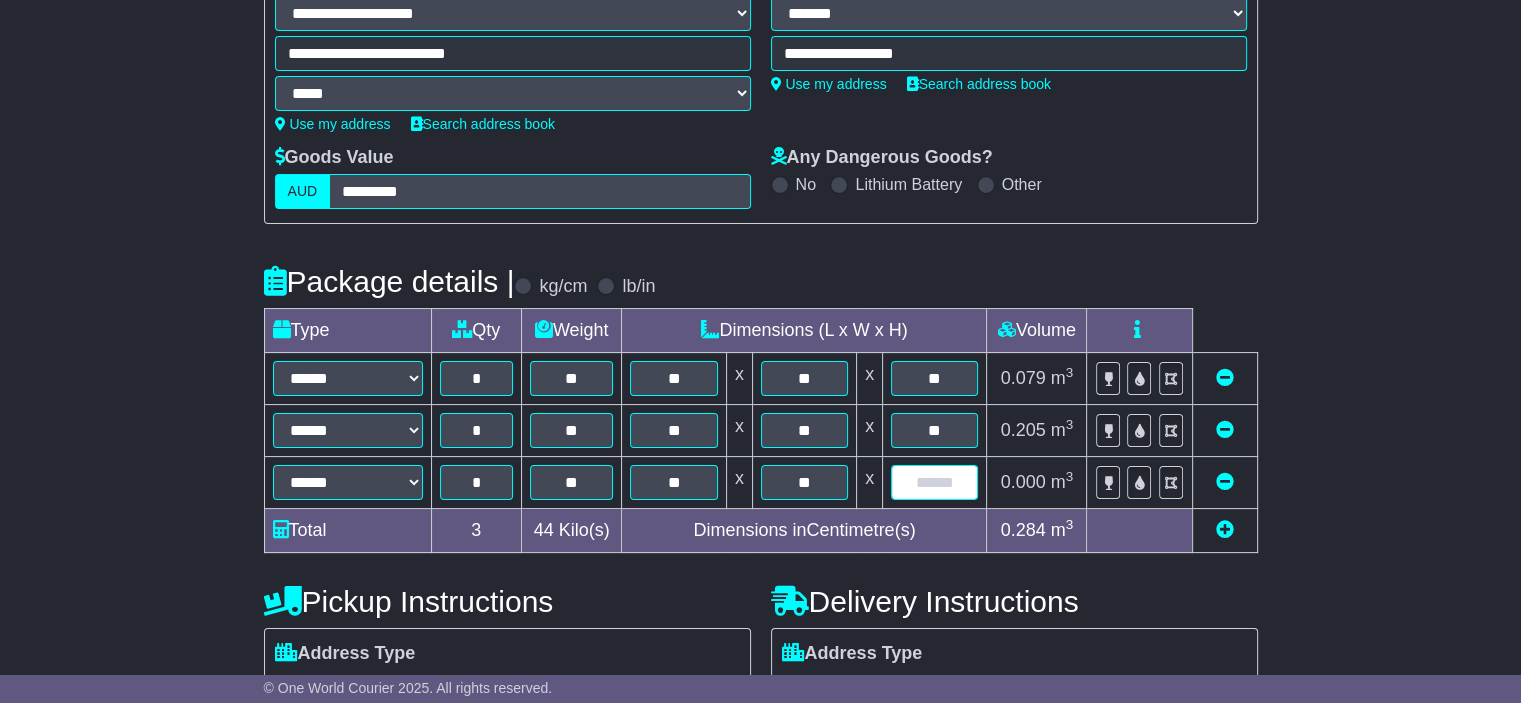 click at bounding box center [934, 482] 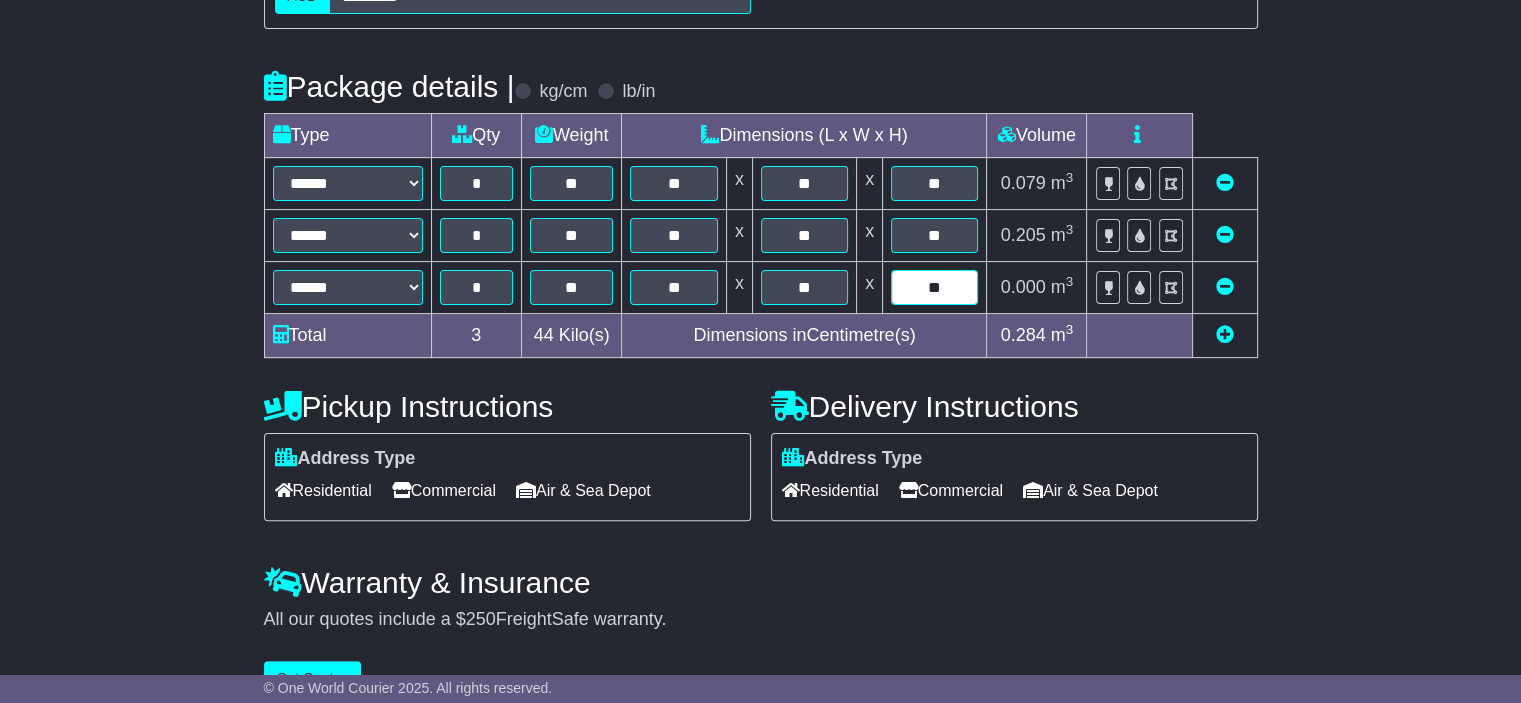 scroll, scrollTop: 535, scrollLeft: 0, axis: vertical 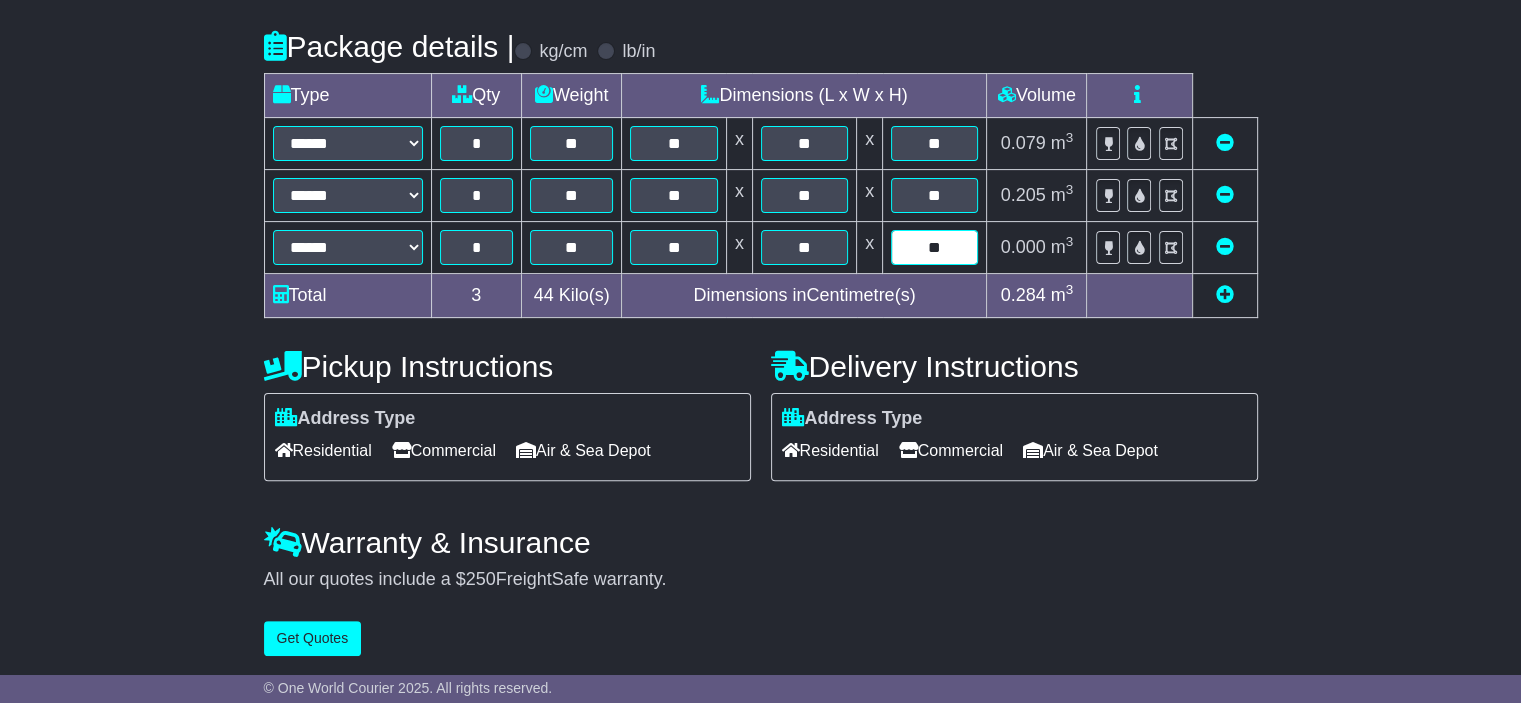 type on "**" 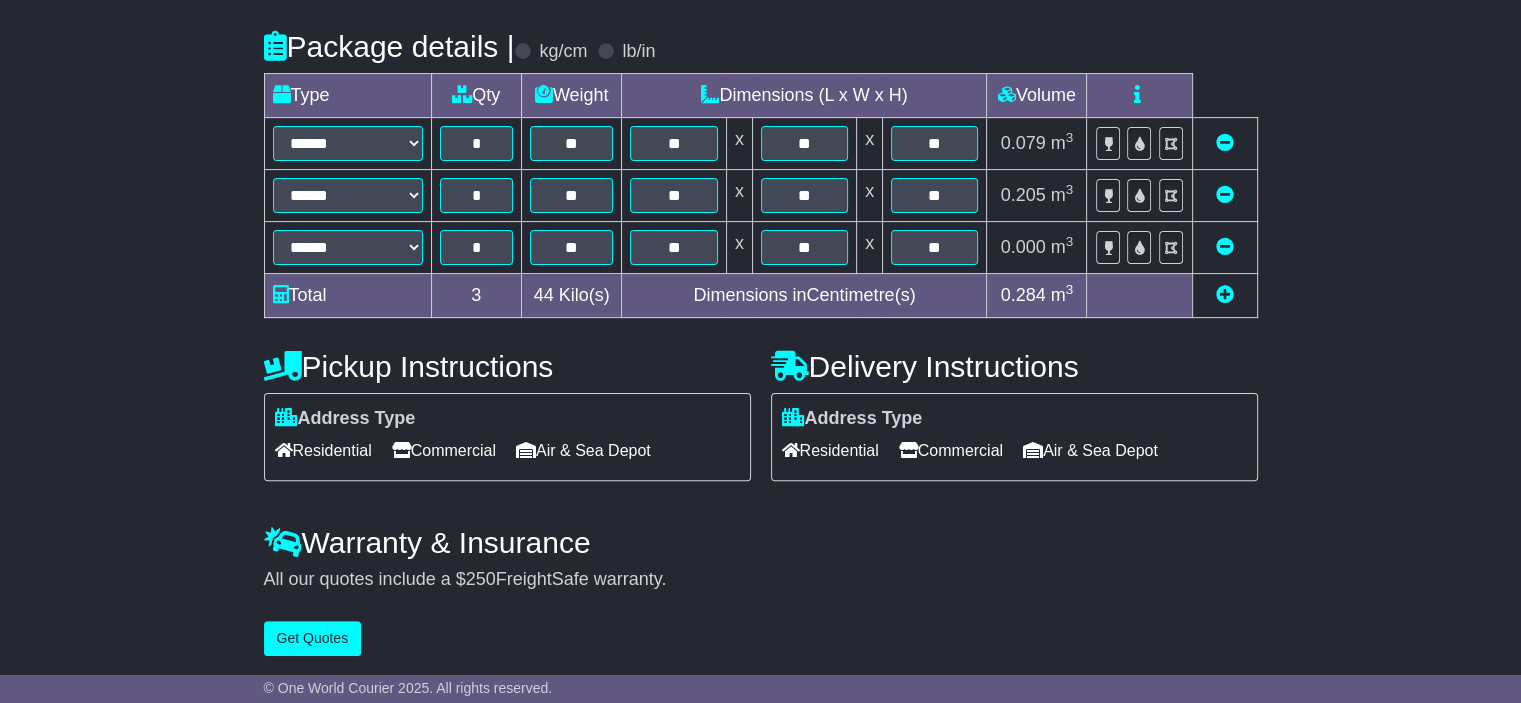 click on "Commercial" at bounding box center [444, 450] 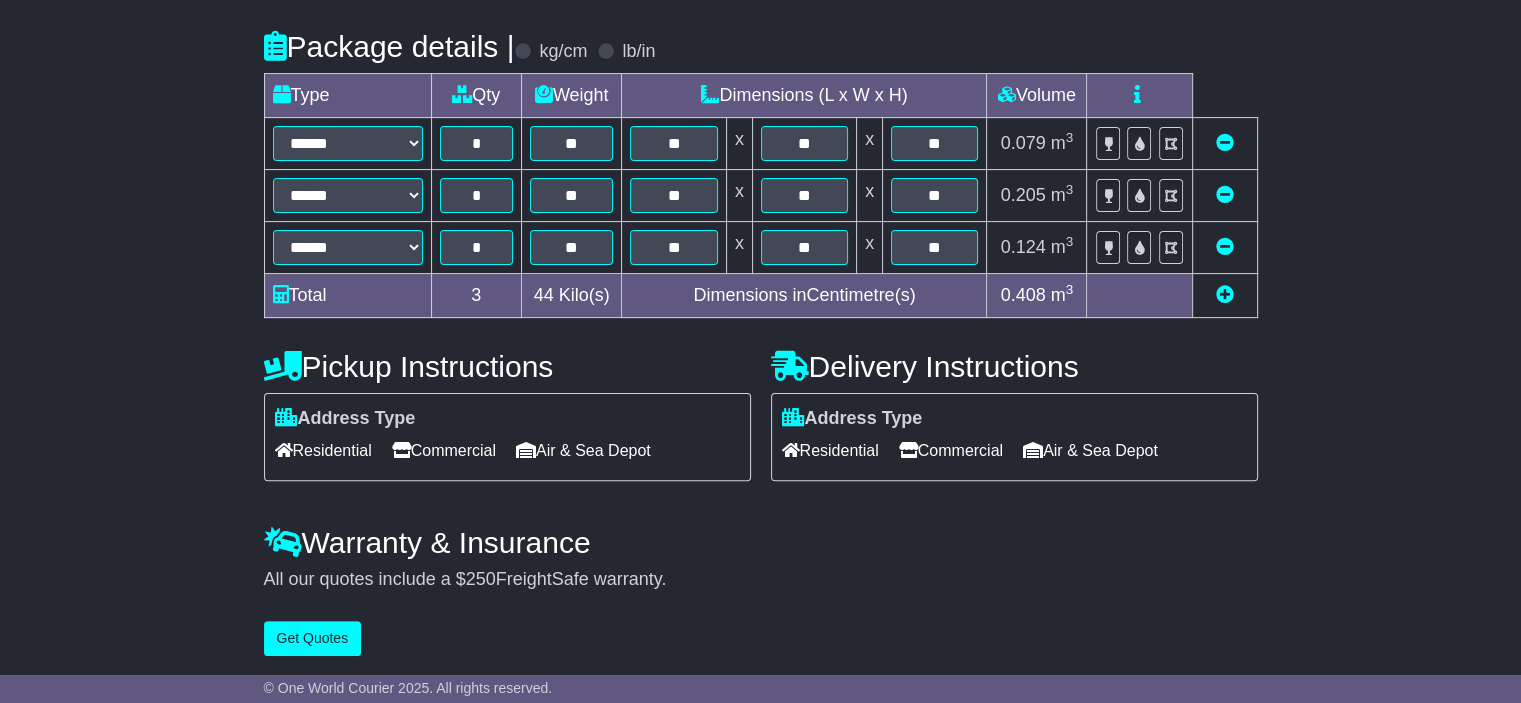 click on "Commercial" at bounding box center (951, 450) 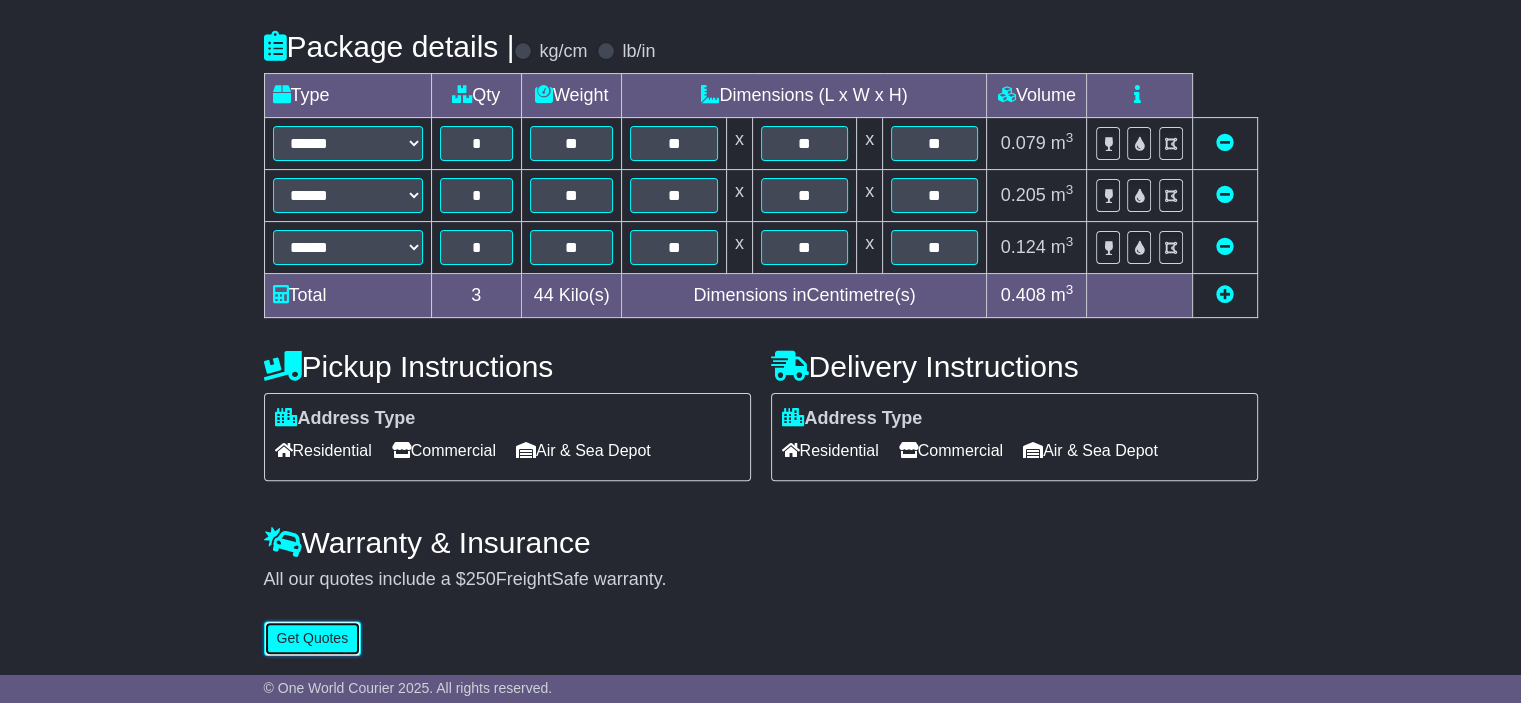click on "Get Quotes" at bounding box center (313, 638) 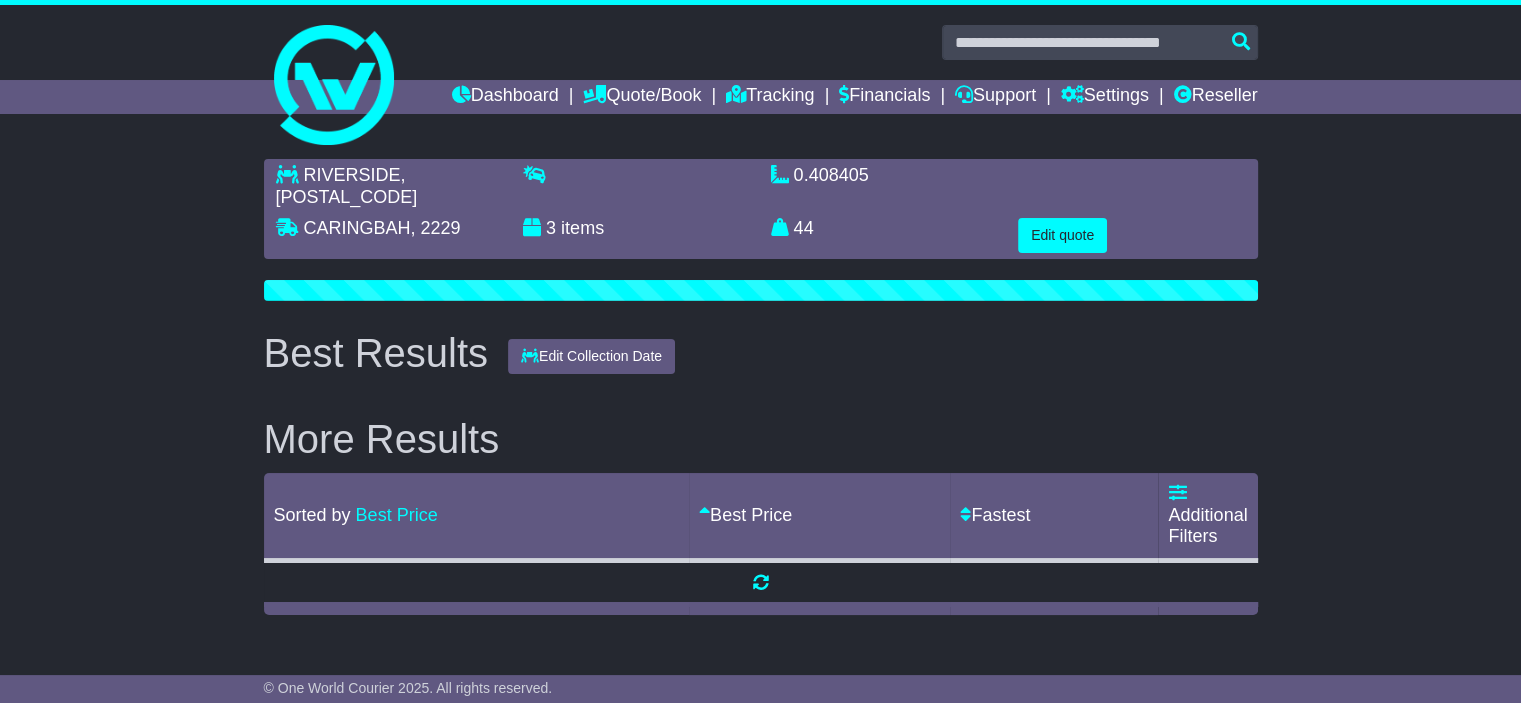 scroll, scrollTop: 0, scrollLeft: 0, axis: both 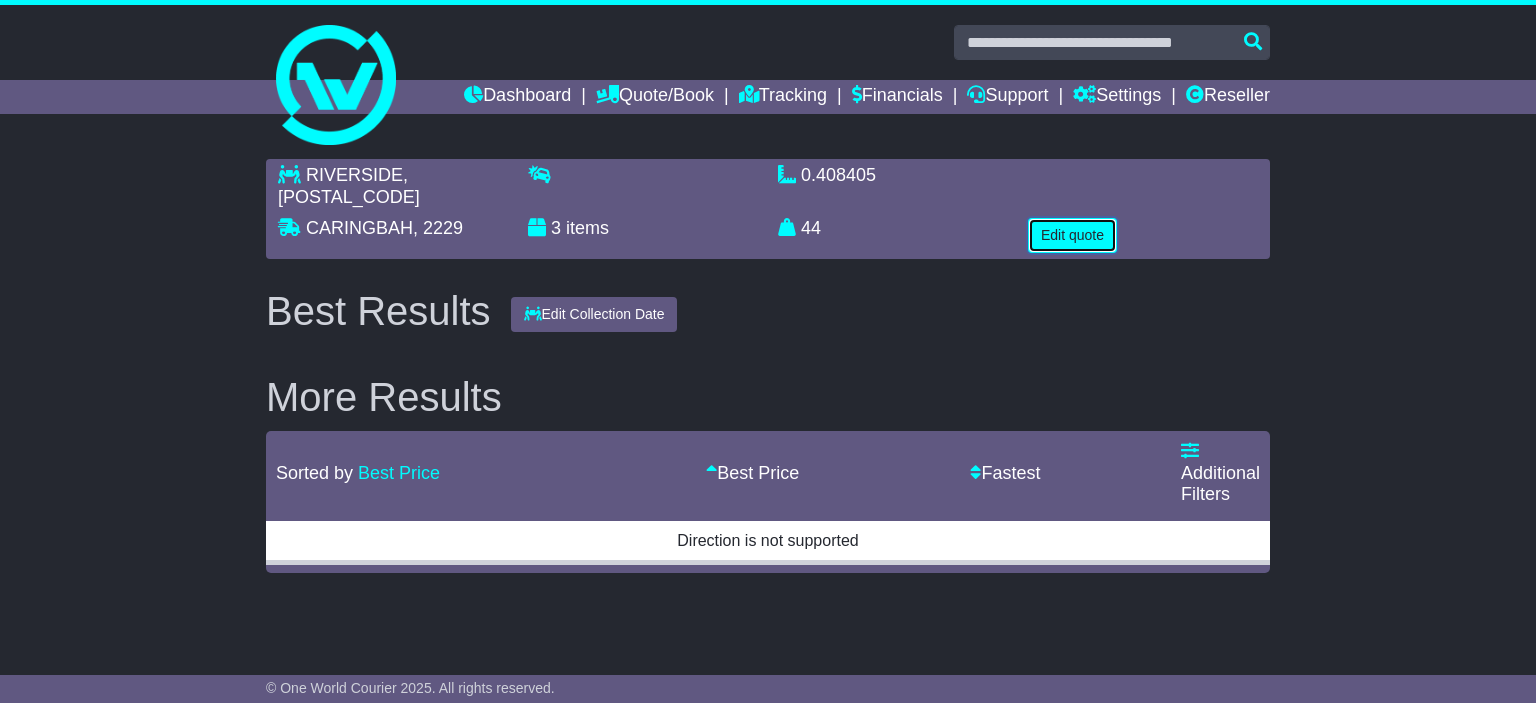 click on "Edit quote" at bounding box center (1072, 235) 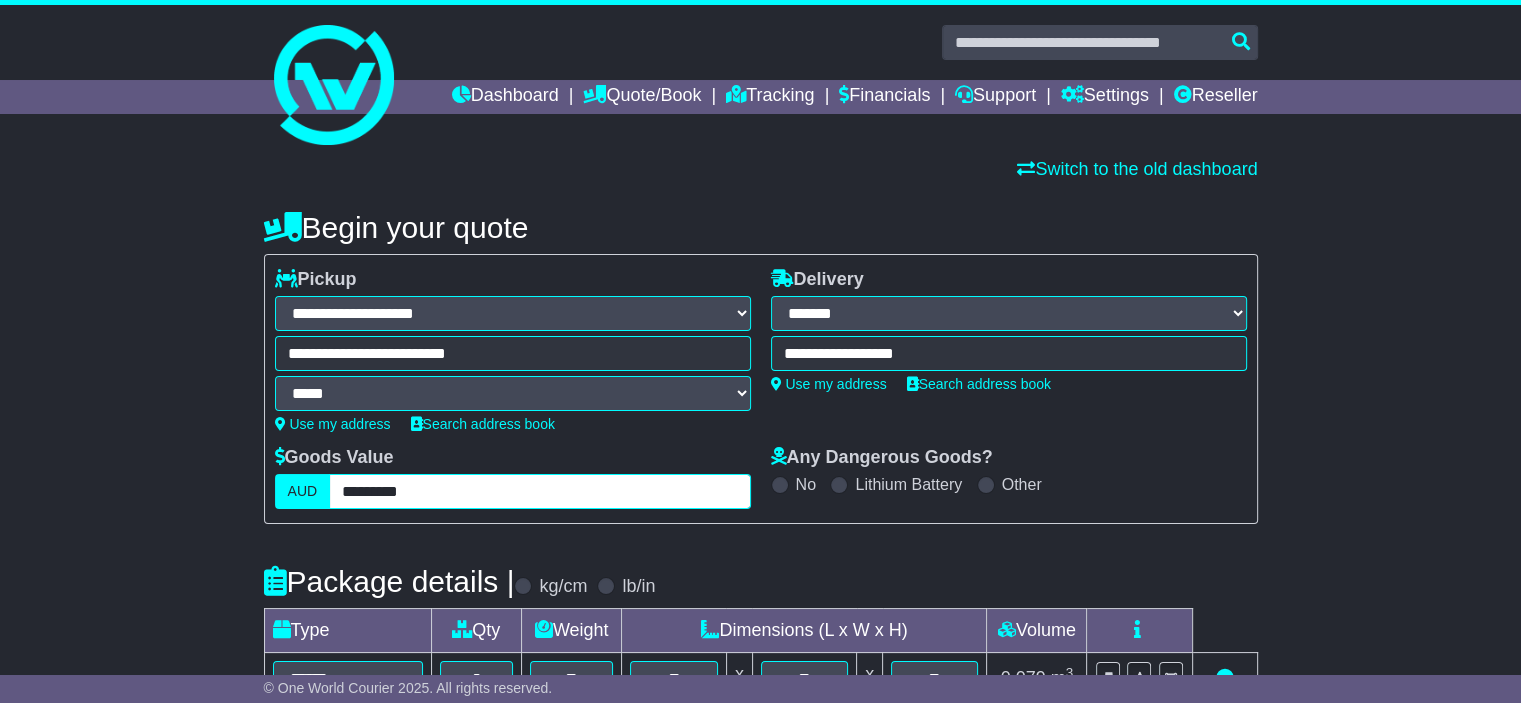 click on "*********" at bounding box center [539, 491] 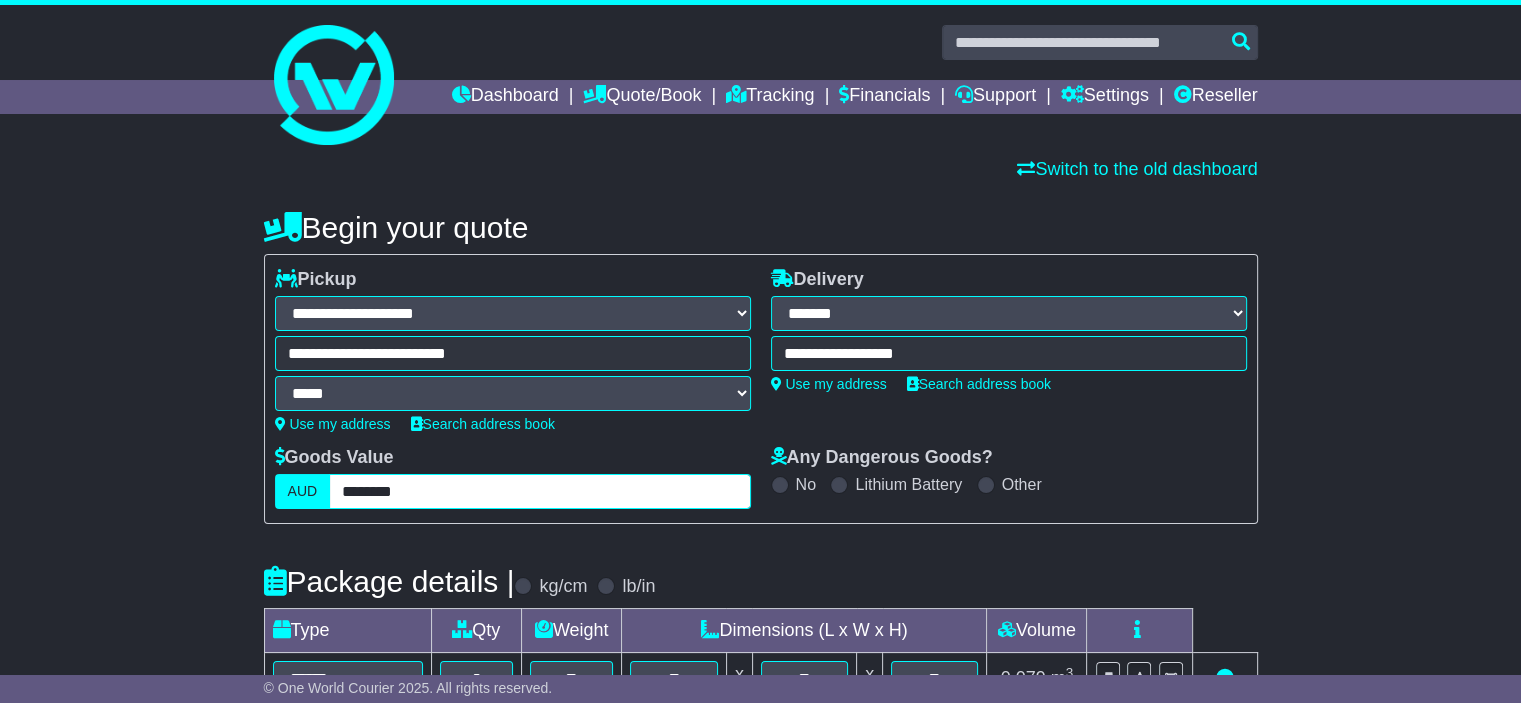 type on "********" 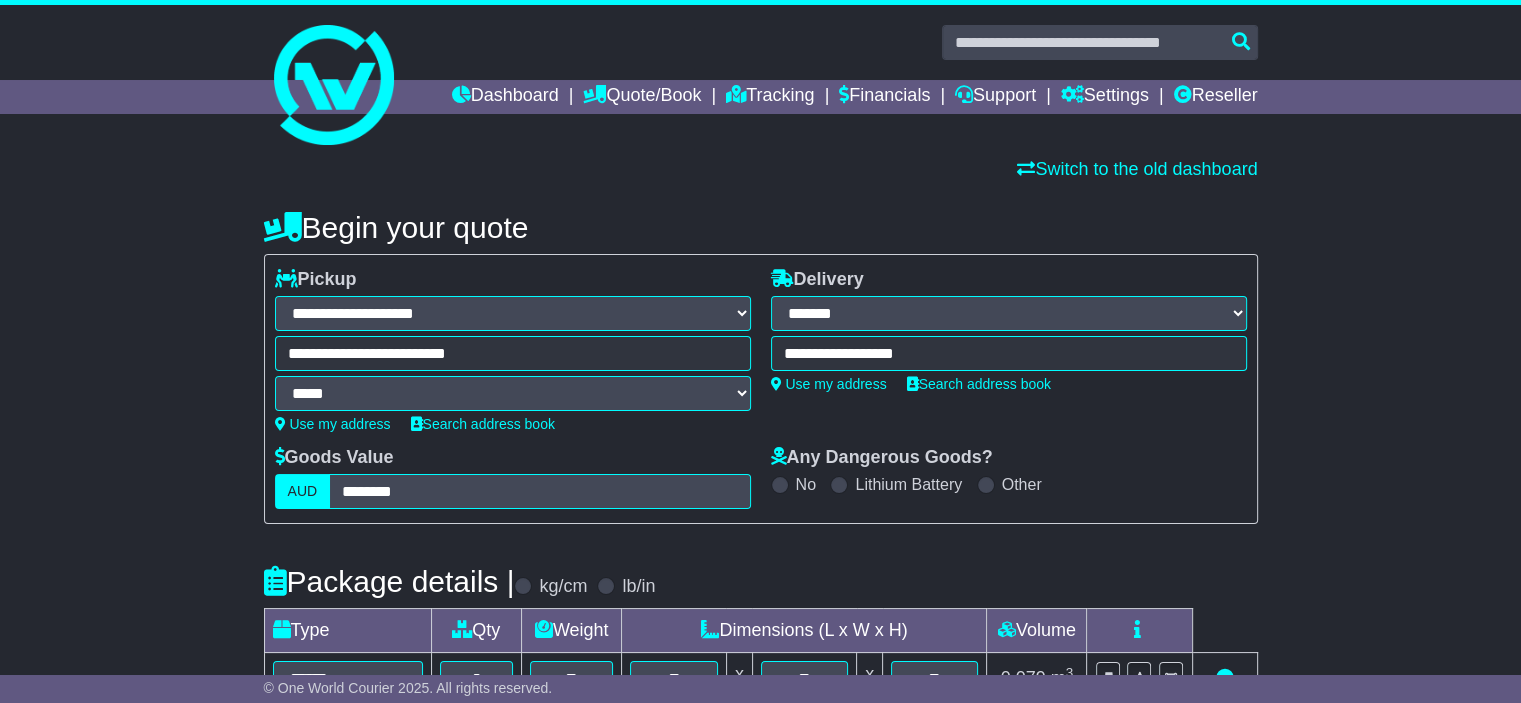 click on "Package details |
kg/cm
lb/in" at bounding box center (761, 581) 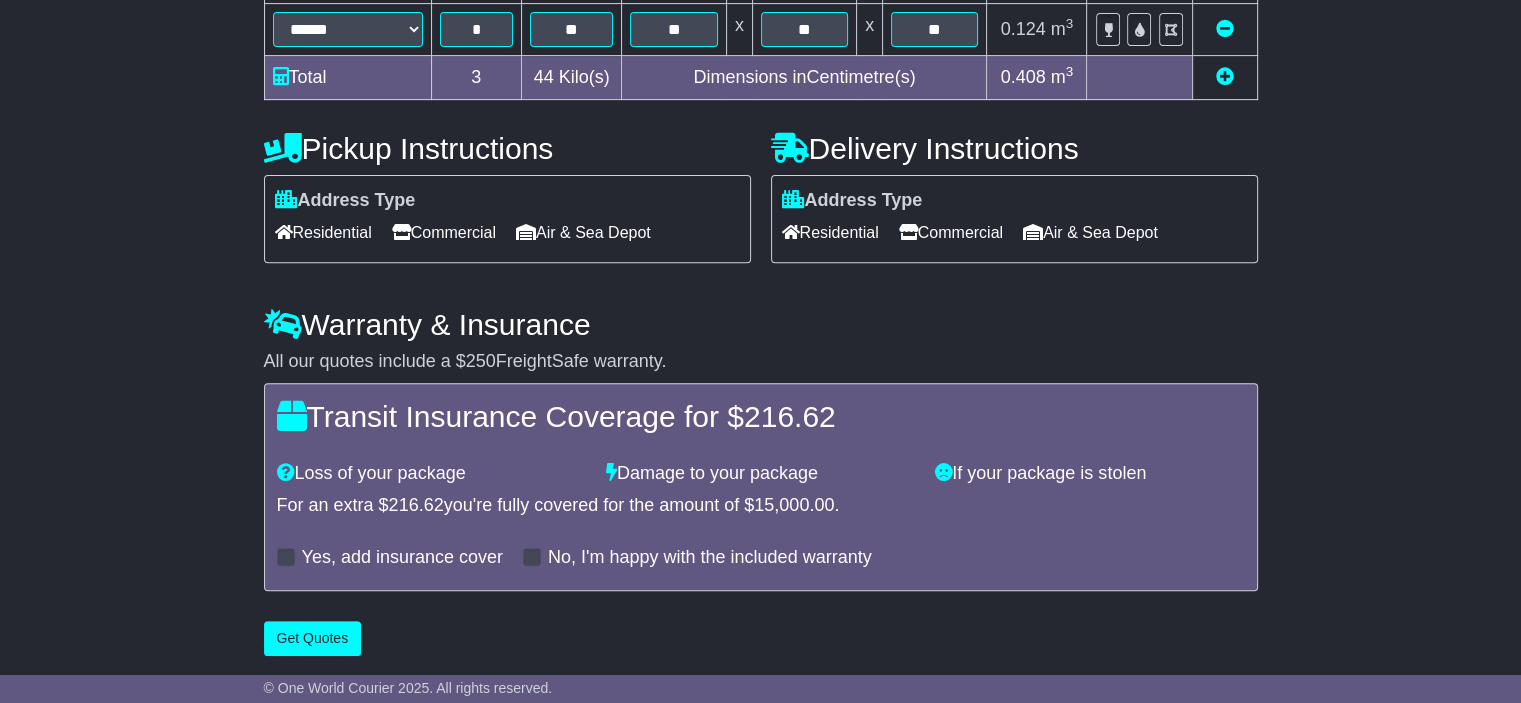 scroll, scrollTop: 755, scrollLeft: 0, axis: vertical 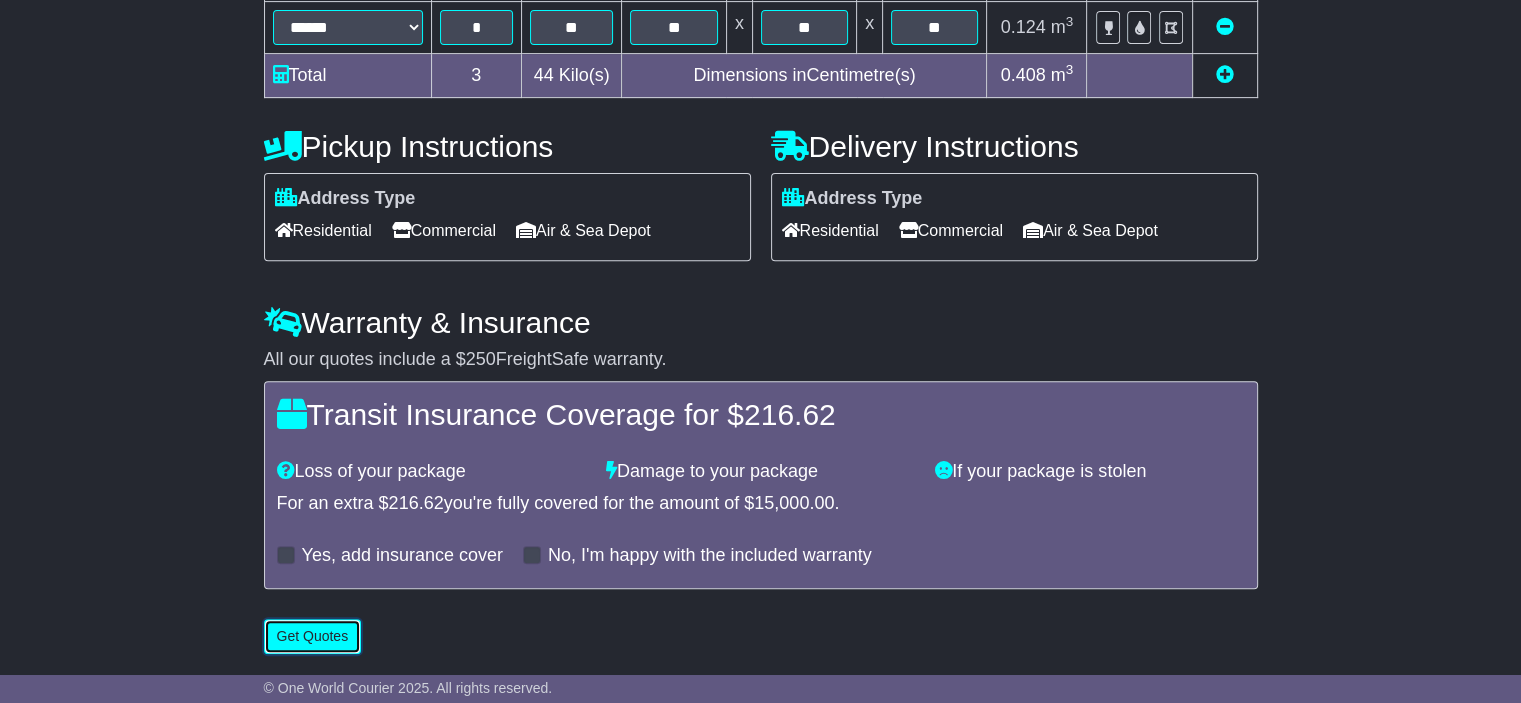 click on "Get Quotes" at bounding box center [313, 636] 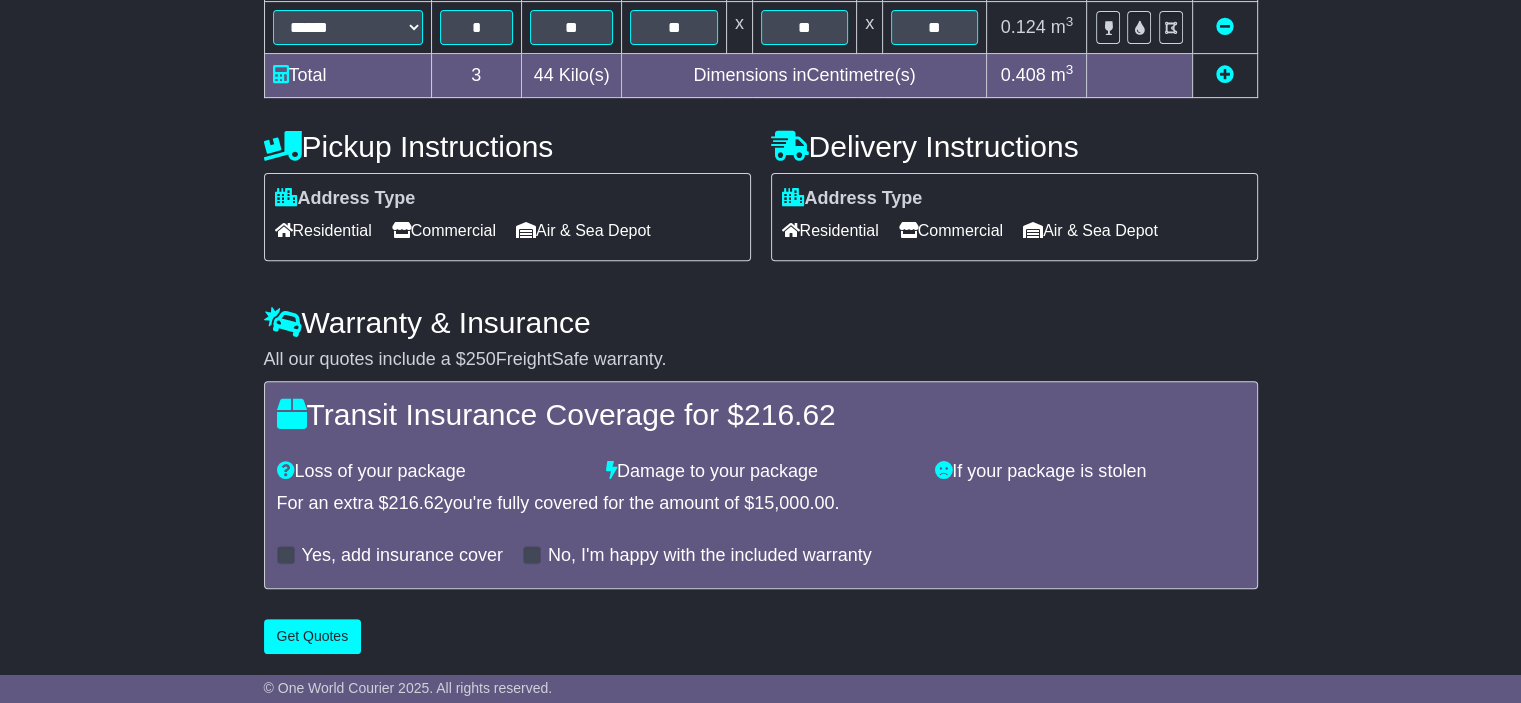 scroll, scrollTop: 0, scrollLeft: 0, axis: both 